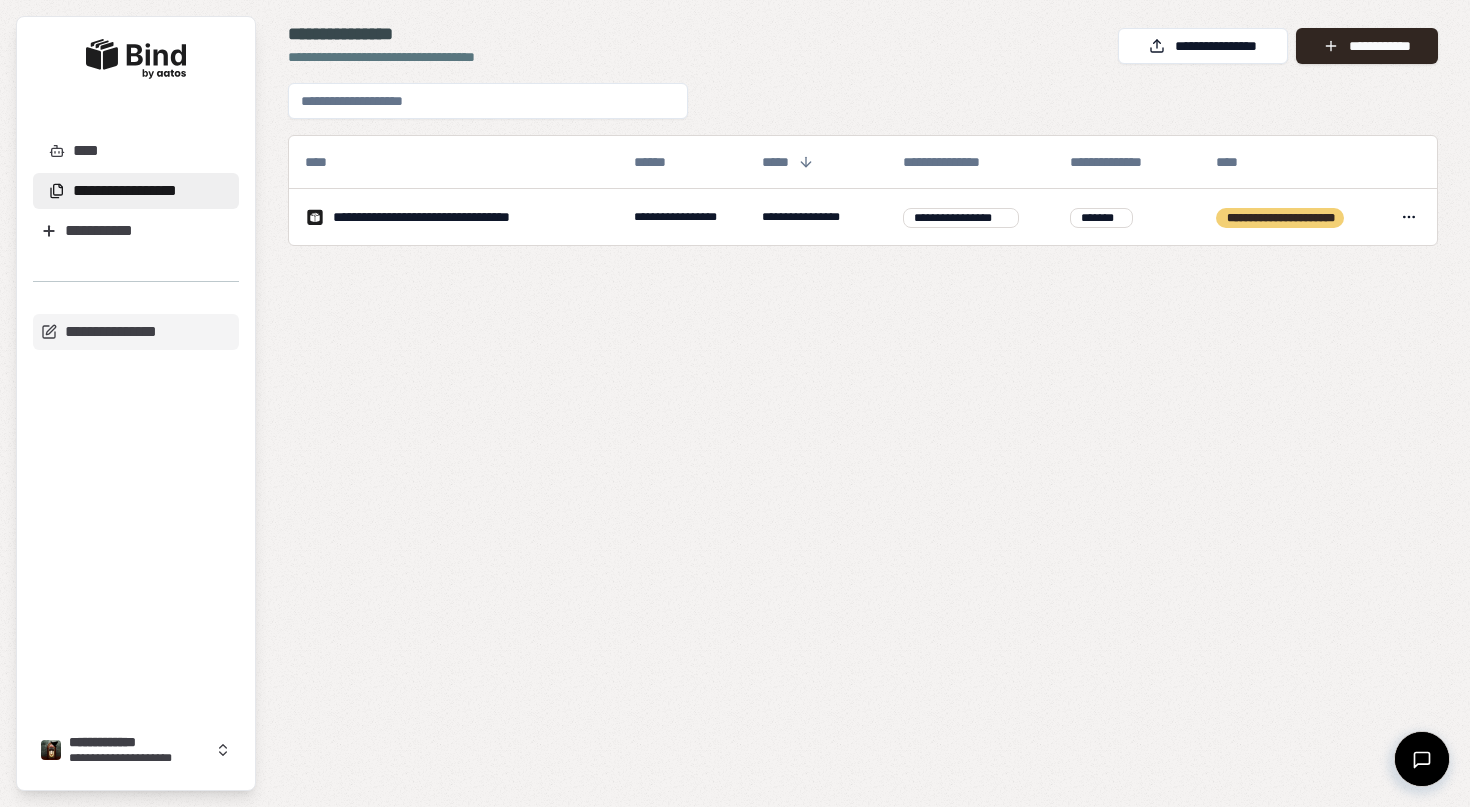 scroll, scrollTop: 0, scrollLeft: 0, axis: both 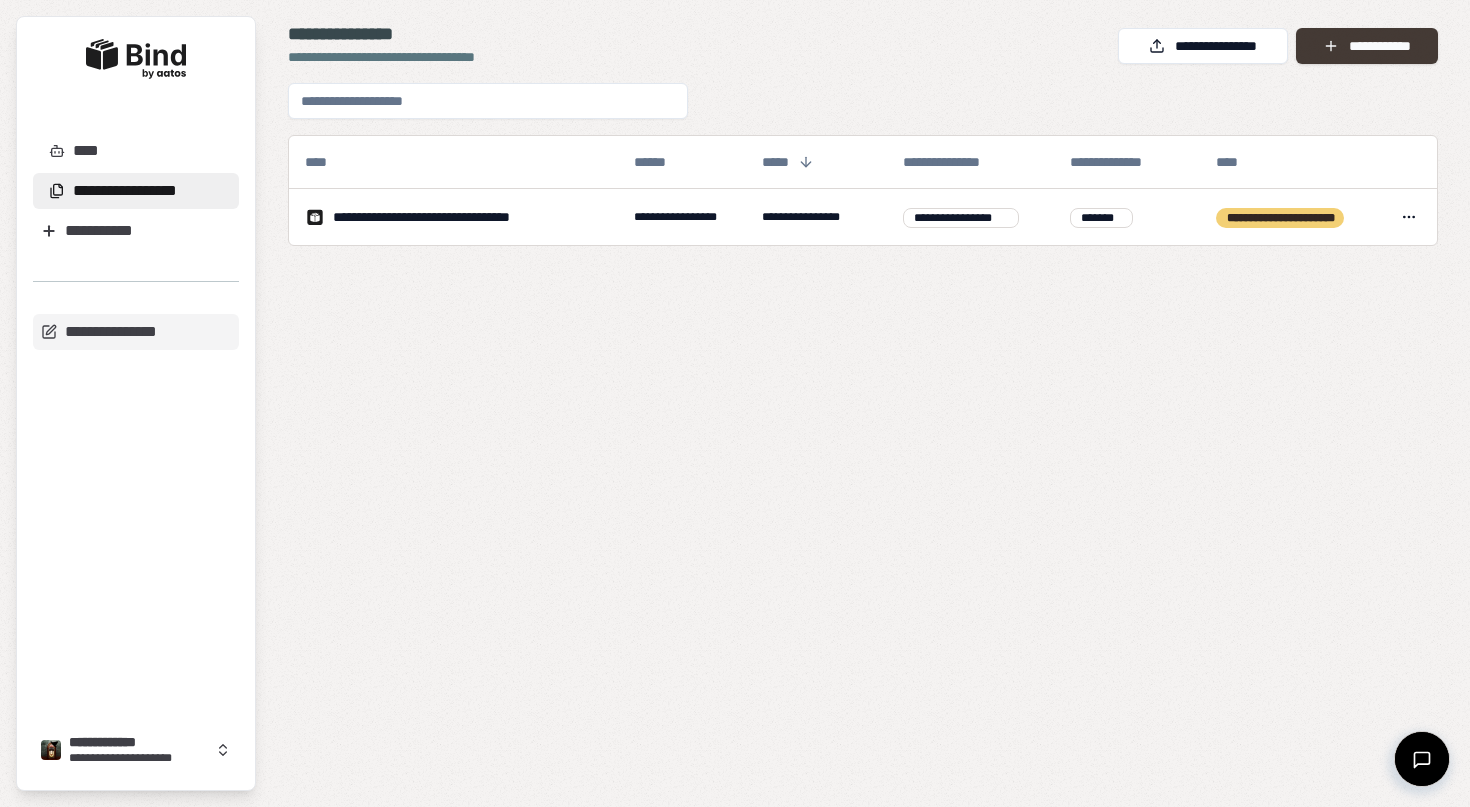 click on "**********" at bounding box center (1367, 46) 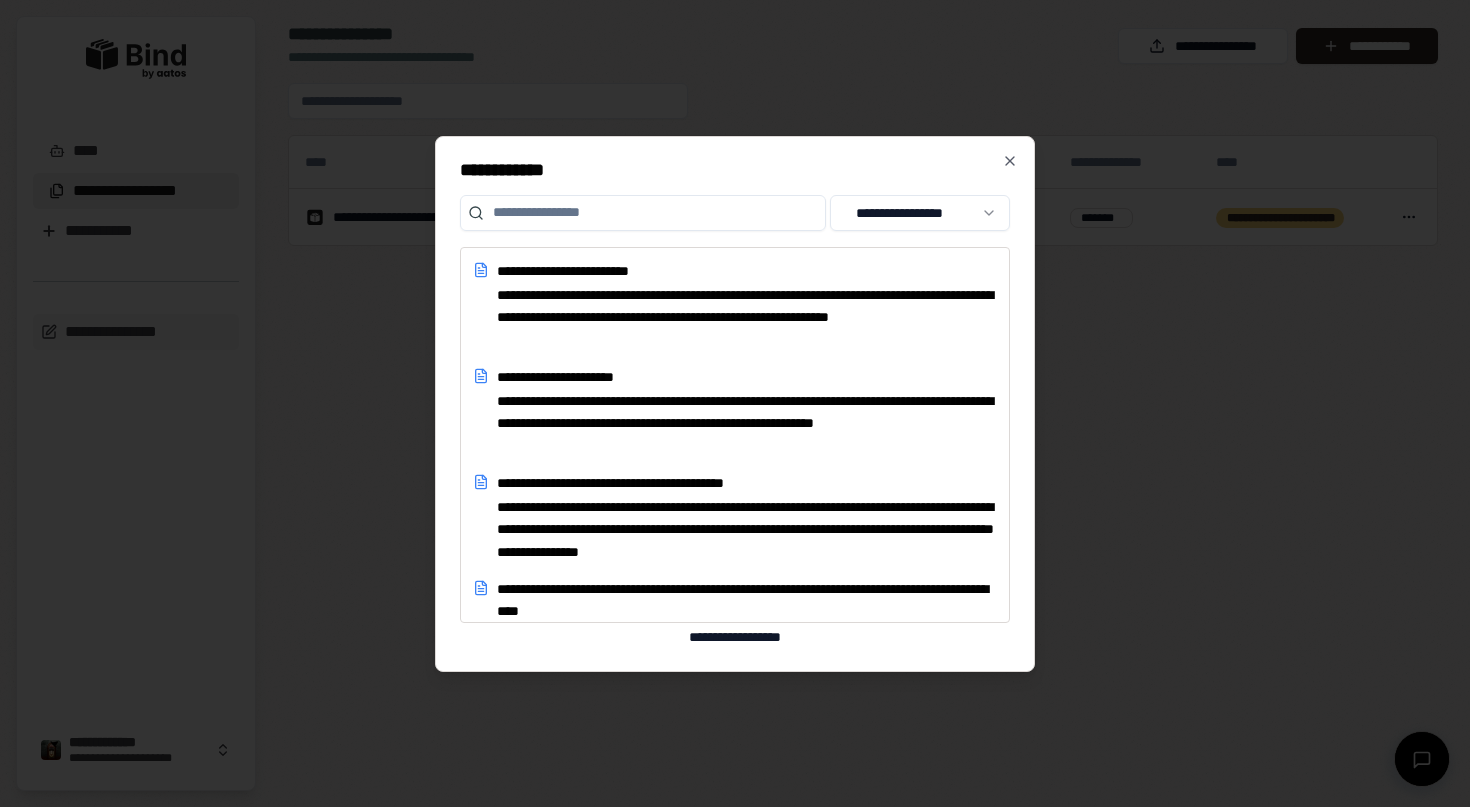click at bounding box center (735, 403) 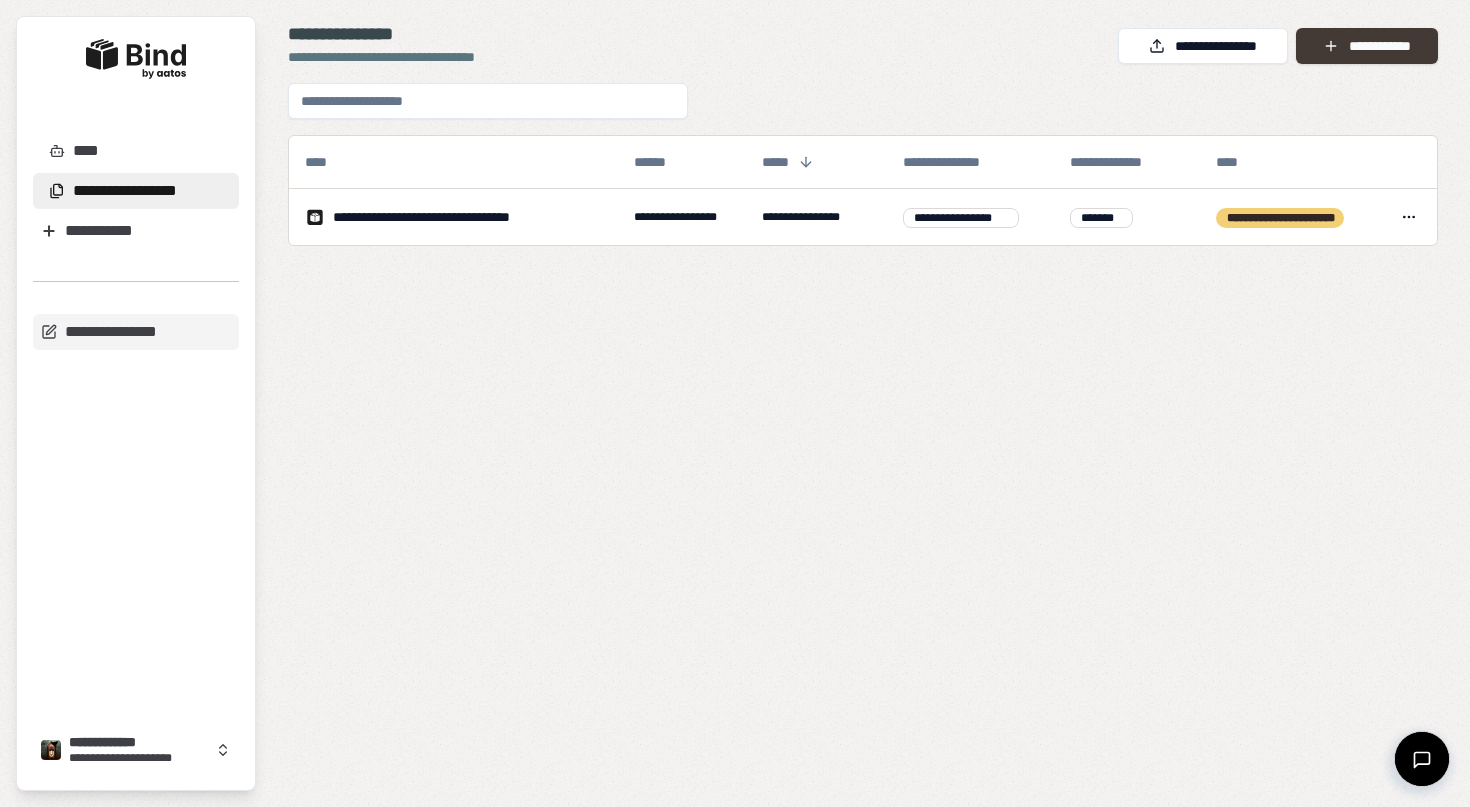 click on "**********" at bounding box center (1367, 46) 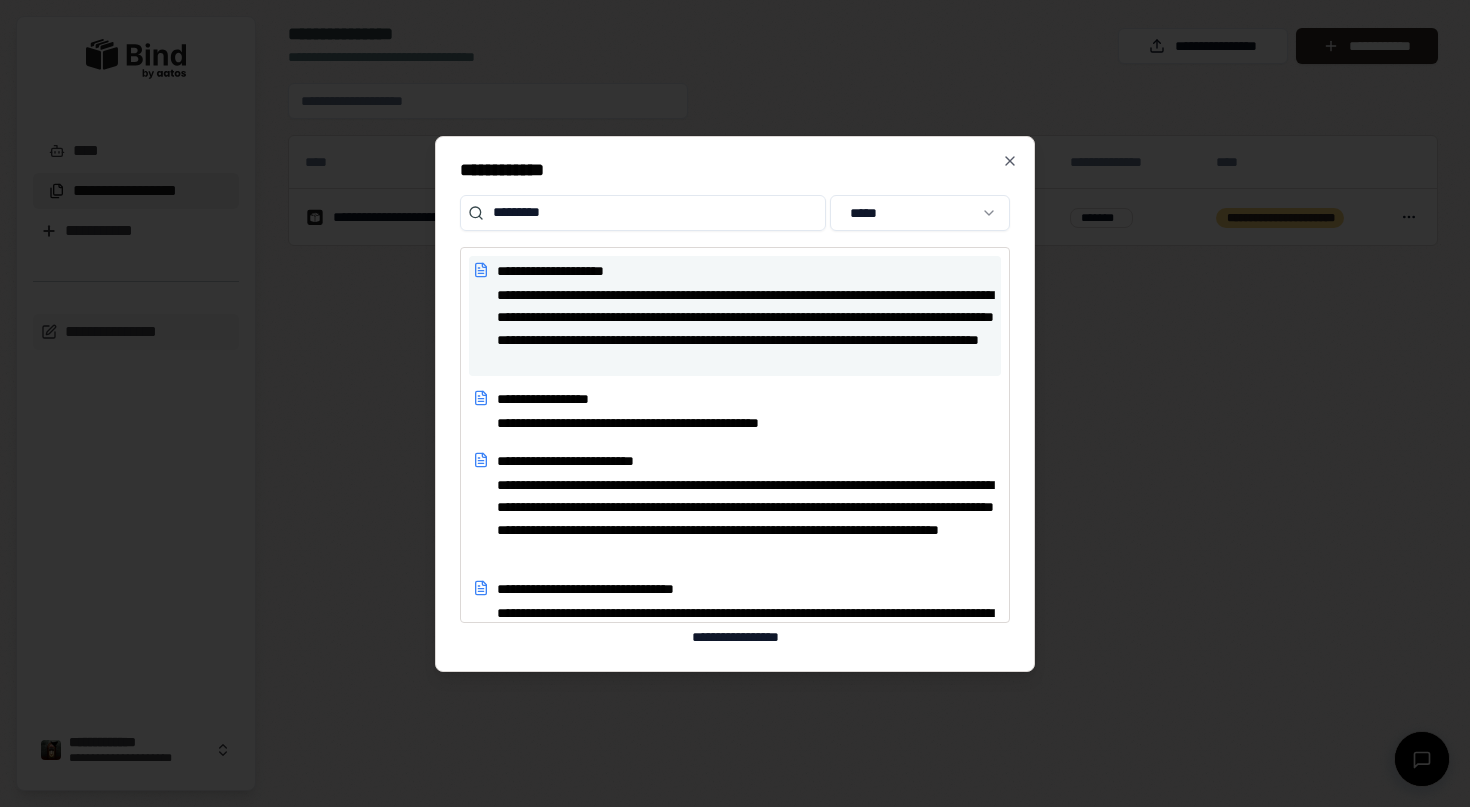 type on "*********" 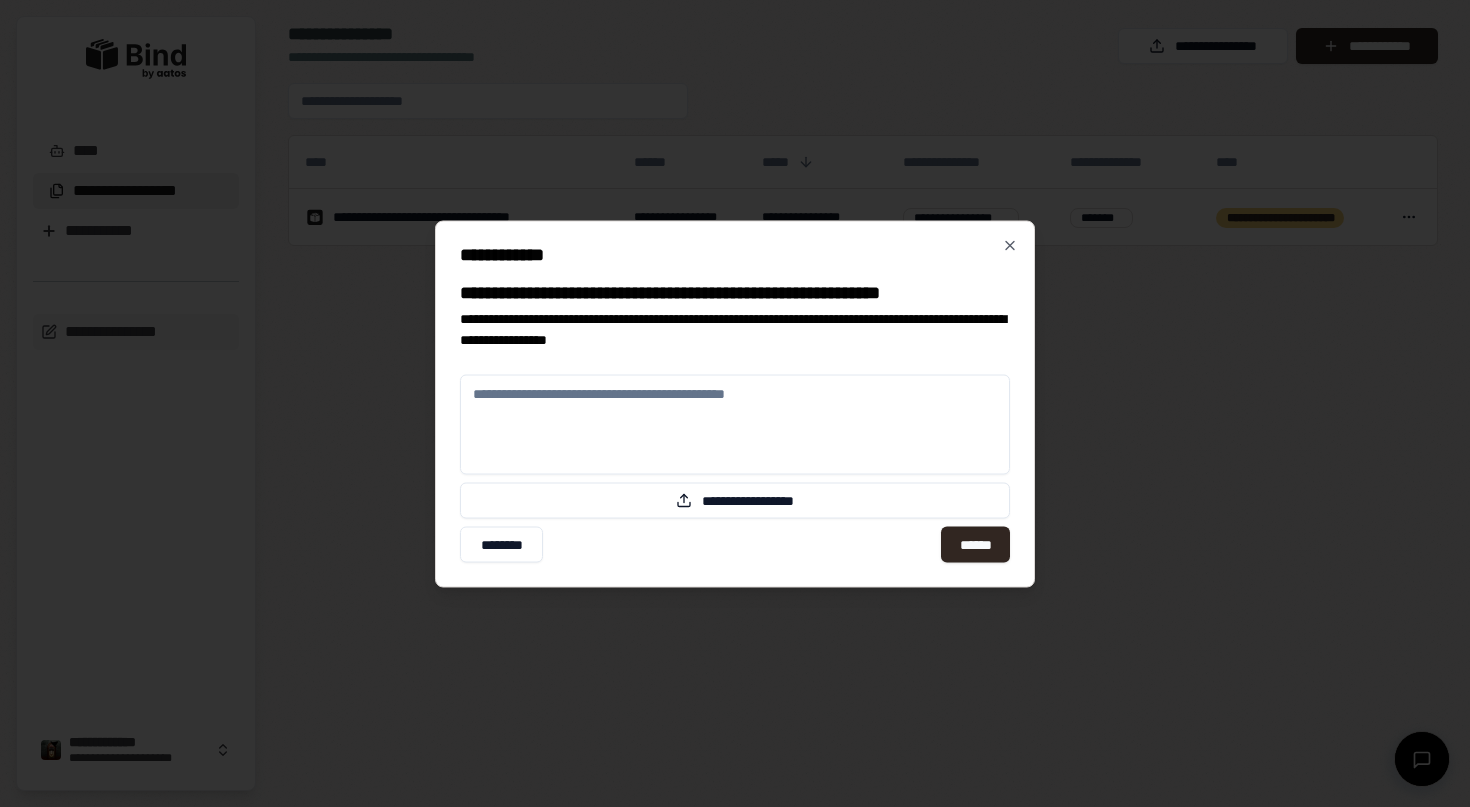 click at bounding box center (735, 424) 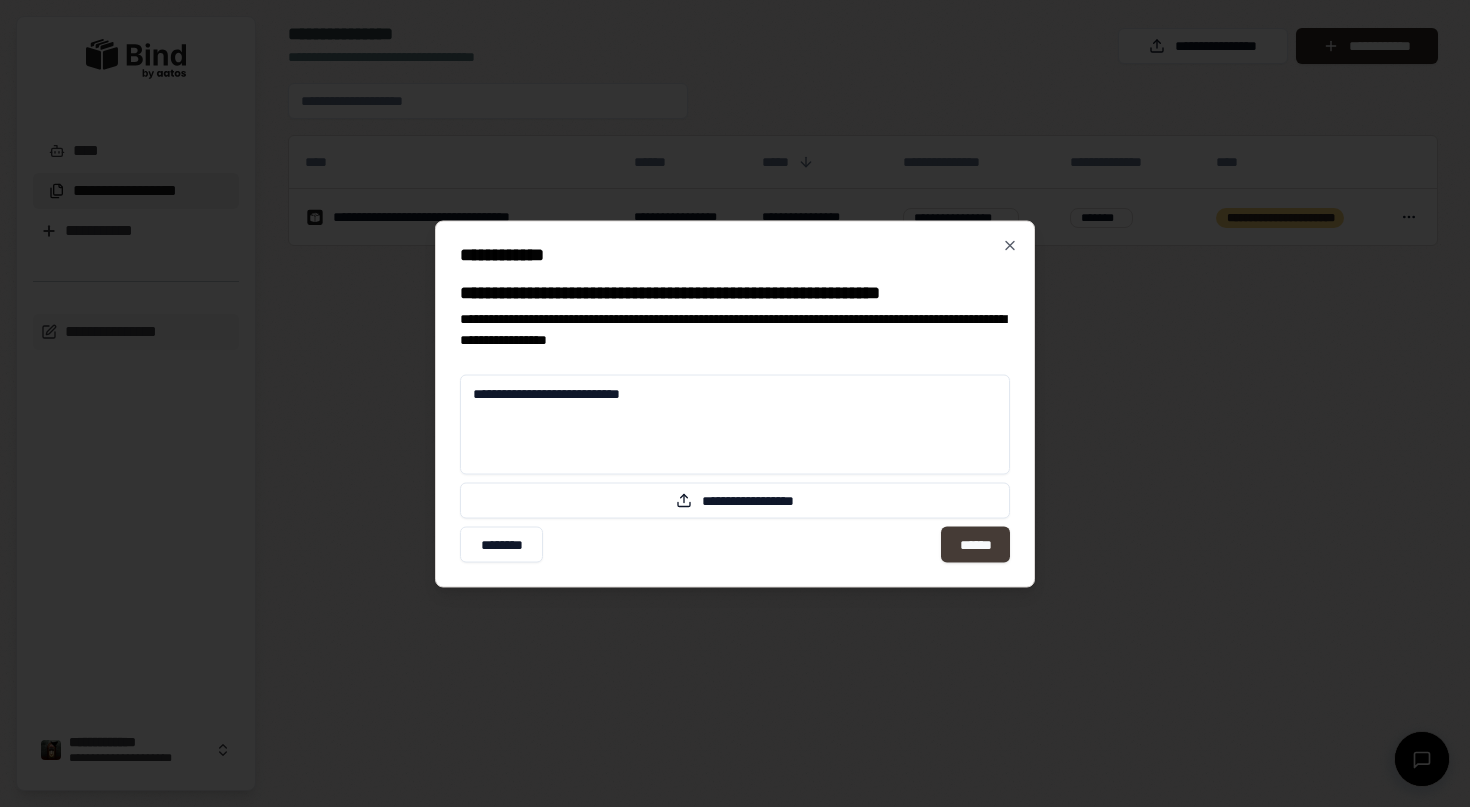 type on "**********" 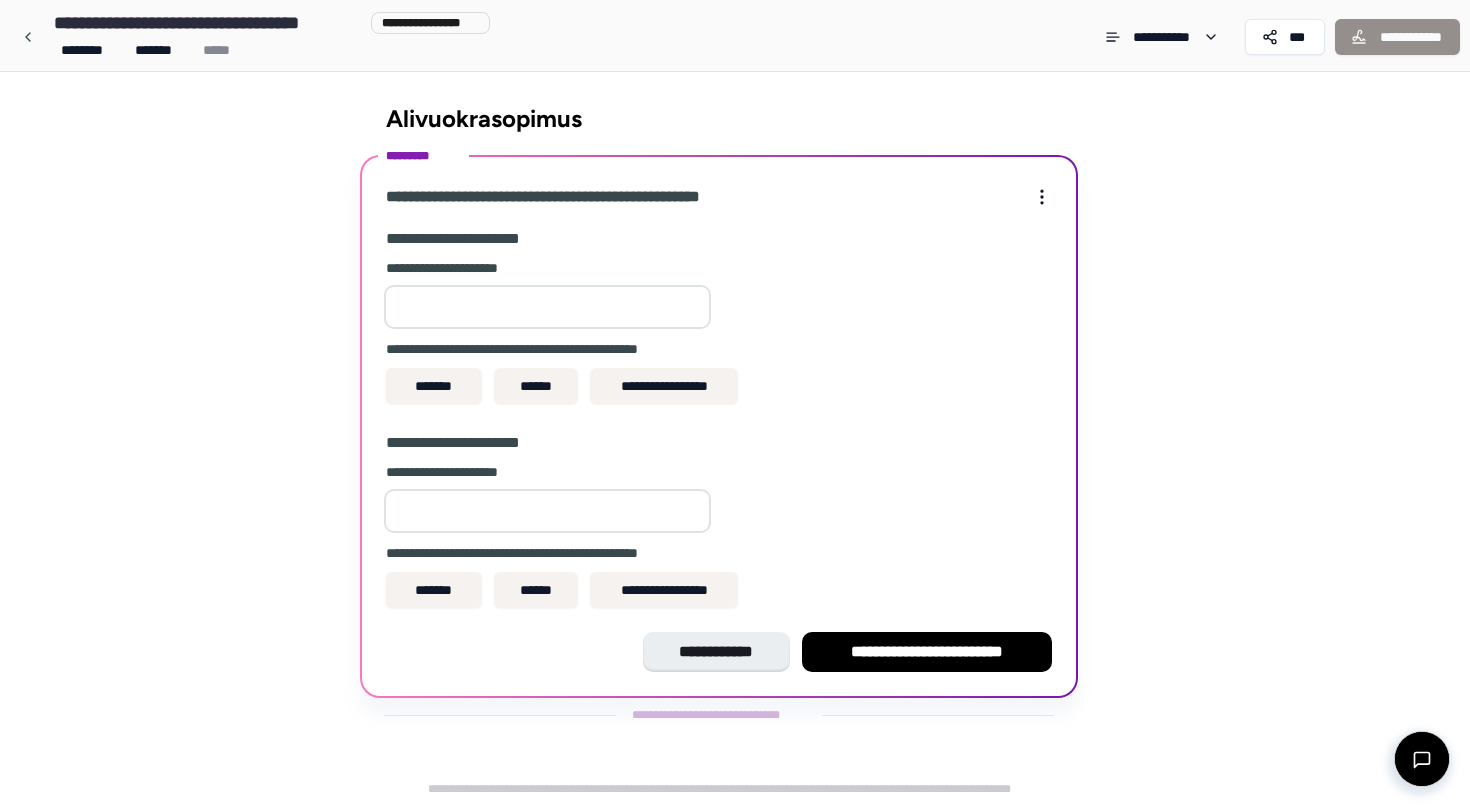 click at bounding box center (547, 307) 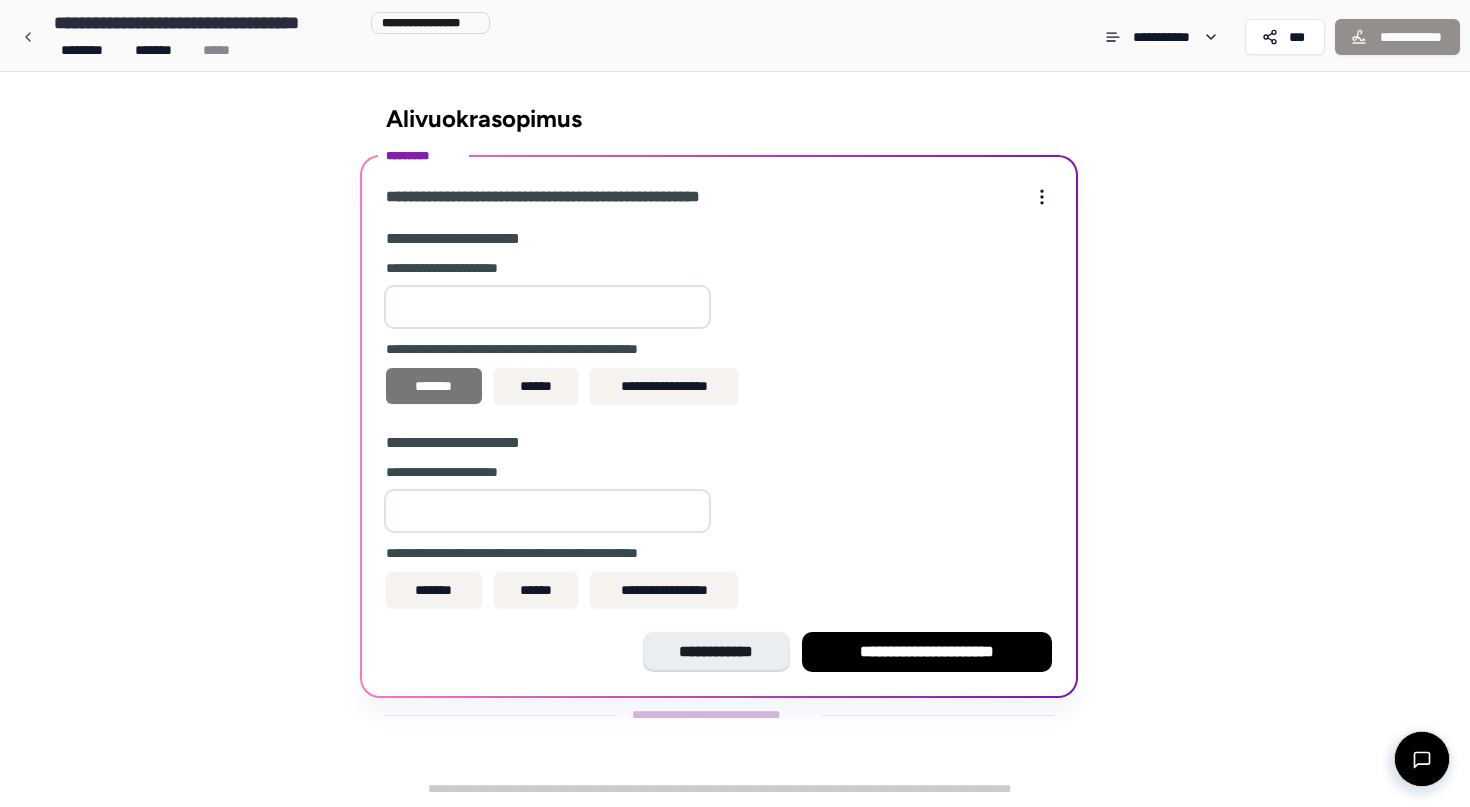type on "*" 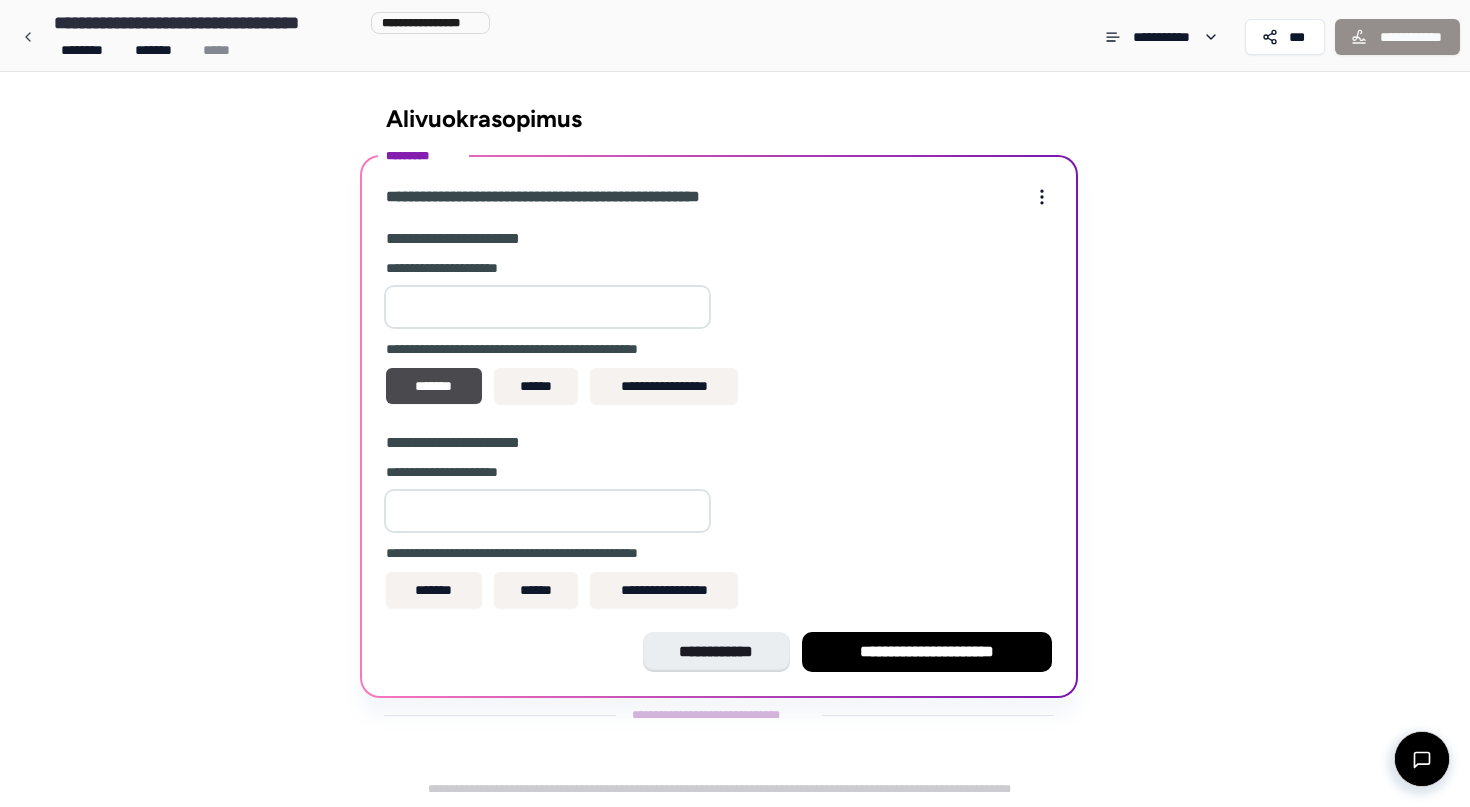 click at bounding box center (547, 511) 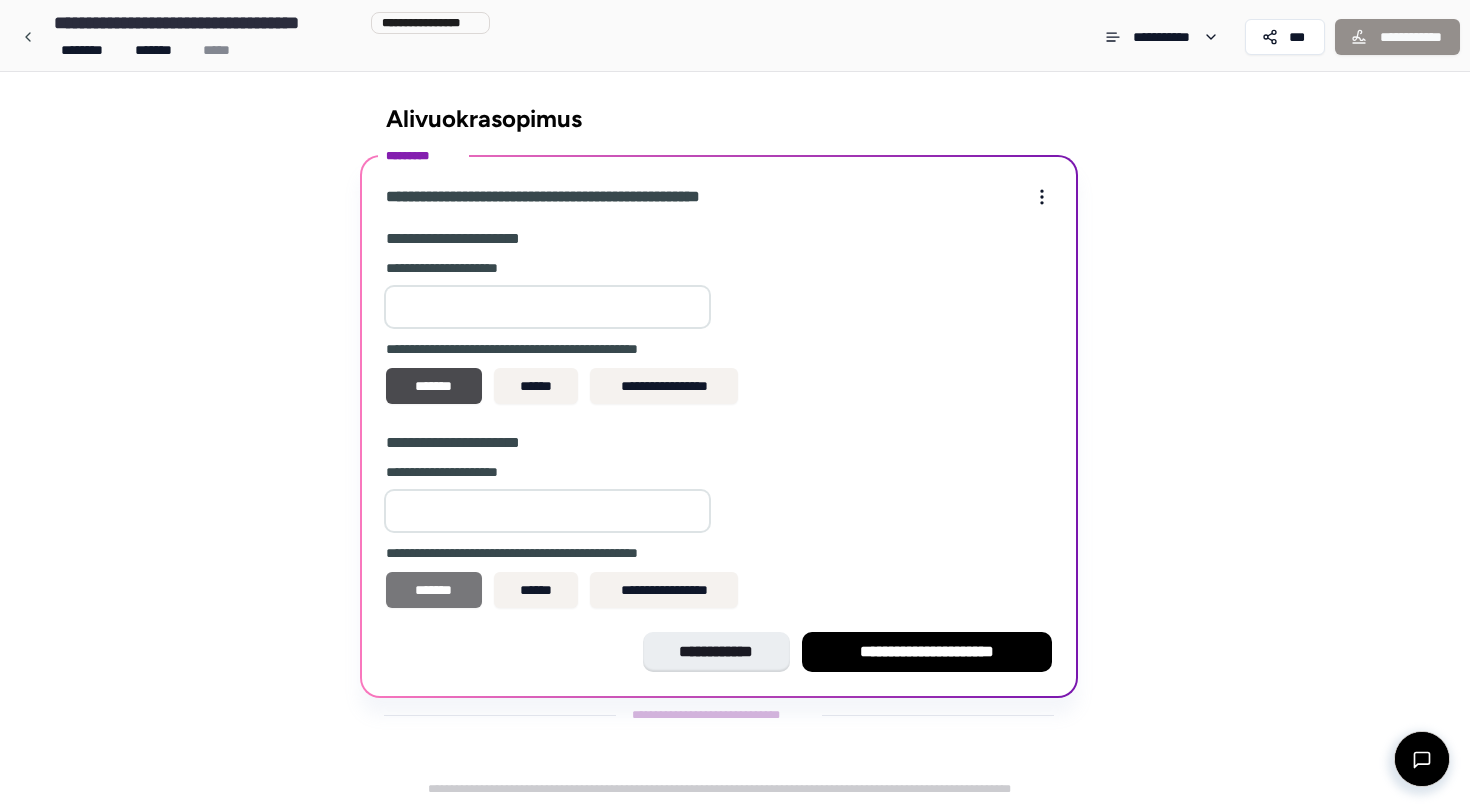 type on "*" 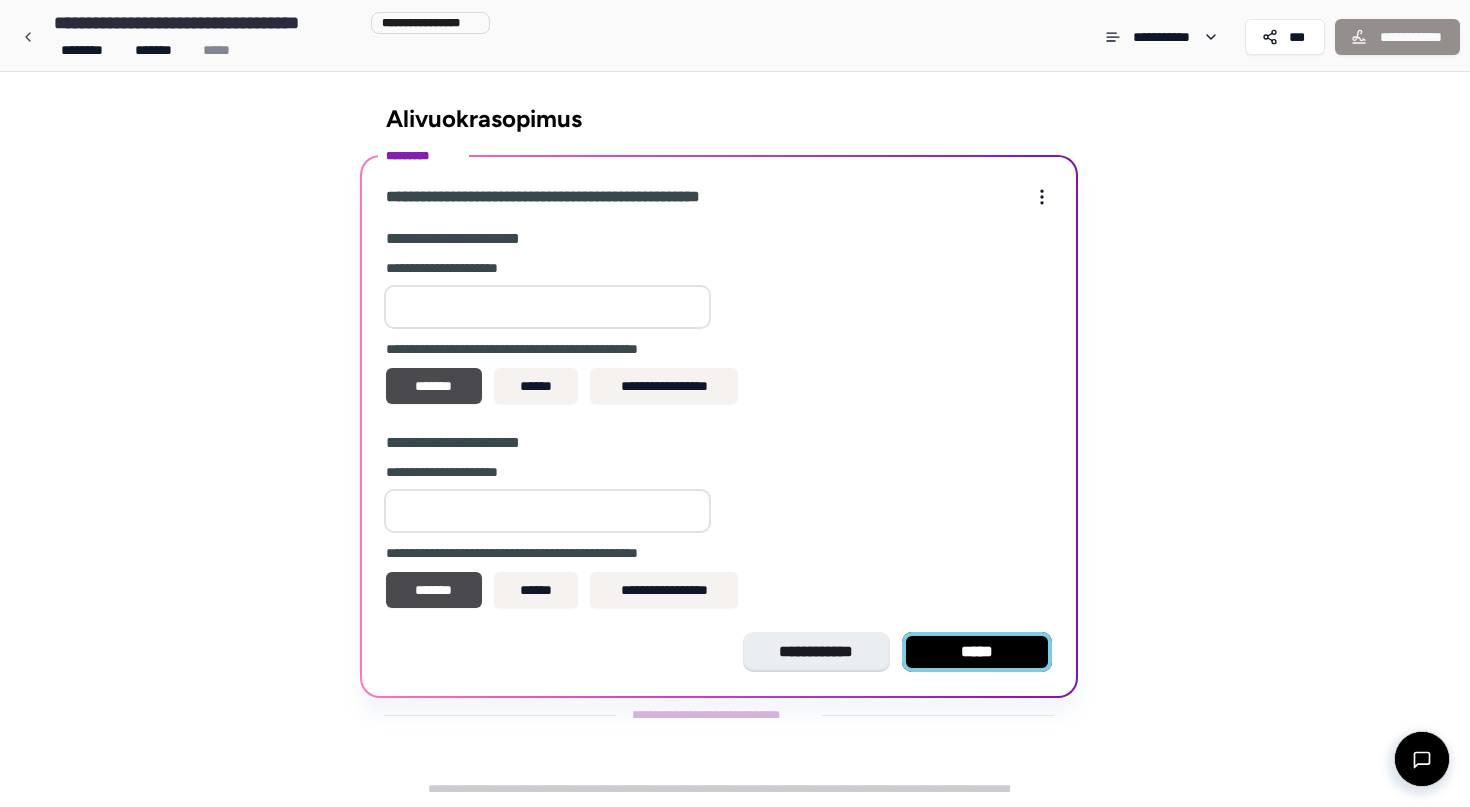 click on "*****" at bounding box center [977, 652] 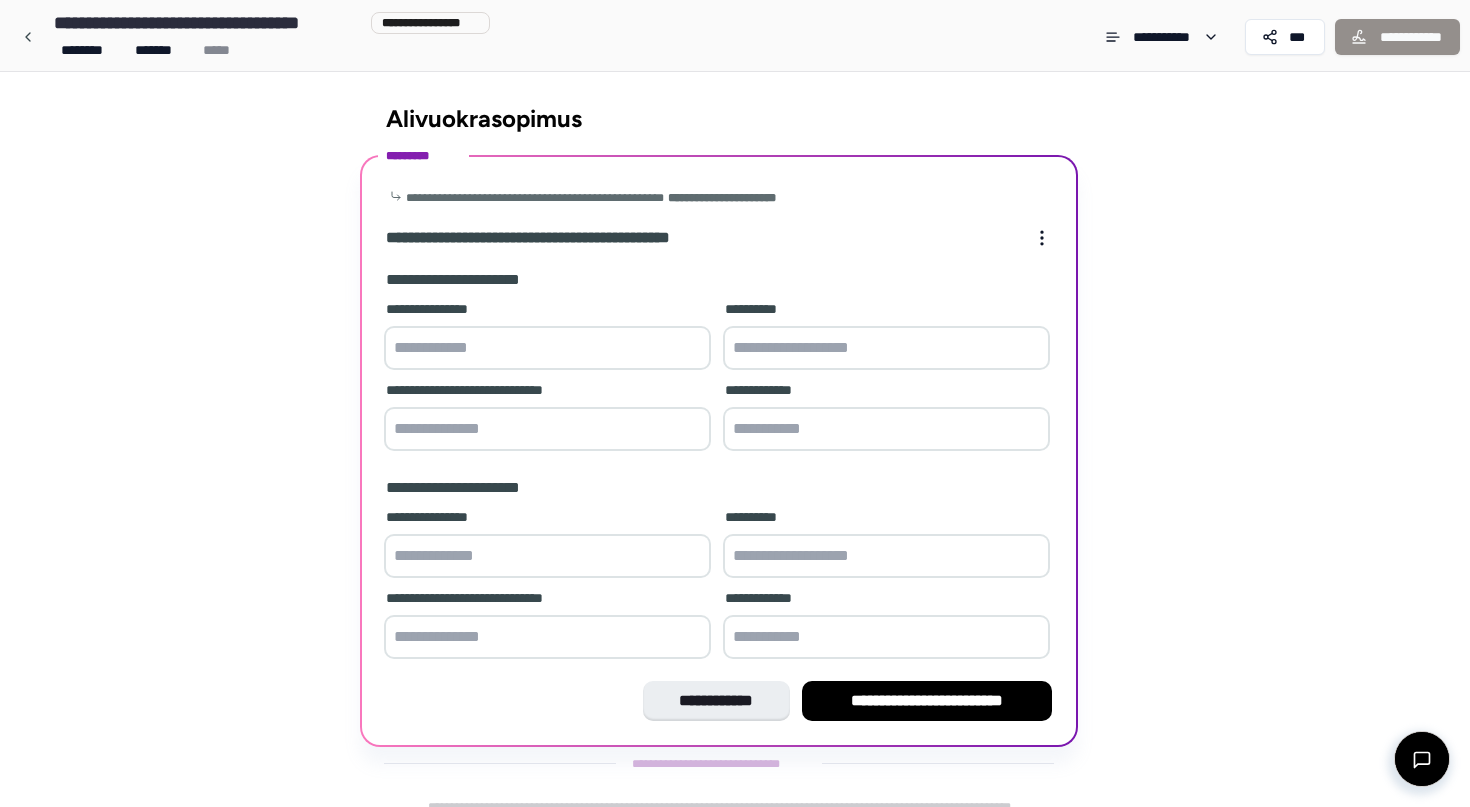 scroll, scrollTop: 18, scrollLeft: 0, axis: vertical 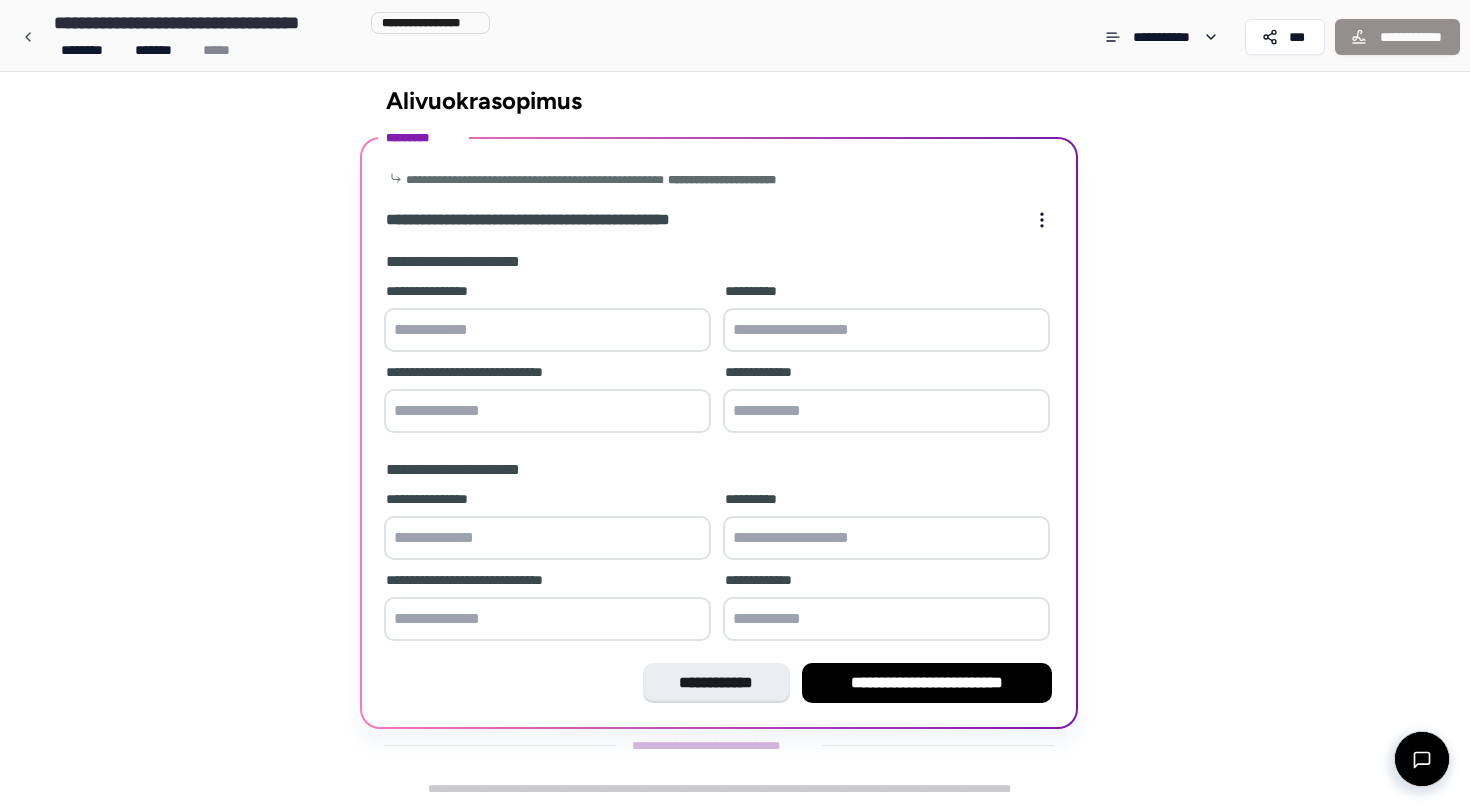 click at bounding box center (547, 330) 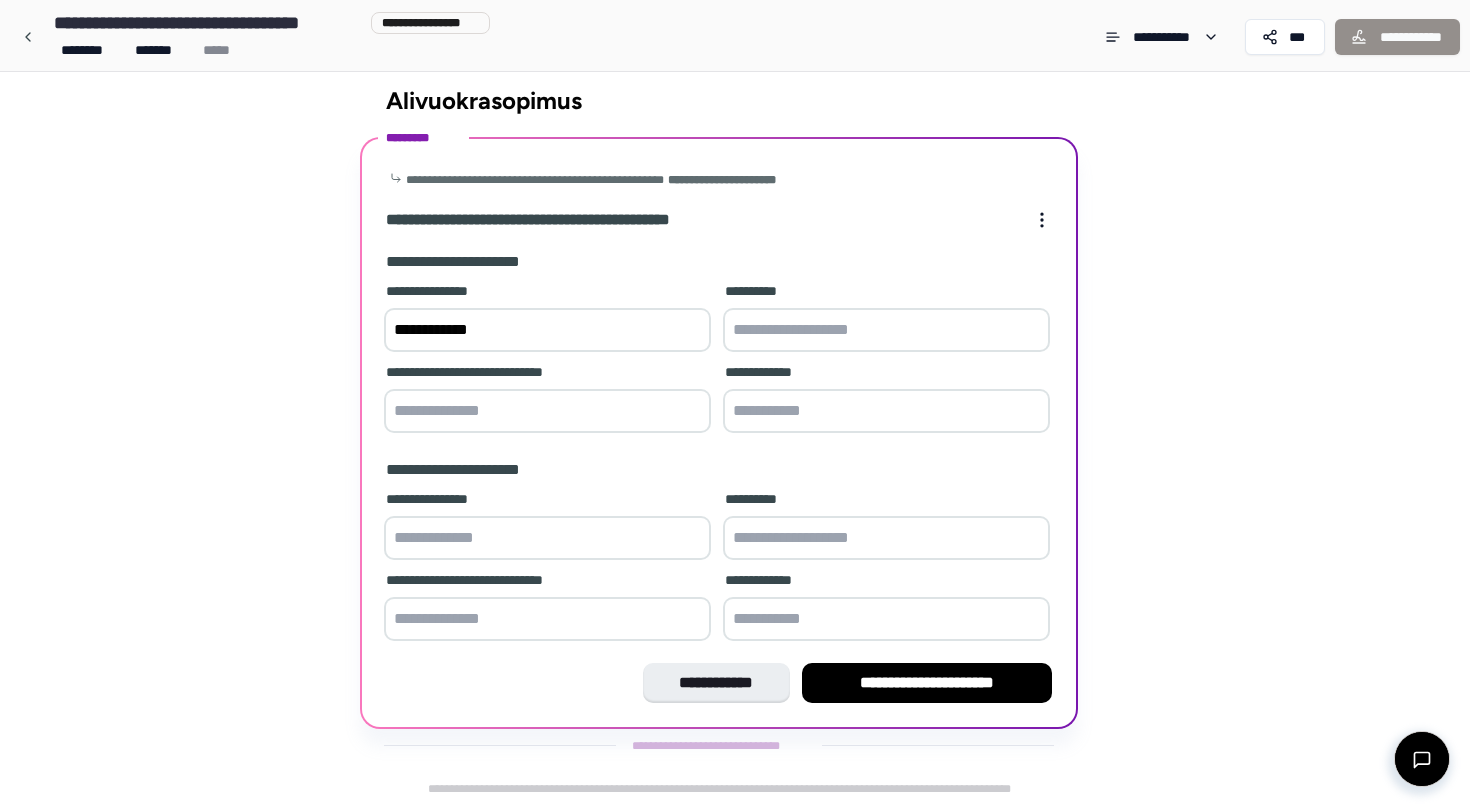 click on "**********" at bounding box center [886, 319] 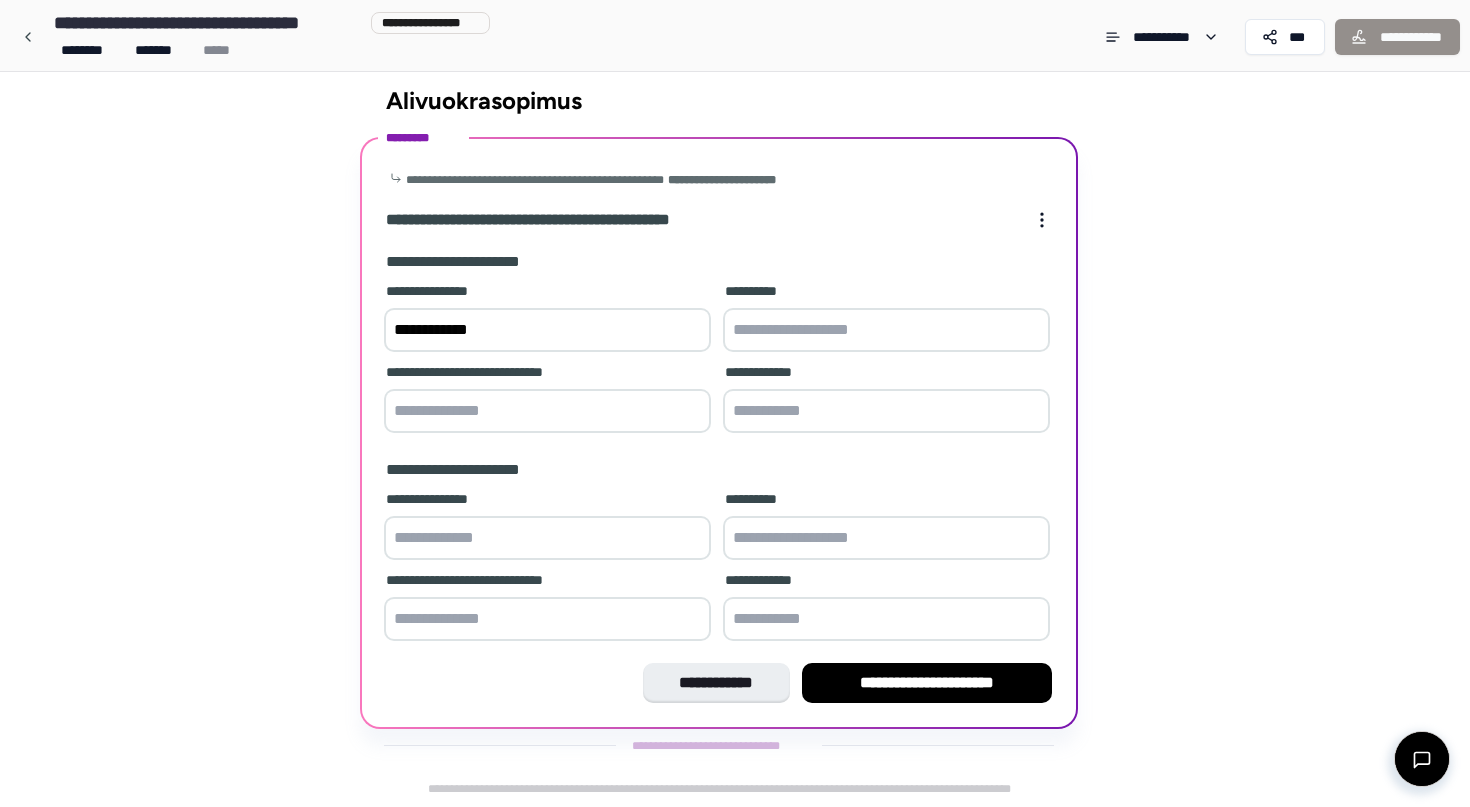click at bounding box center (886, 330) 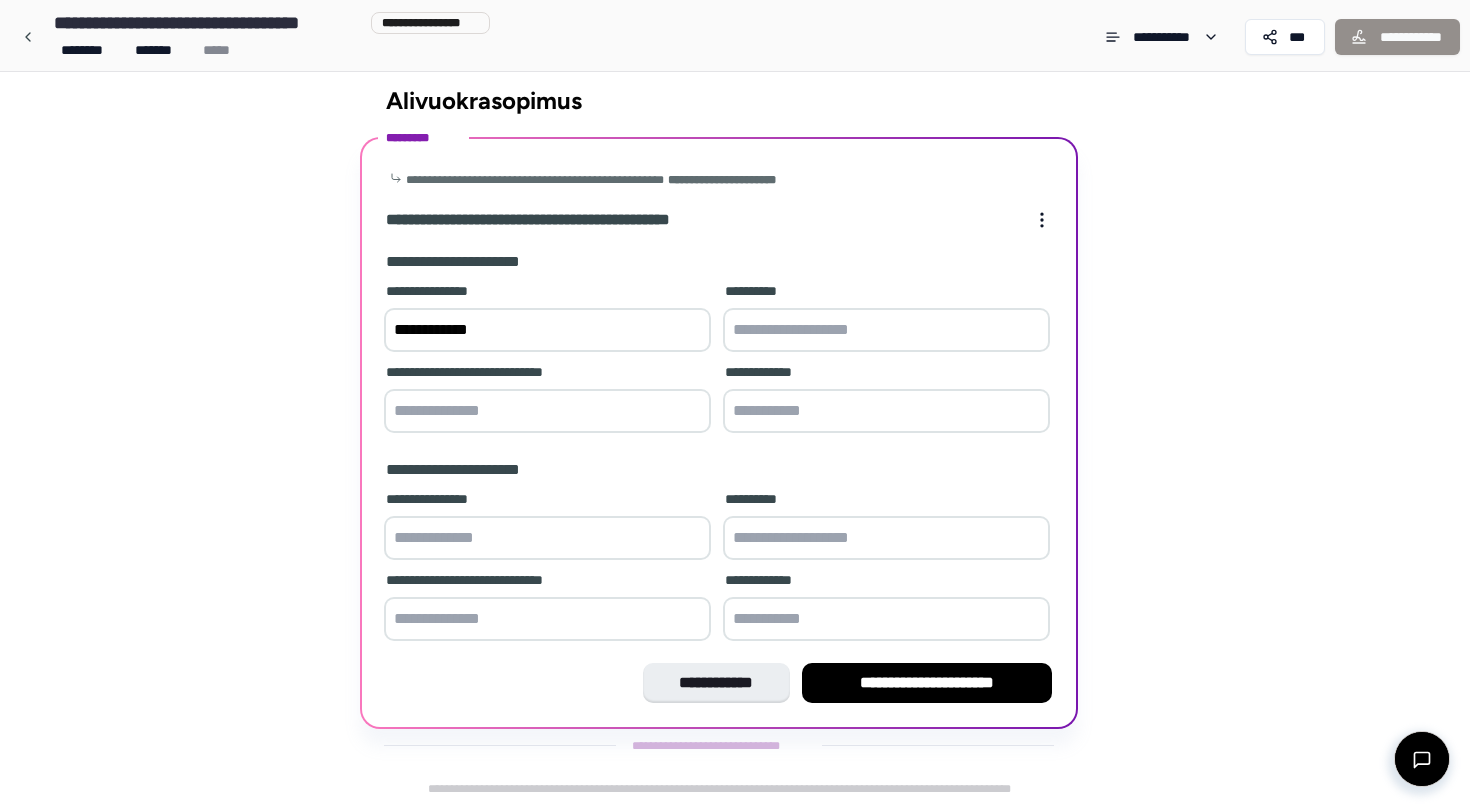 drag, startPoint x: 549, startPoint y: 332, endPoint x: 227, endPoint y: 308, distance: 322.89316 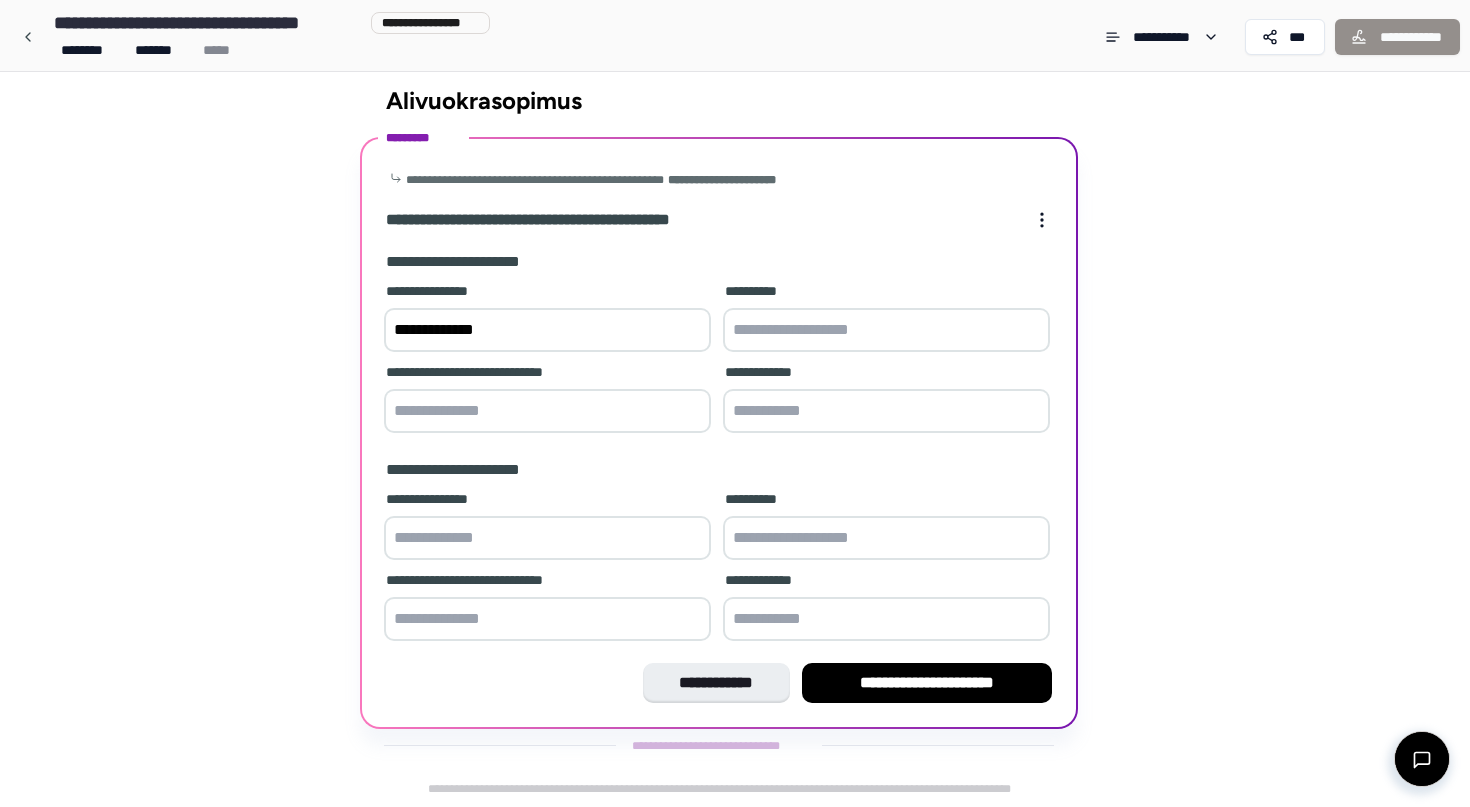 type on "**********" 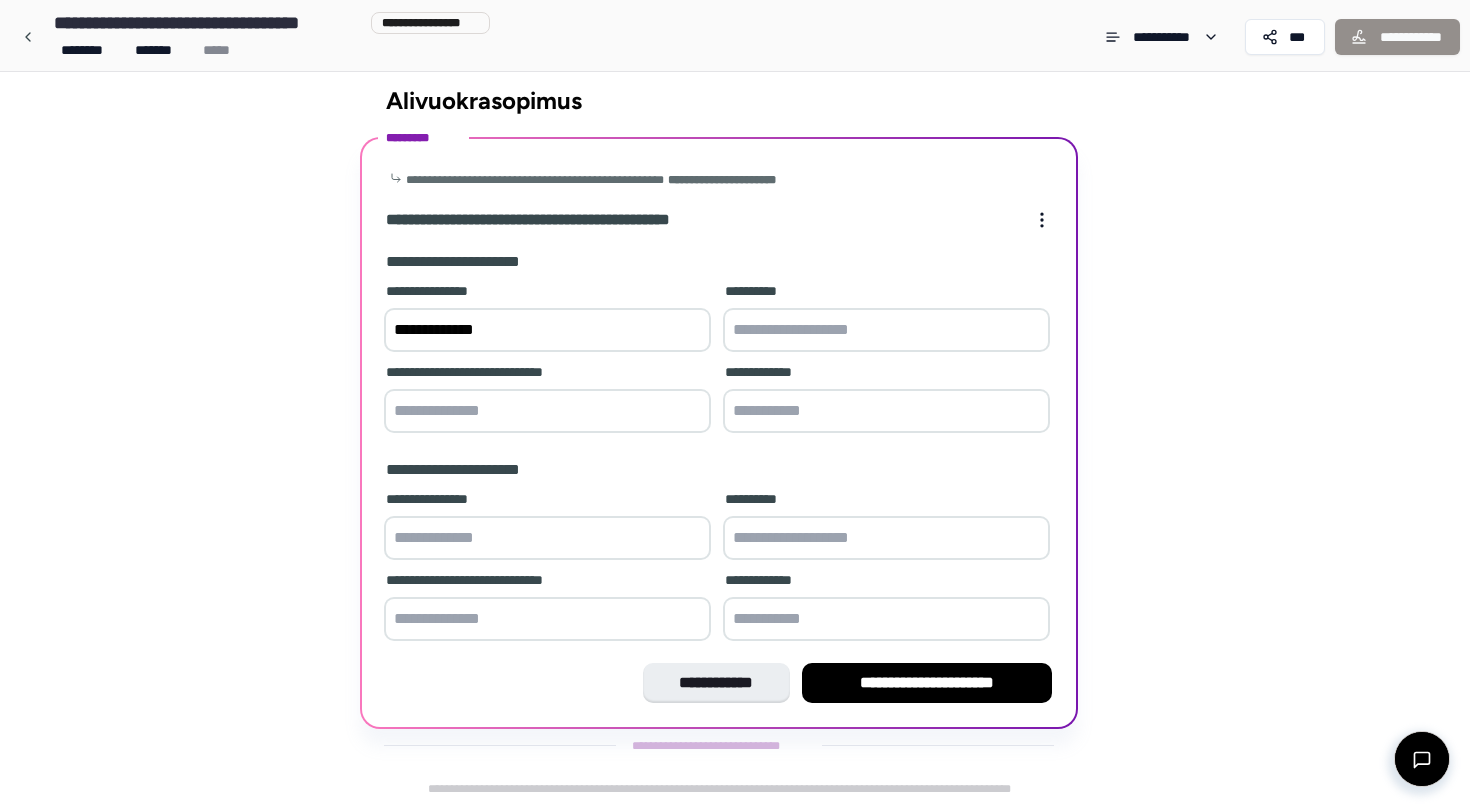 click at bounding box center [886, 330] 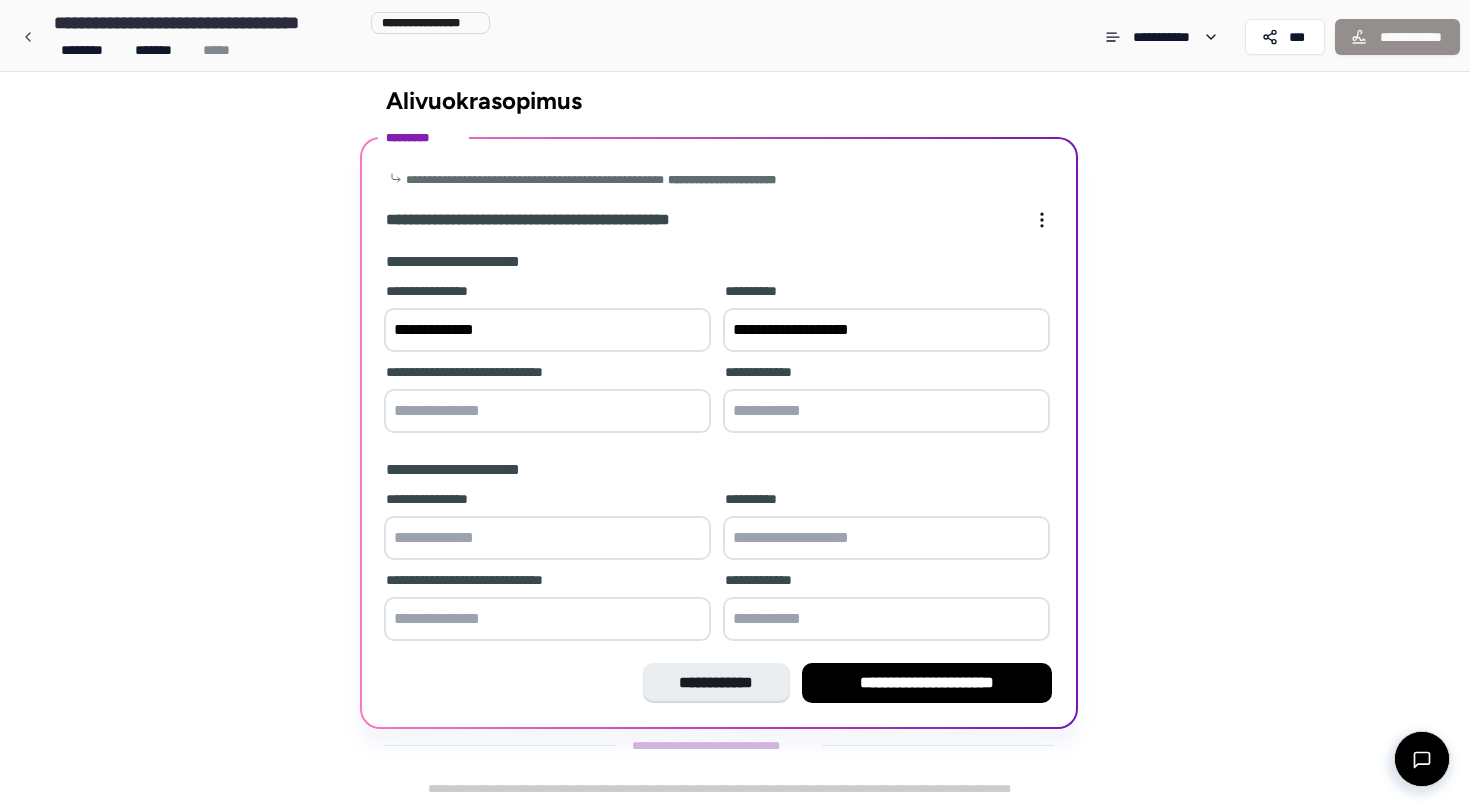 type on "**********" 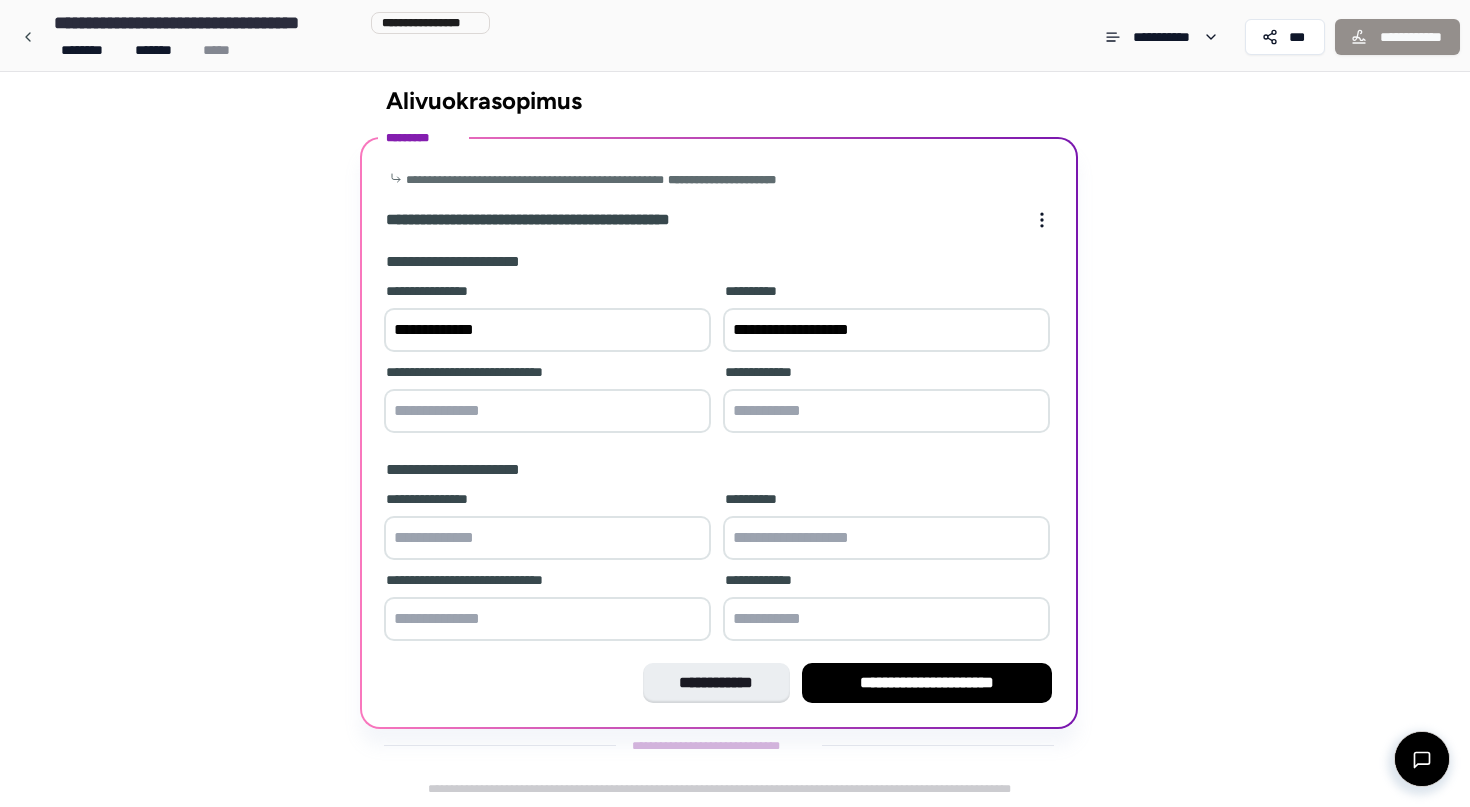 click at bounding box center [886, 411] 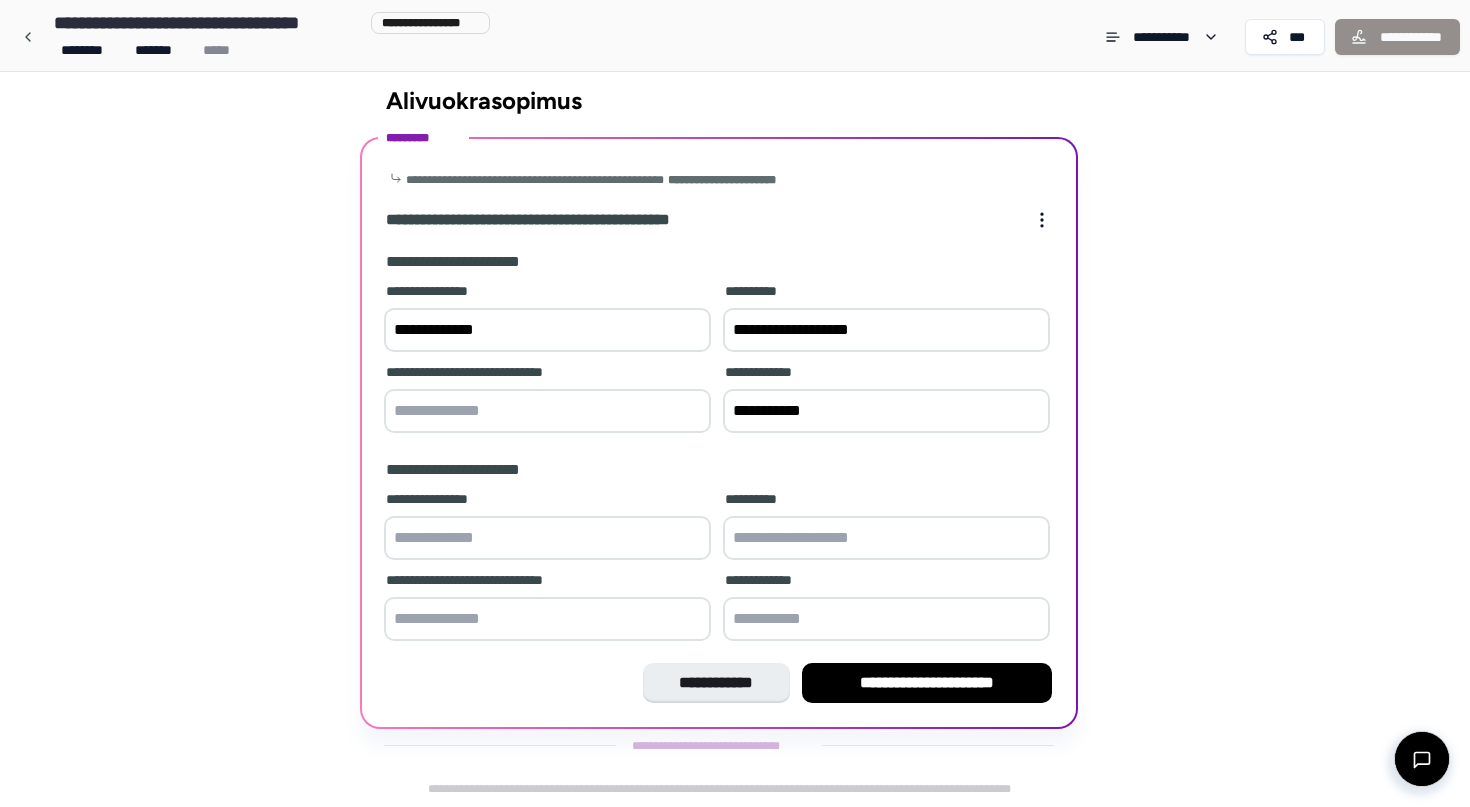 type on "**********" 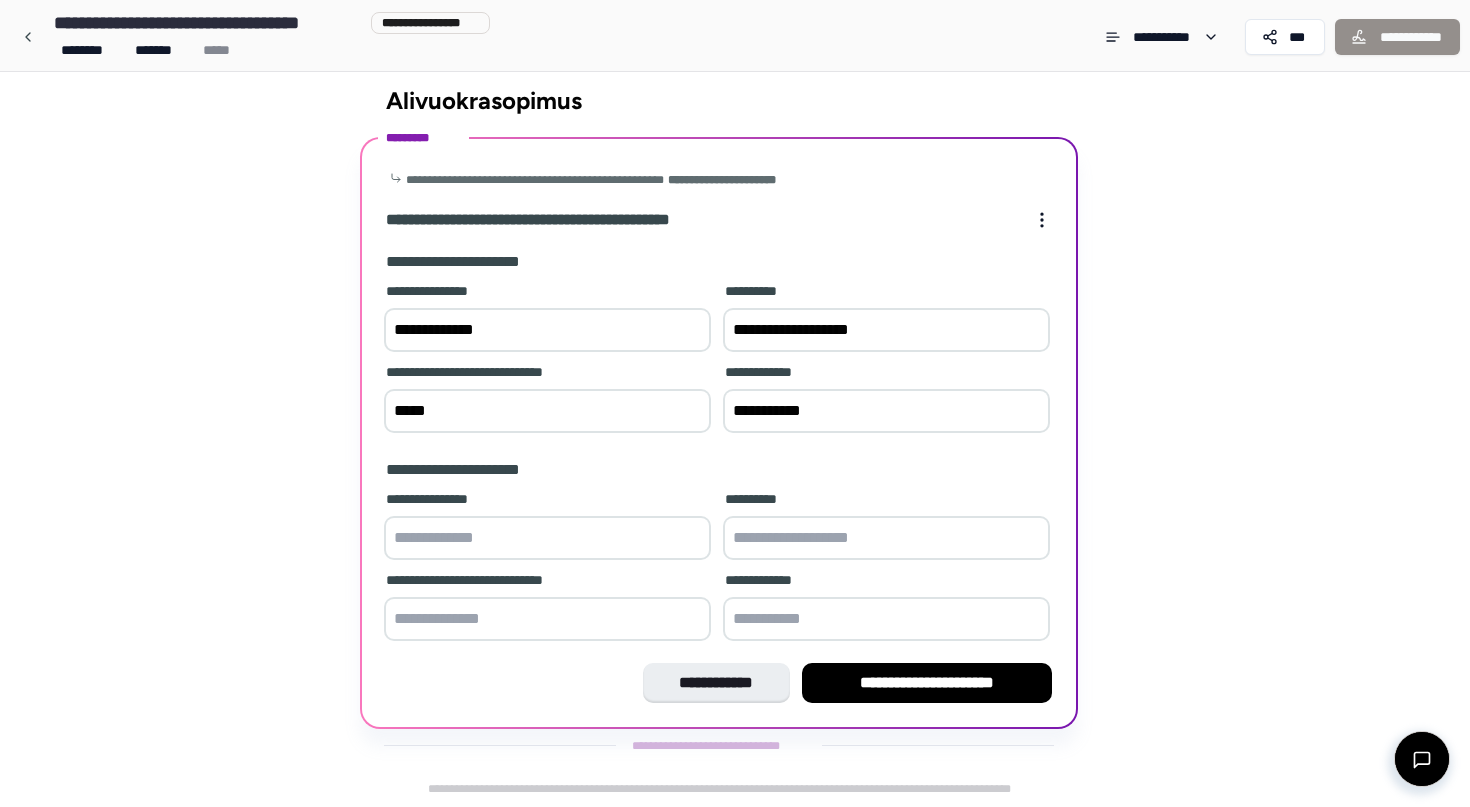 type on "*****" 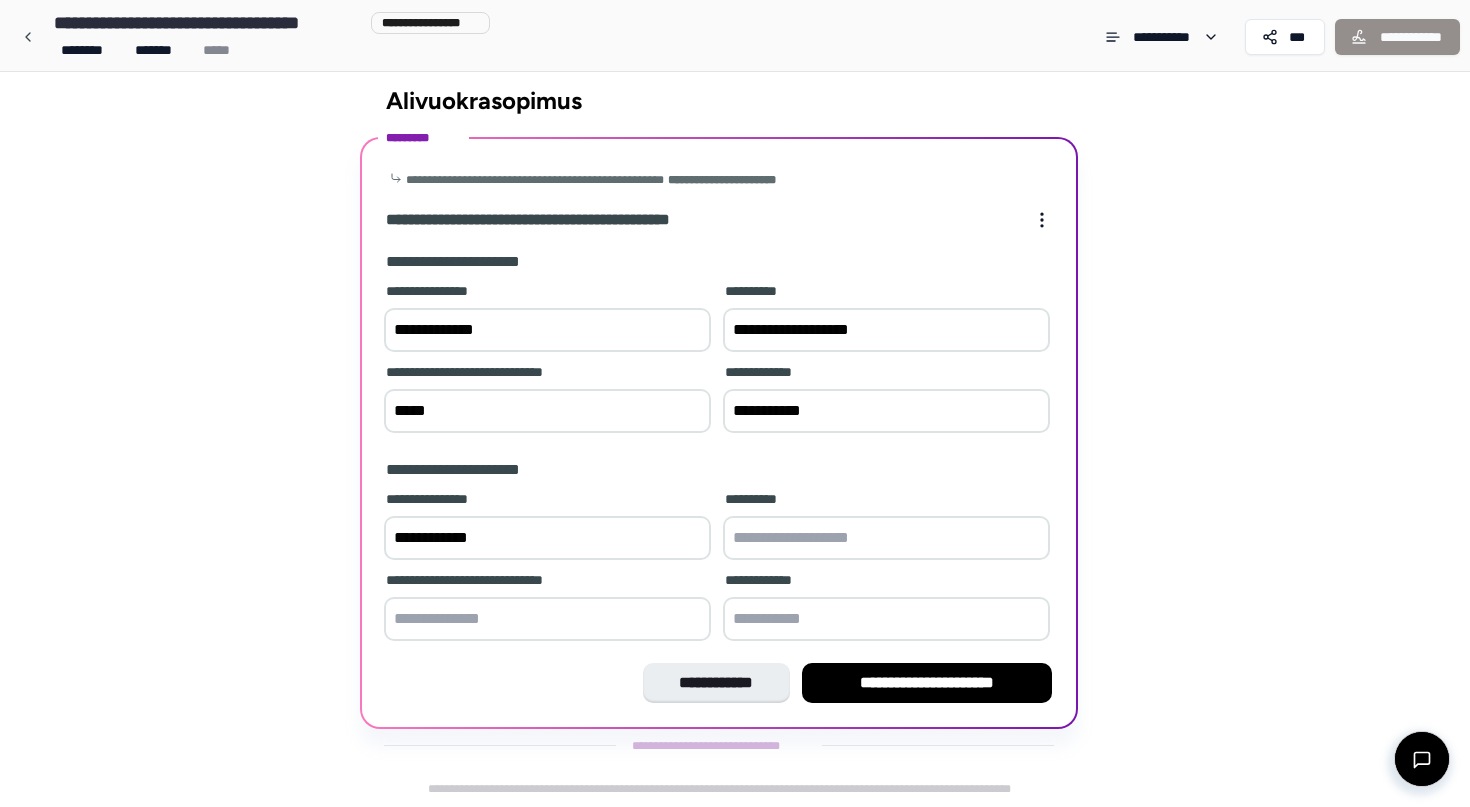 type on "**********" 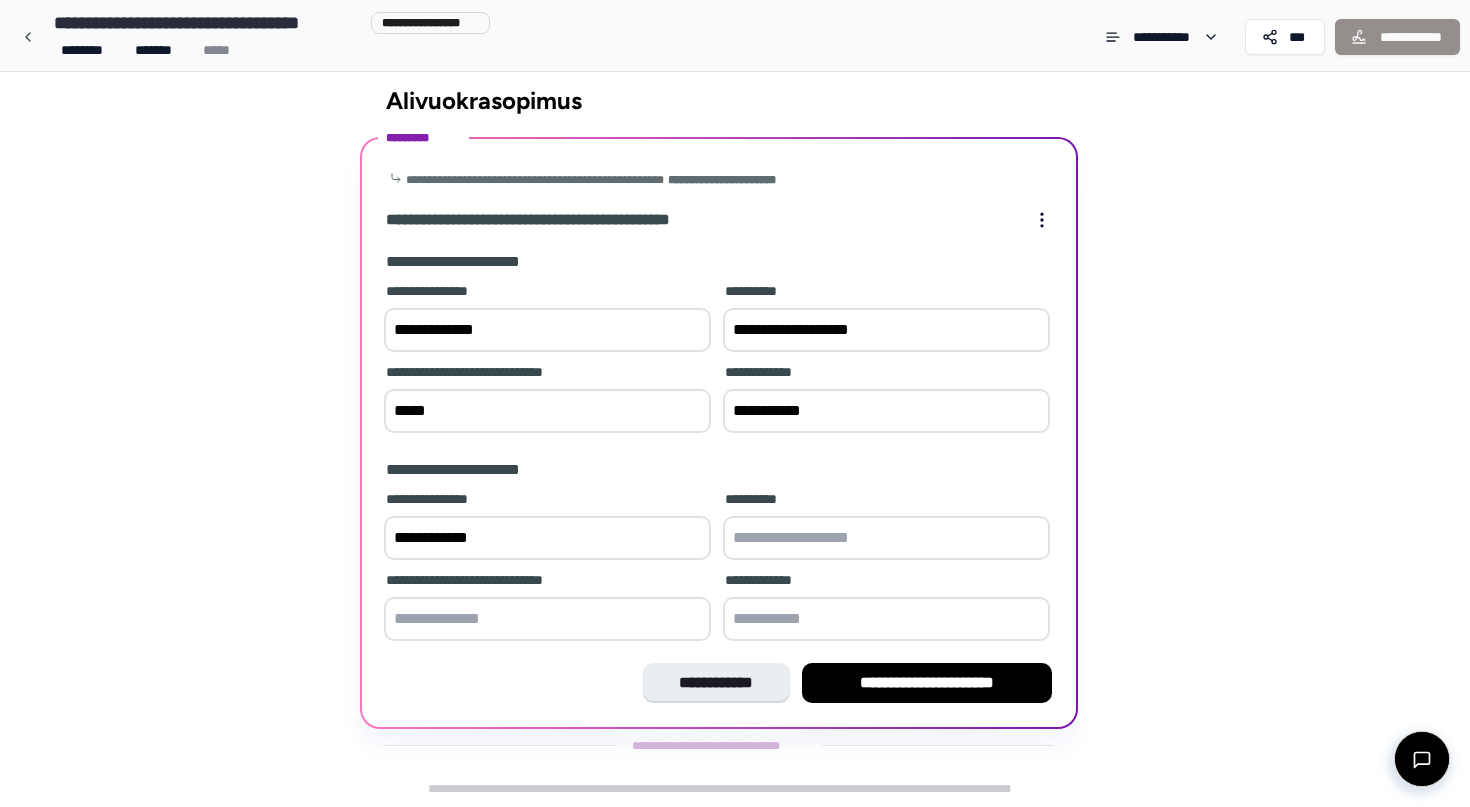 click at bounding box center [886, 538] 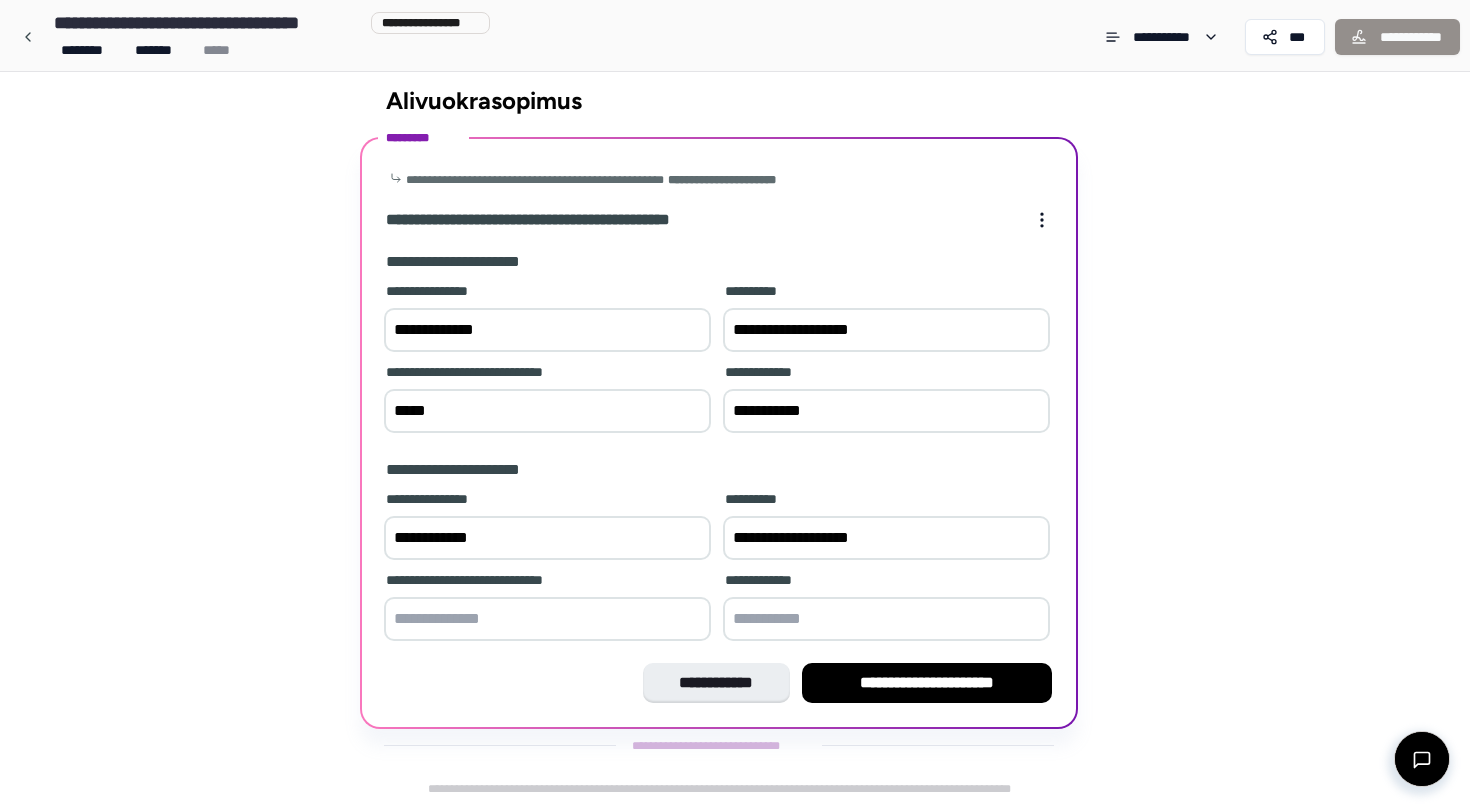 type on "**********" 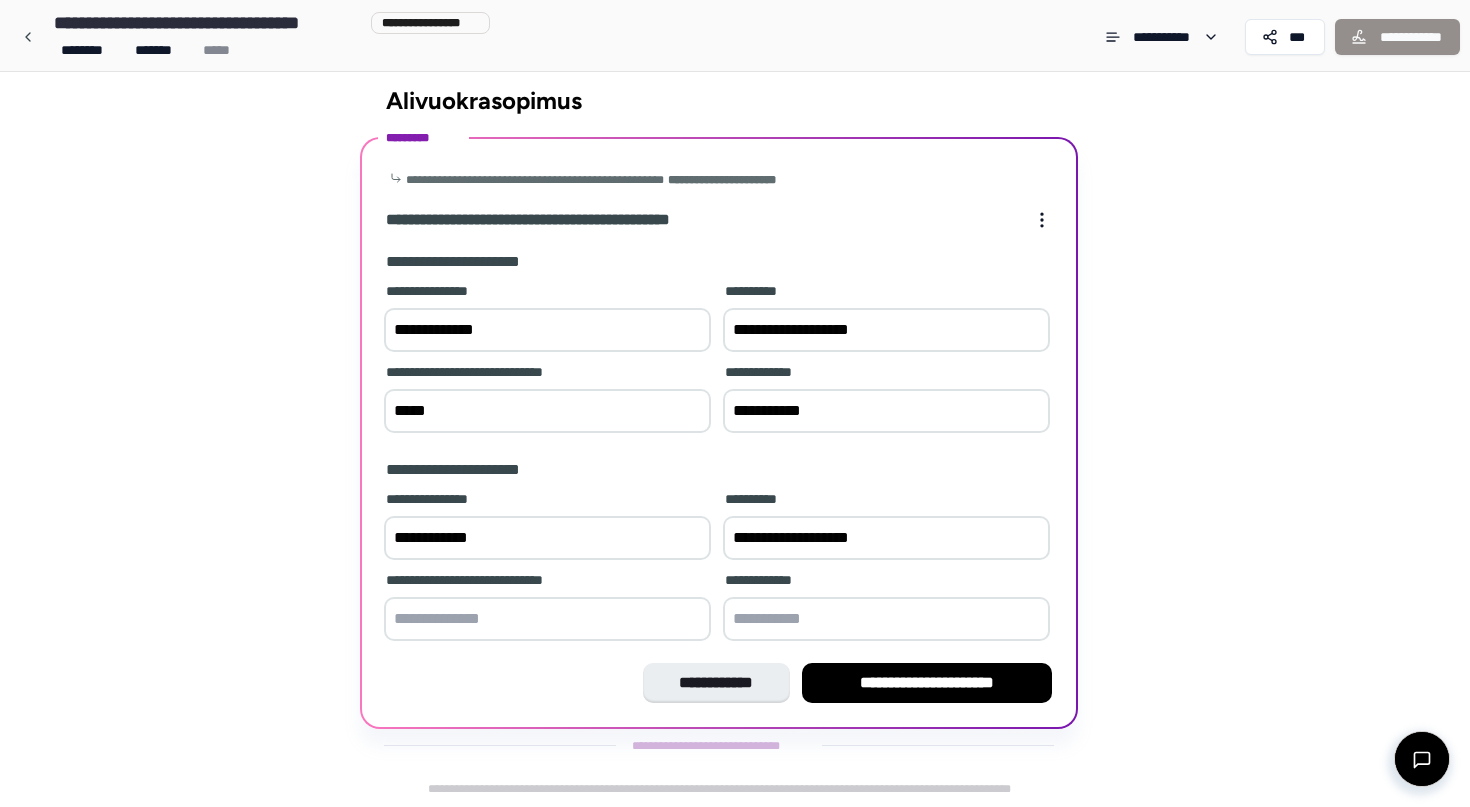click at bounding box center [547, 619] 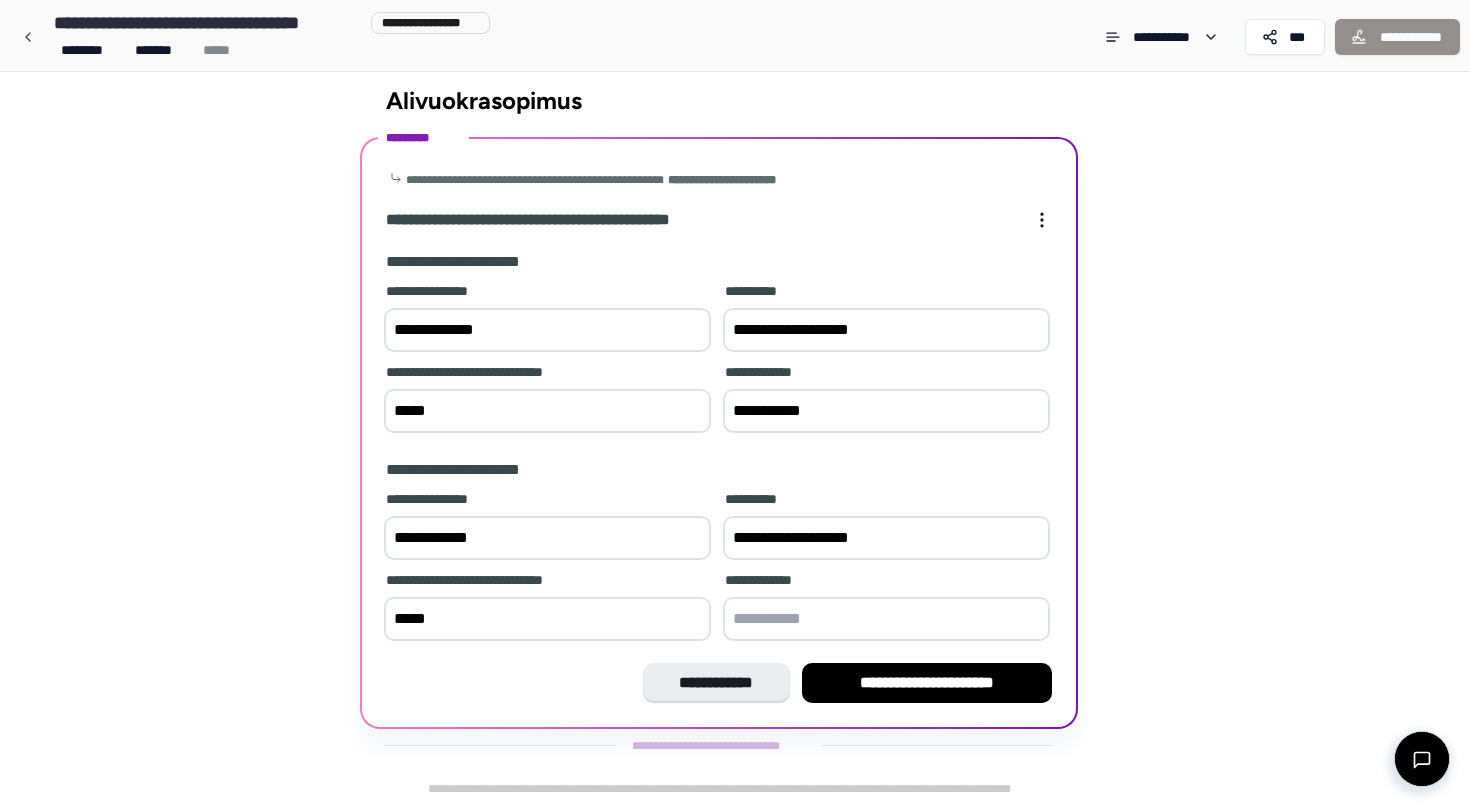type on "*****" 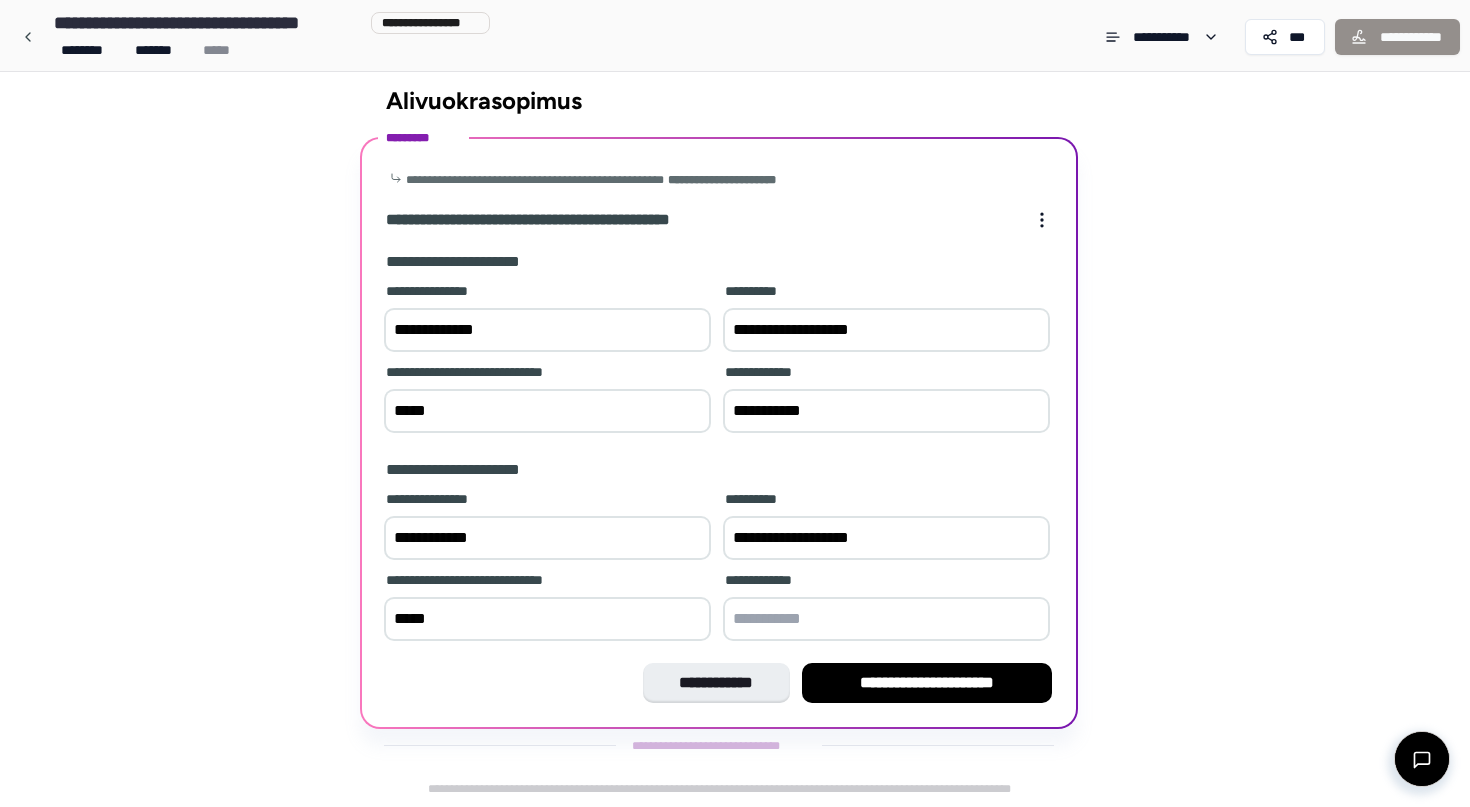 click on "**********" at bounding box center [886, 608] 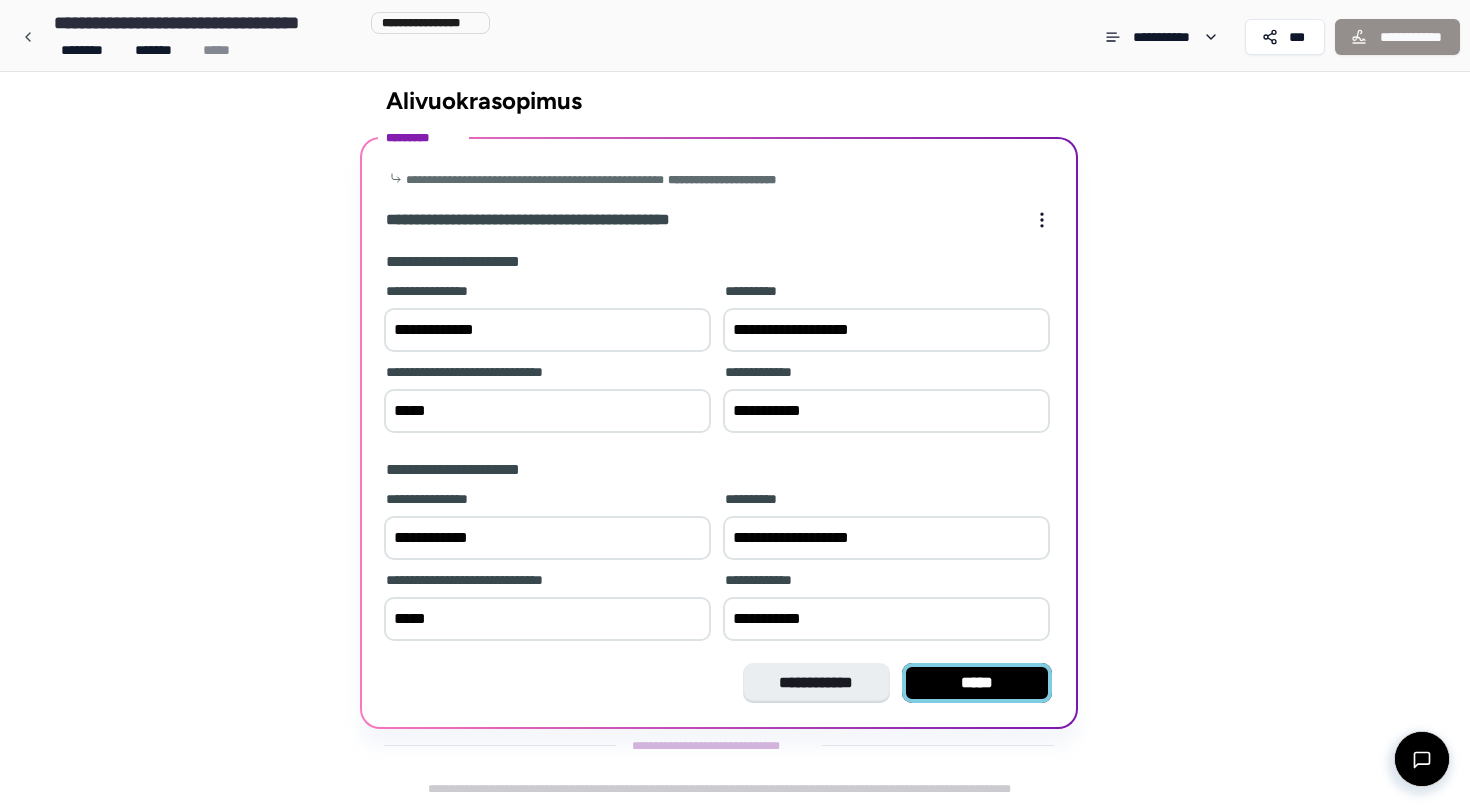 type on "**********" 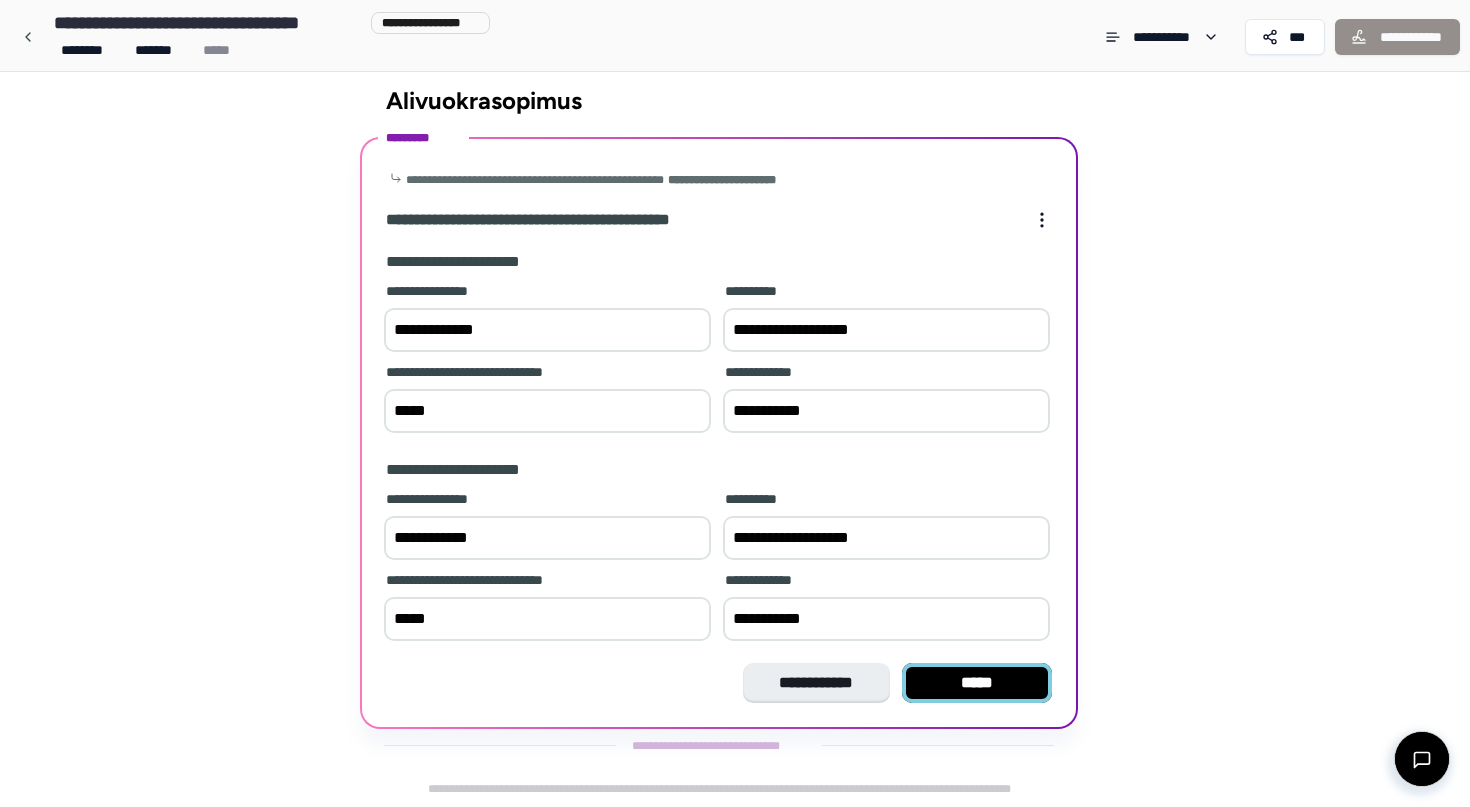 click on "*****" at bounding box center [977, 683] 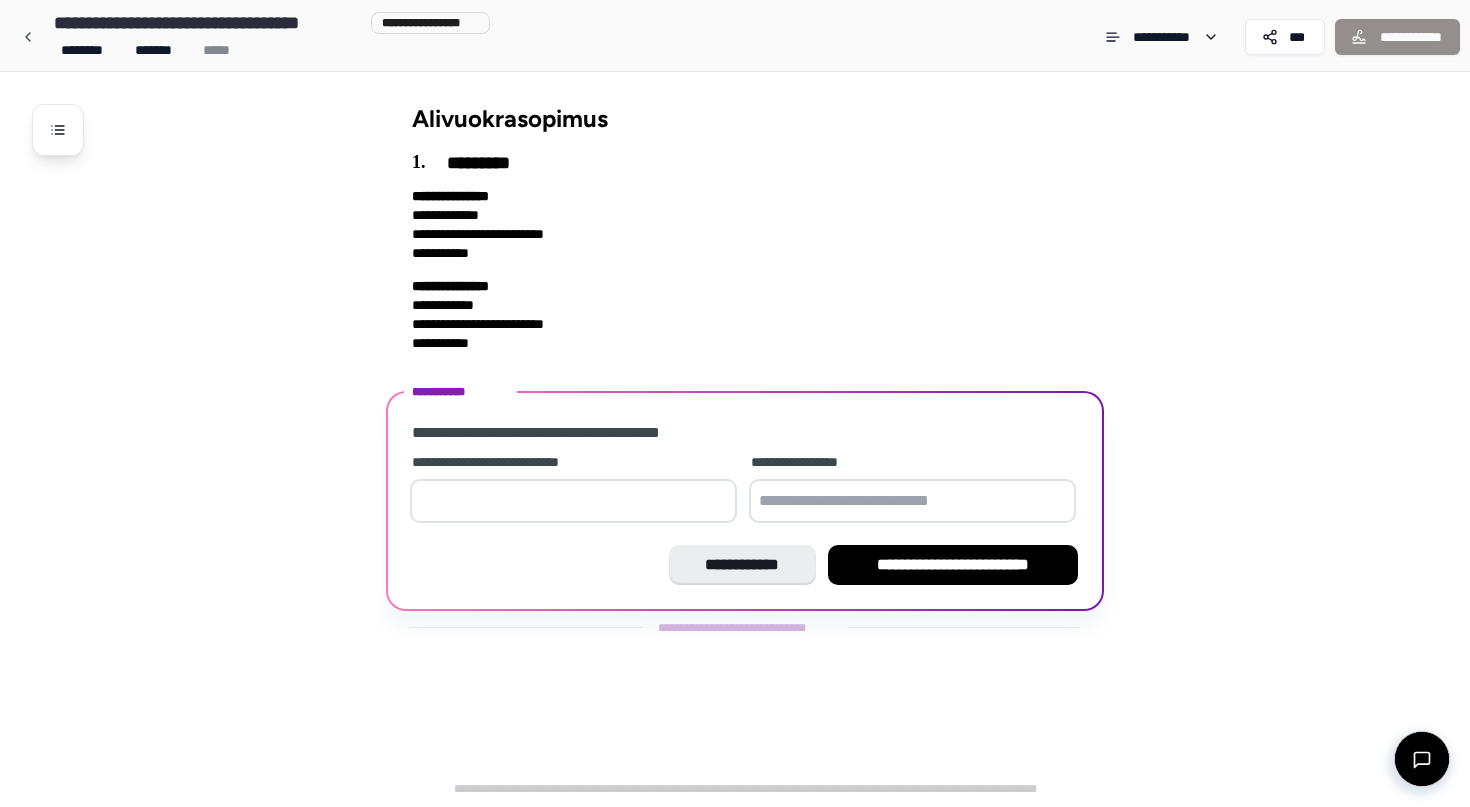 click at bounding box center (573, 501) 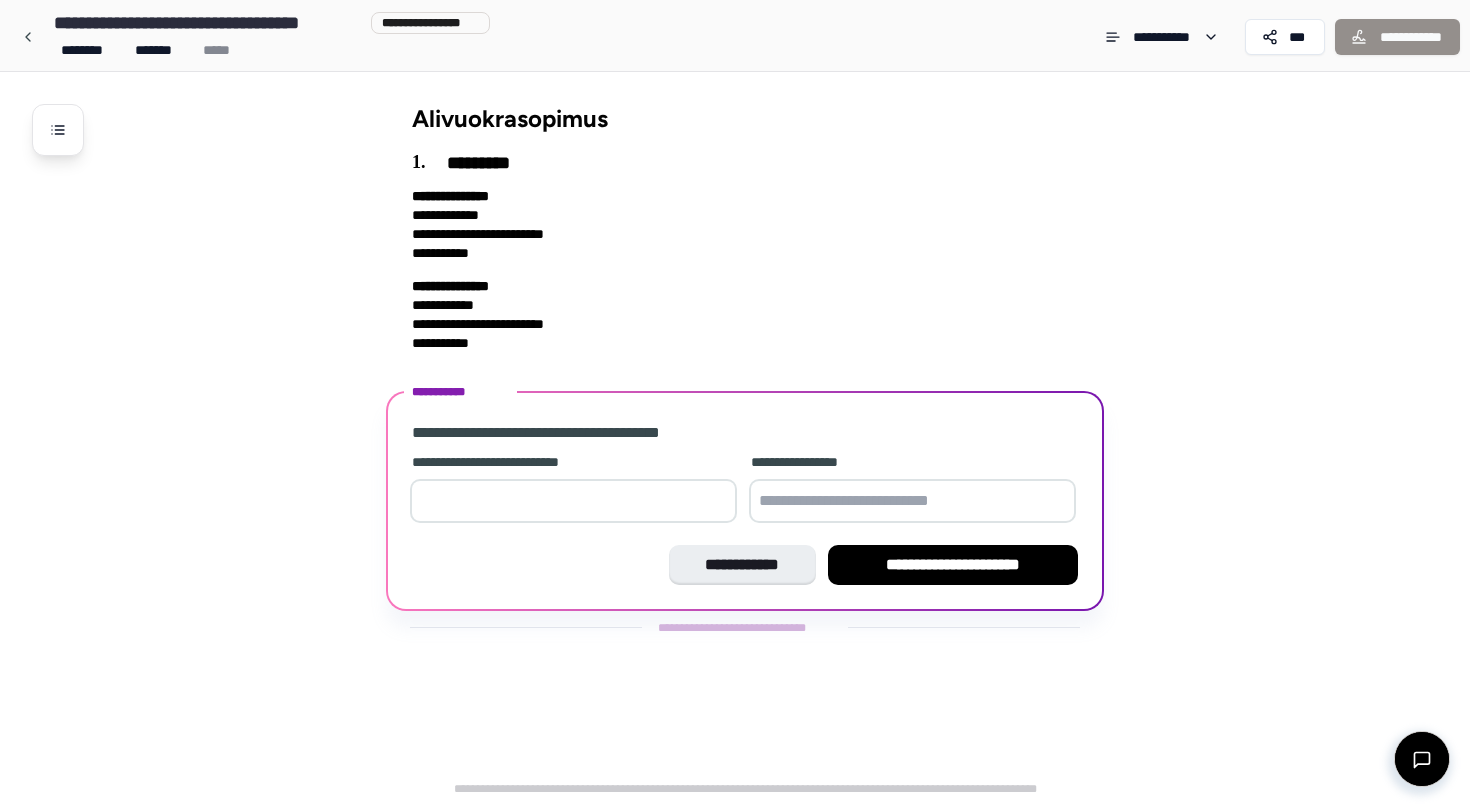 click on "*" at bounding box center [573, 501] 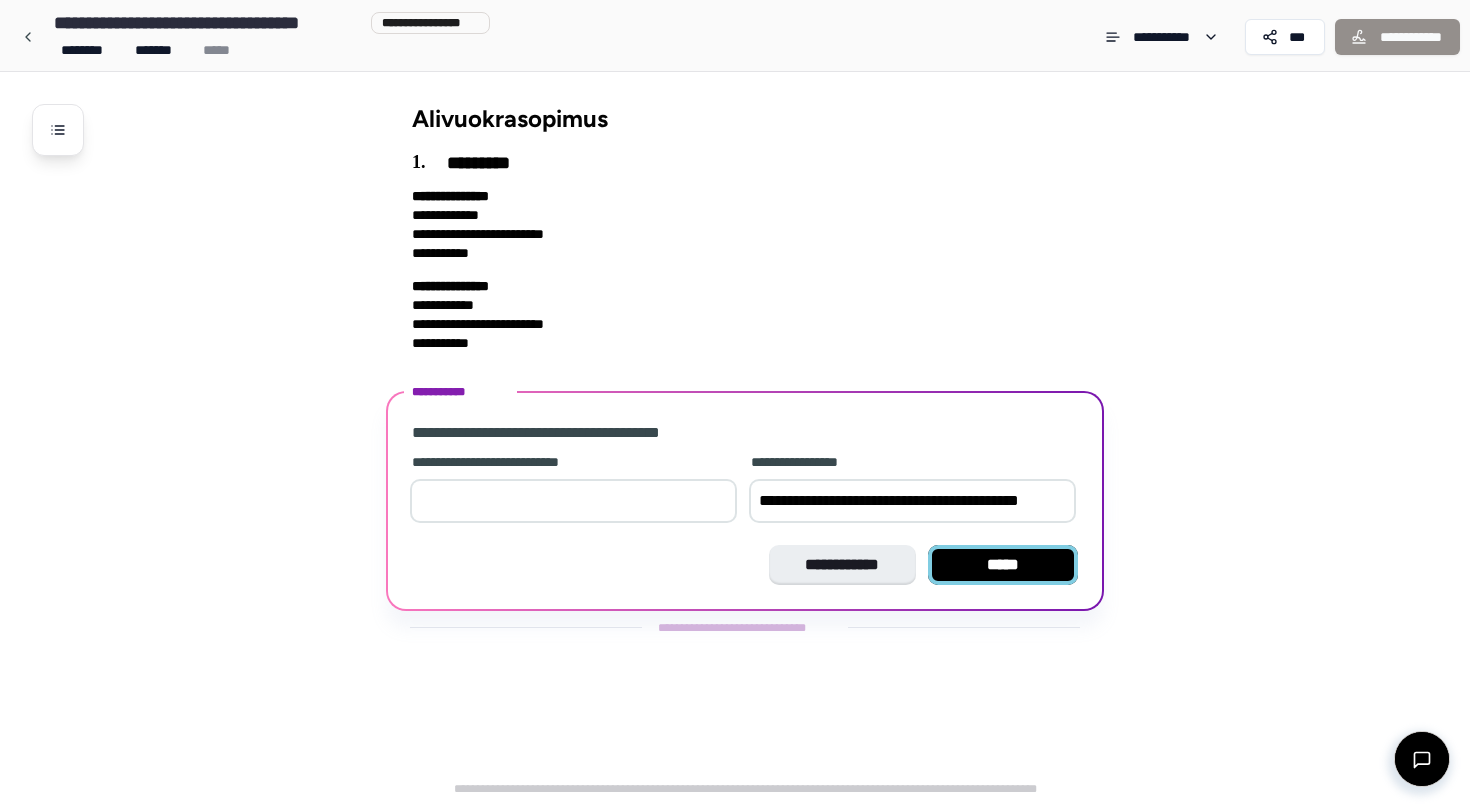 type on "**********" 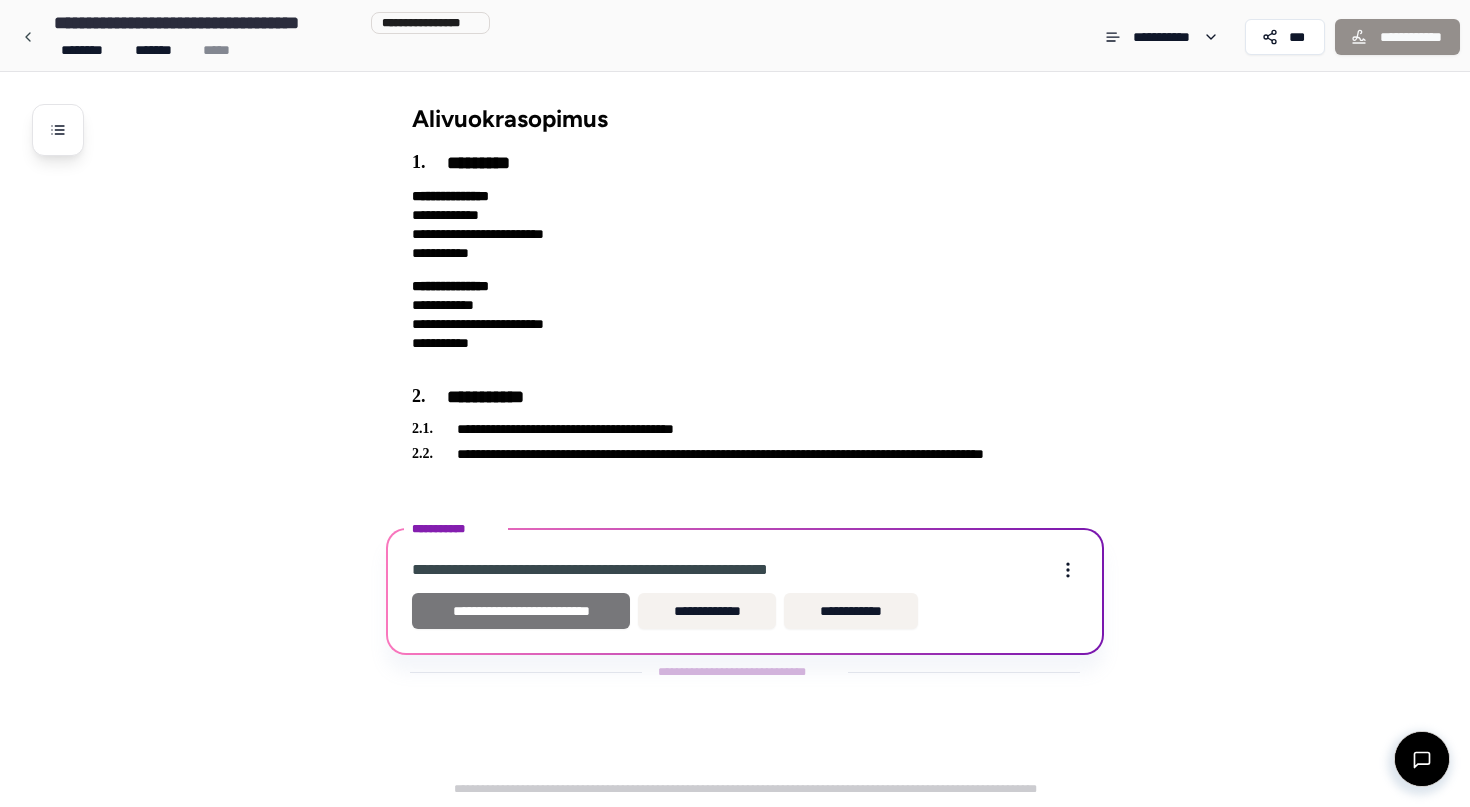 click on "**********" at bounding box center [521, 611] 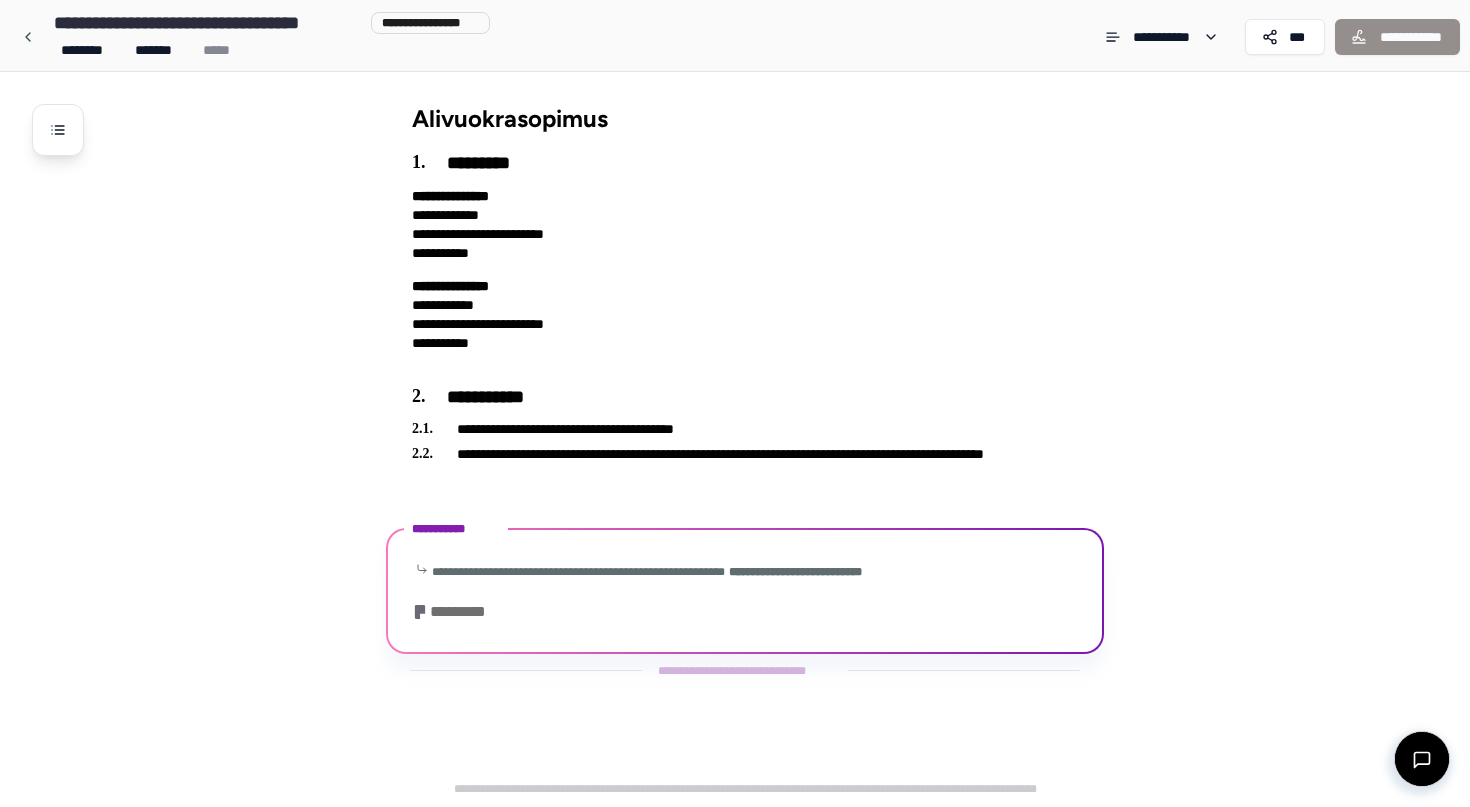 scroll, scrollTop: 145, scrollLeft: 0, axis: vertical 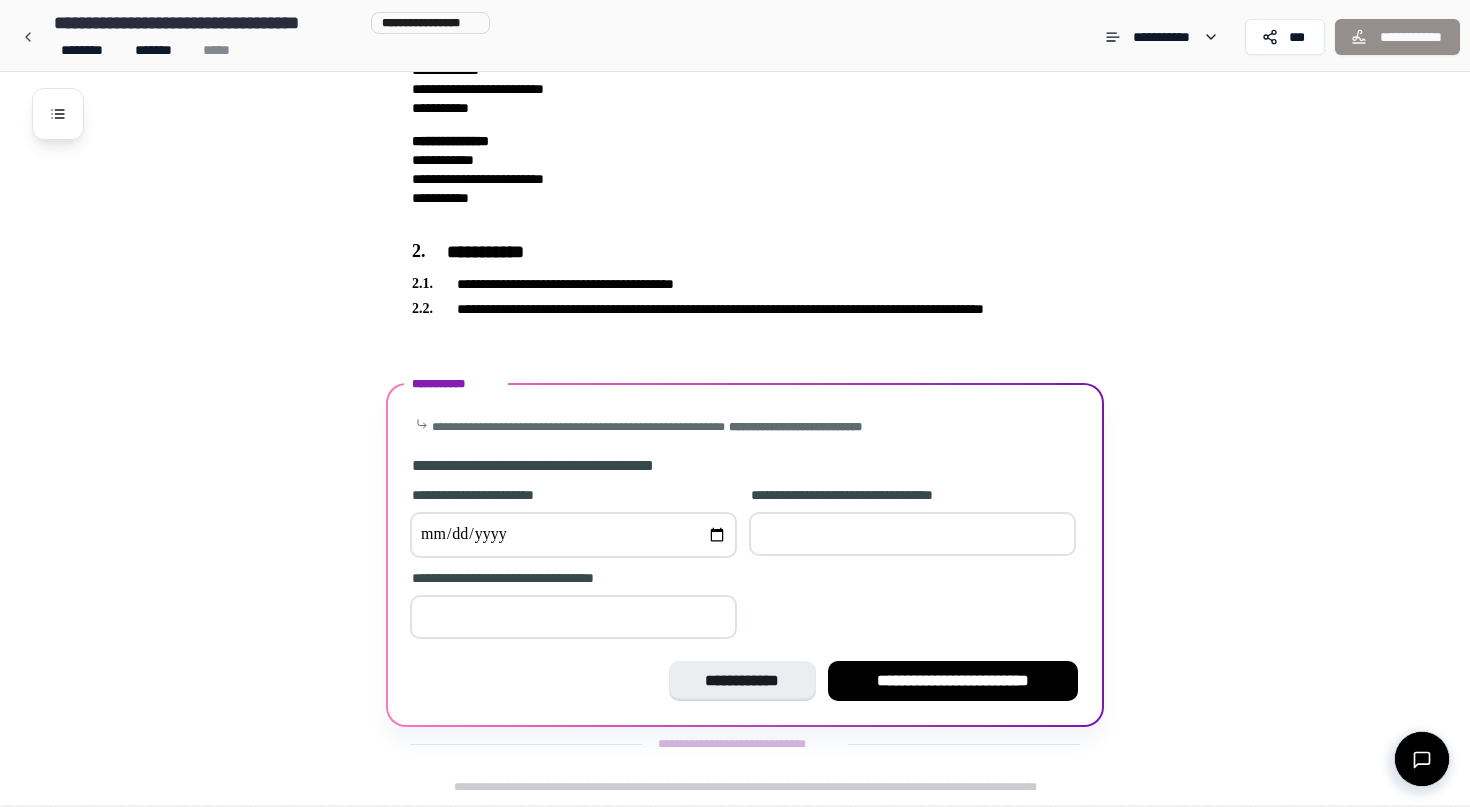 click at bounding box center (573, 535) 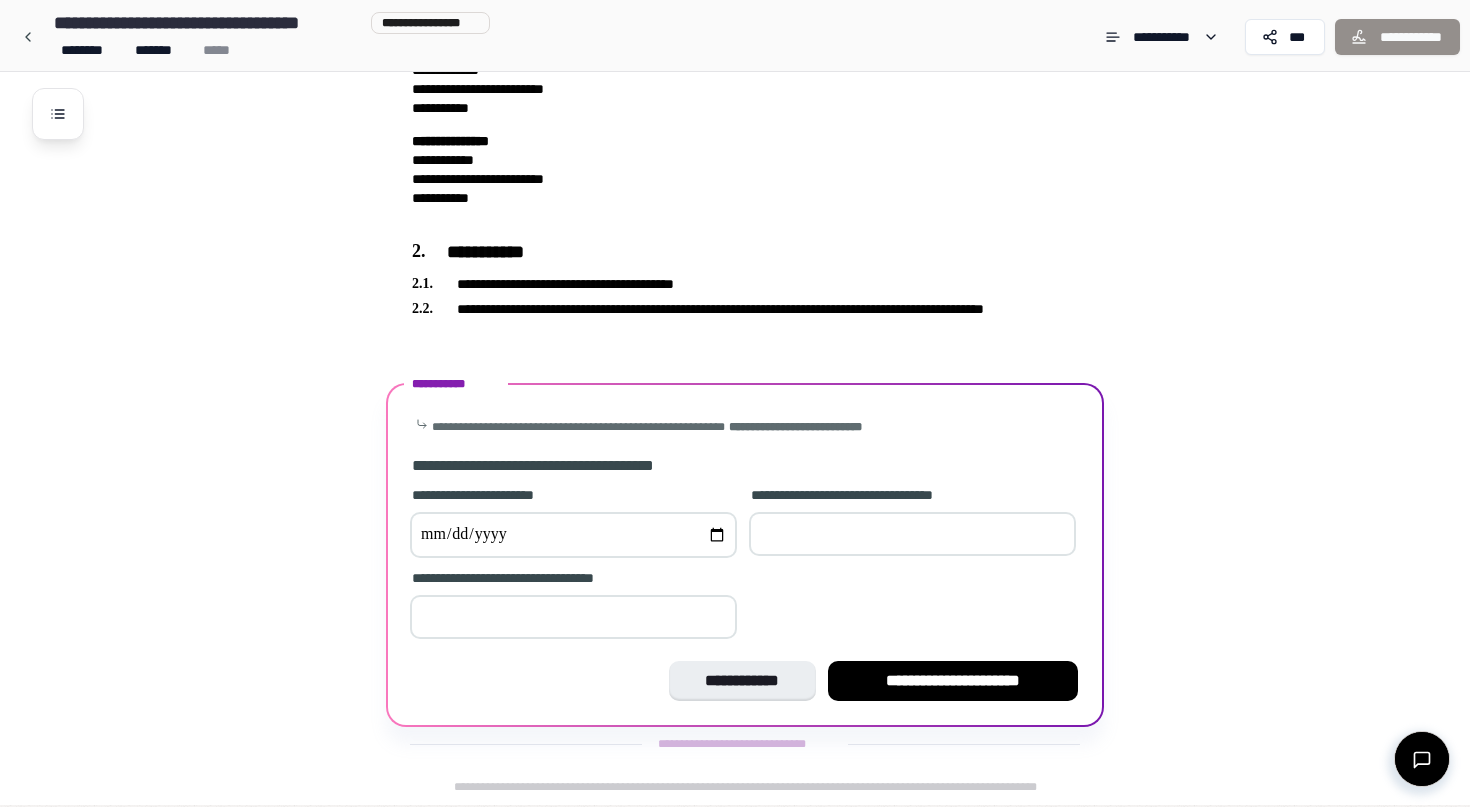 click at bounding box center (912, 534) 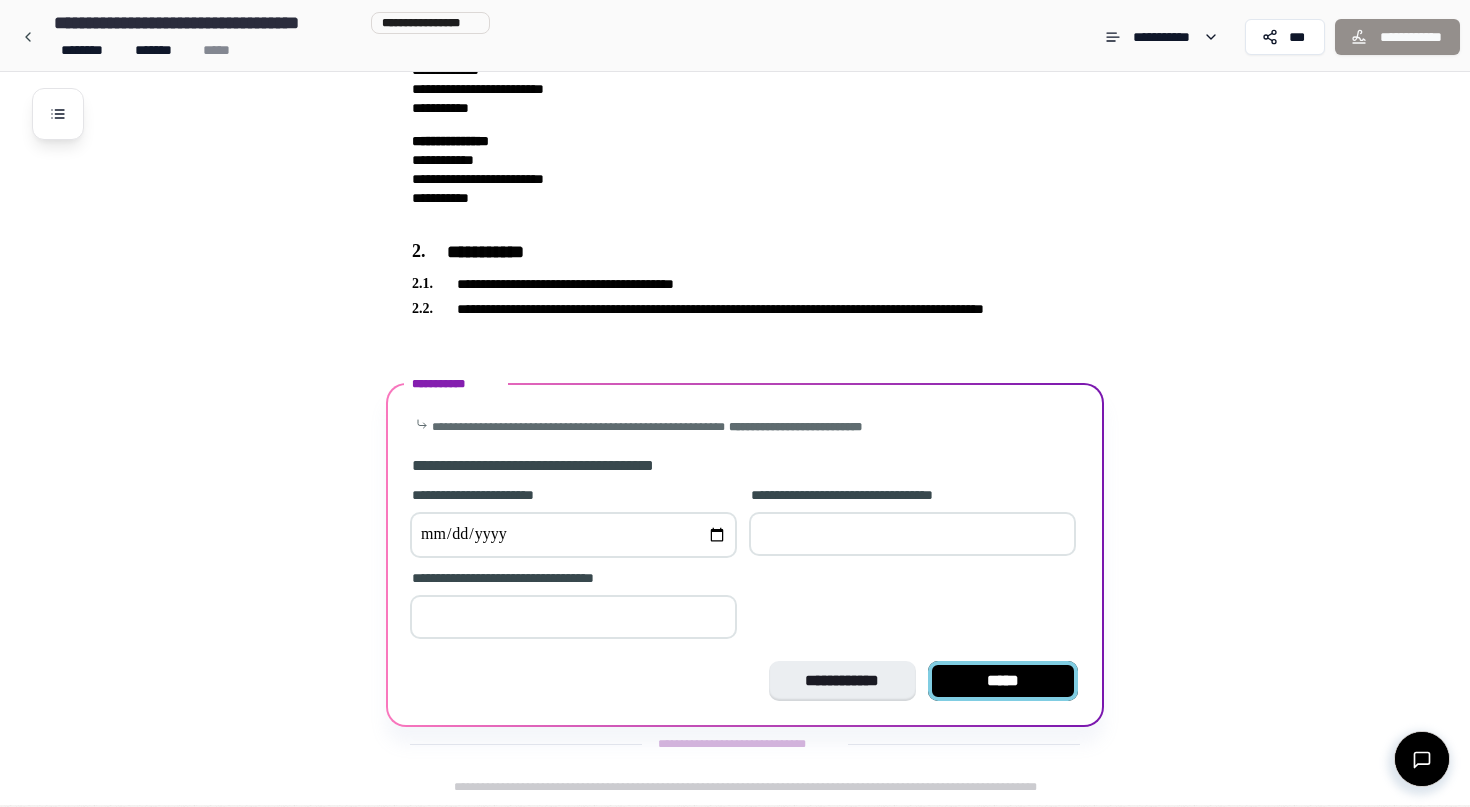type on "*" 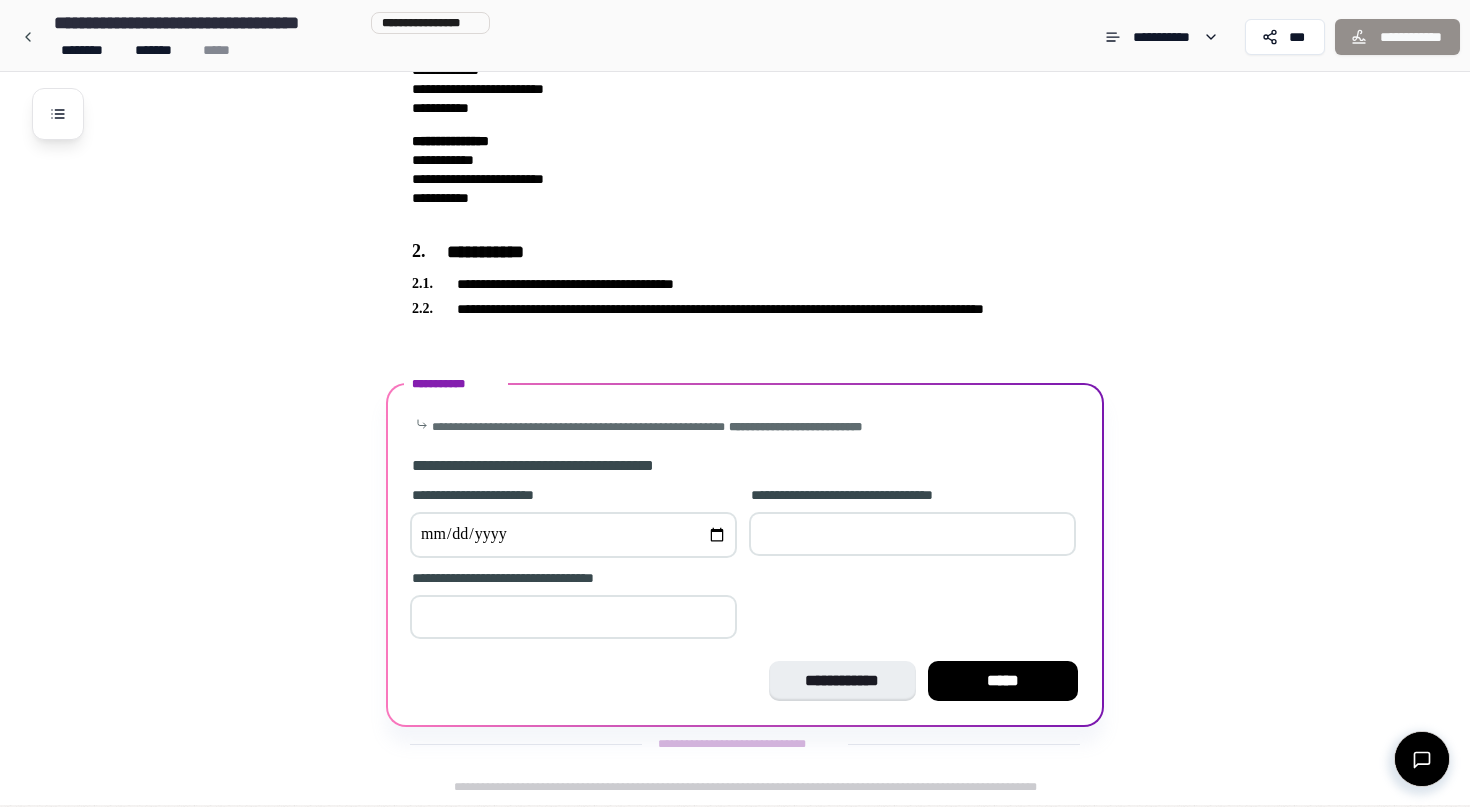 click on "*****" at bounding box center (1003, 681) 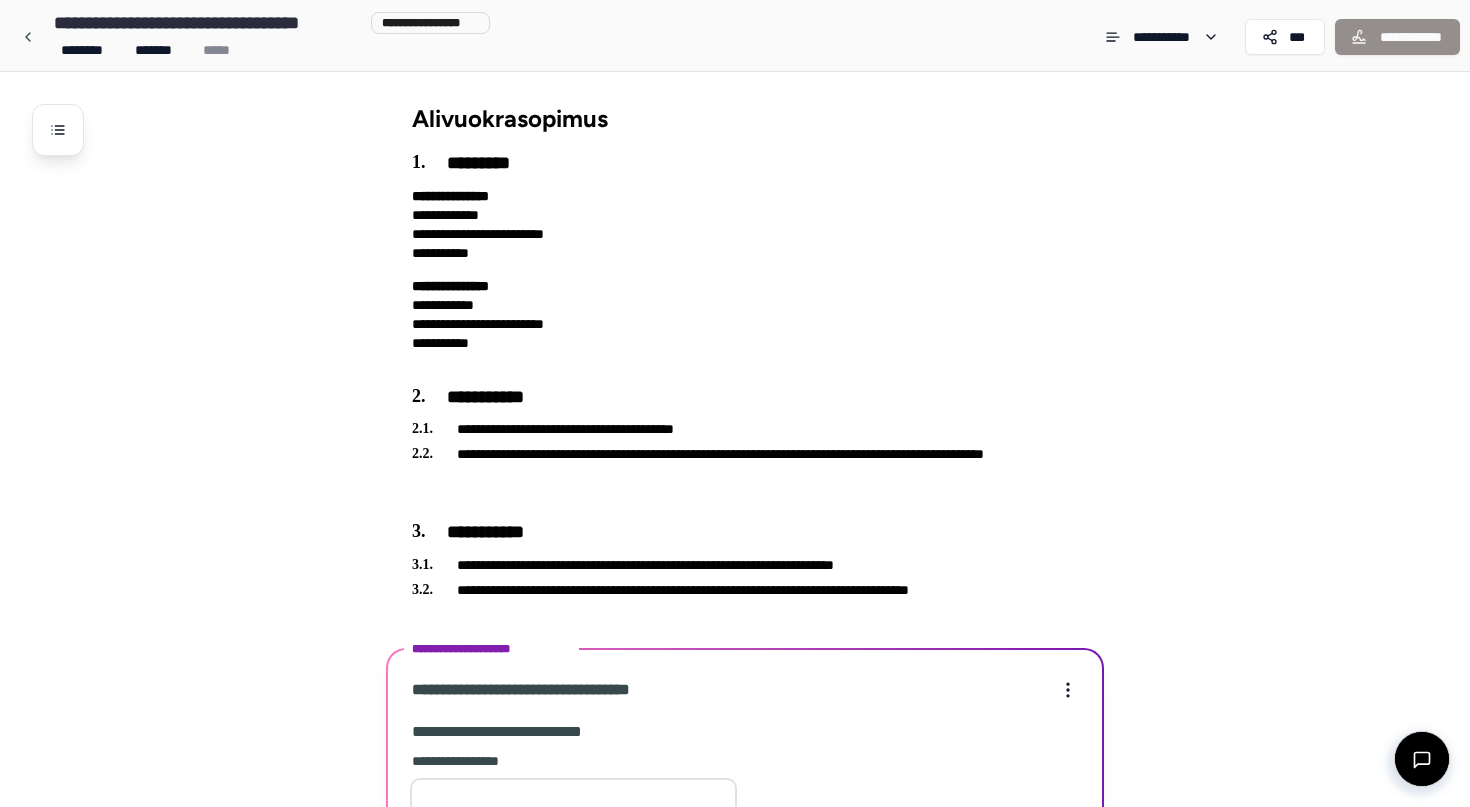 scroll, scrollTop: 510, scrollLeft: 0, axis: vertical 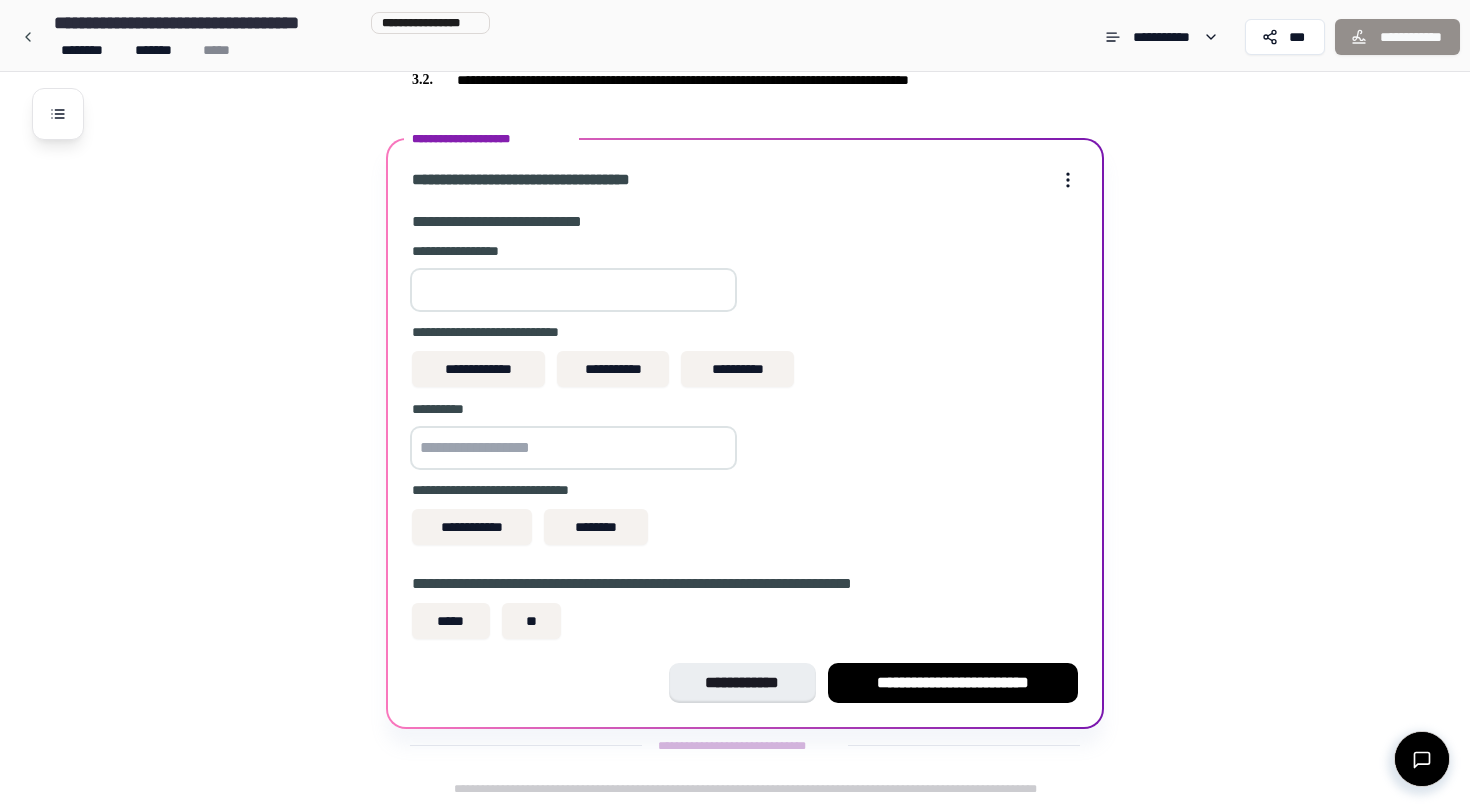click at bounding box center [573, 290] 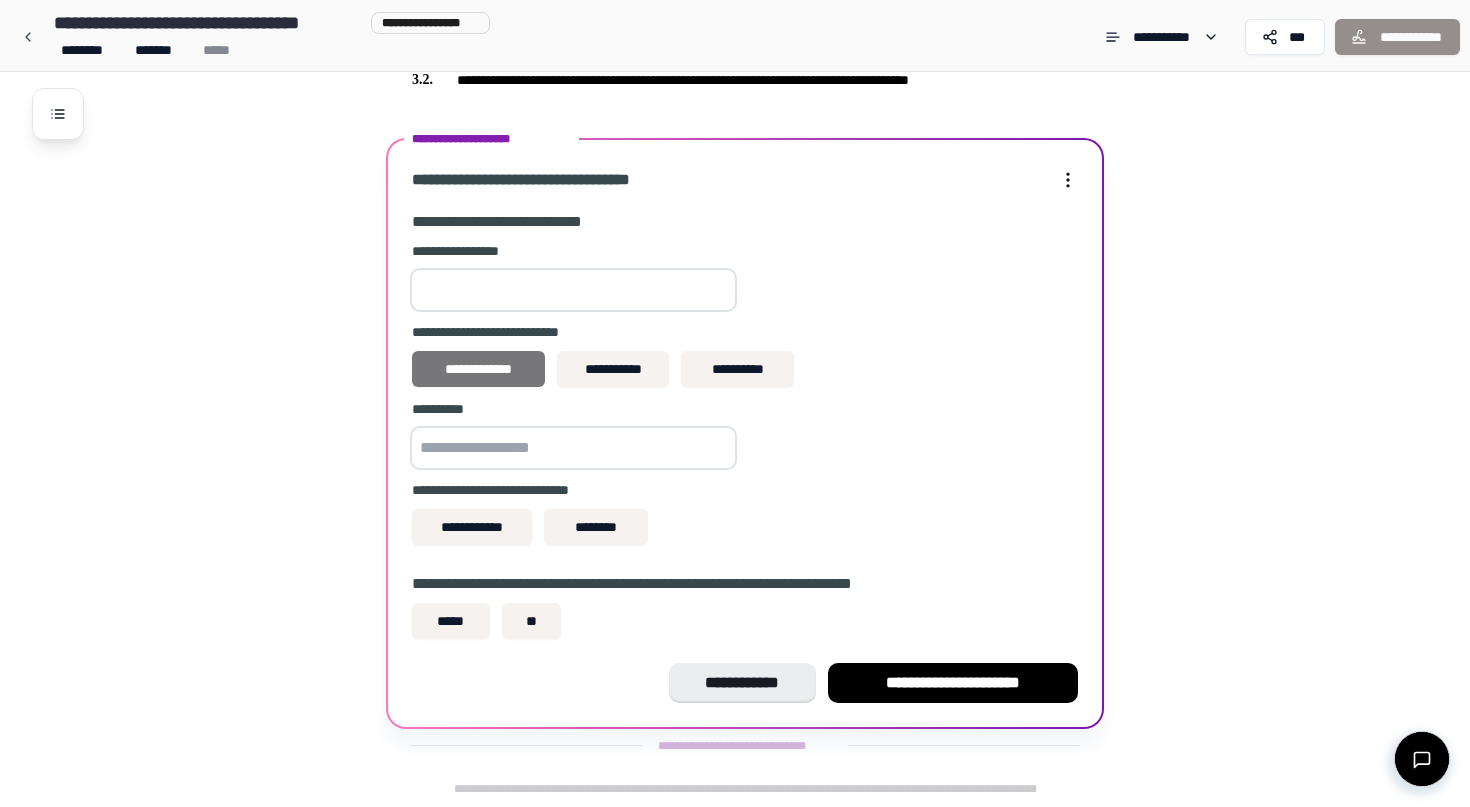 type on "******" 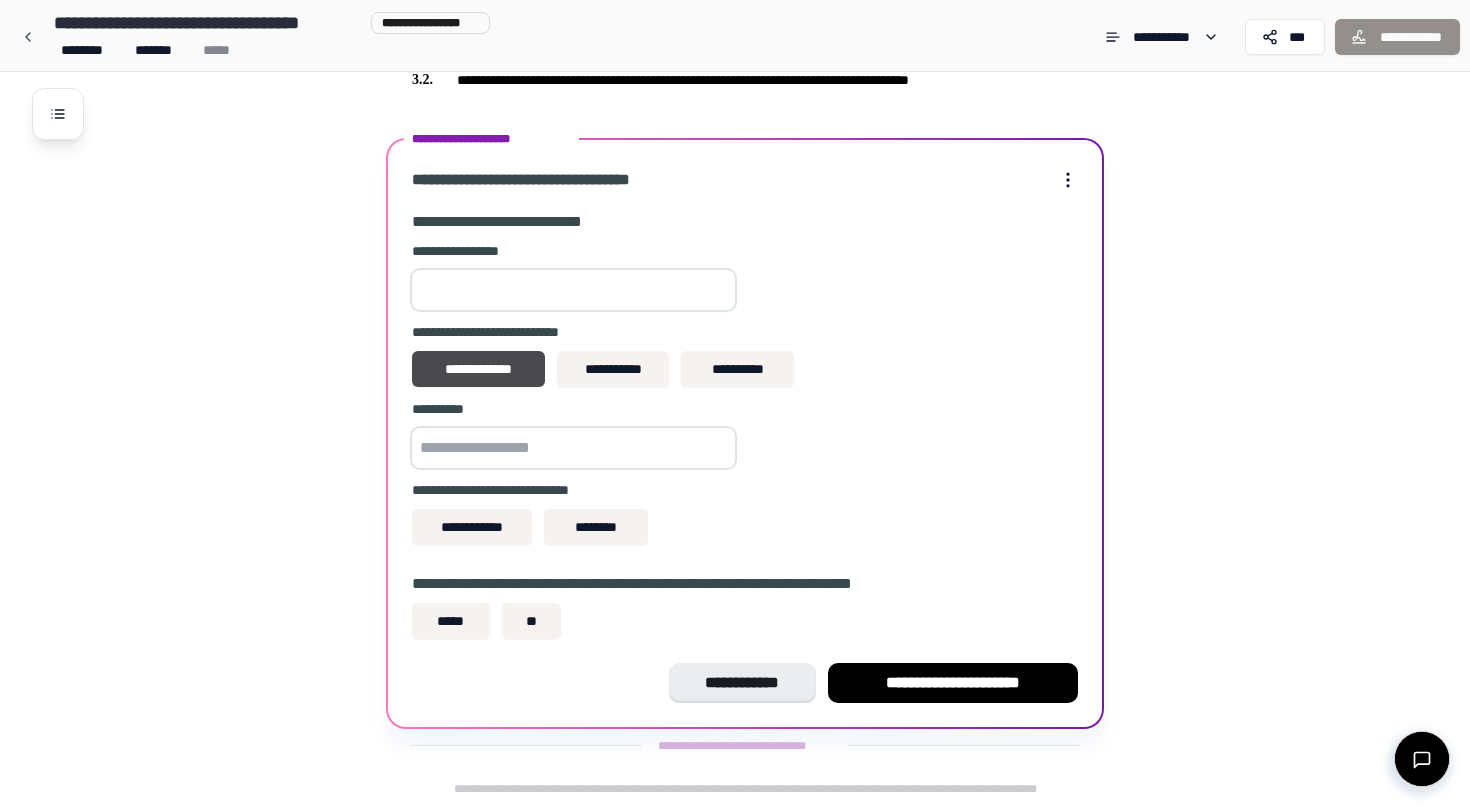 click at bounding box center [573, 448] 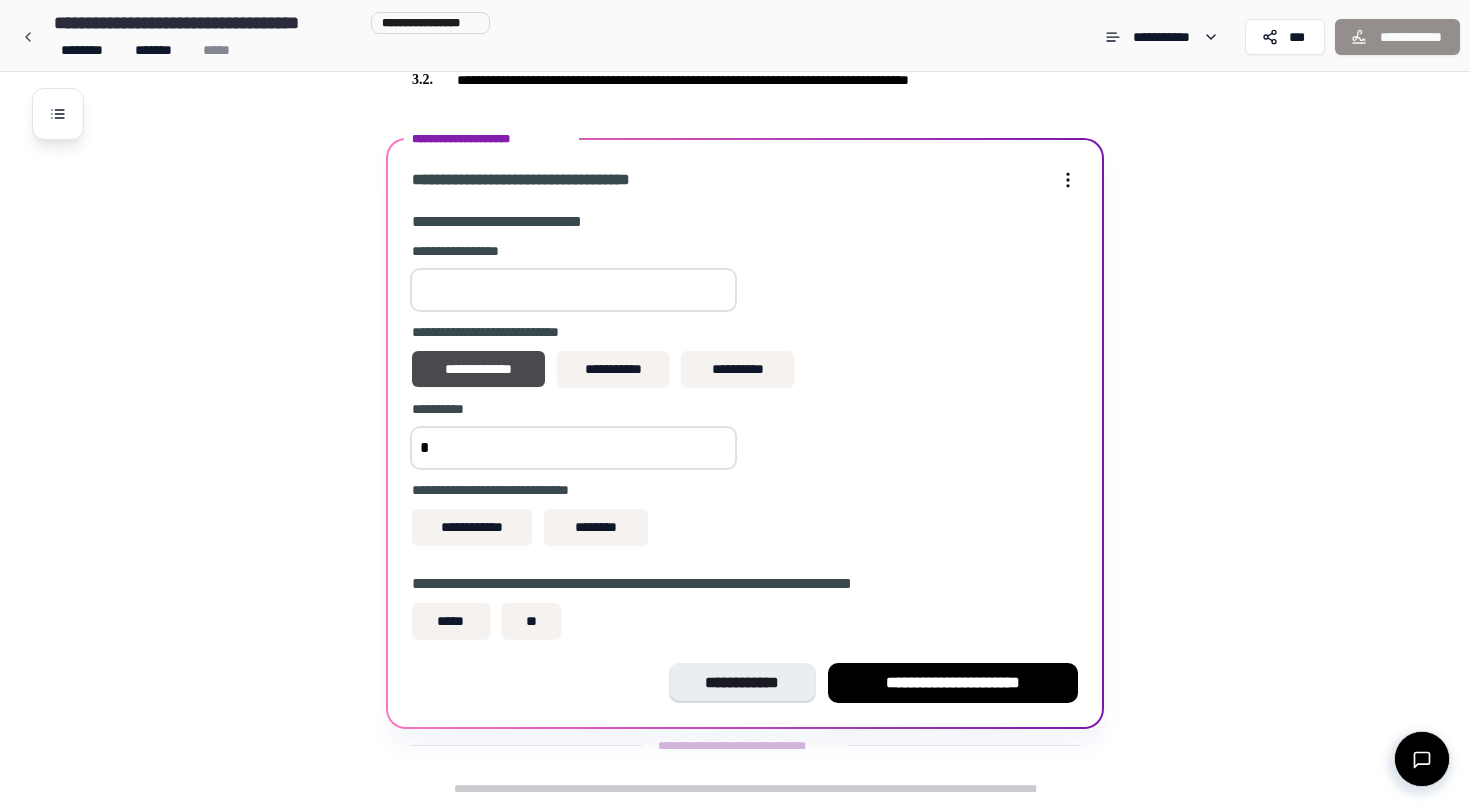type on "*" 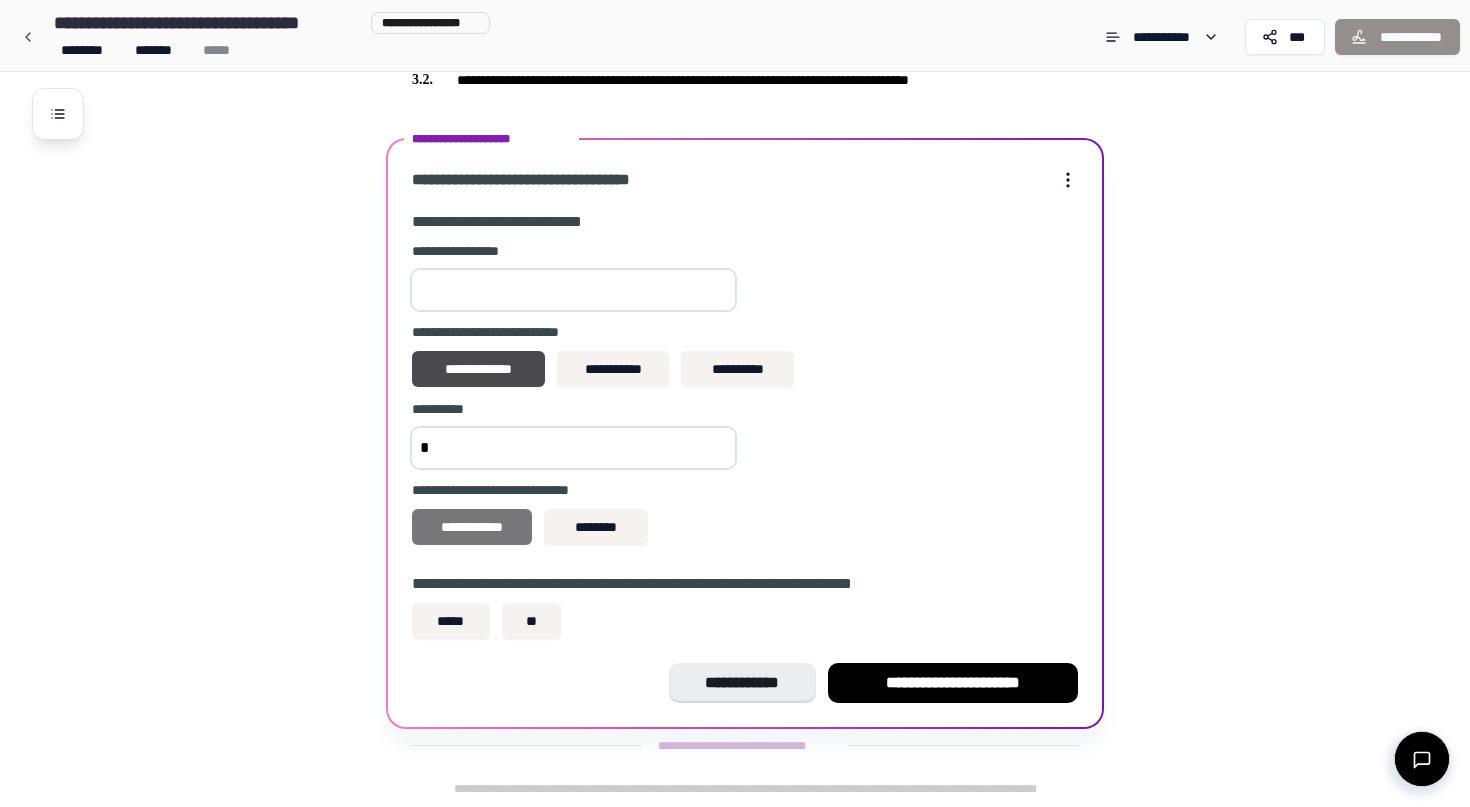 click on "**********" at bounding box center (472, 527) 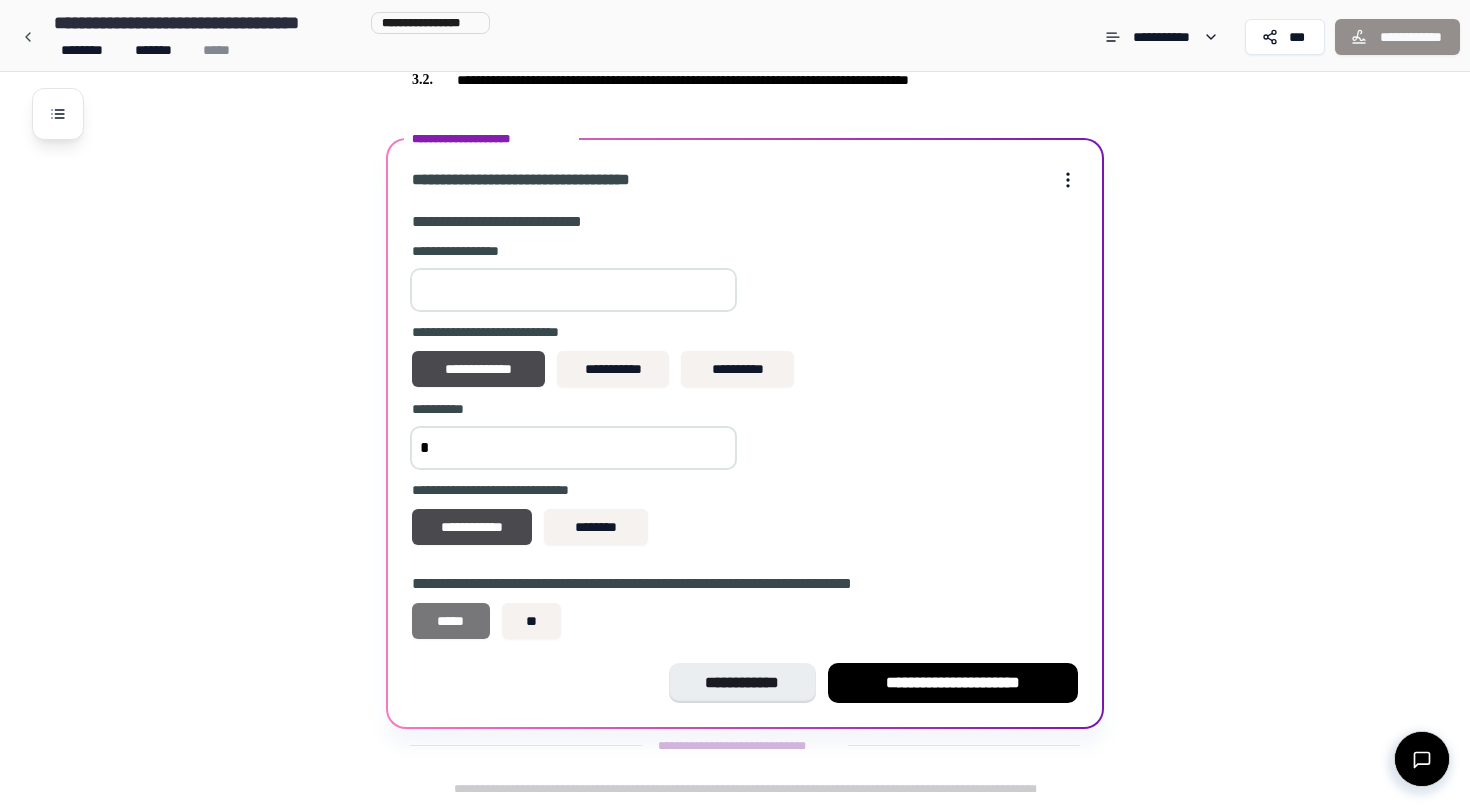 click on "*****" at bounding box center [451, 621] 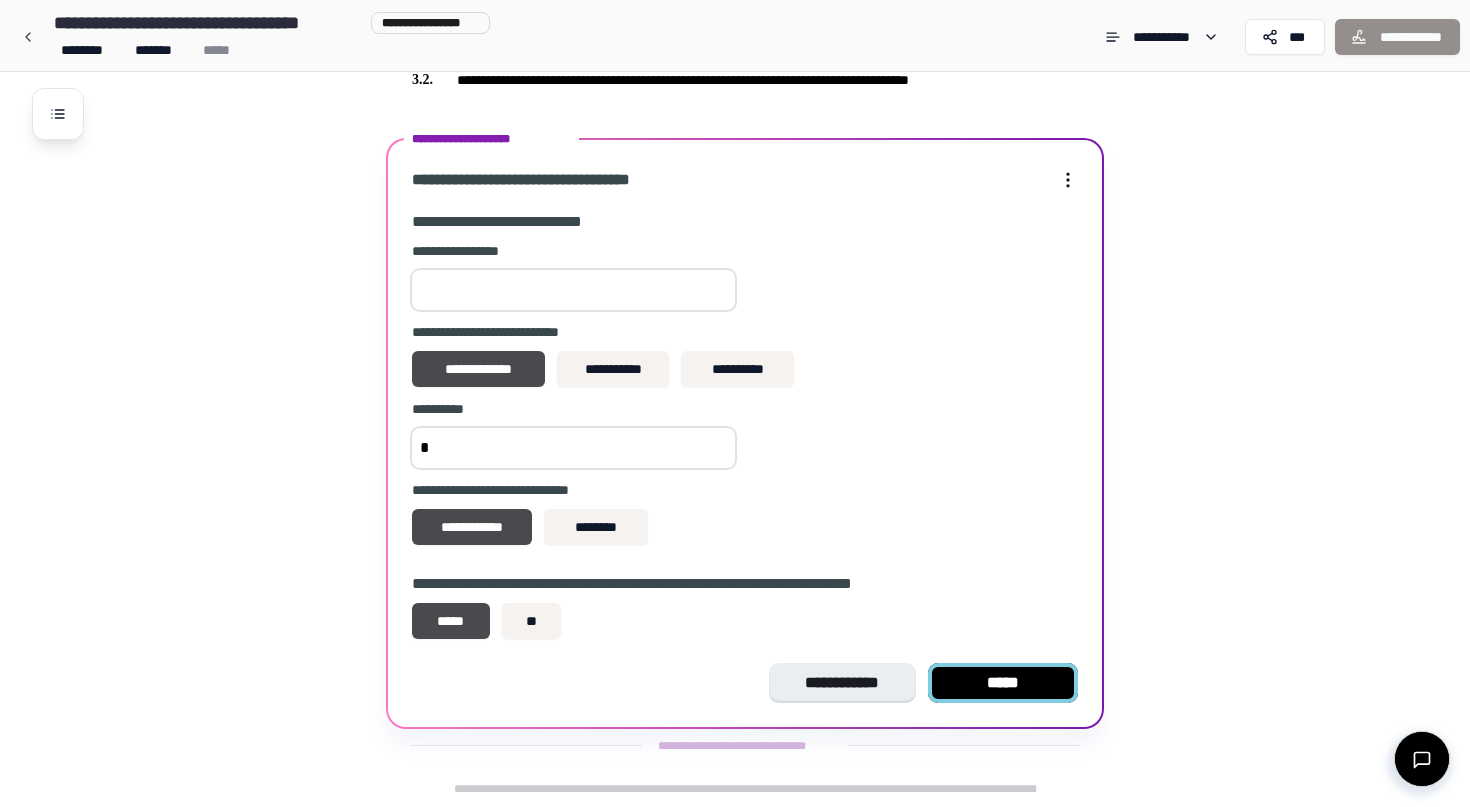click on "*****" at bounding box center (1003, 683) 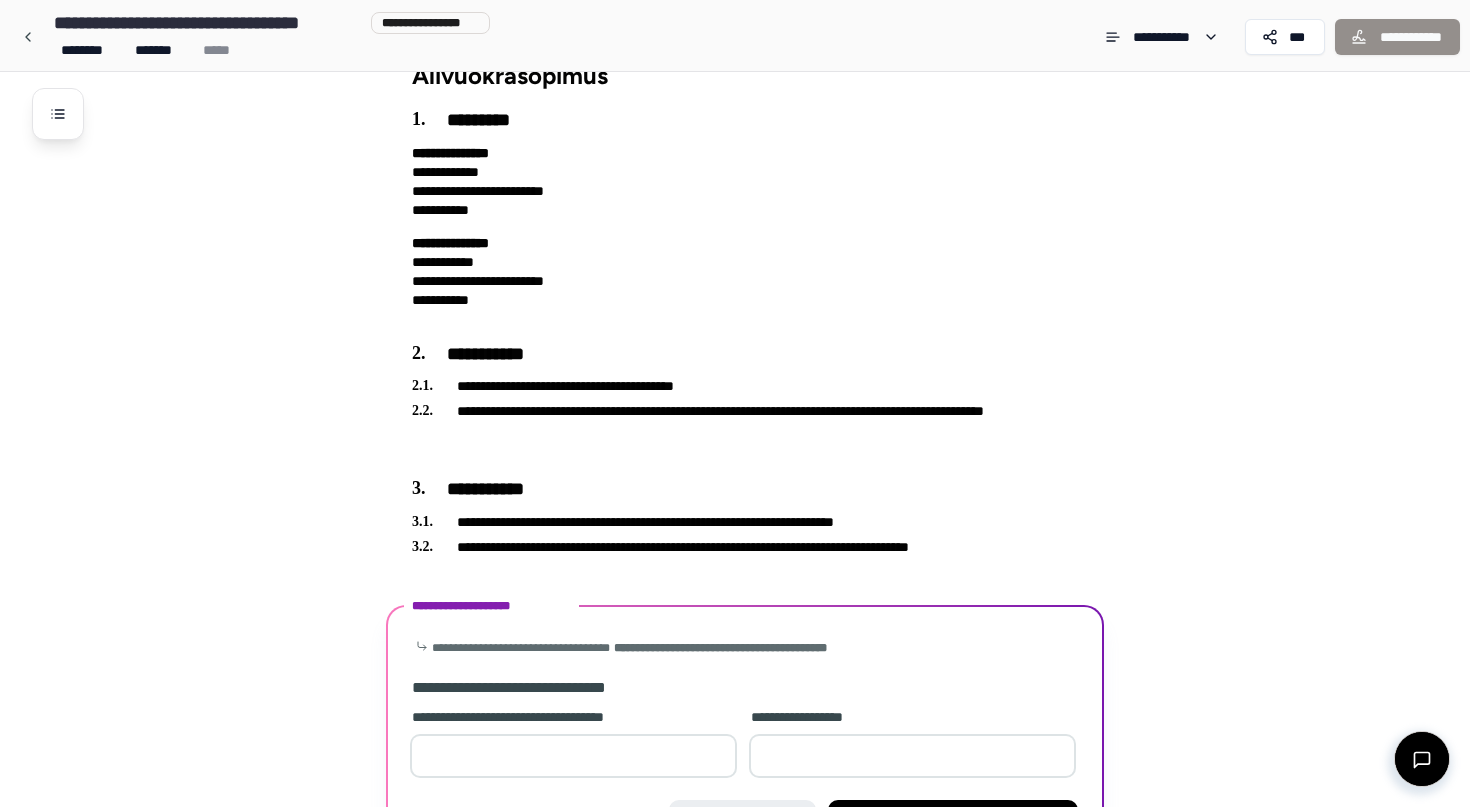 scroll, scrollTop: 180, scrollLeft: 0, axis: vertical 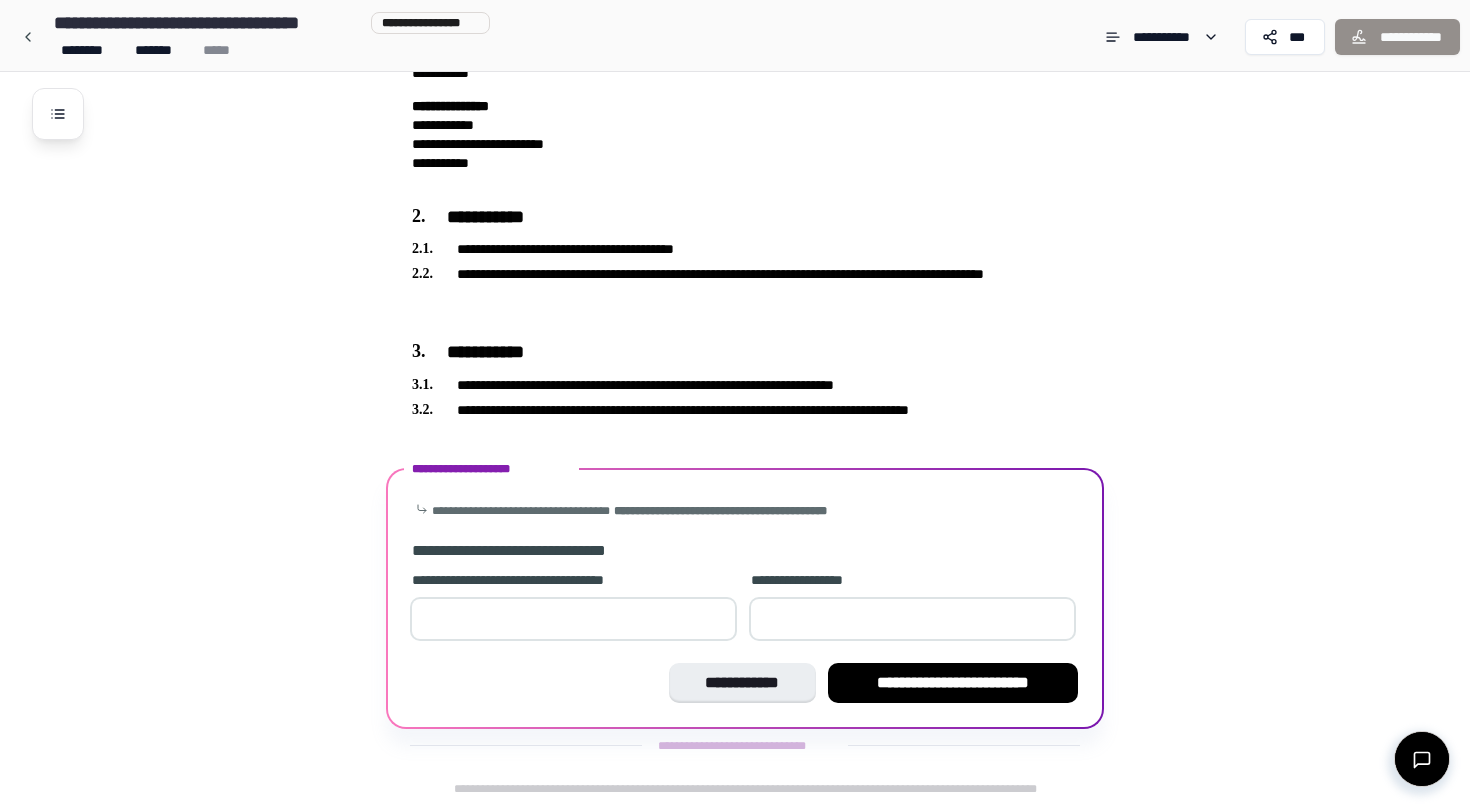 click at bounding box center [573, 619] 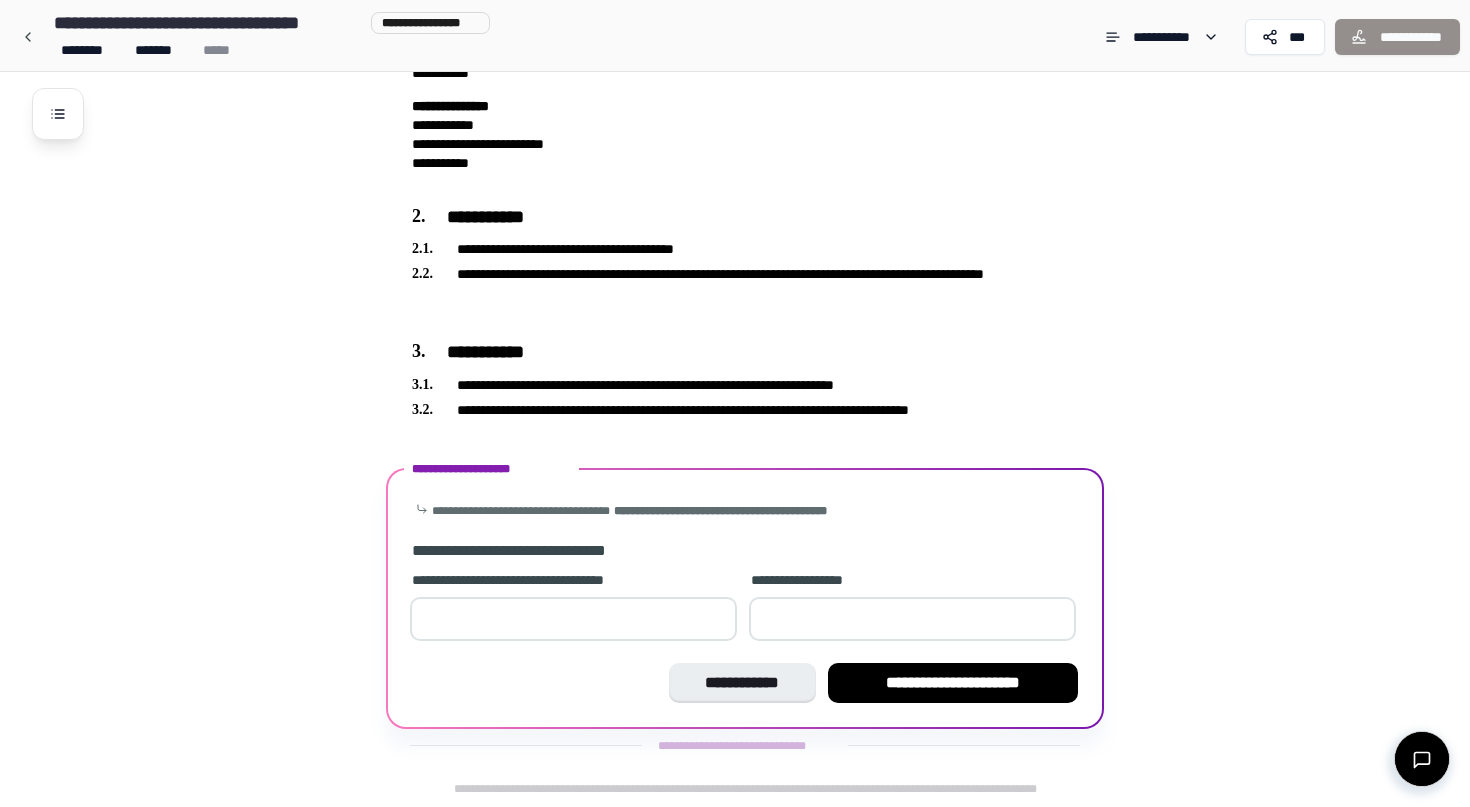 type on "*" 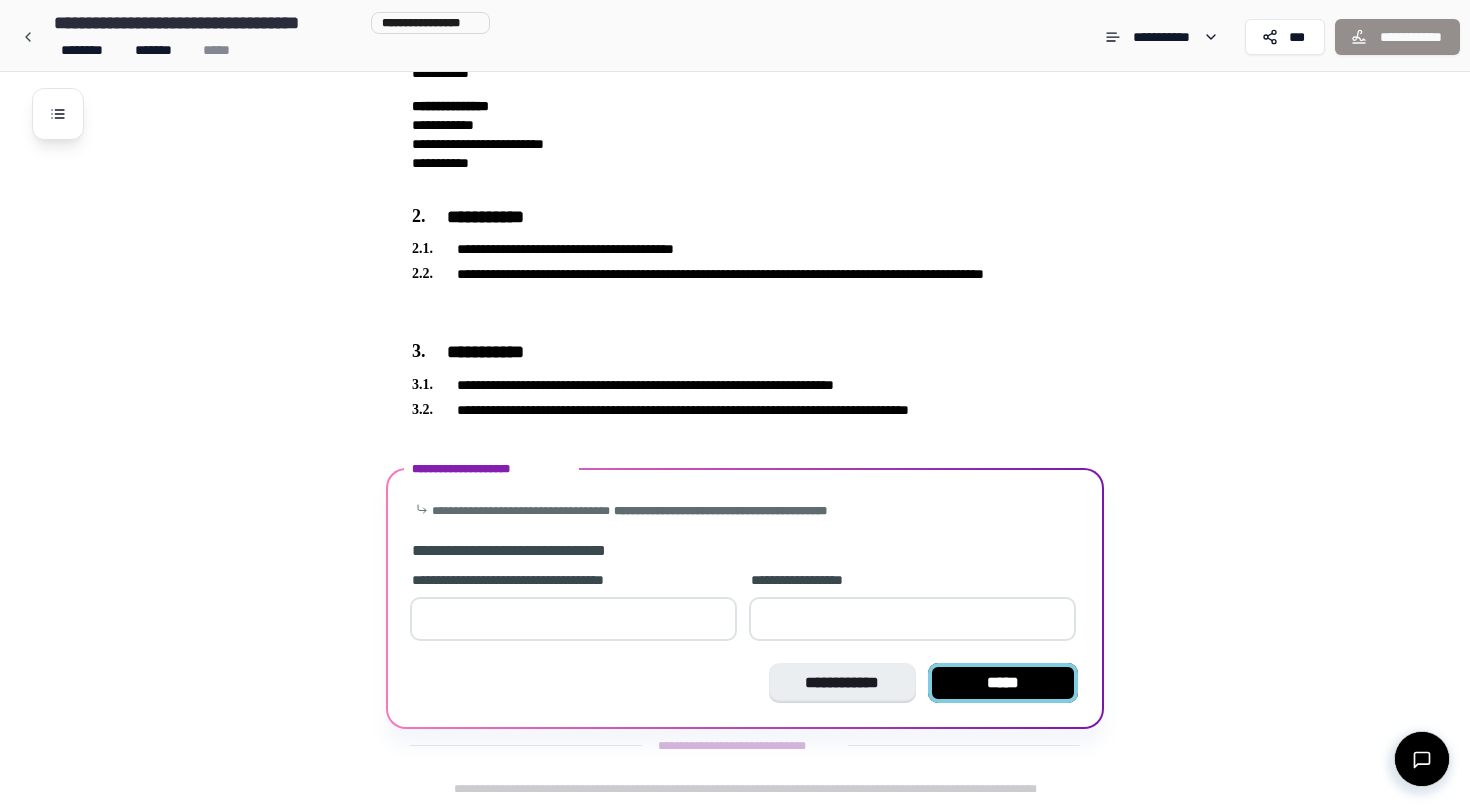 type on "*" 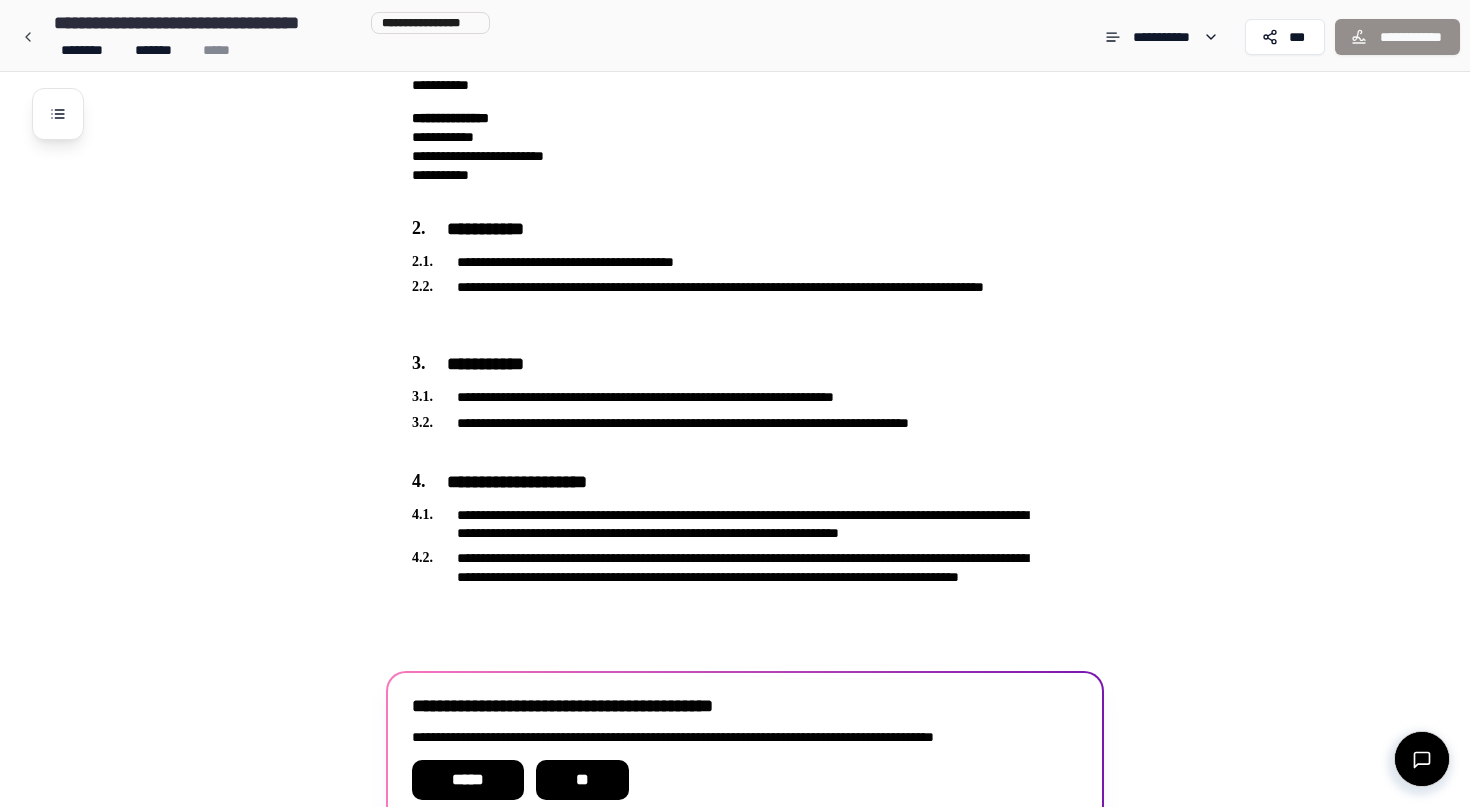 scroll, scrollTop: 285, scrollLeft: 0, axis: vertical 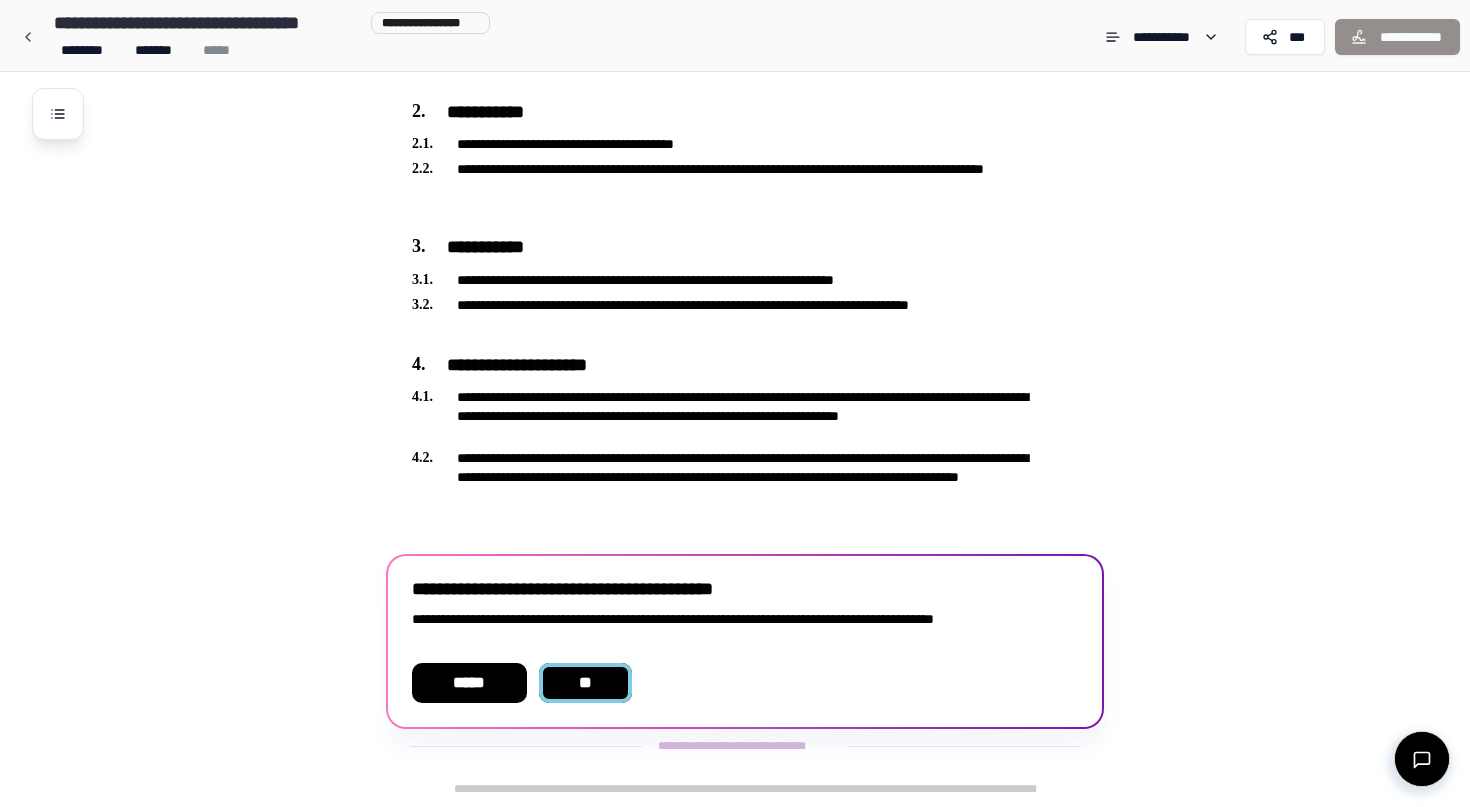 click on "**" at bounding box center (585, 683) 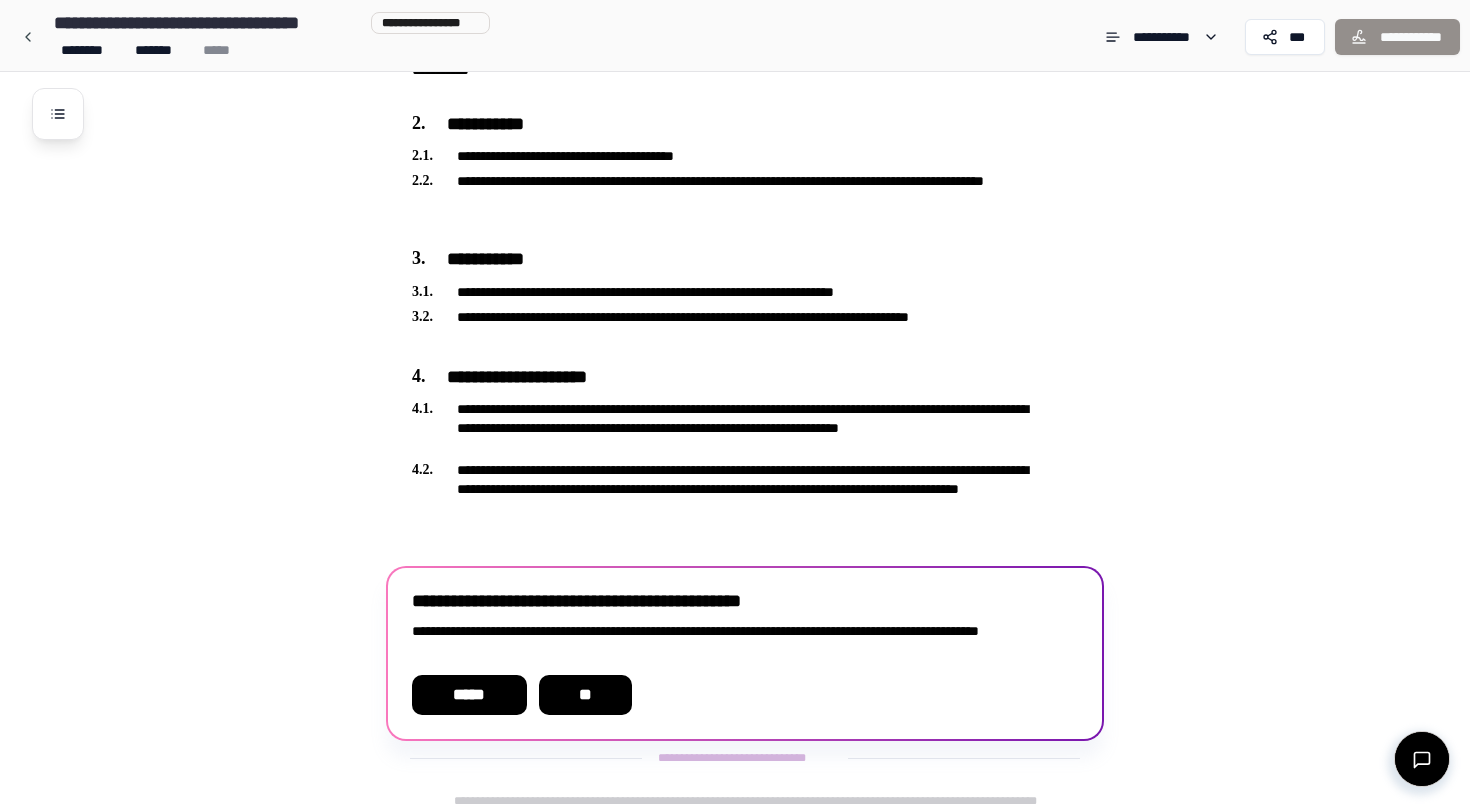 scroll, scrollTop: 285, scrollLeft: 0, axis: vertical 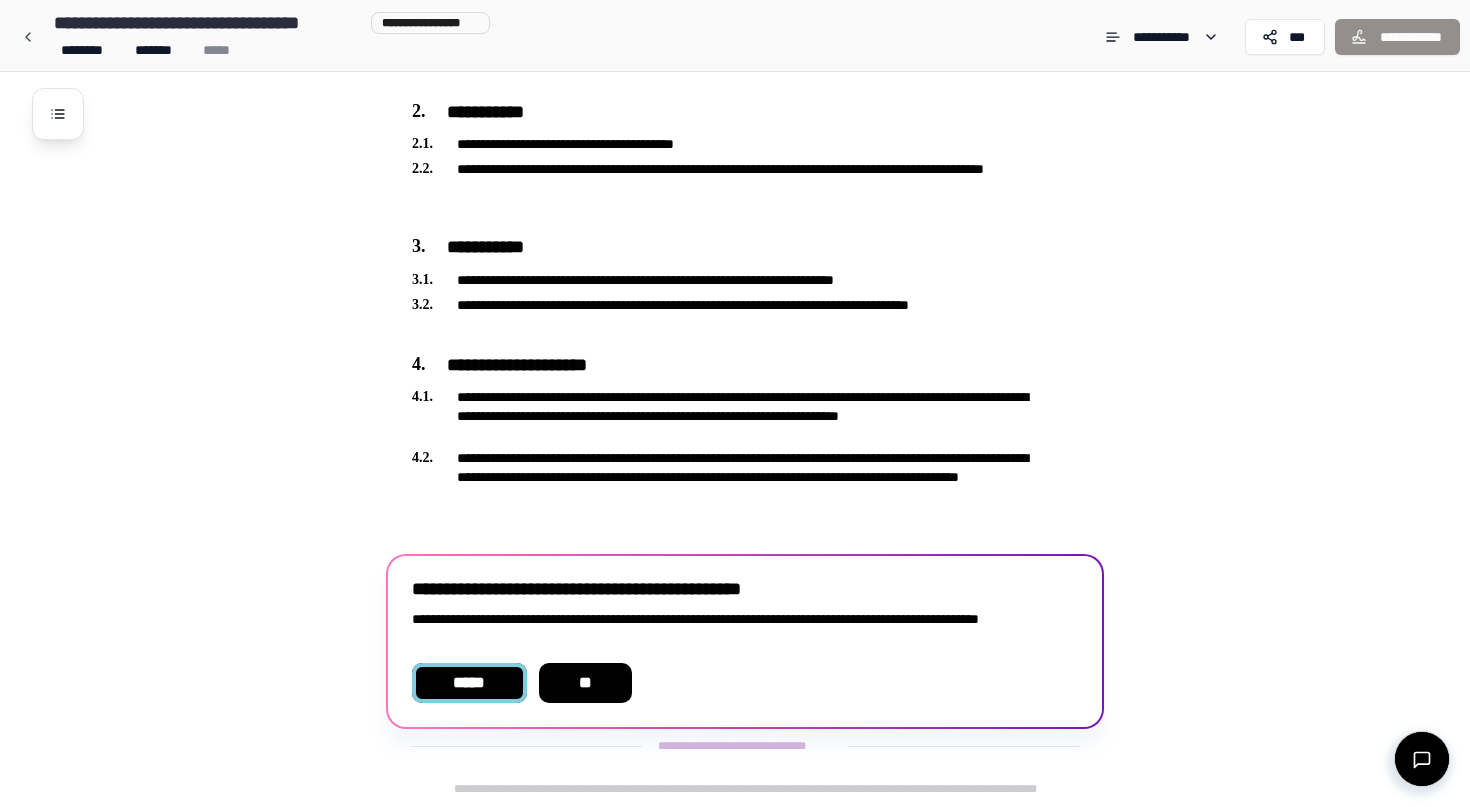 click on "*****" at bounding box center [469, 683] 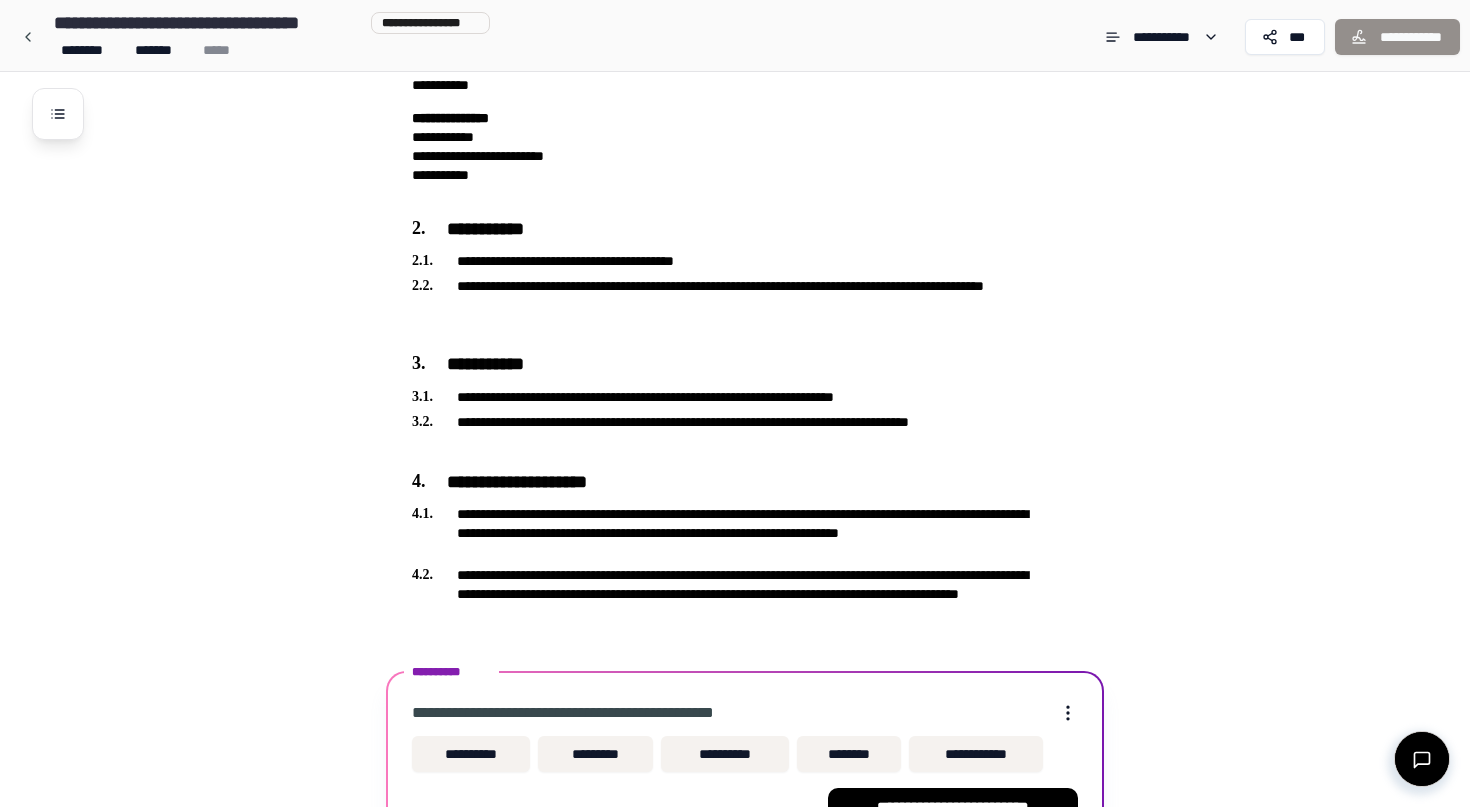 scroll, scrollTop: 293, scrollLeft: 0, axis: vertical 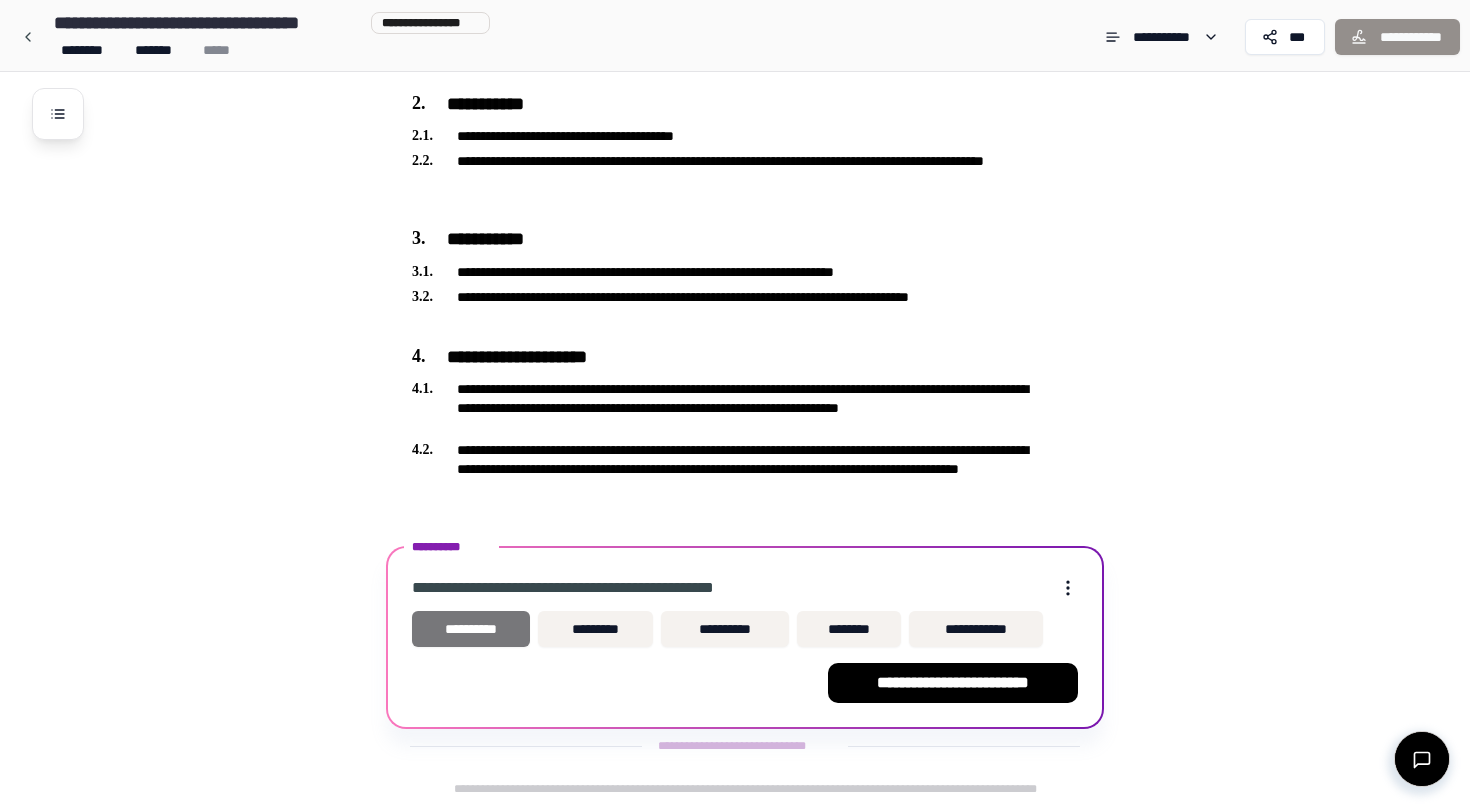 click on "**********" at bounding box center (471, 629) 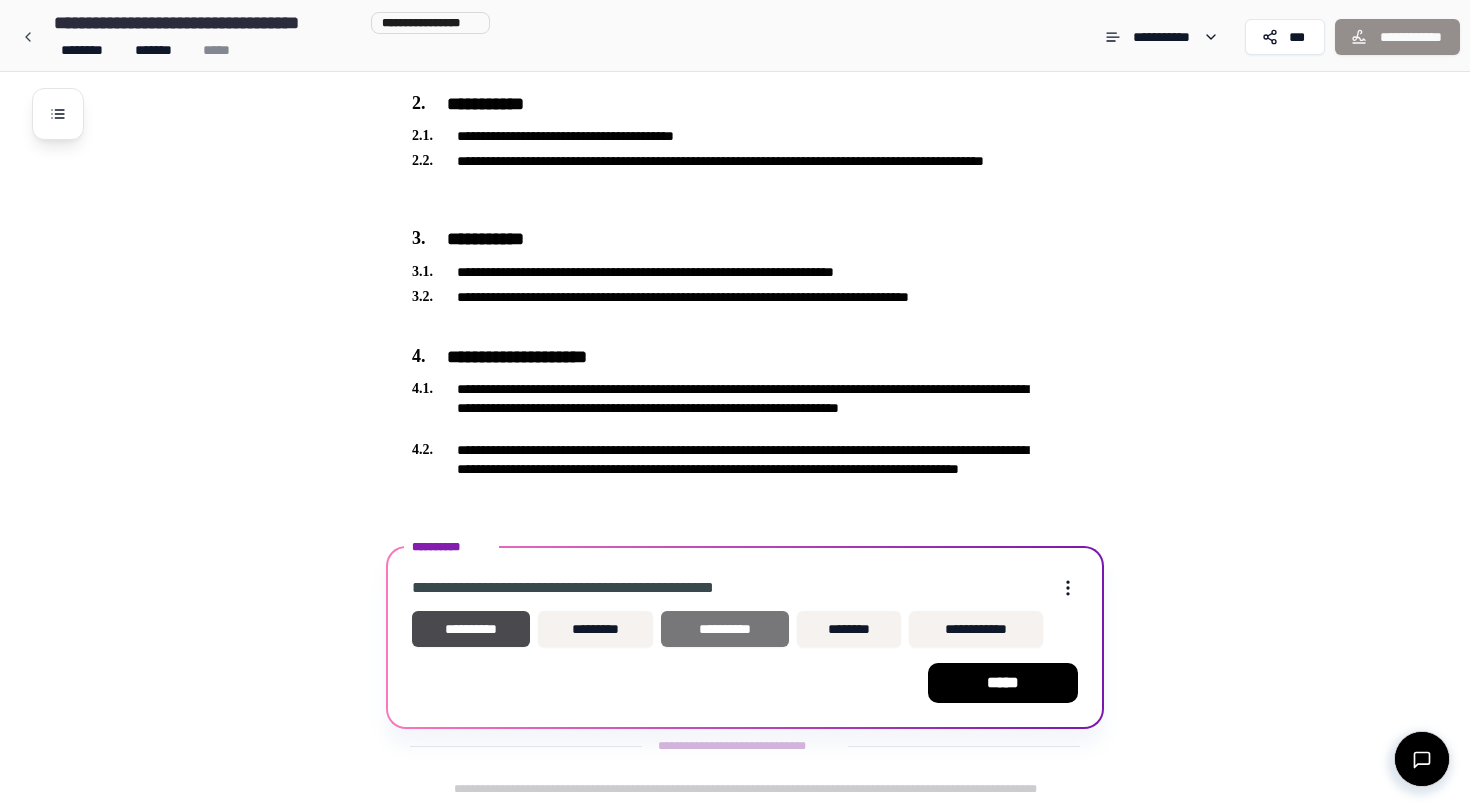 click on "**********" at bounding box center [724, 629] 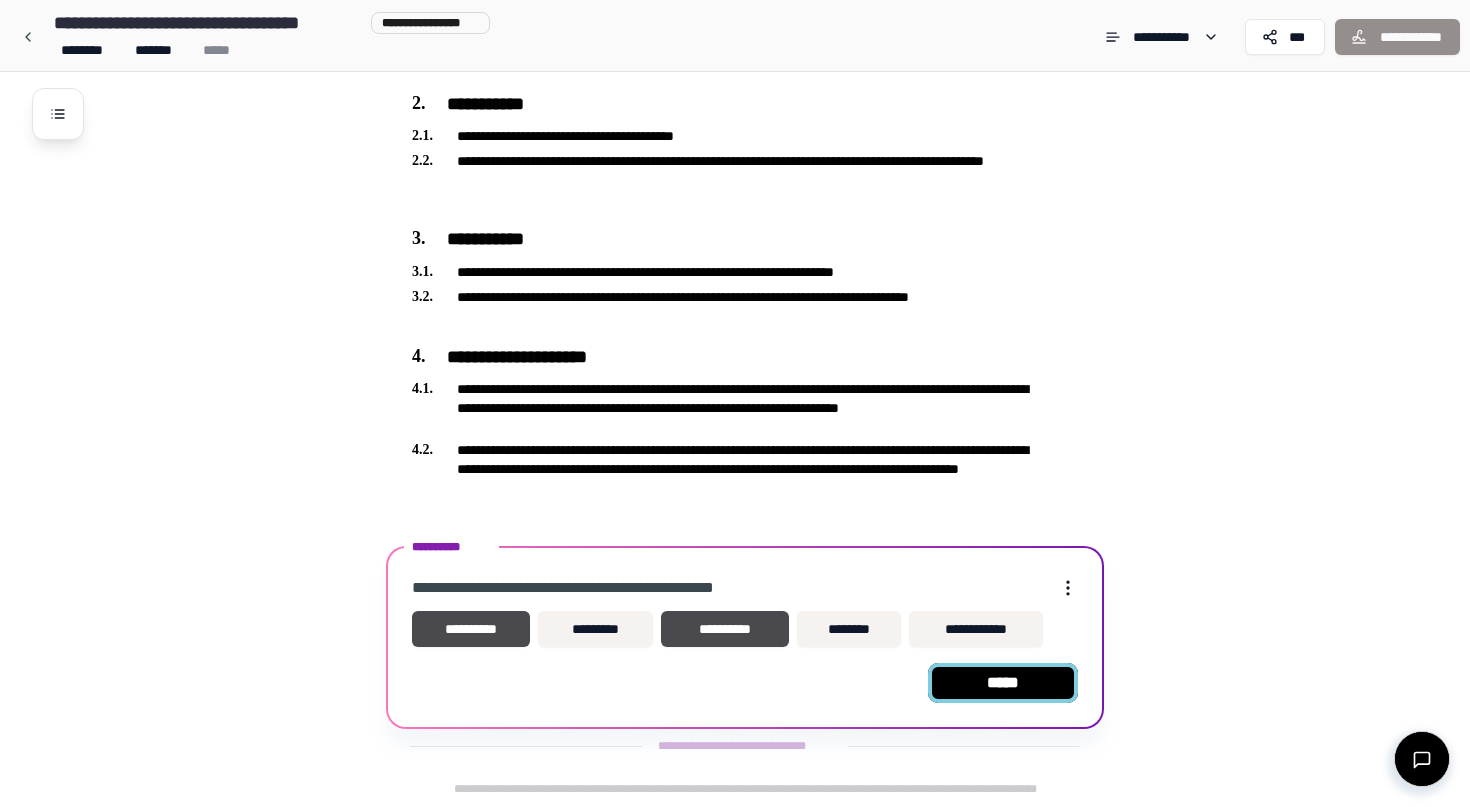 click on "*****" at bounding box center (1003, 683) 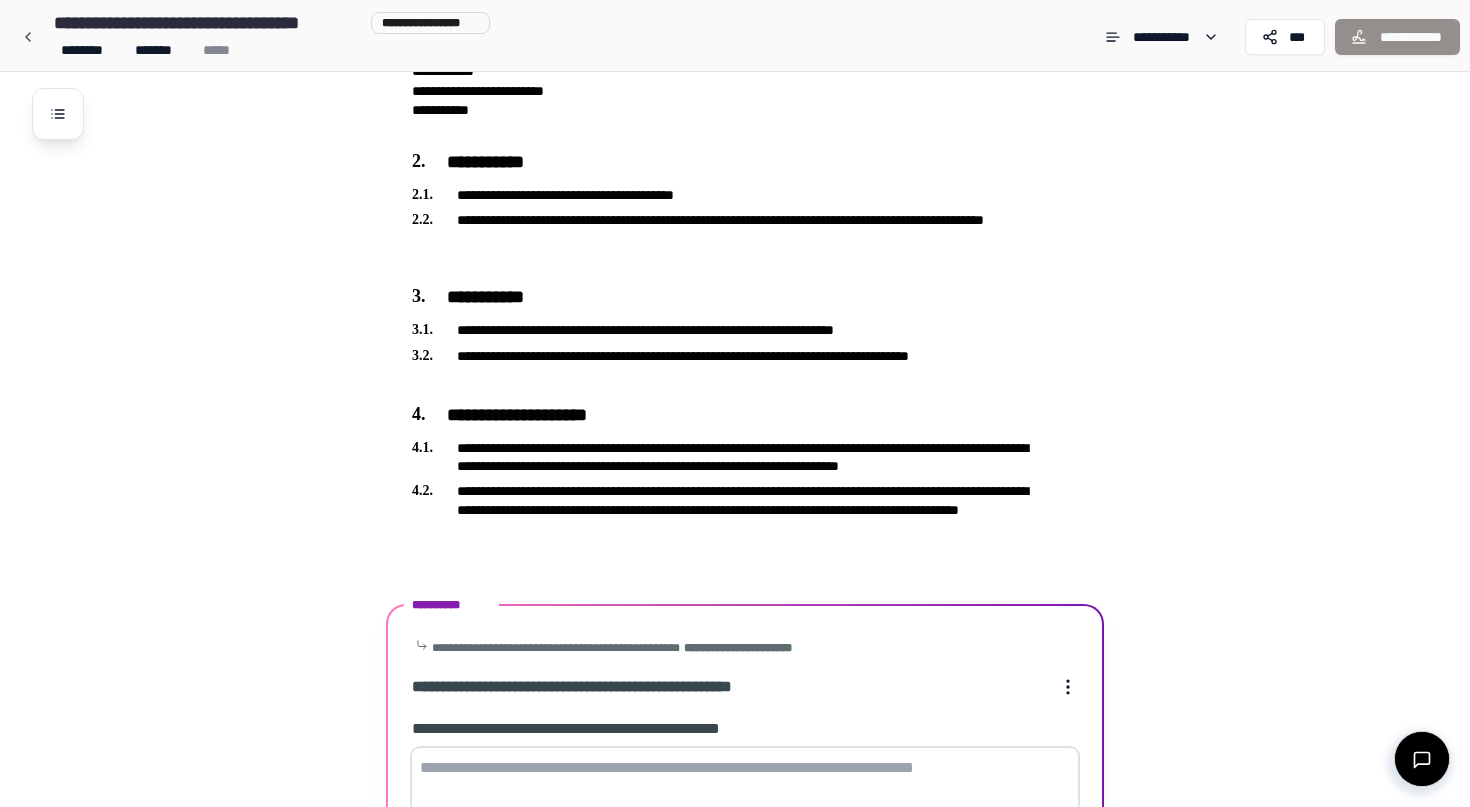 scroll, scrollTop: 530, scrollLeft: 0, axis: vertical 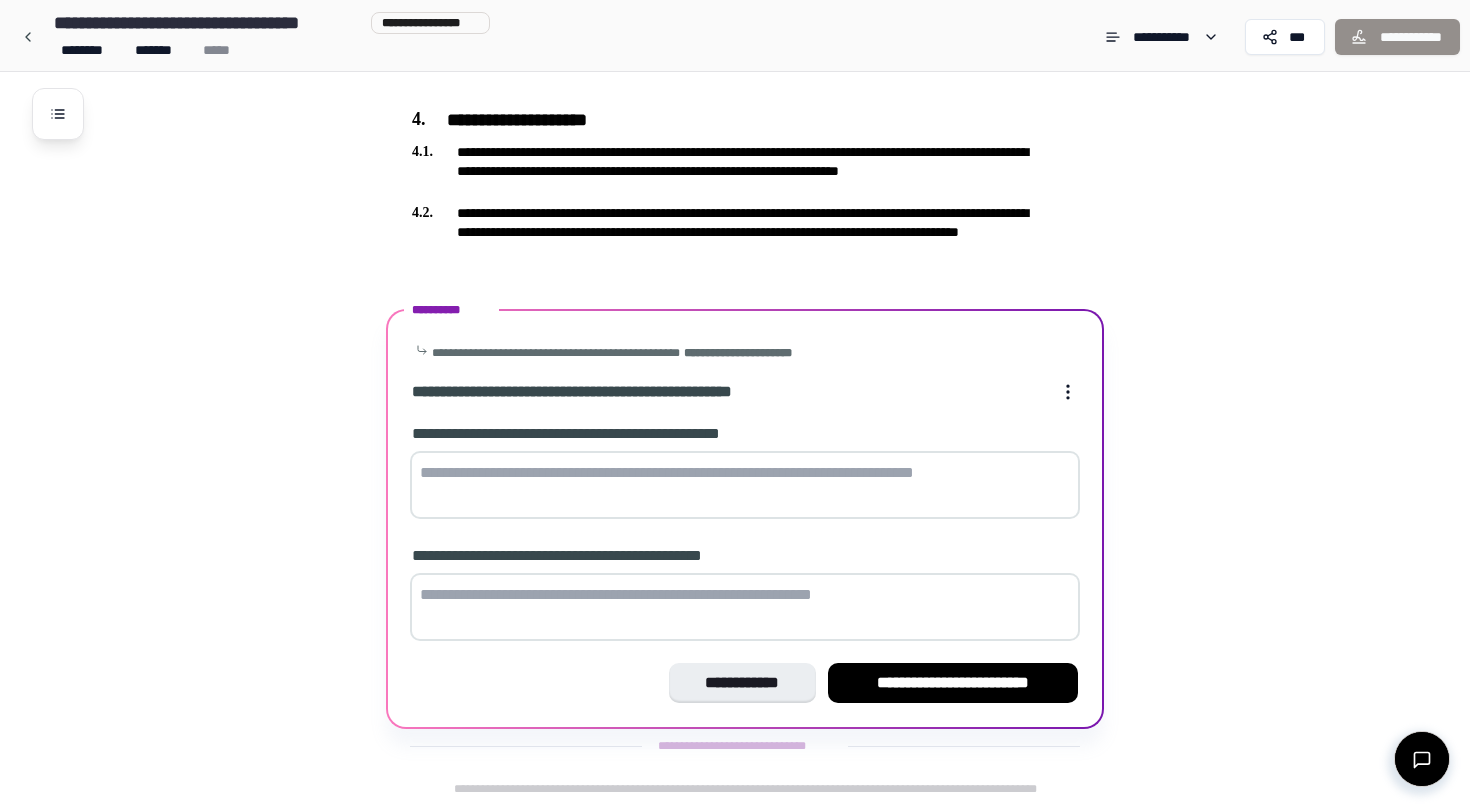 click at bounding box center (745, 485) 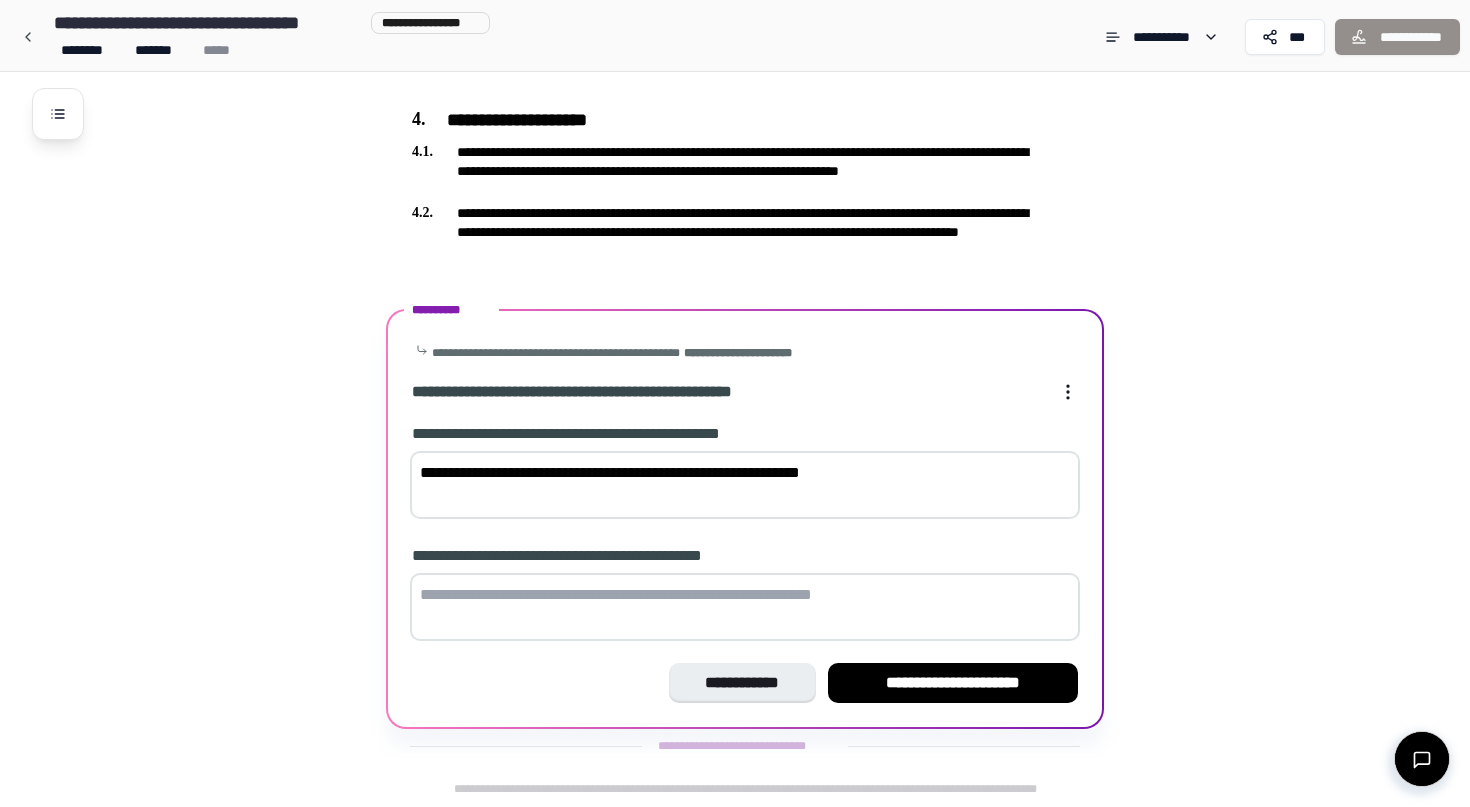 type on "**********" 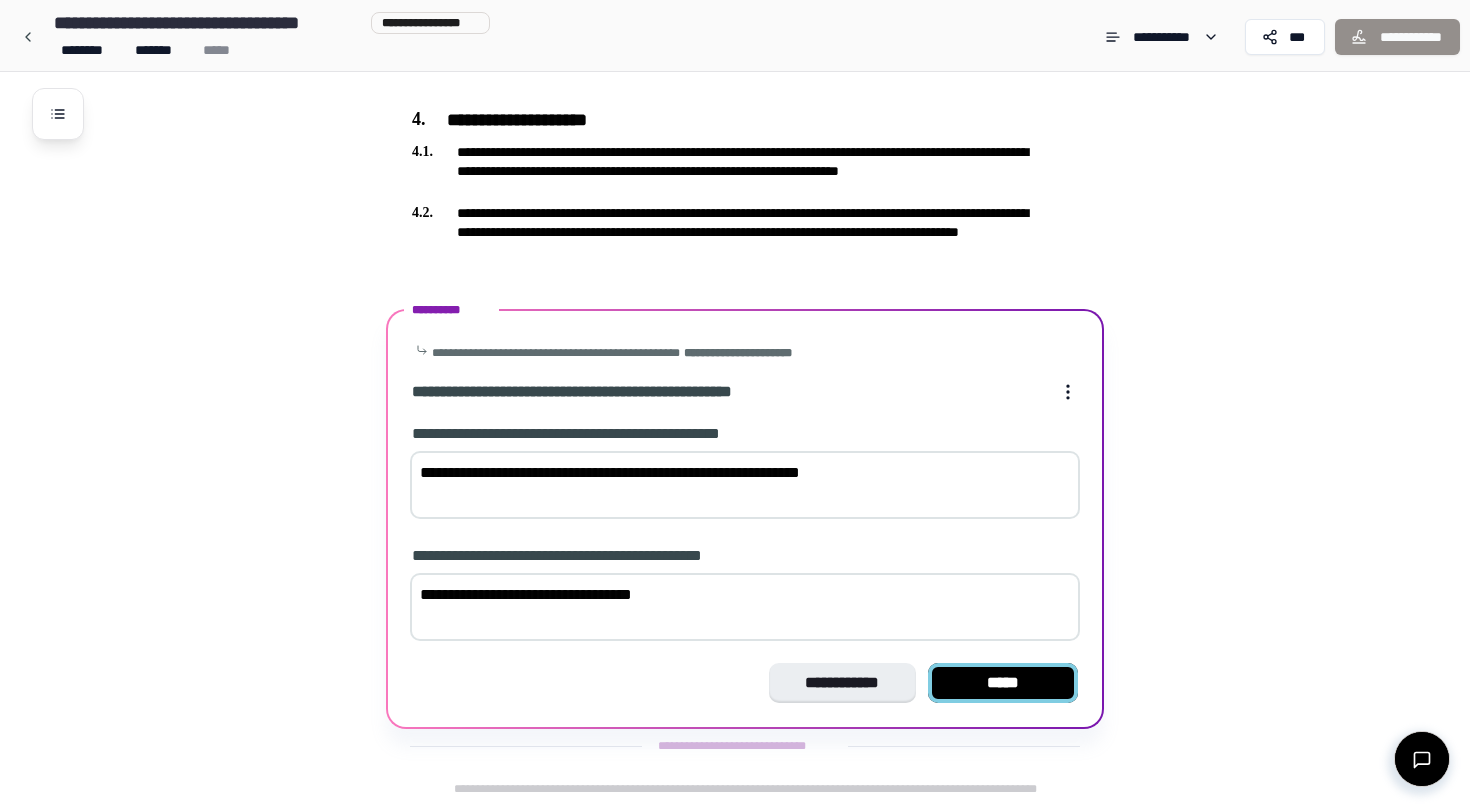 type on "**********" 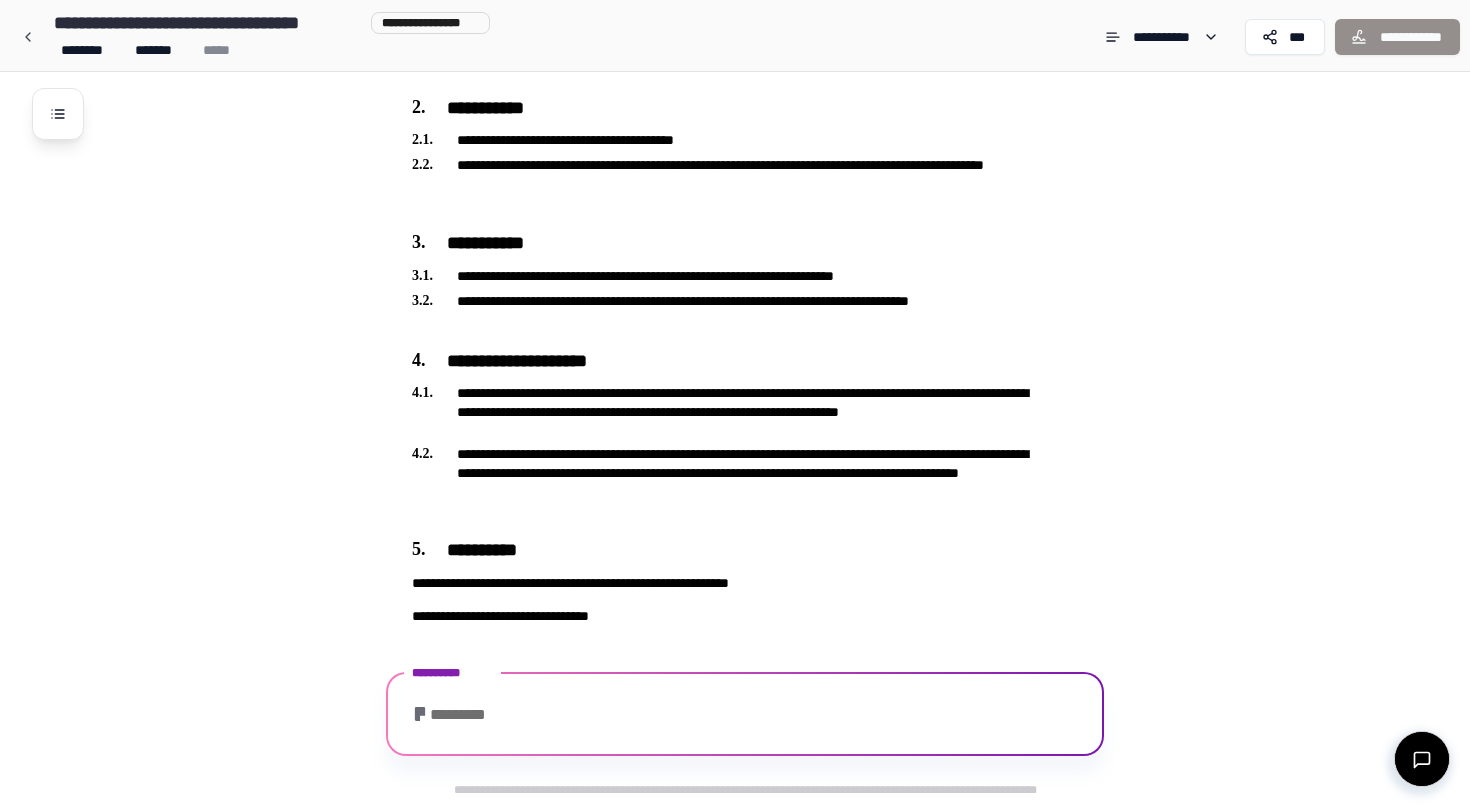 scroll, scrollTop: 525, scrollLeft: 0, axis: vertical 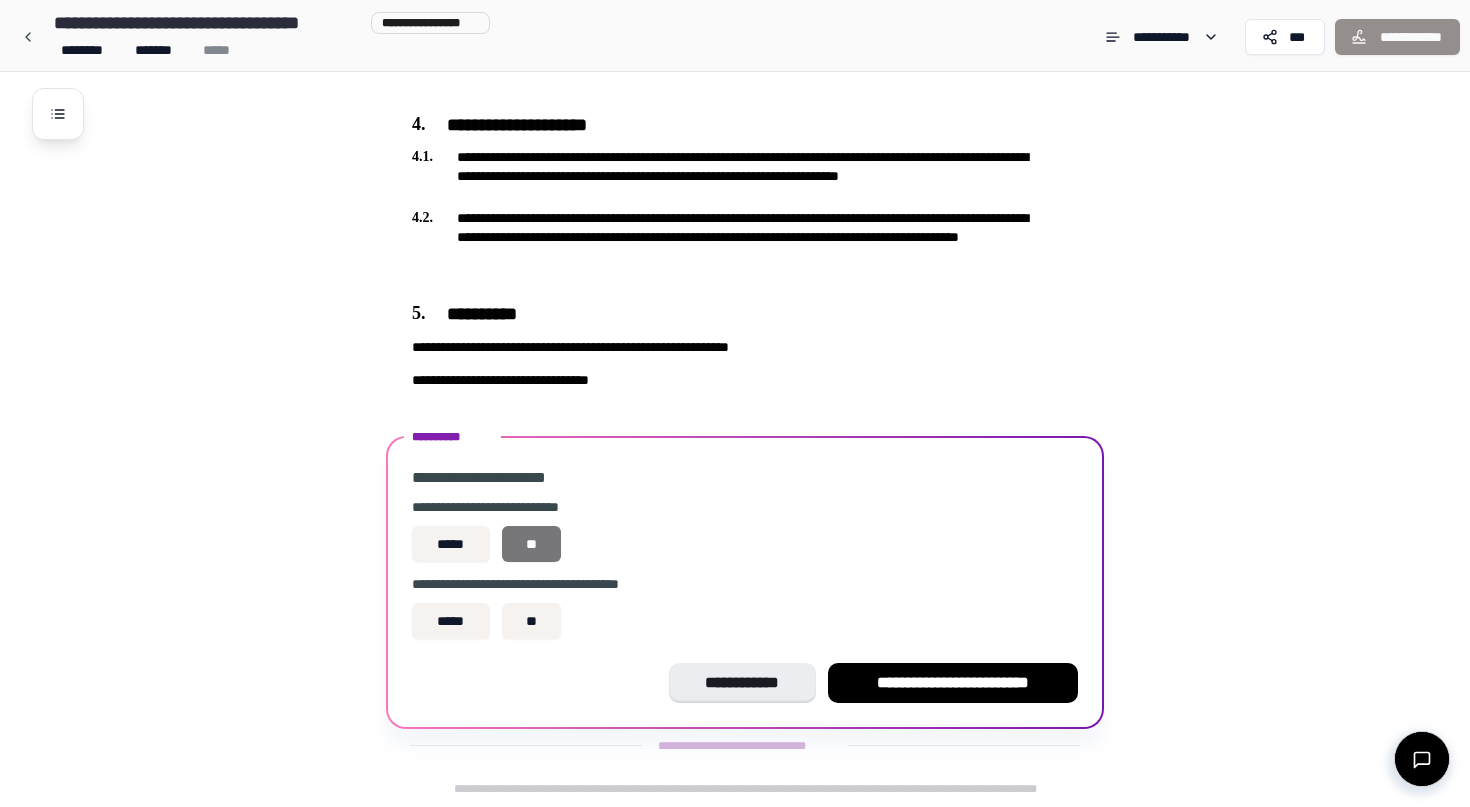 click on "**" at bounding box center (532, 544) 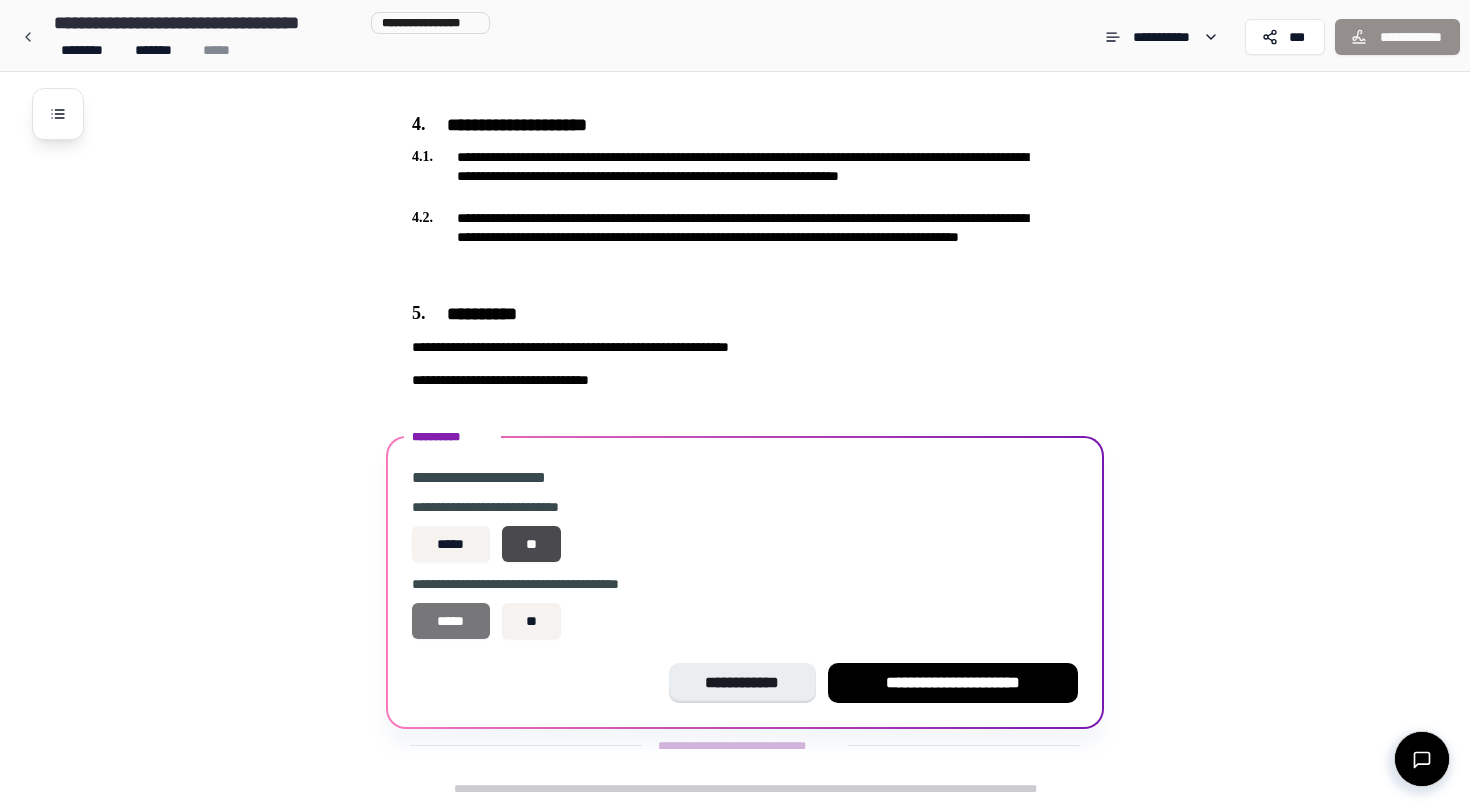 click on "*****" at bounding box center [451, 621] 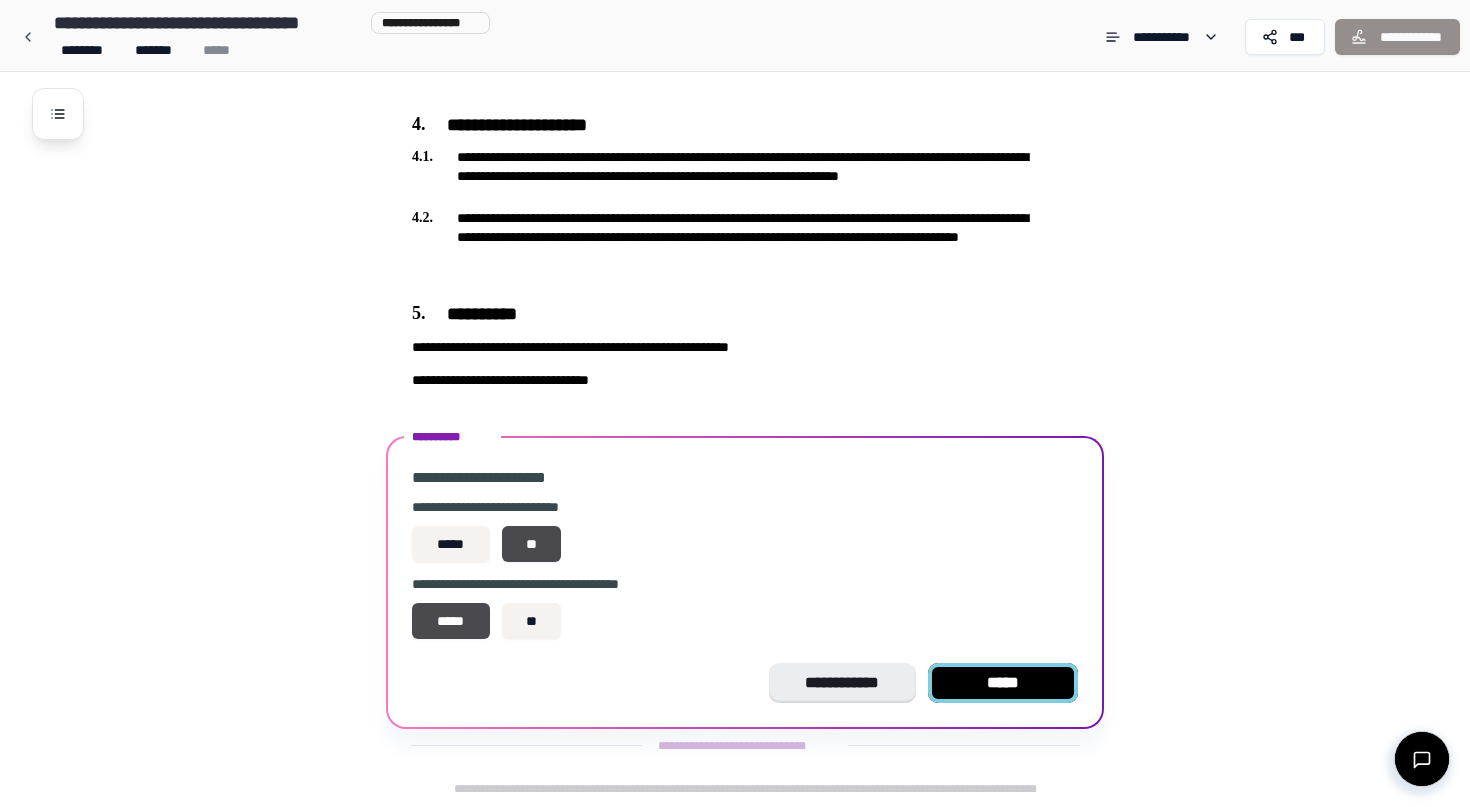 click on "*****" at bounding box center (1003, 683) 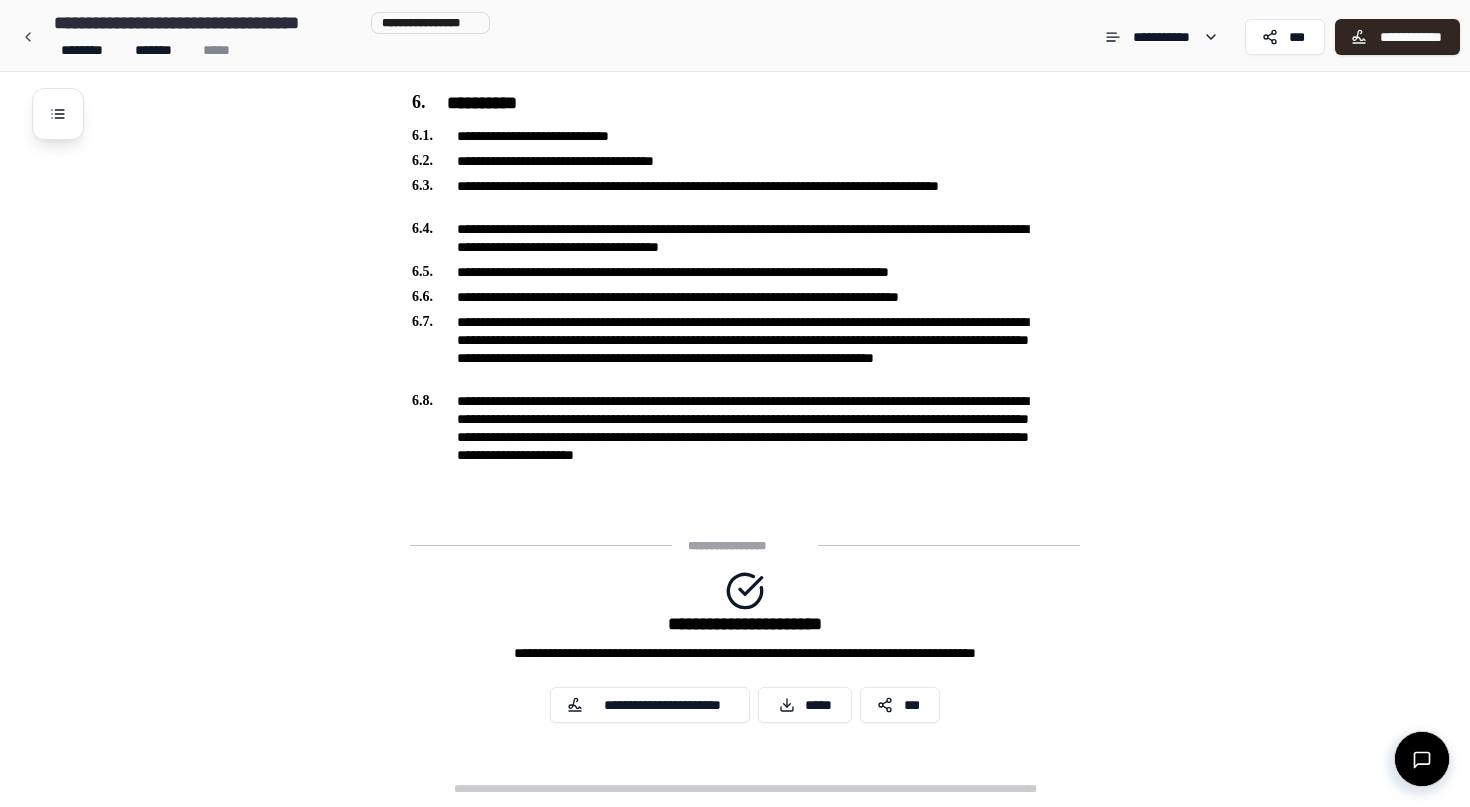 scroll, scrollTop: 856, scrollLeft: 0, axis: vertical 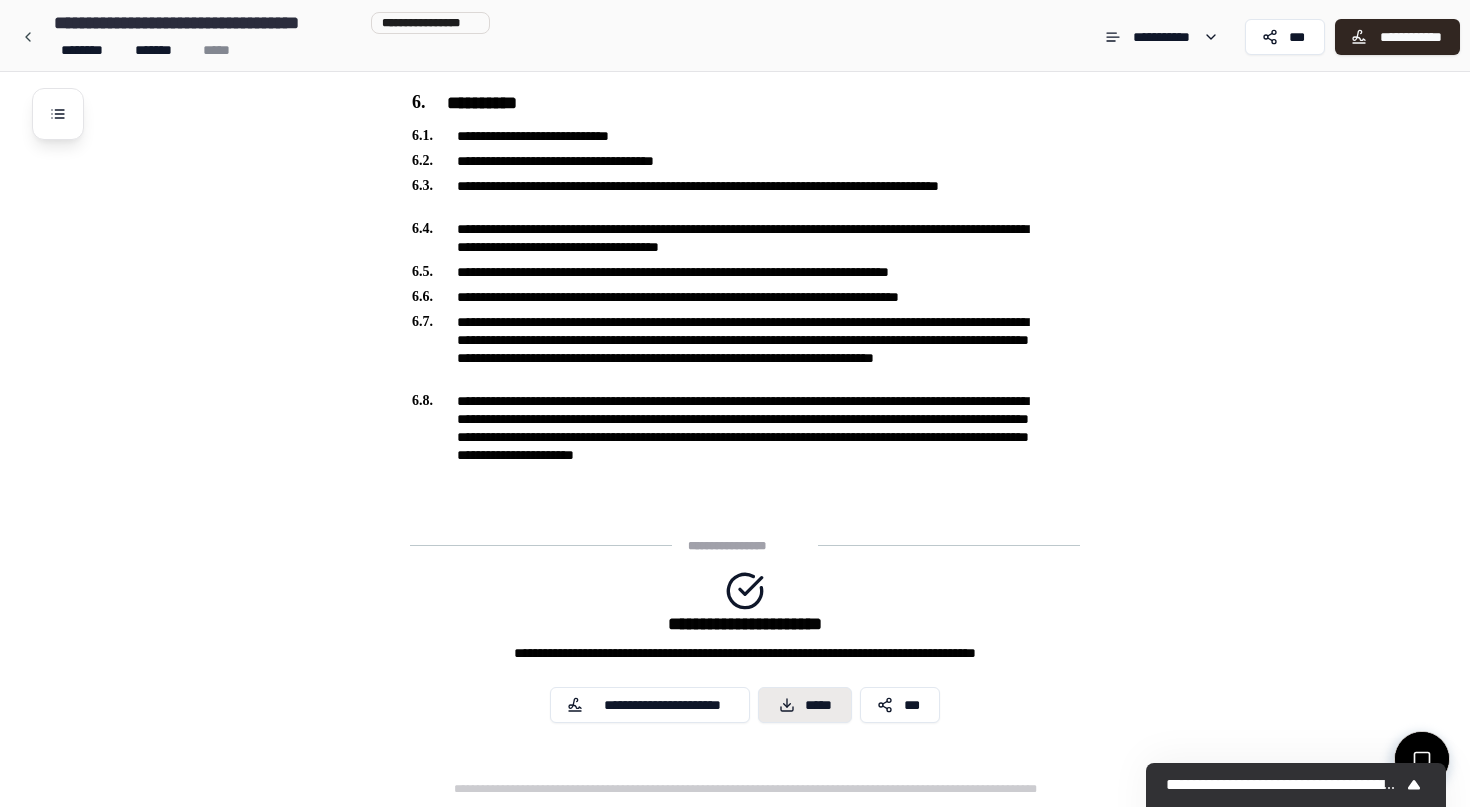 click on "*****" at bounding box center [805, 705] 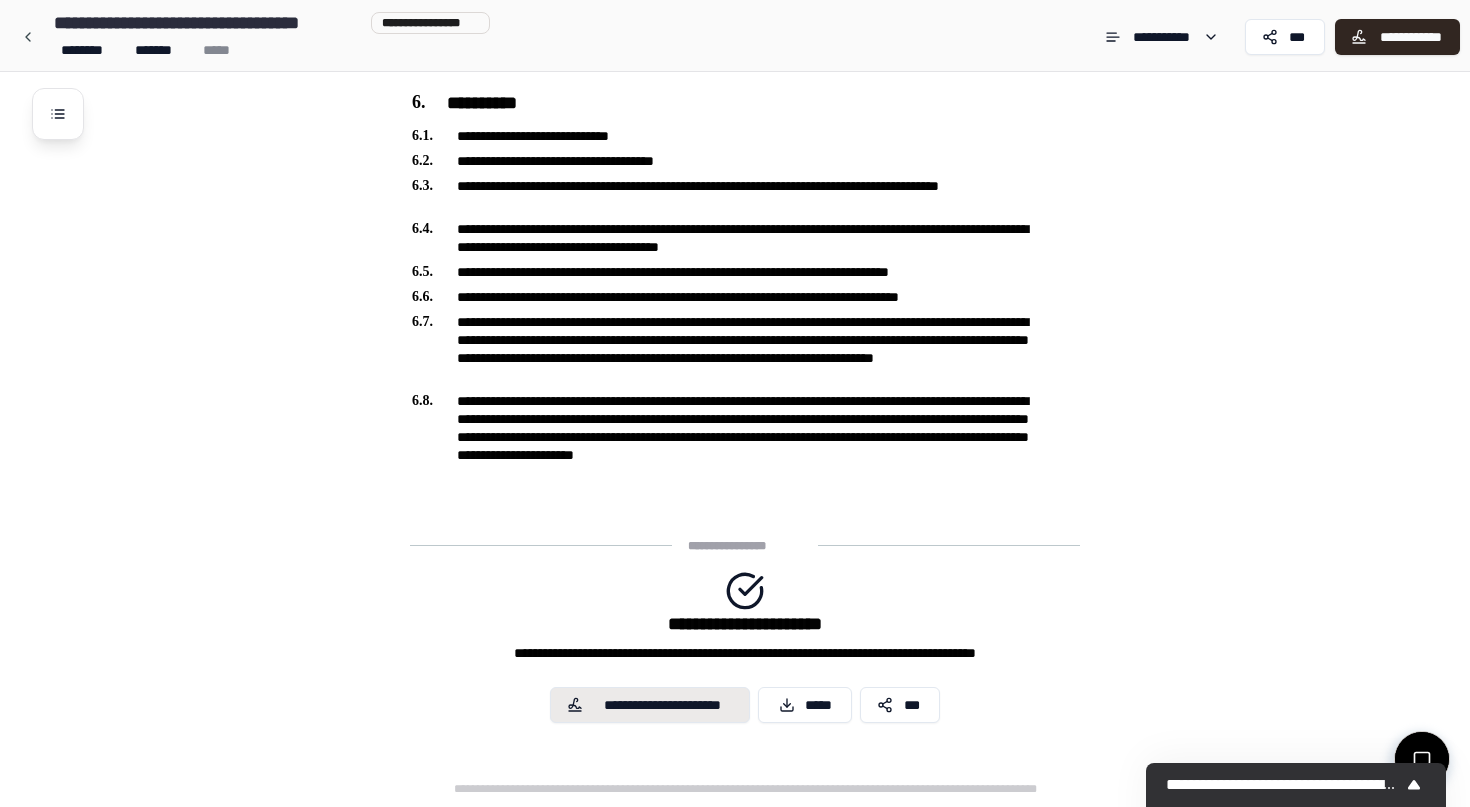 click on "**********" at bounding box center [663, 705] 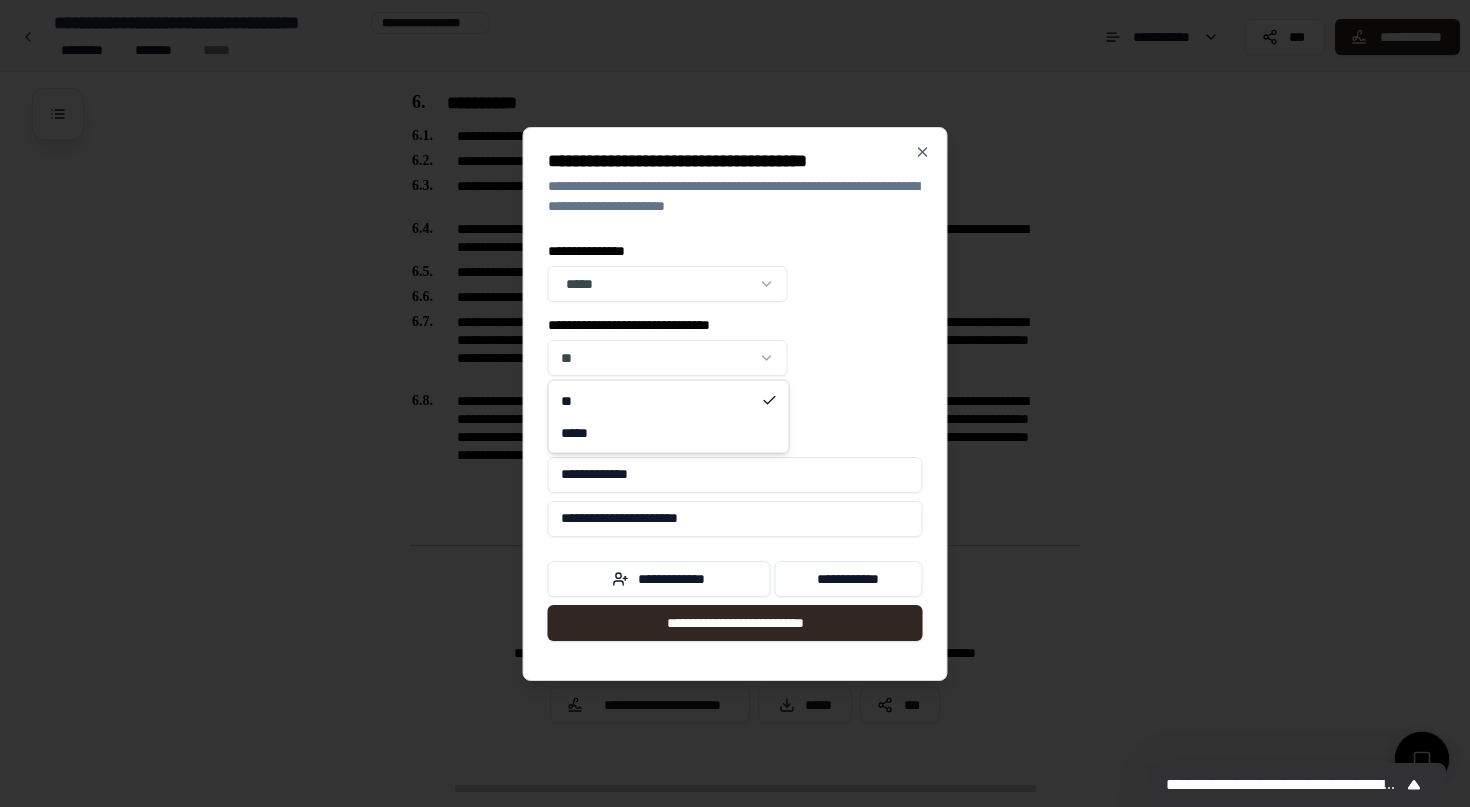 click on "**********" at bounding box center (735, -25) 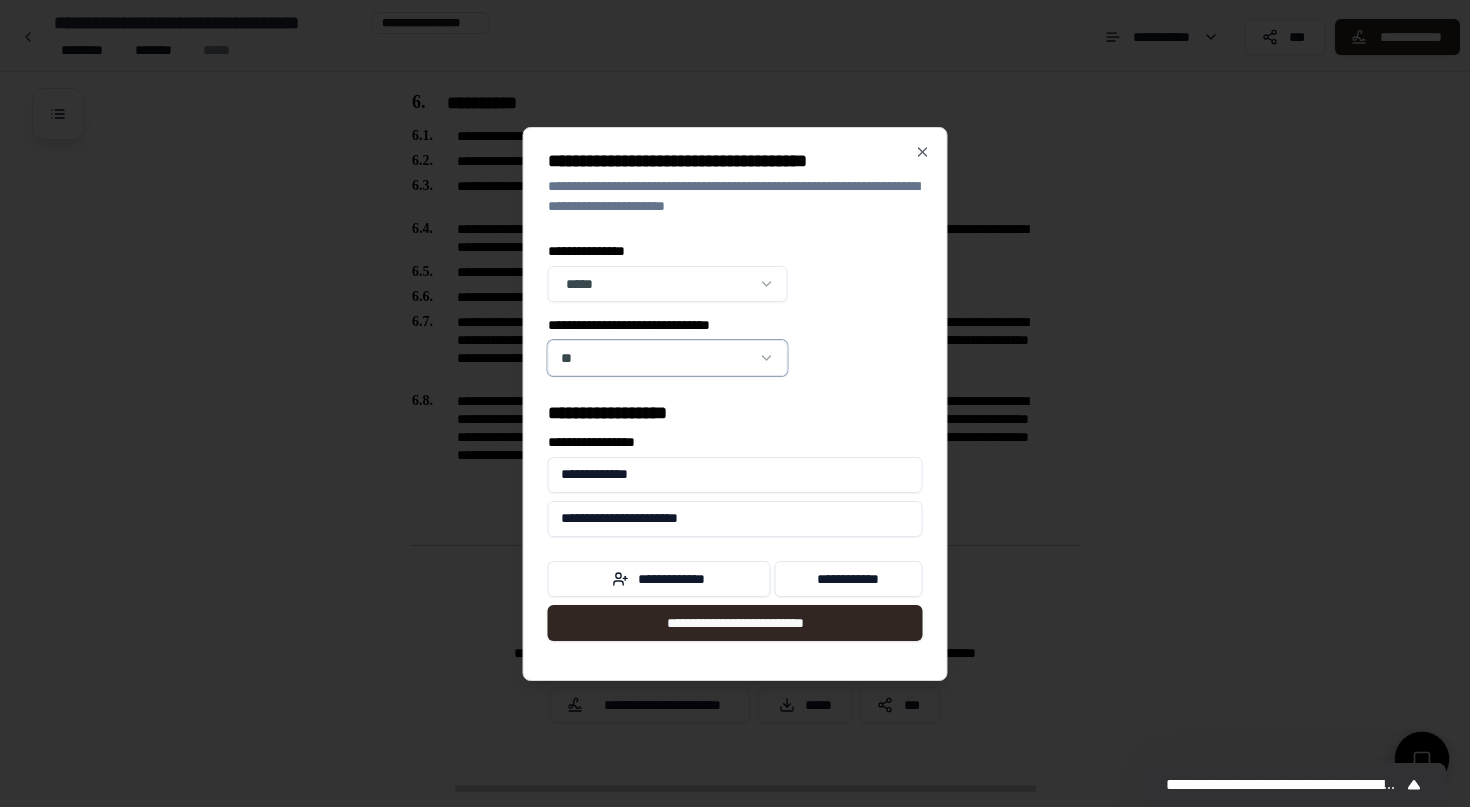 click on "**********" at bounding box center [735, -25] 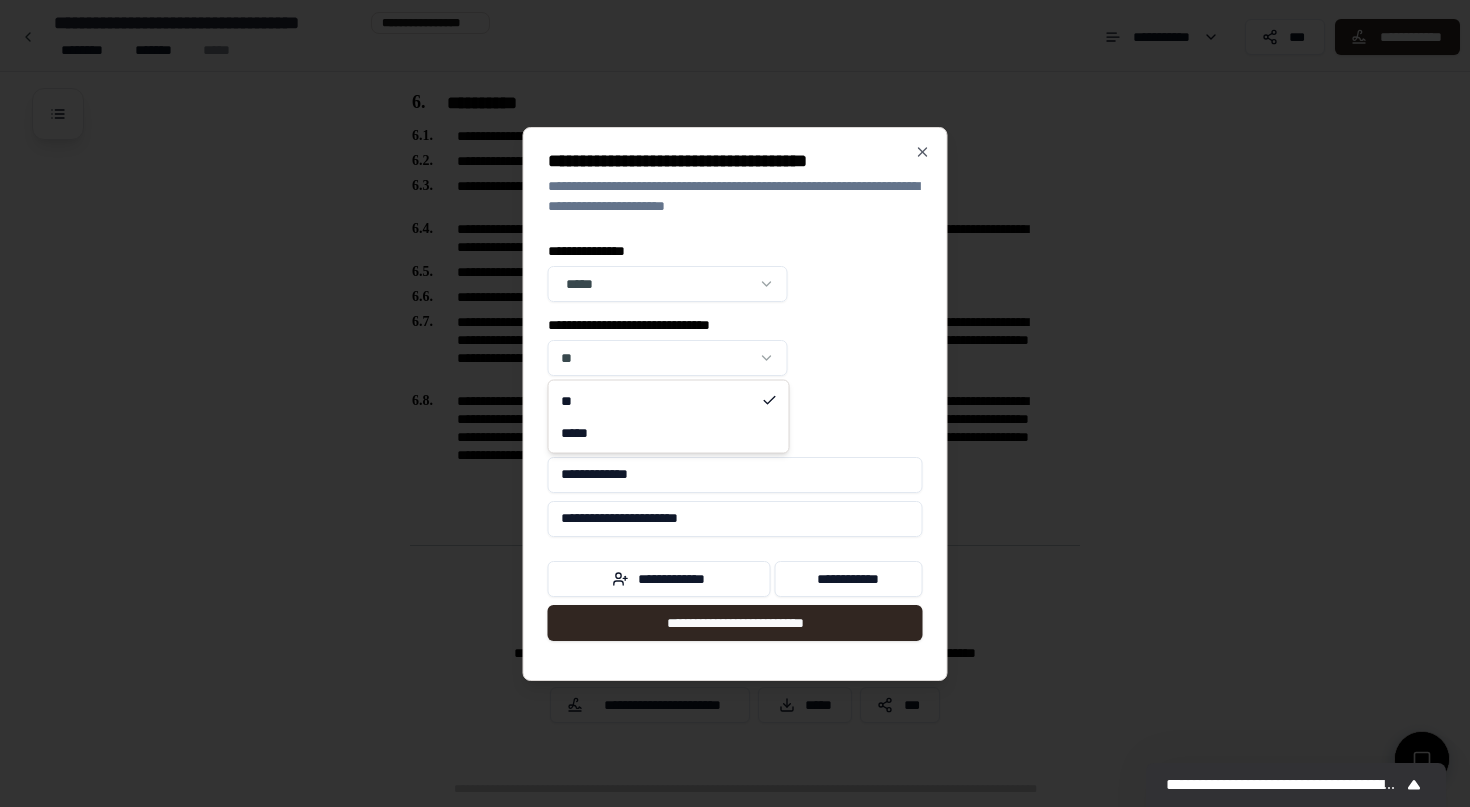 click on "**********" at bounding box center [735, -25] 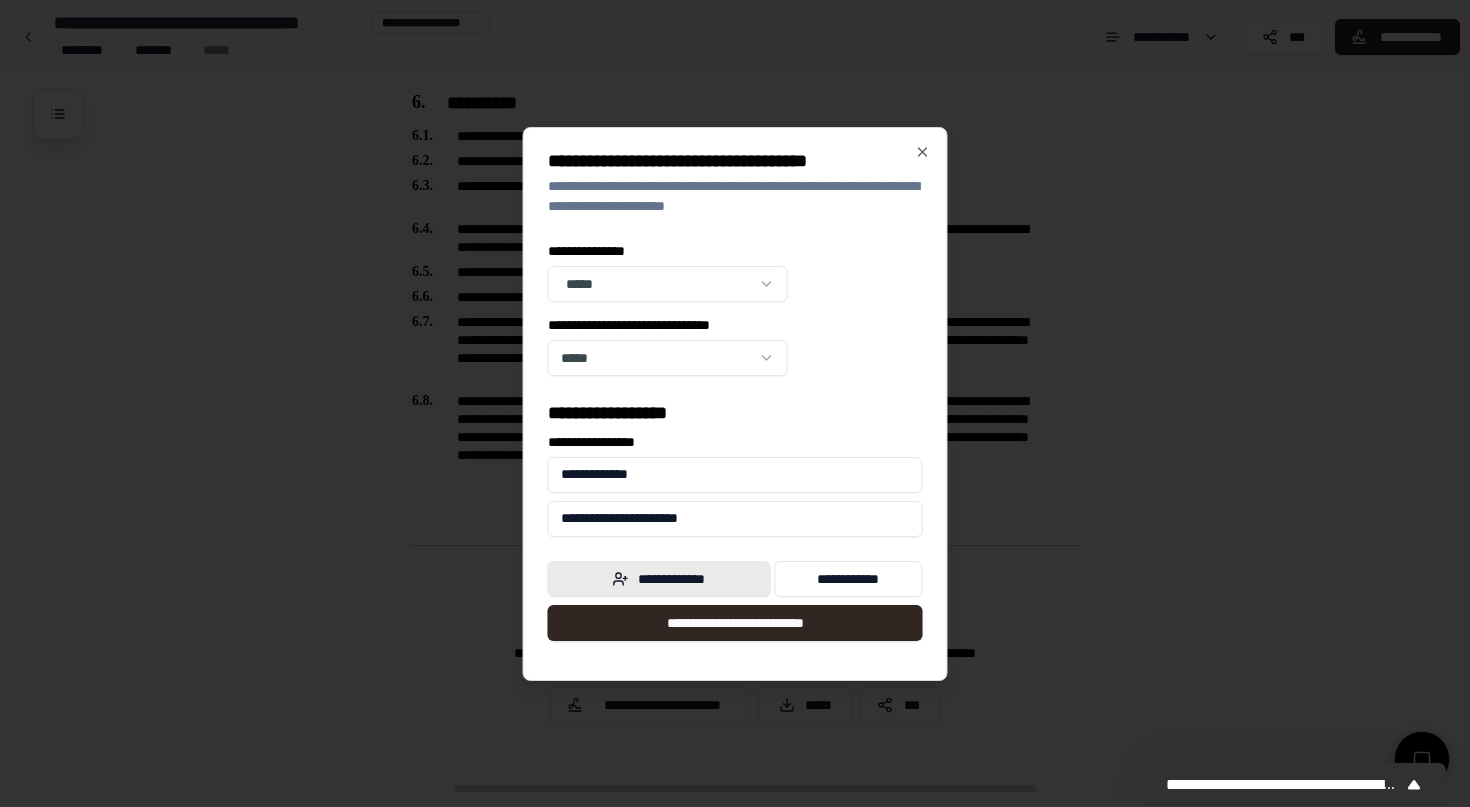 click on "**********" at bounding box center [659, 579] 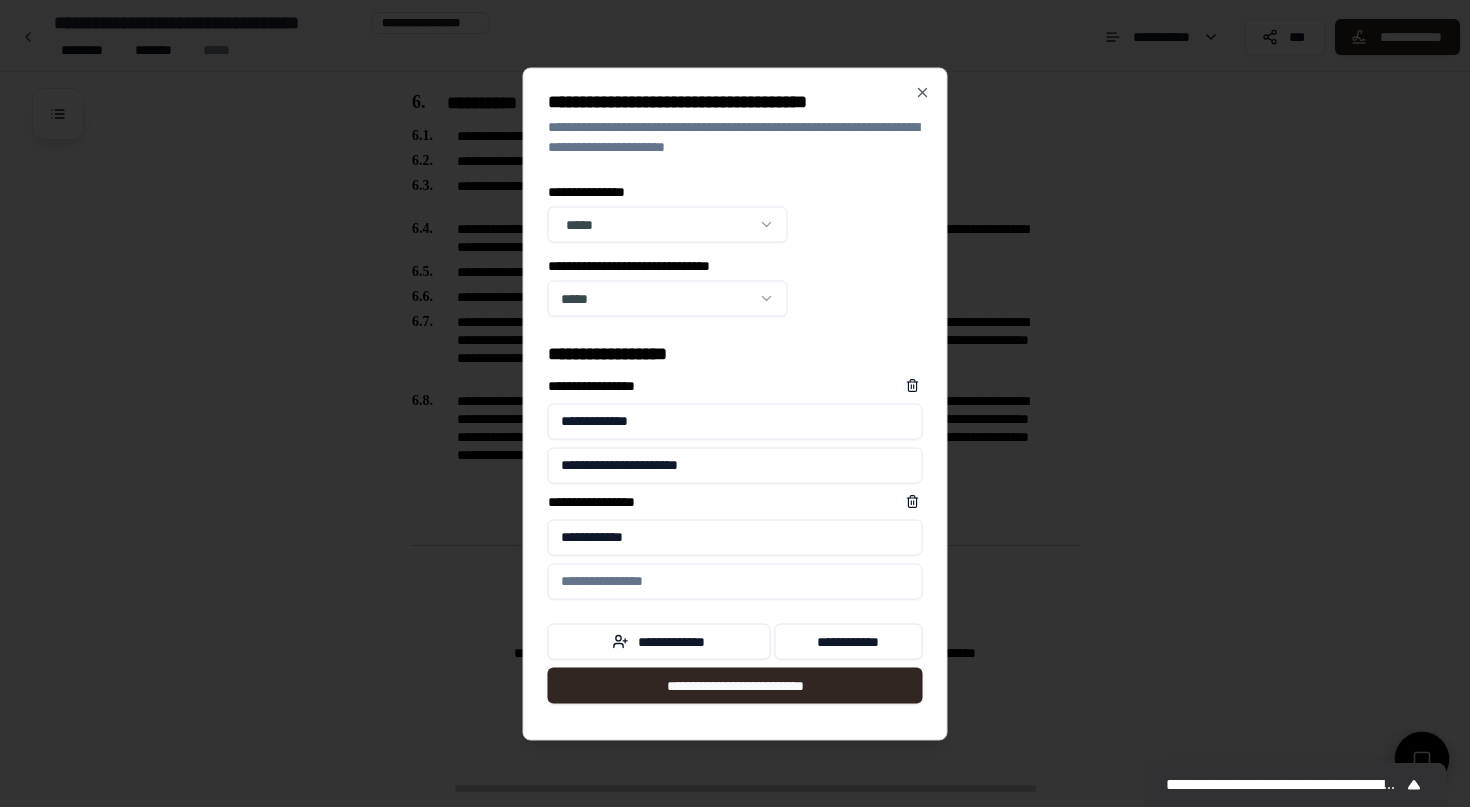 type on "**********" 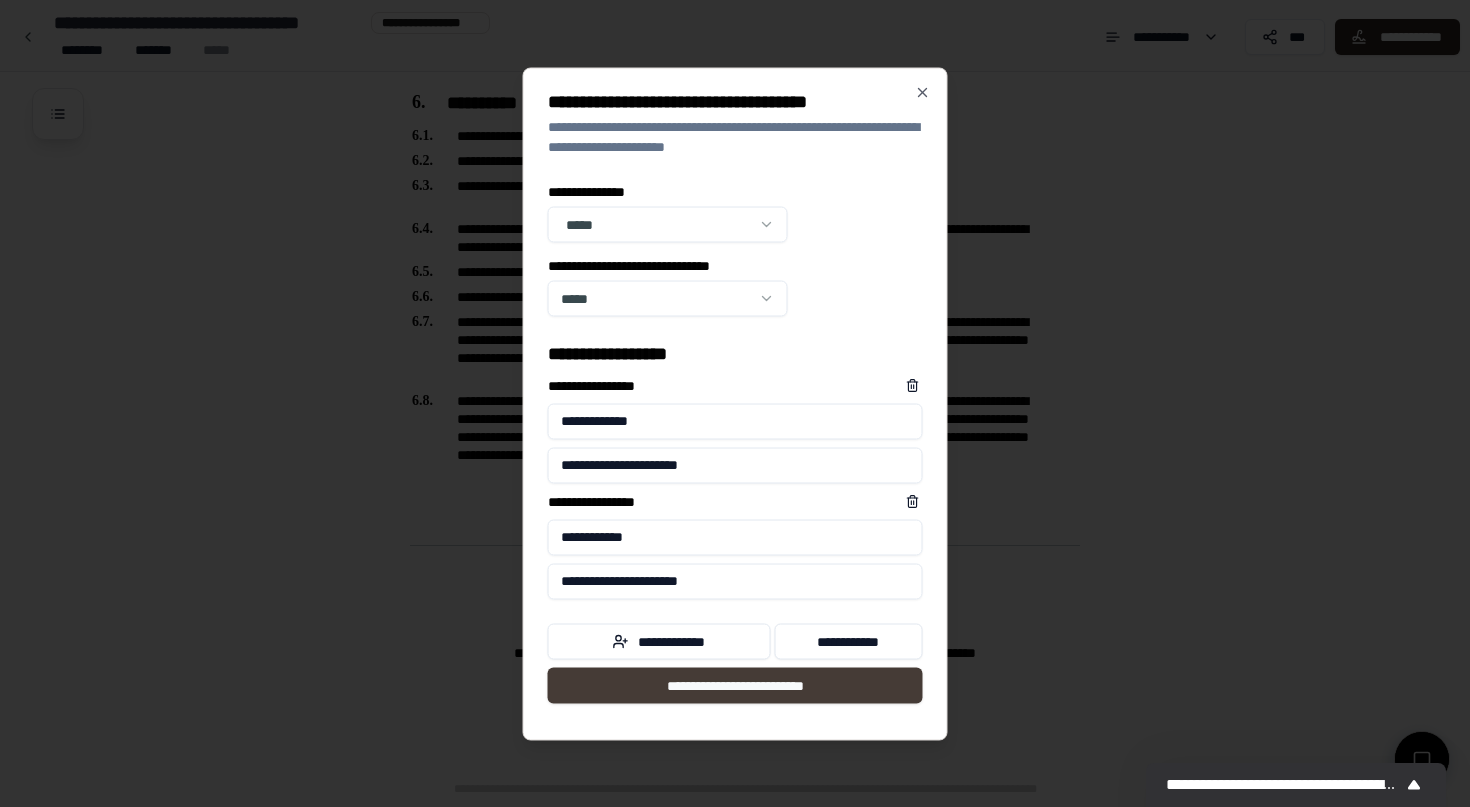 type on "**********" 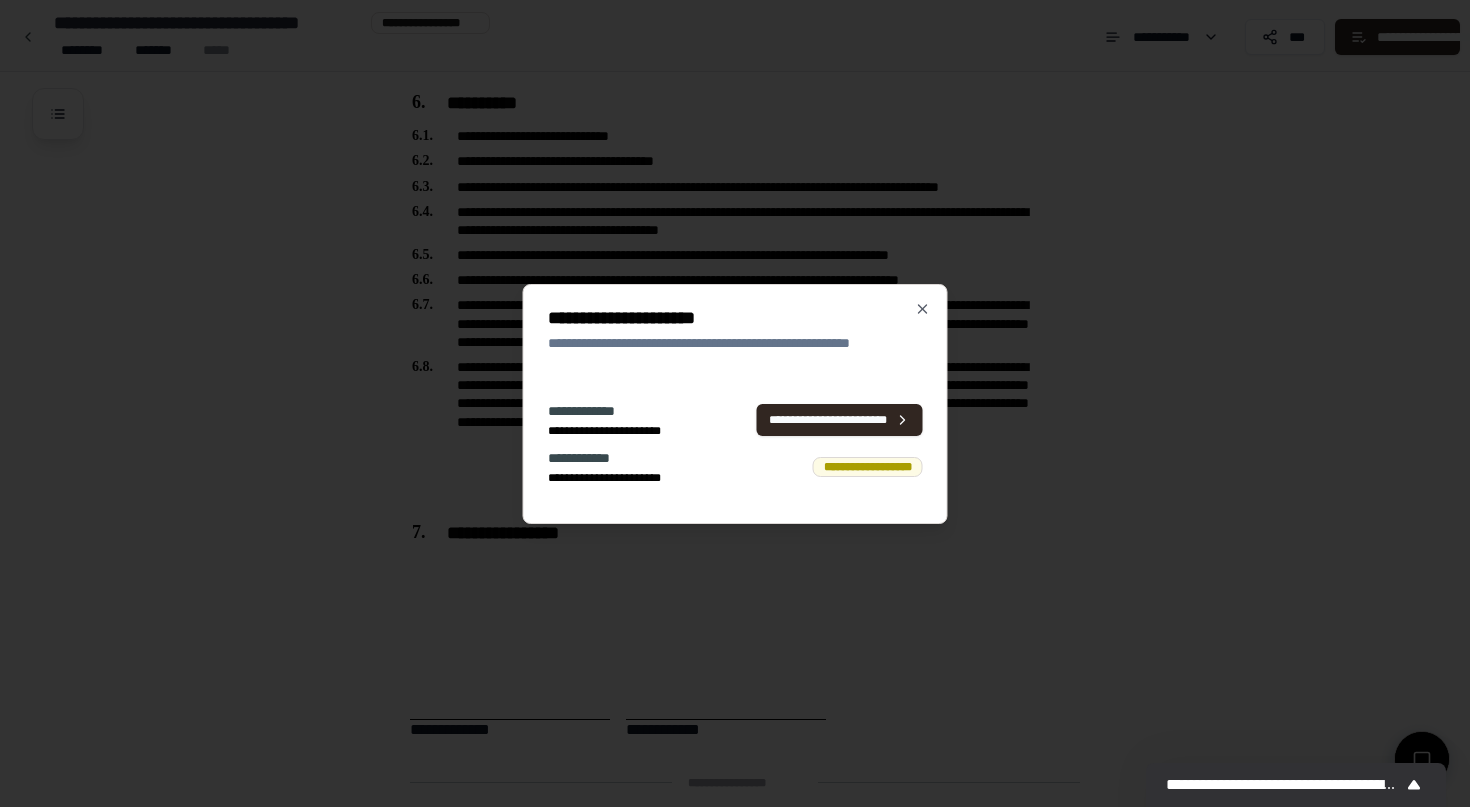 scroll, scrollTop: 1092, scrollLeft: 0, axis: vertical 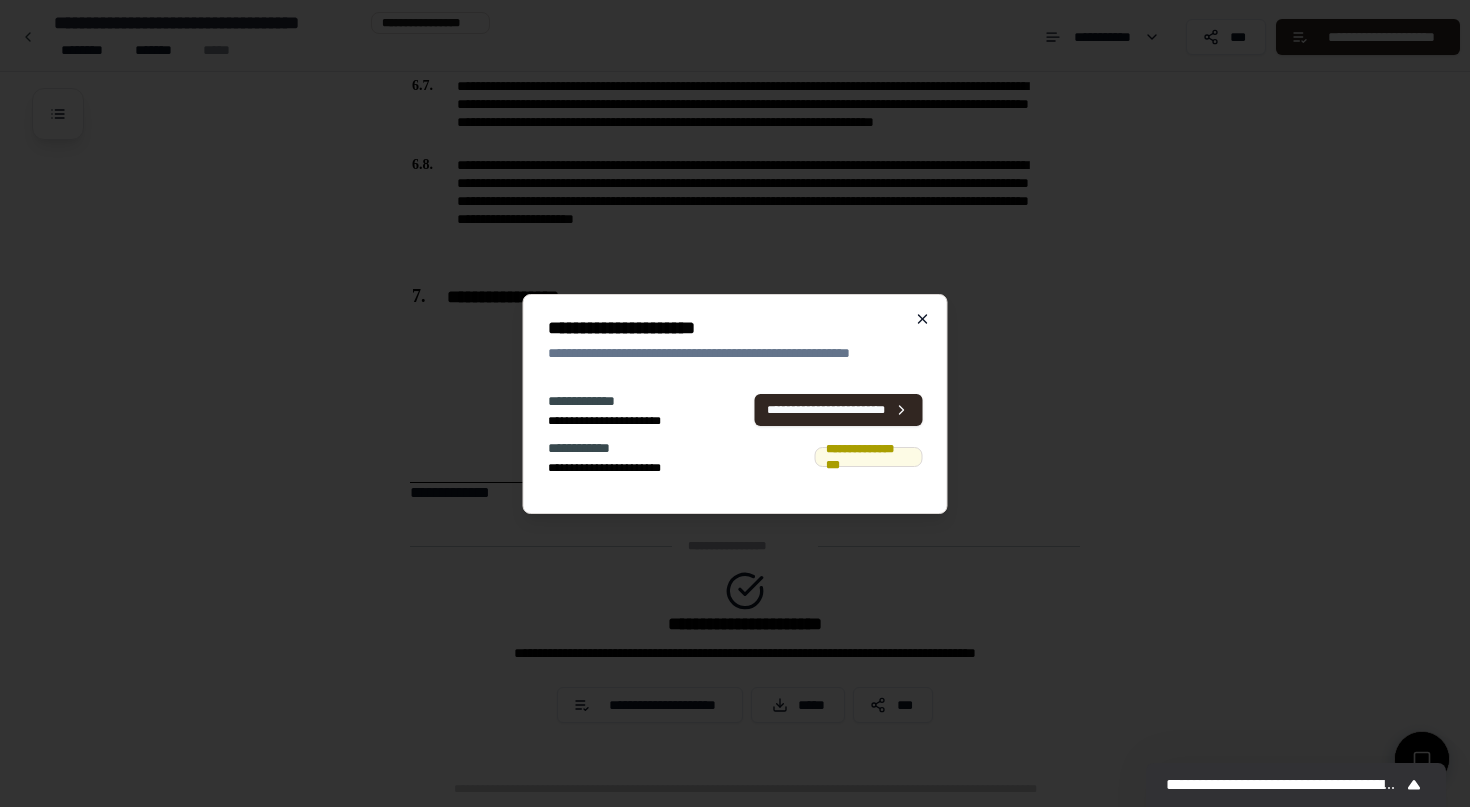 click 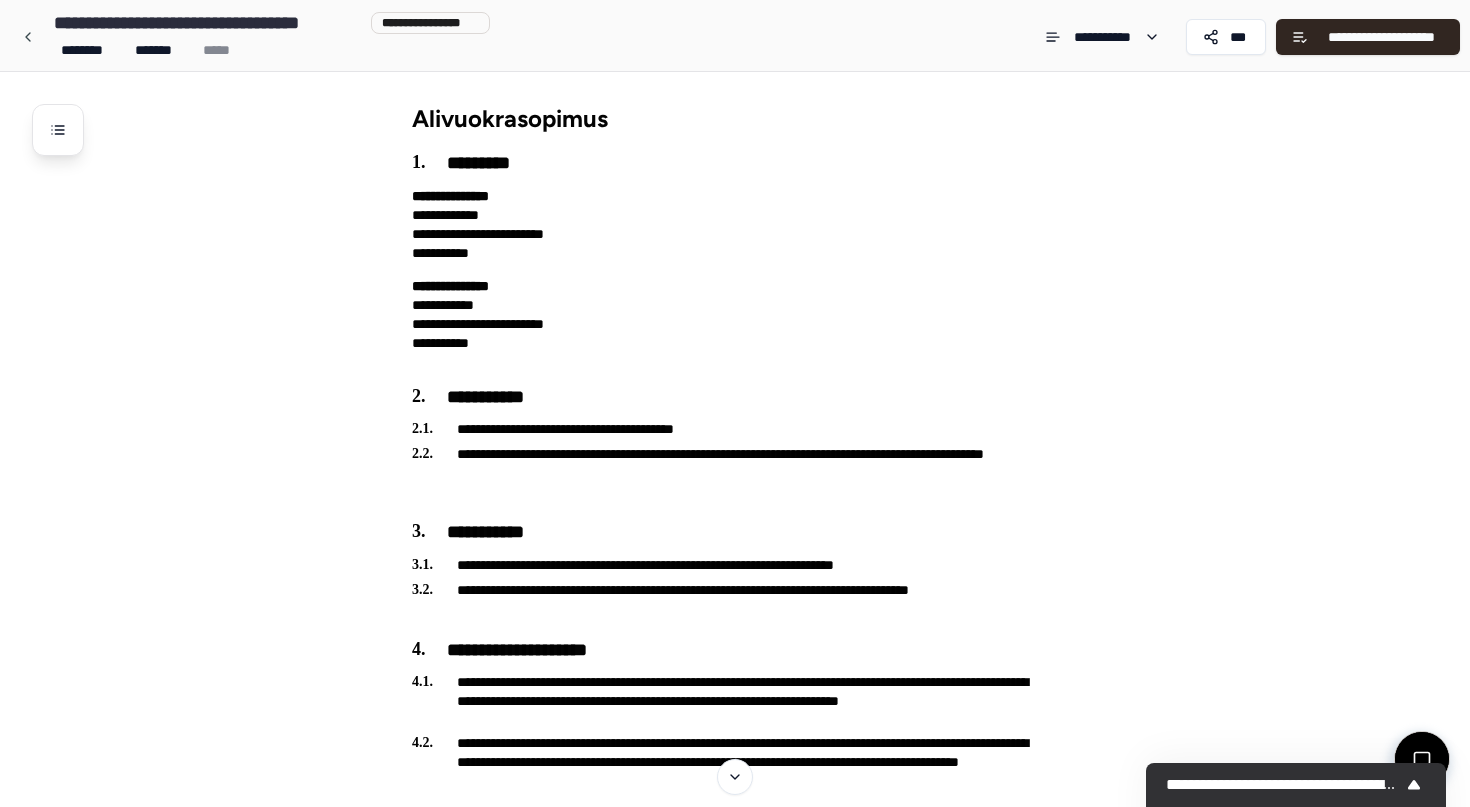scroll, scrollTop: 0, scrollLeft: 0, axis: both 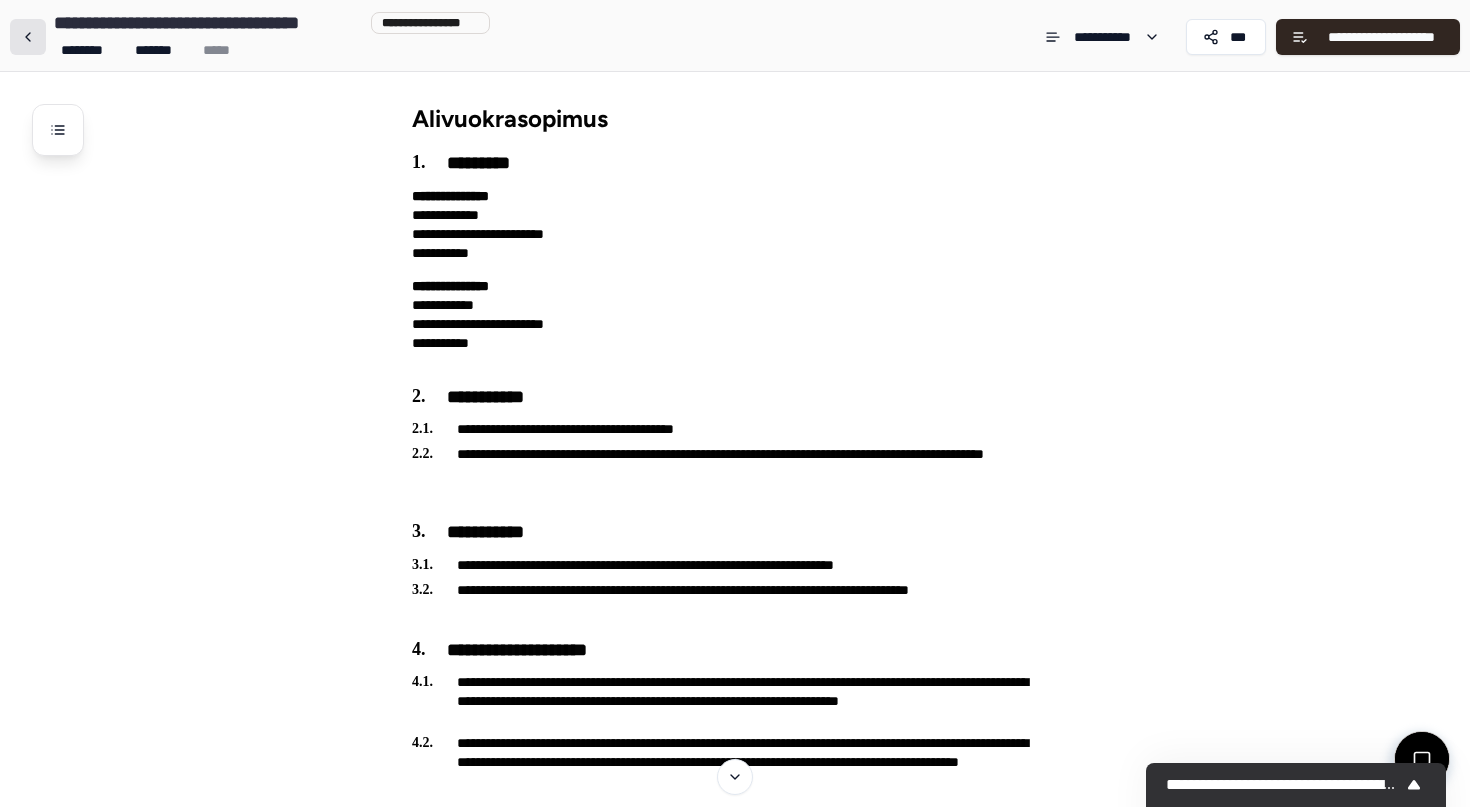 click at bounding box center [28, 37] 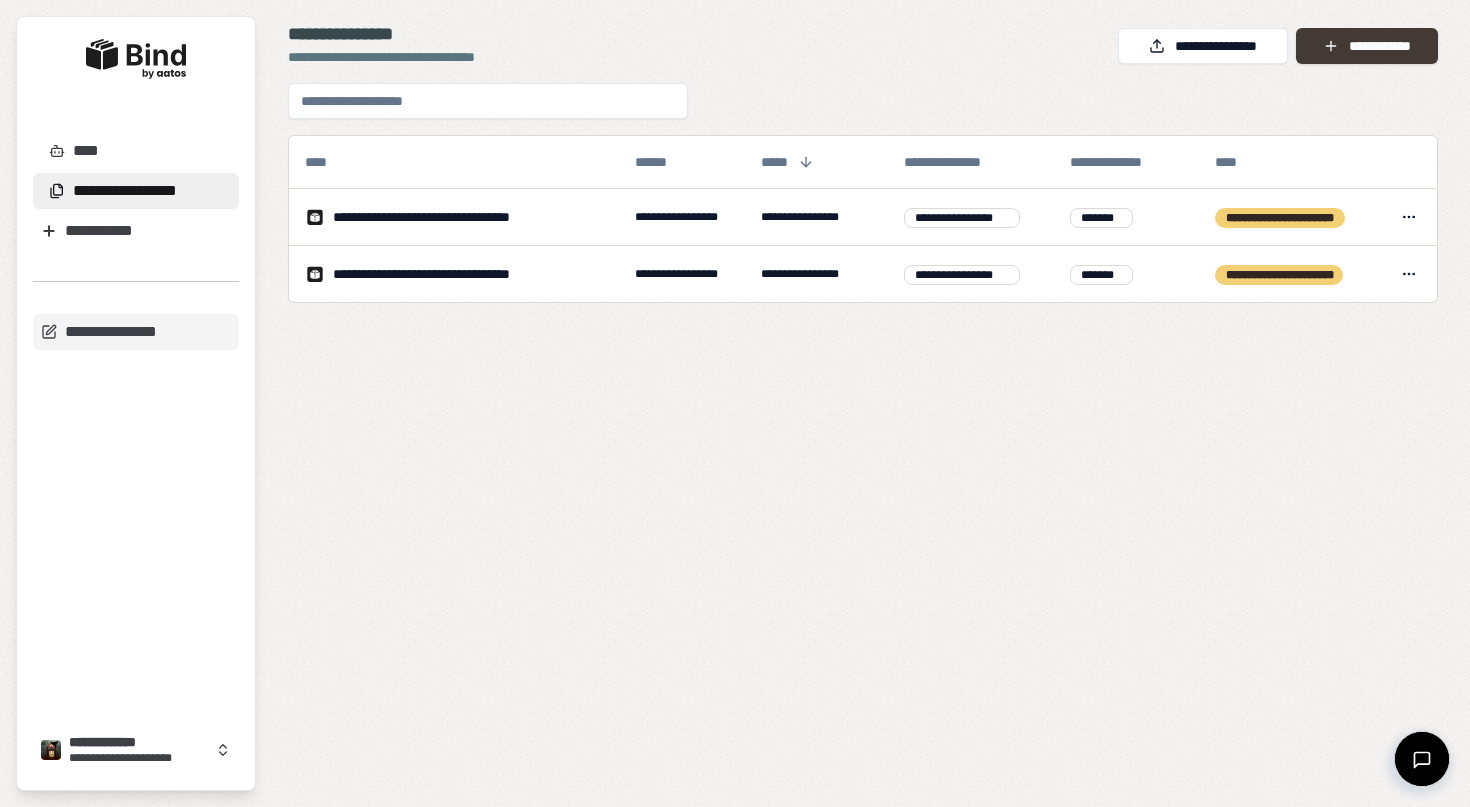 click on "**********" at bounding box center (1367, 46) 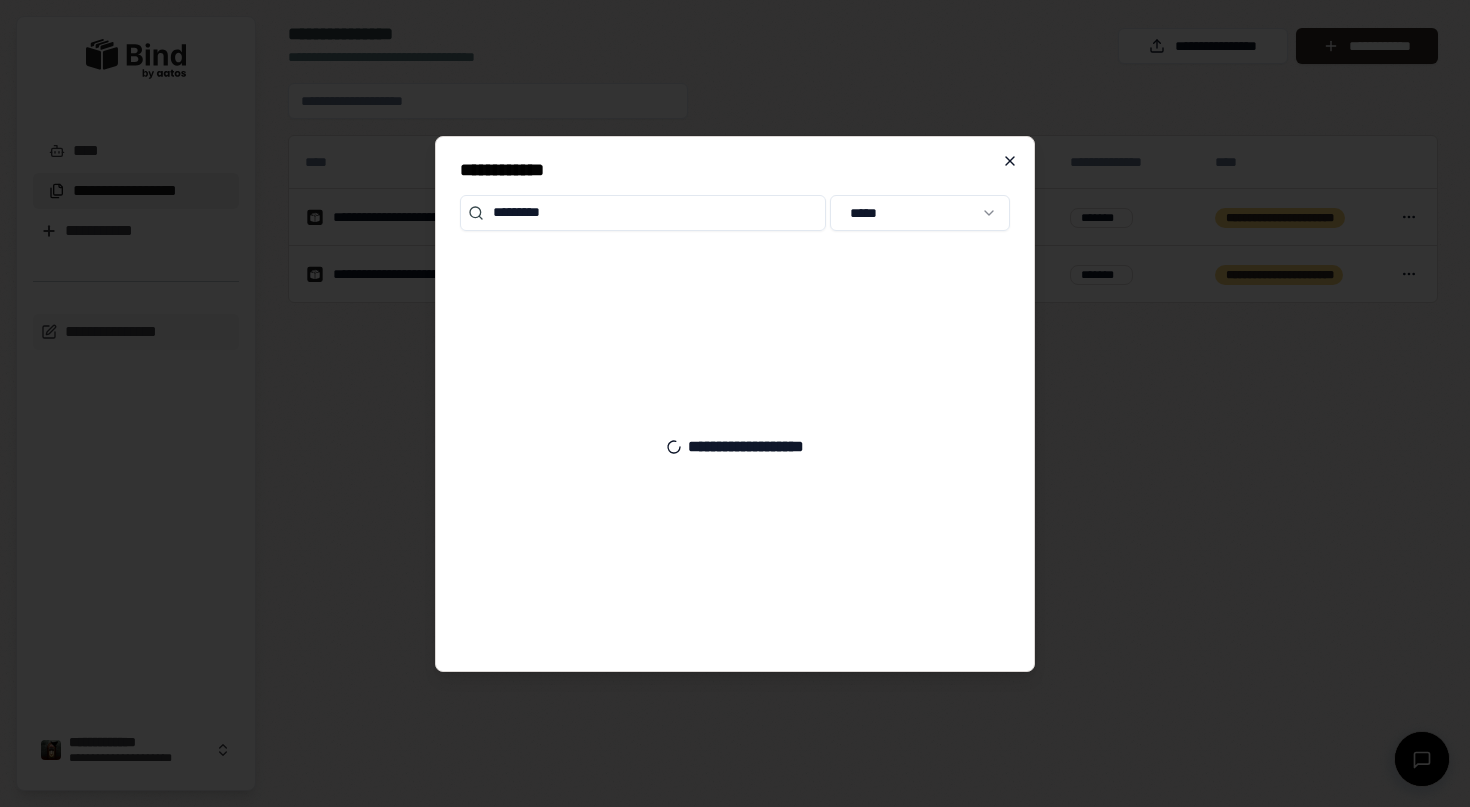 type on "*********" 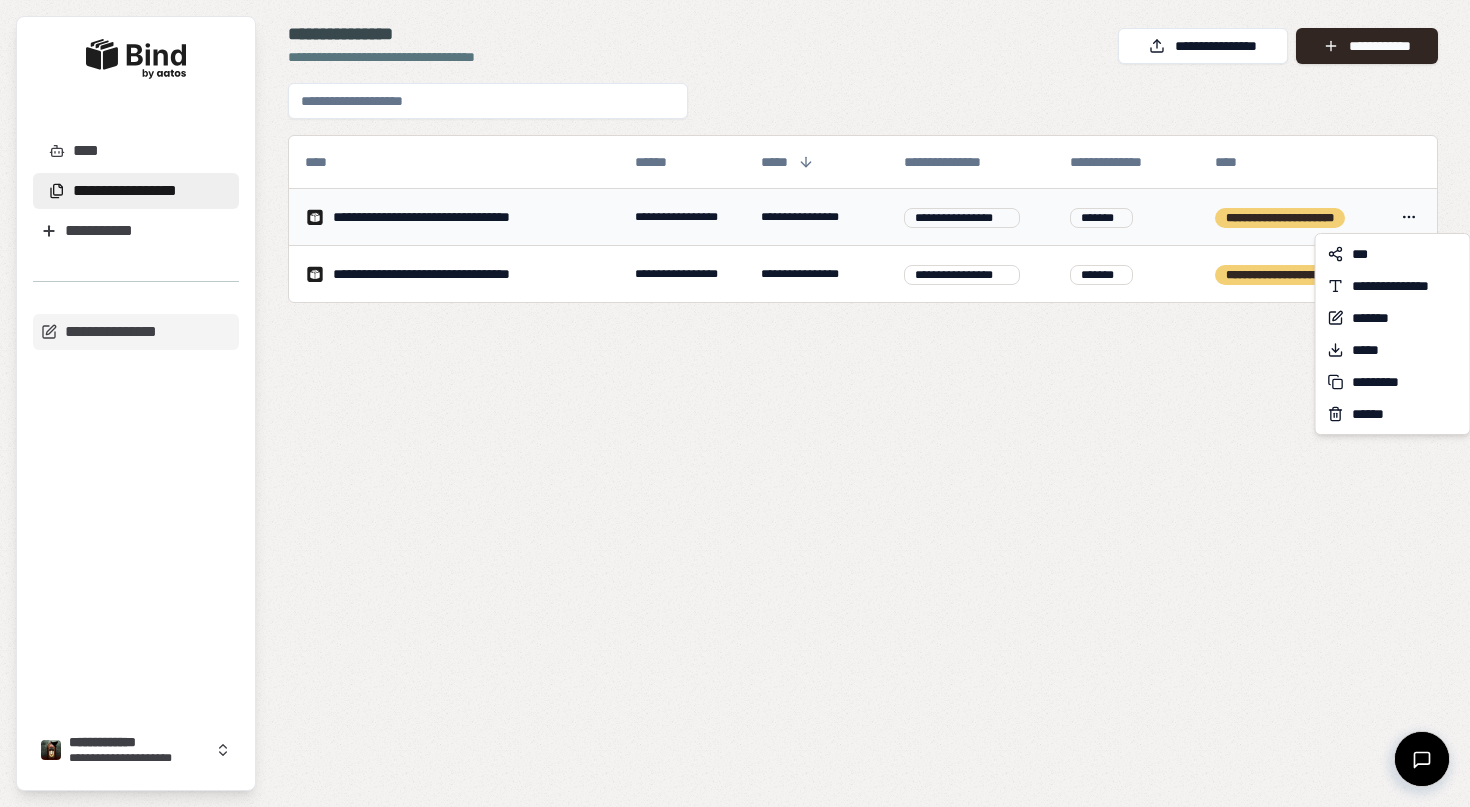 click on "**********" at bounding box center (735, 403) 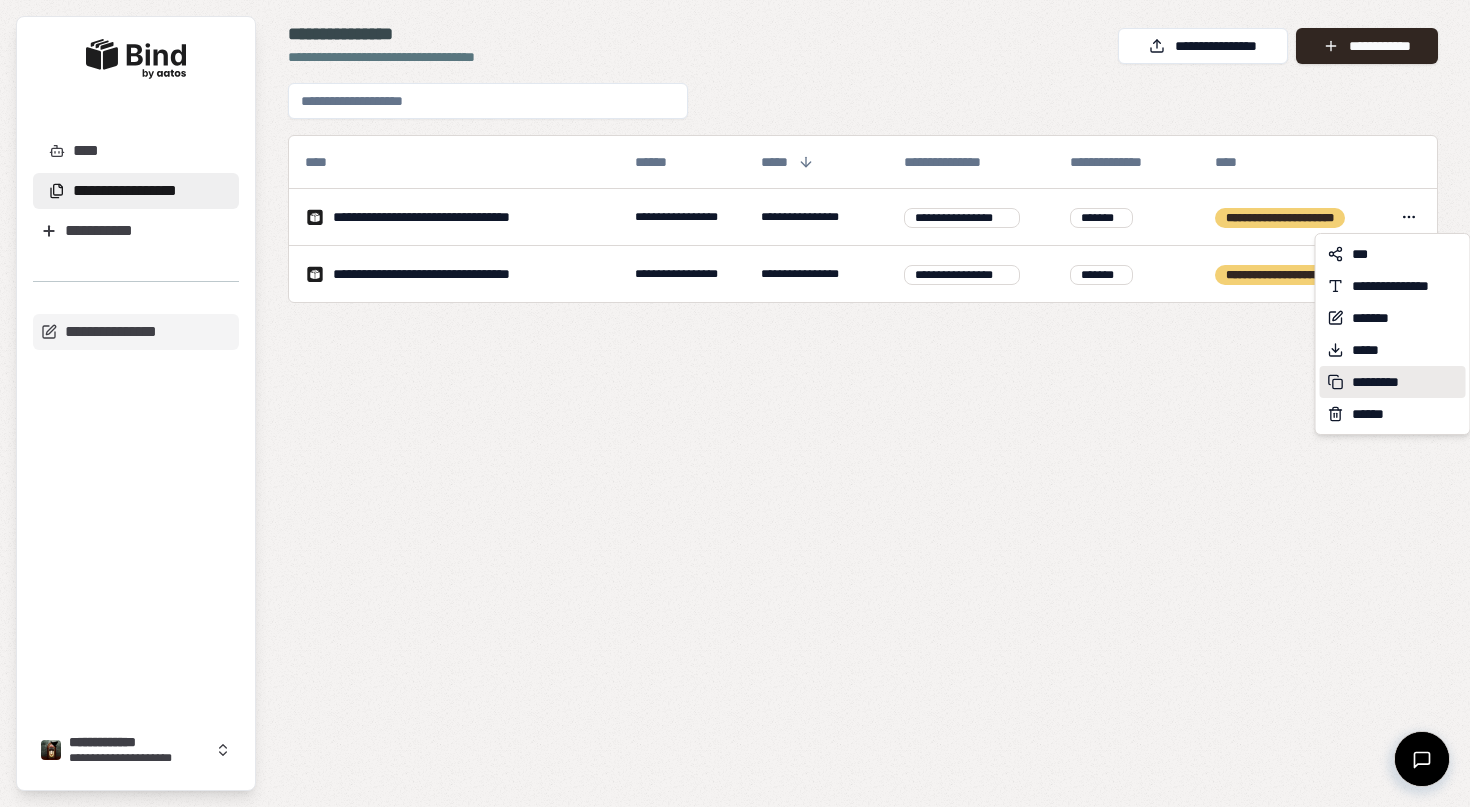 click on "*********" at bounding box center [1382, 382] 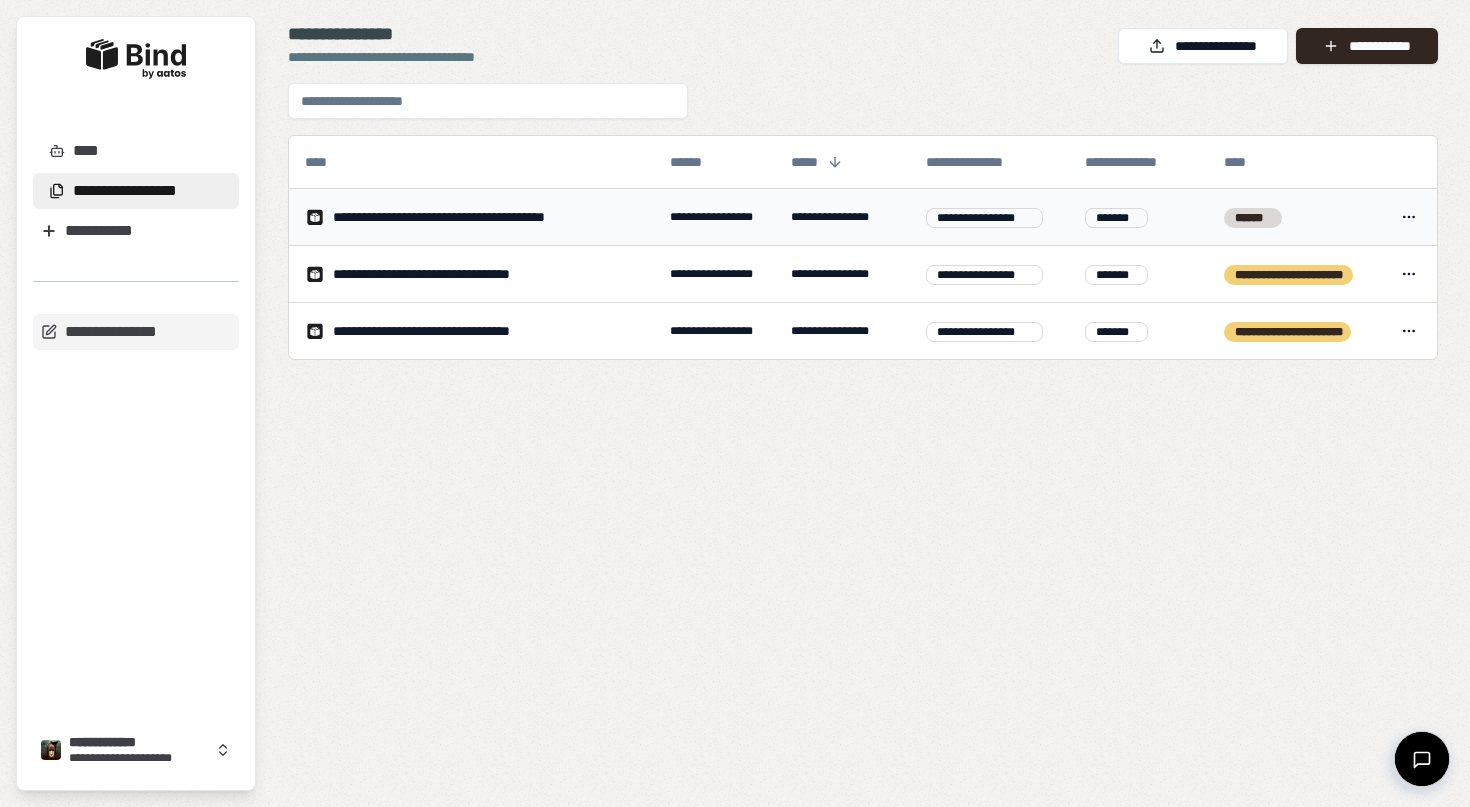 click on "******" at bounding box center (1294, 217) 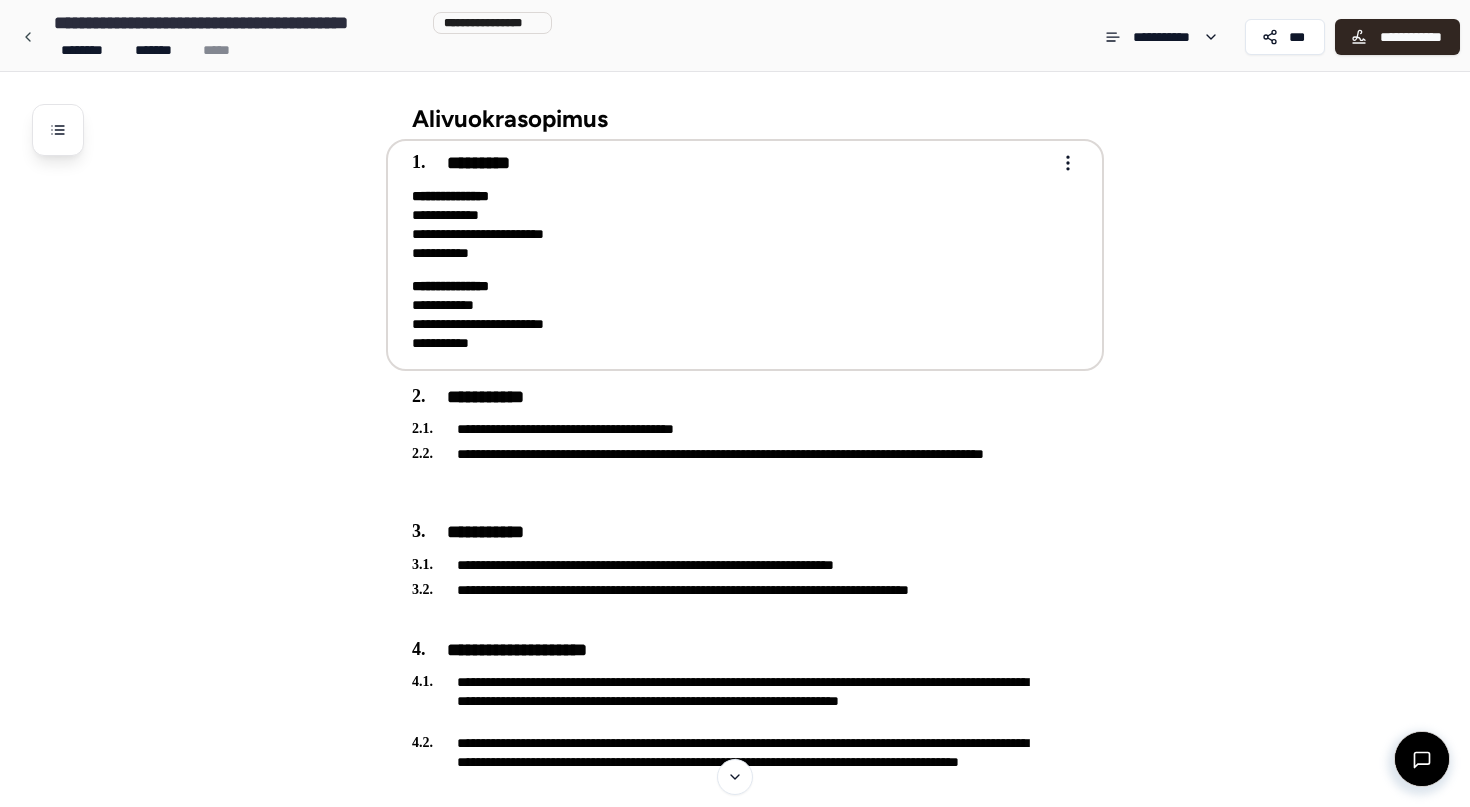 click on "**********" at bounding box center [731, 315] 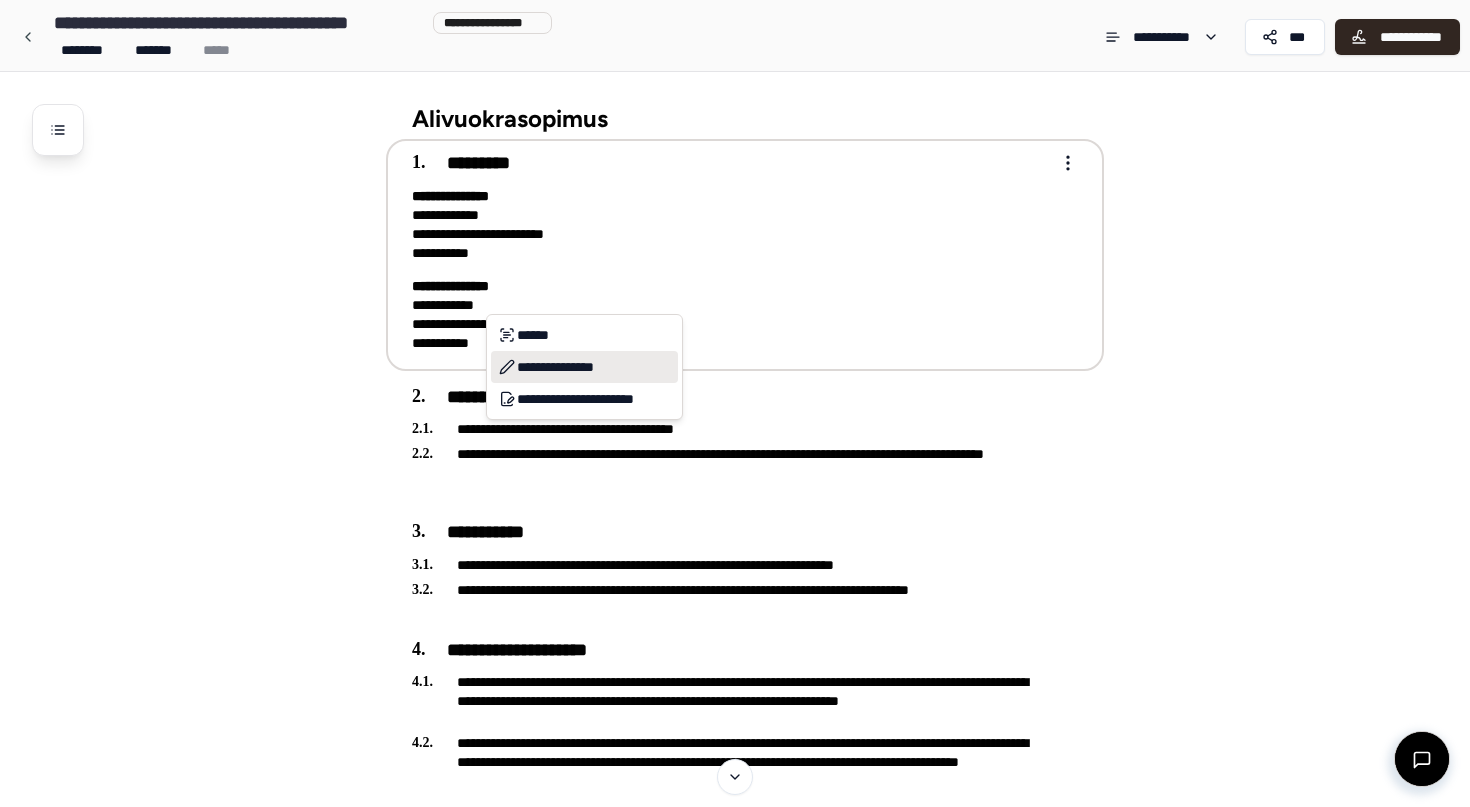 click on "**********" at bounding box center (584, 367) 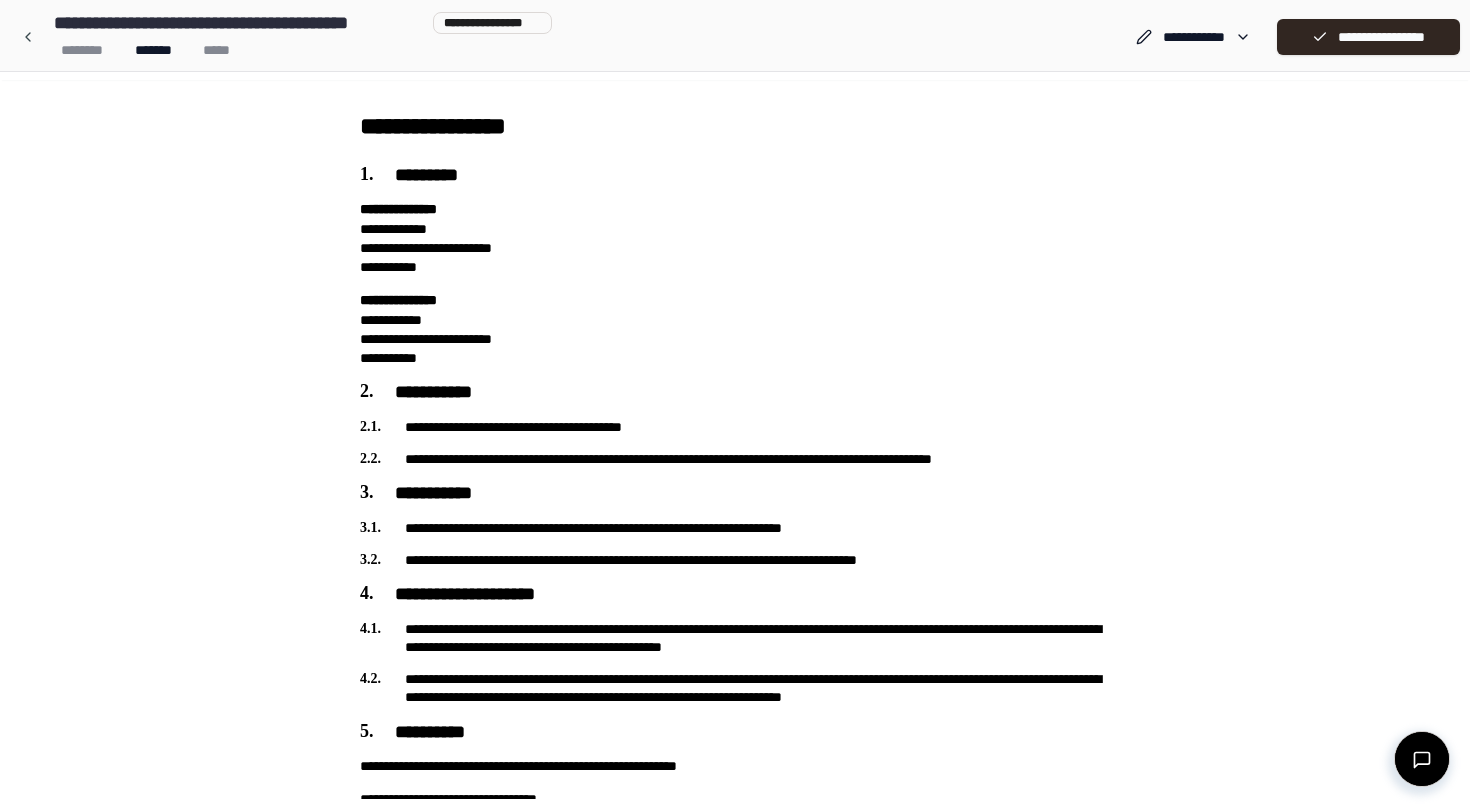 scroll, scrollTop: 0, scrollLeft: 0, axis: both 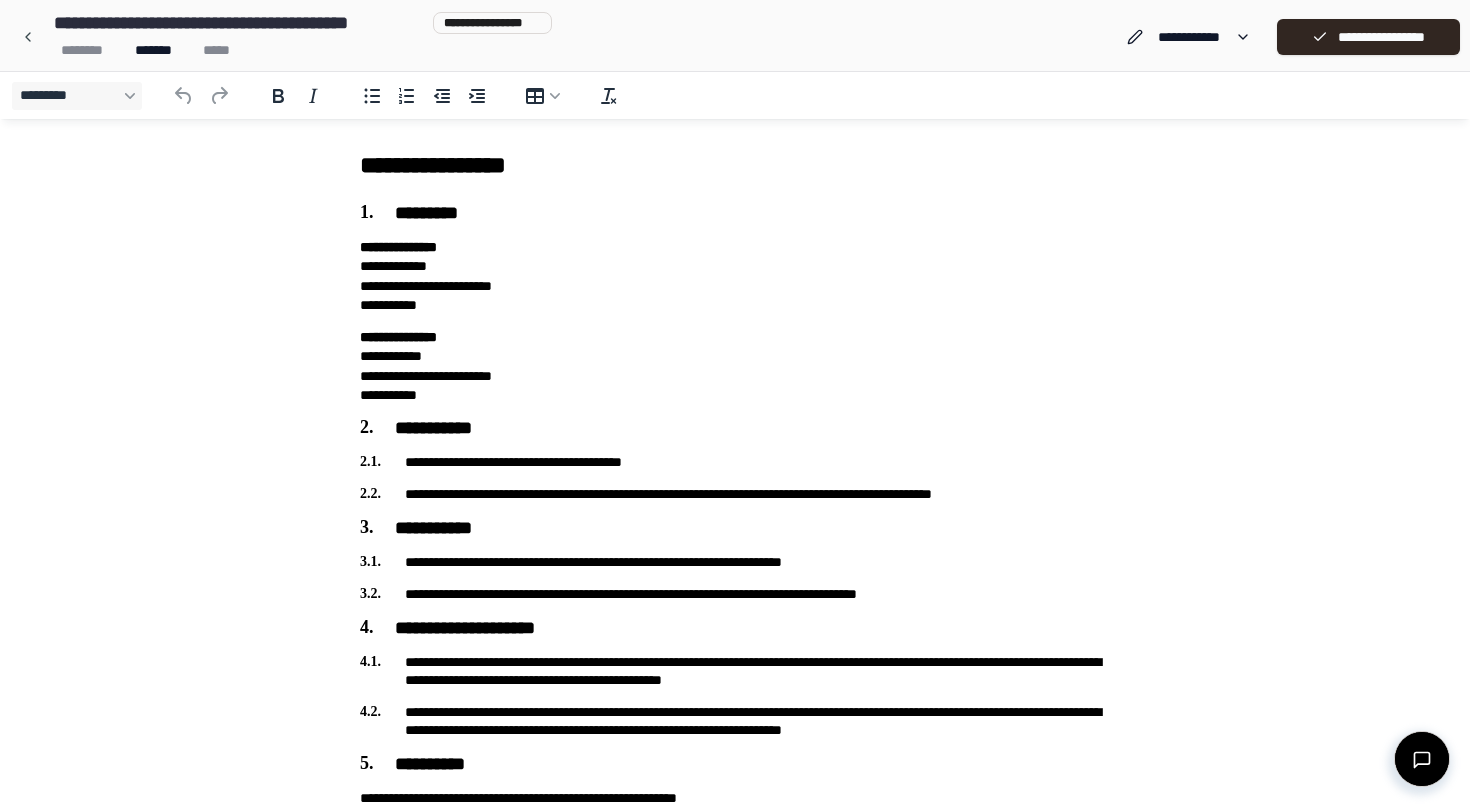 click on "**********" at bounding box center [735, 366] 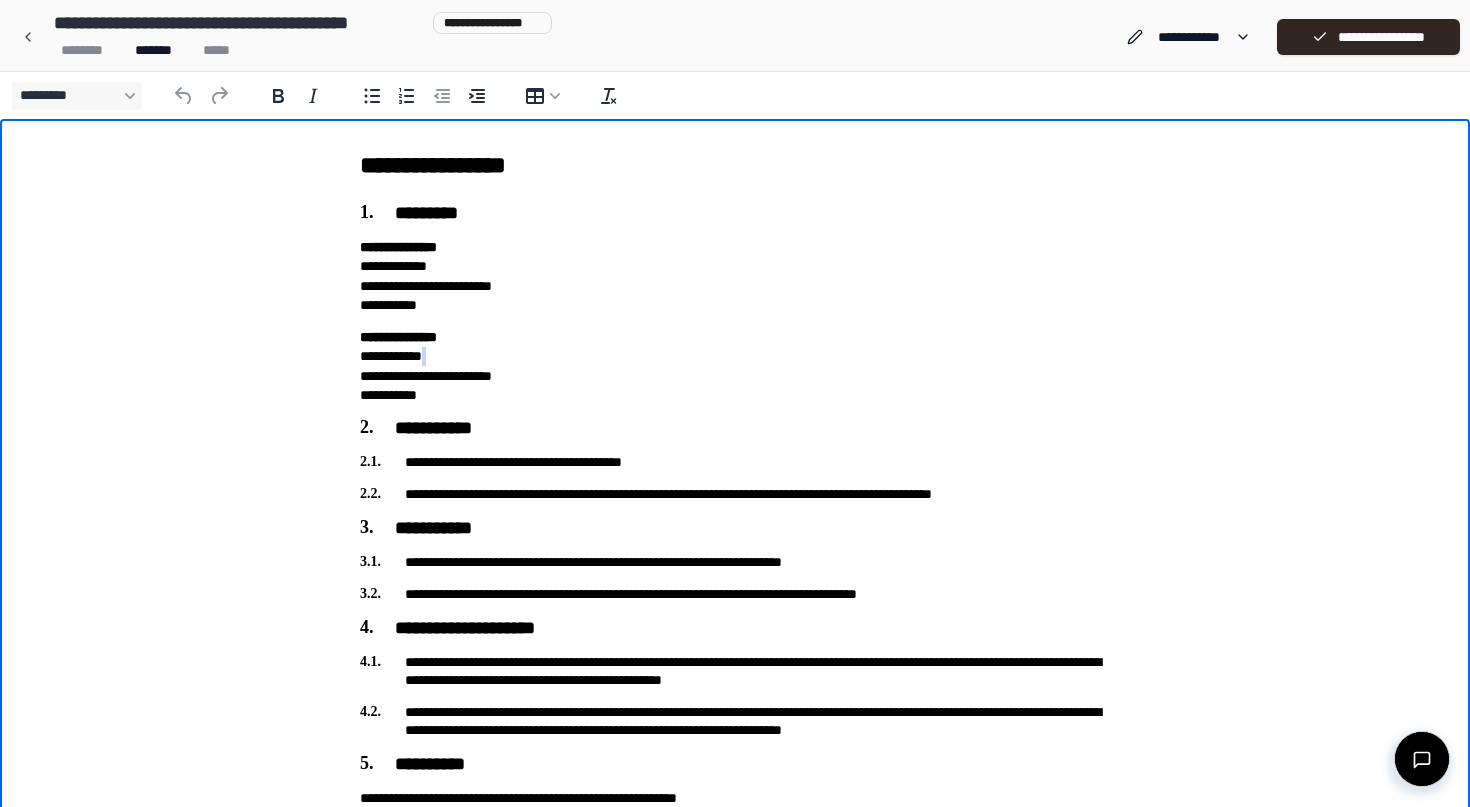 click on "**********" at bounding box center (735, 366) 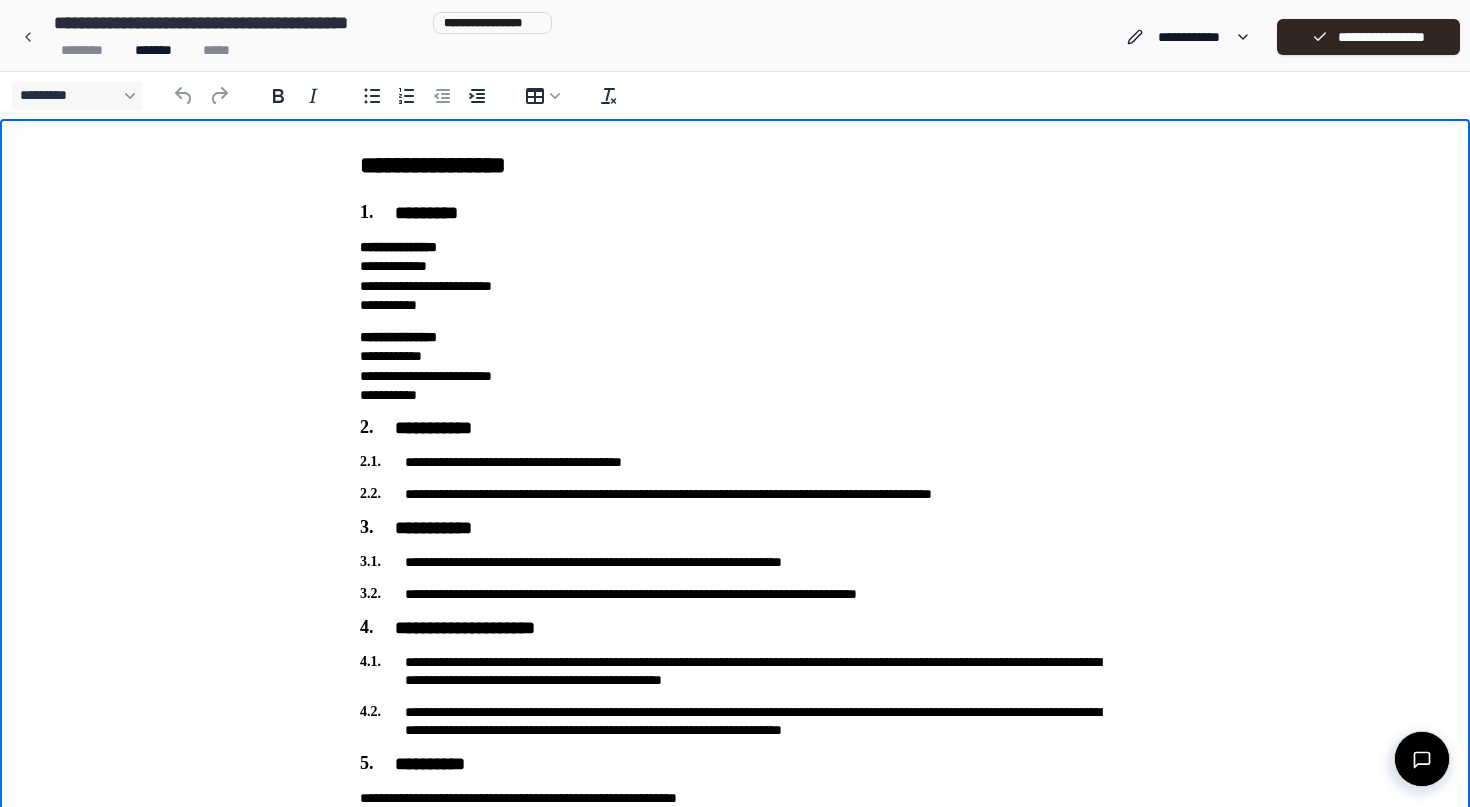 click on "**********" at bounding box center [735, 366] 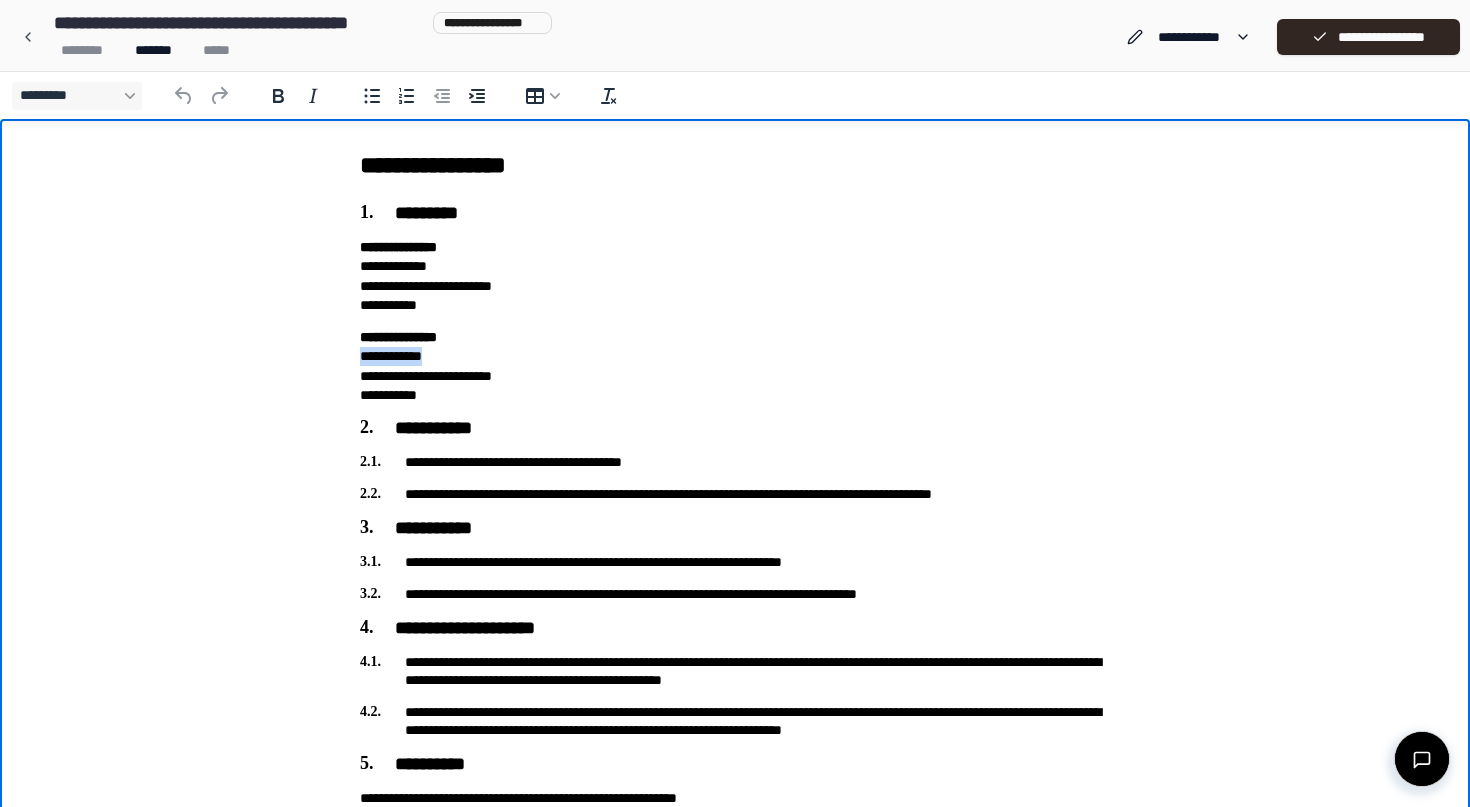 drag, startPoint x: 447, startPoint y: 358, endPoint x: 350, endPoint y: 354, distance: 97.082436 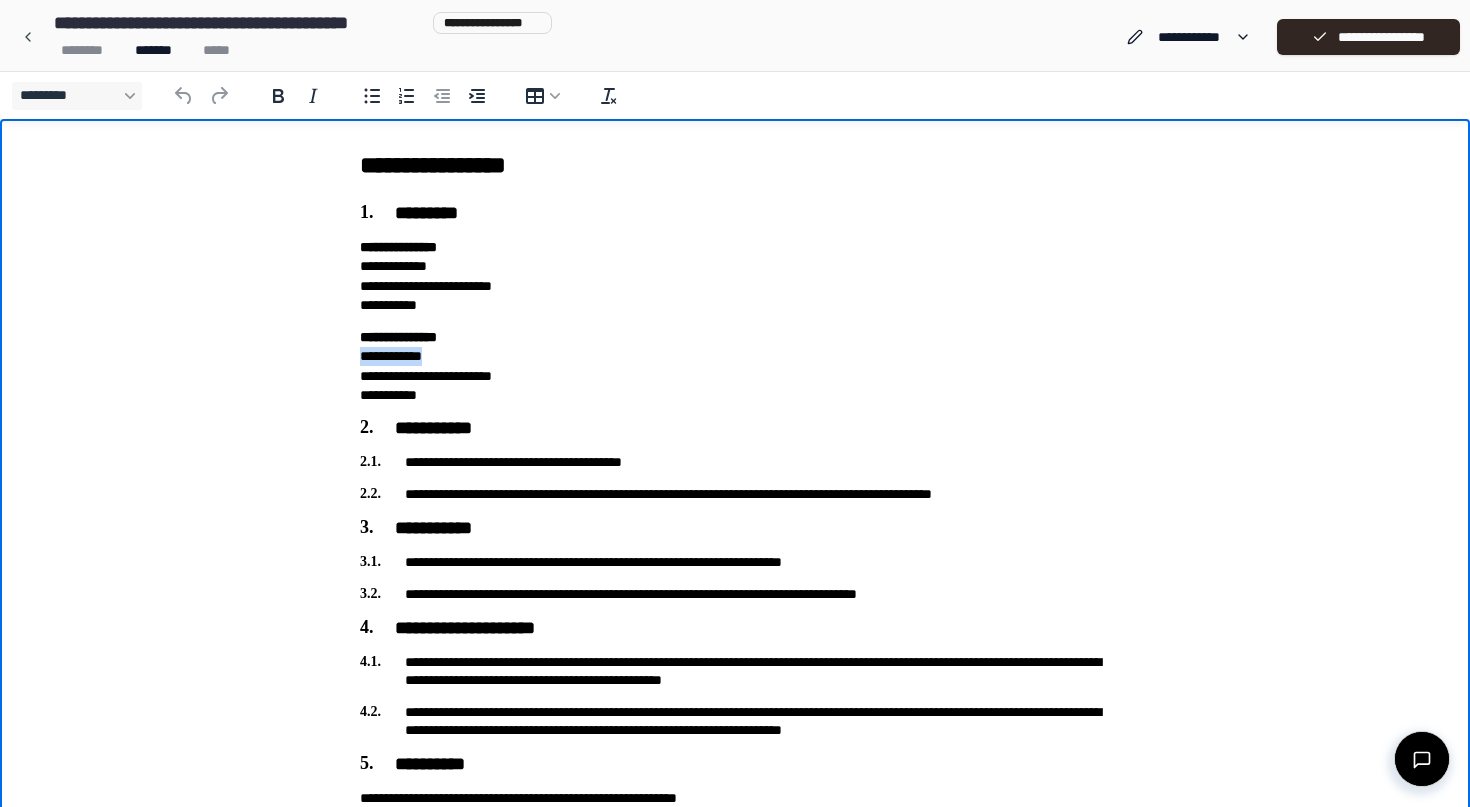 type 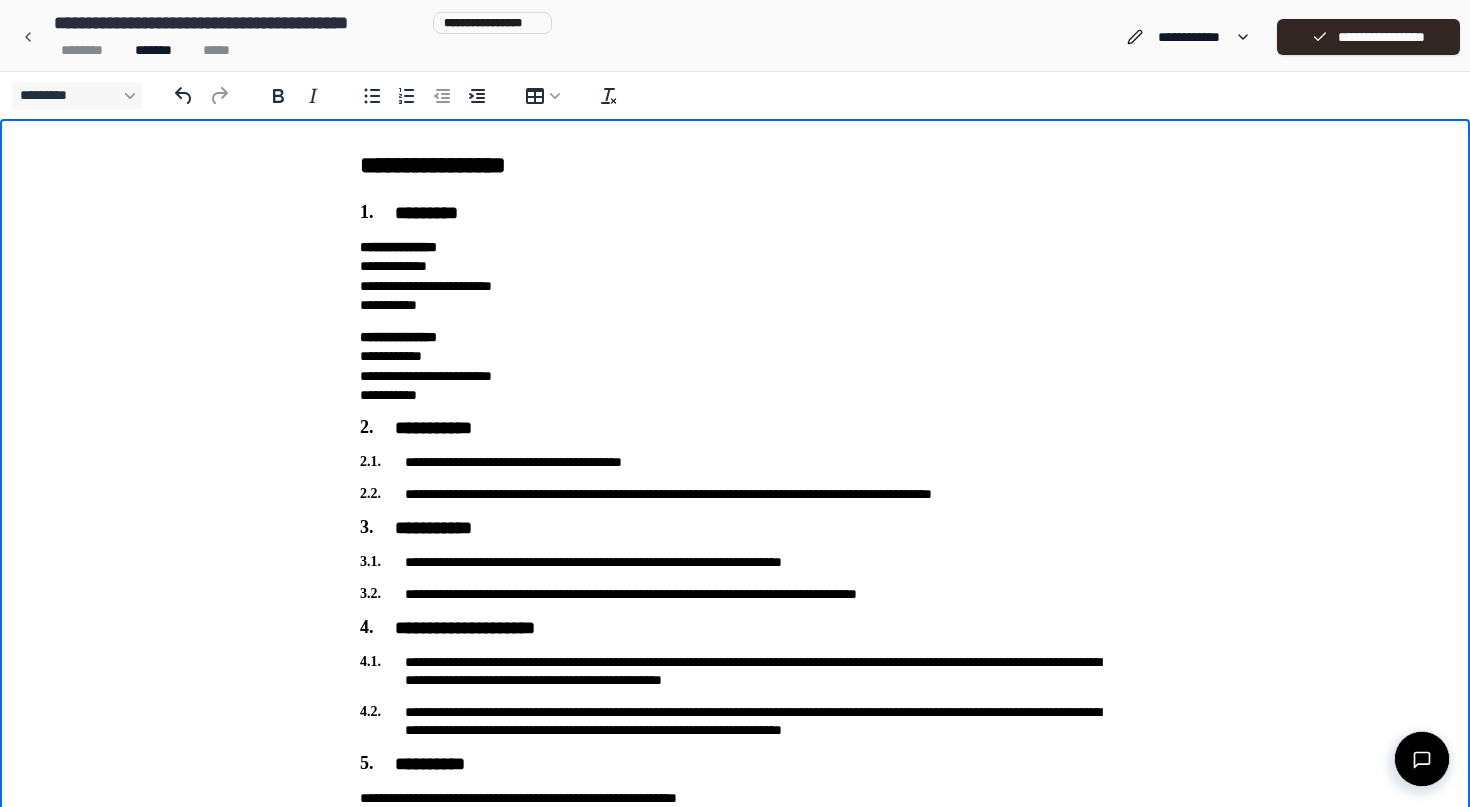 click on "**********" at bounding box center (735, 366) 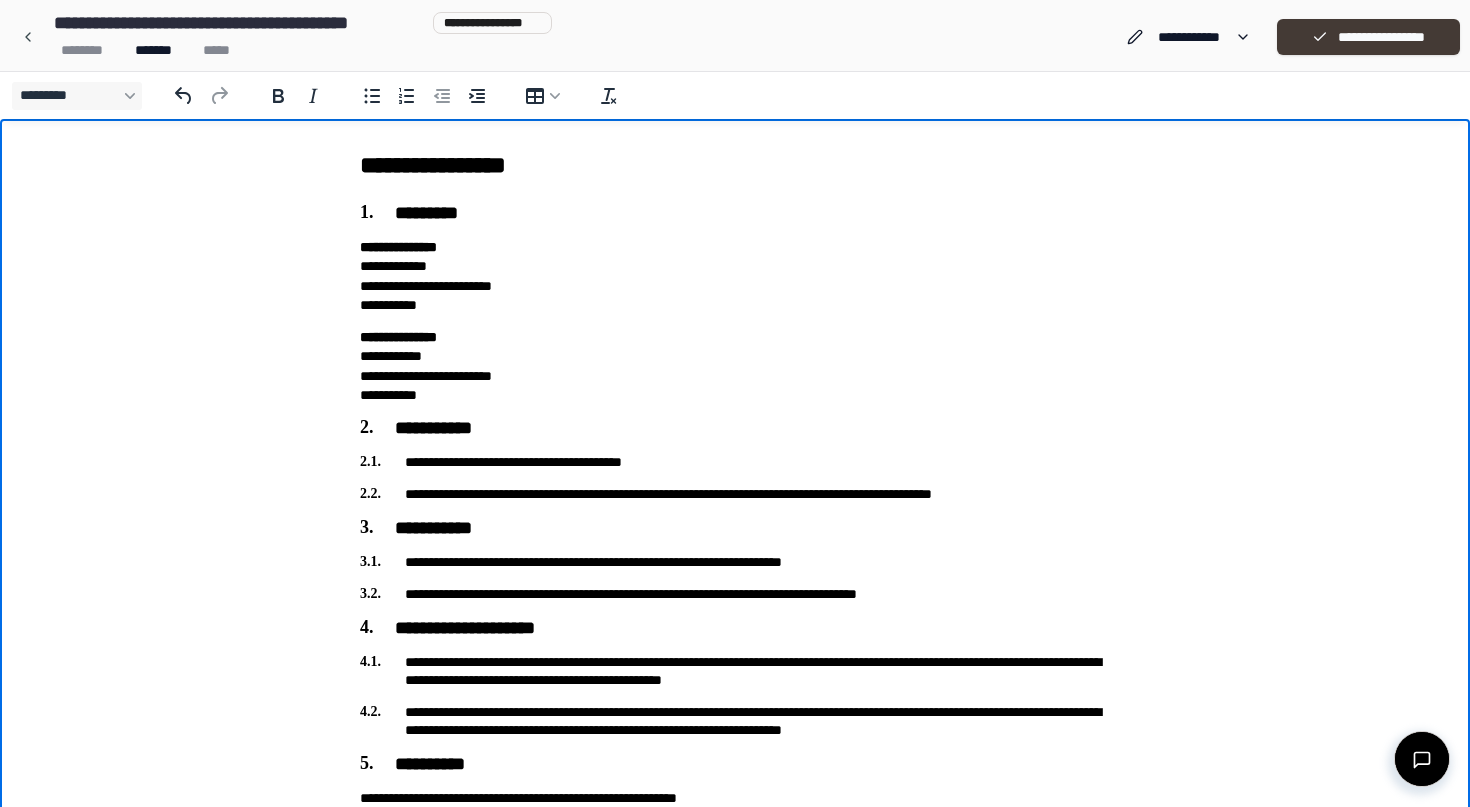 click on "**********" at bounding box center [1368, 37] 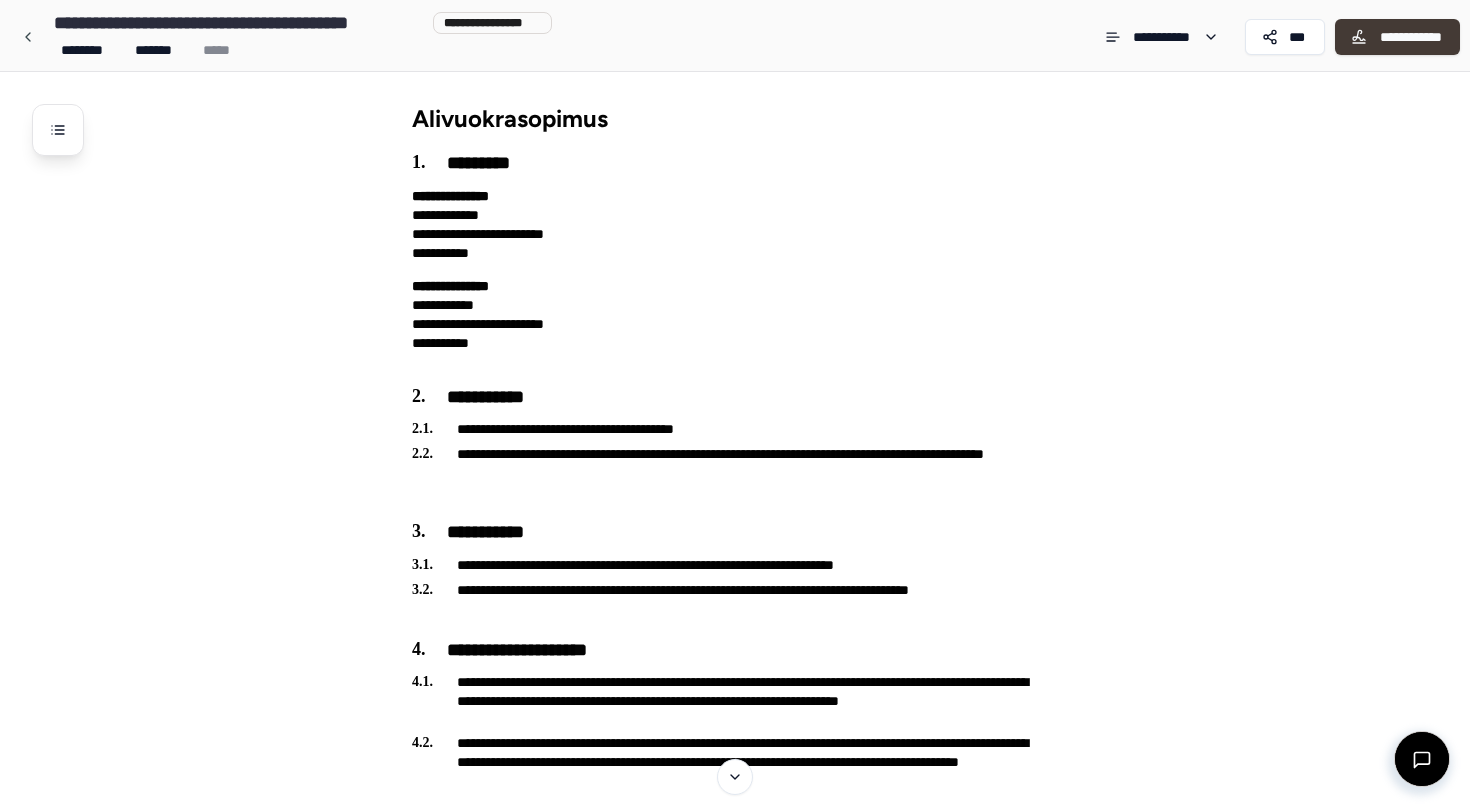click on "**********" at bounding box center (1397, 37) 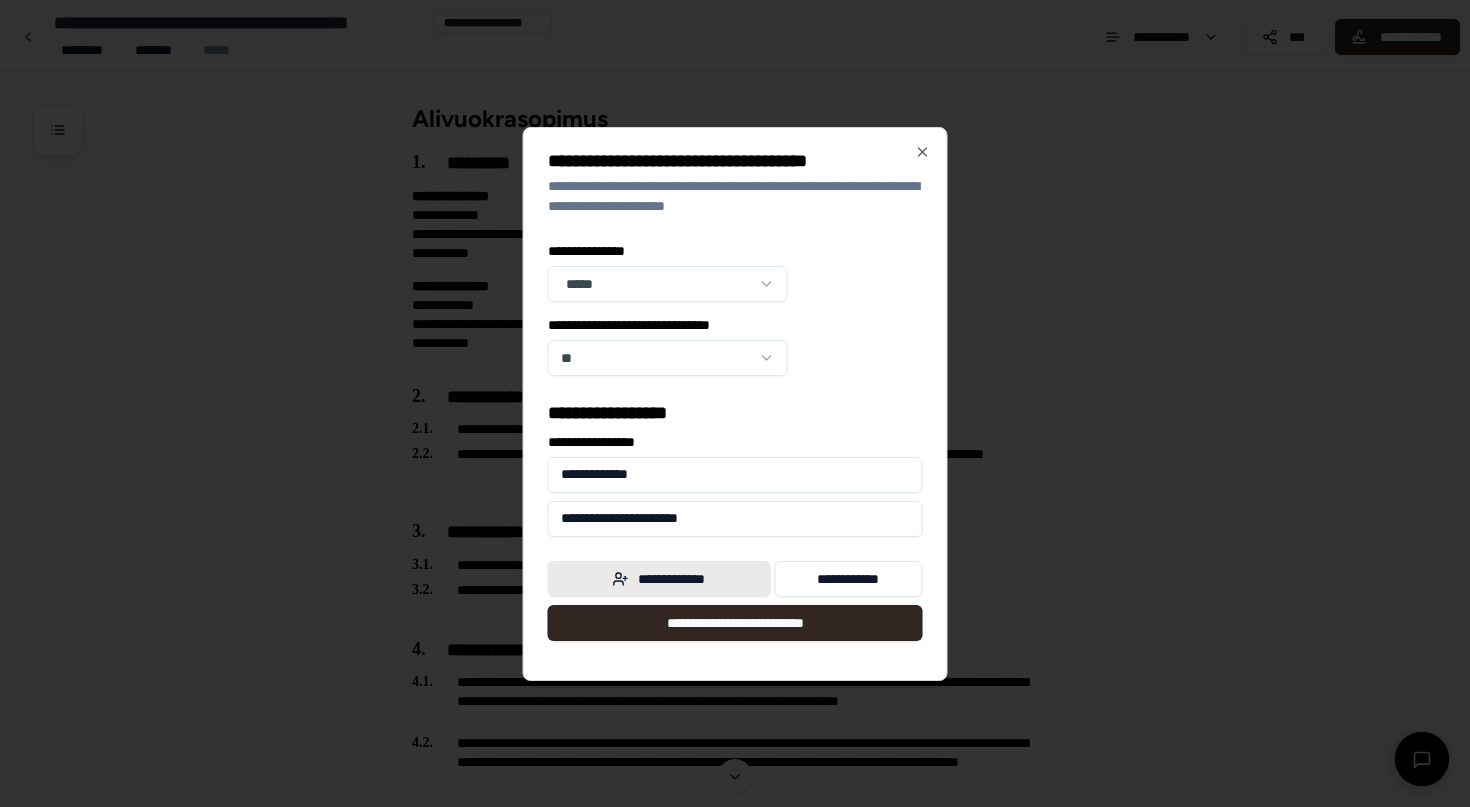 click on "**********" at bounding box center [659, 579] 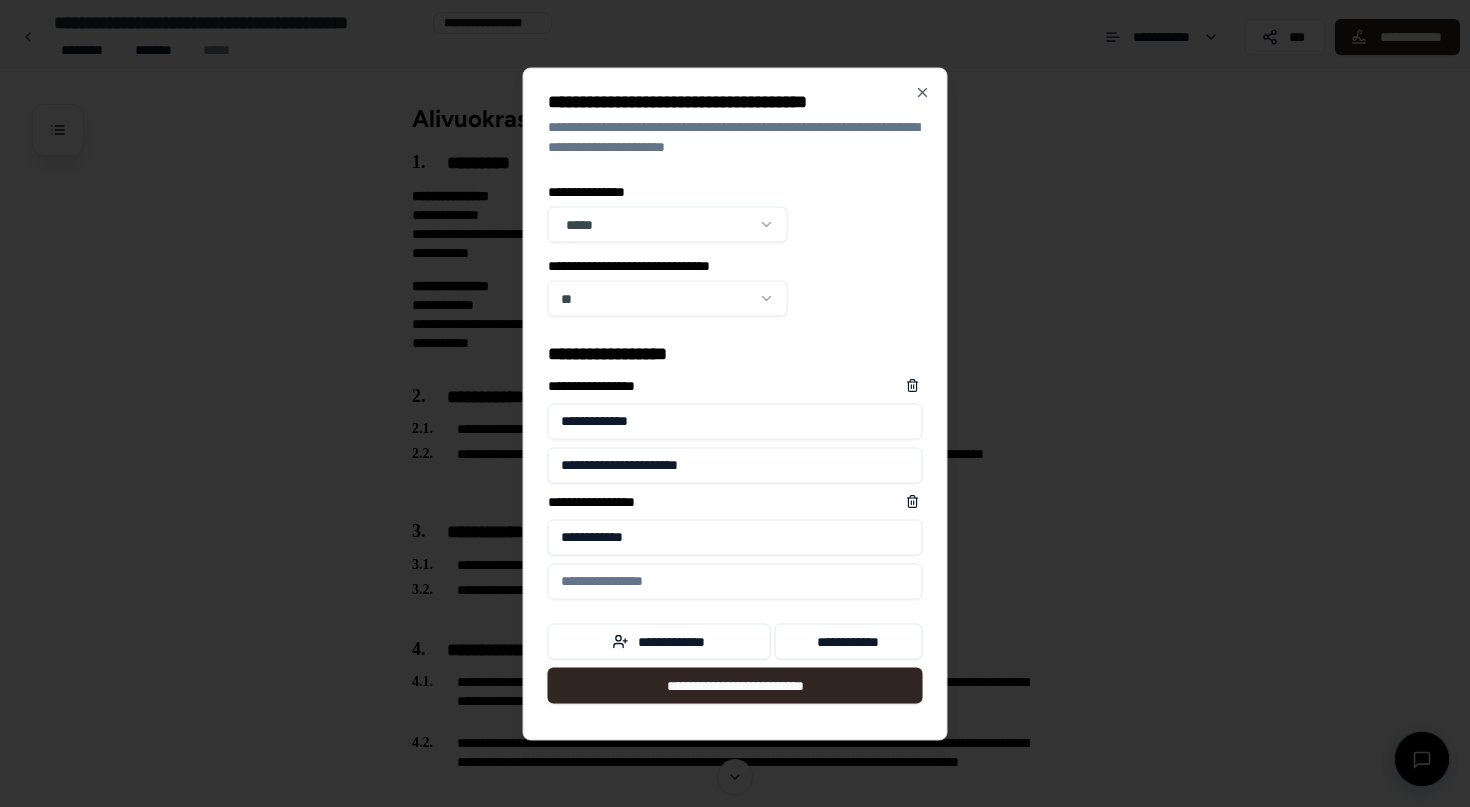 type on "**********" 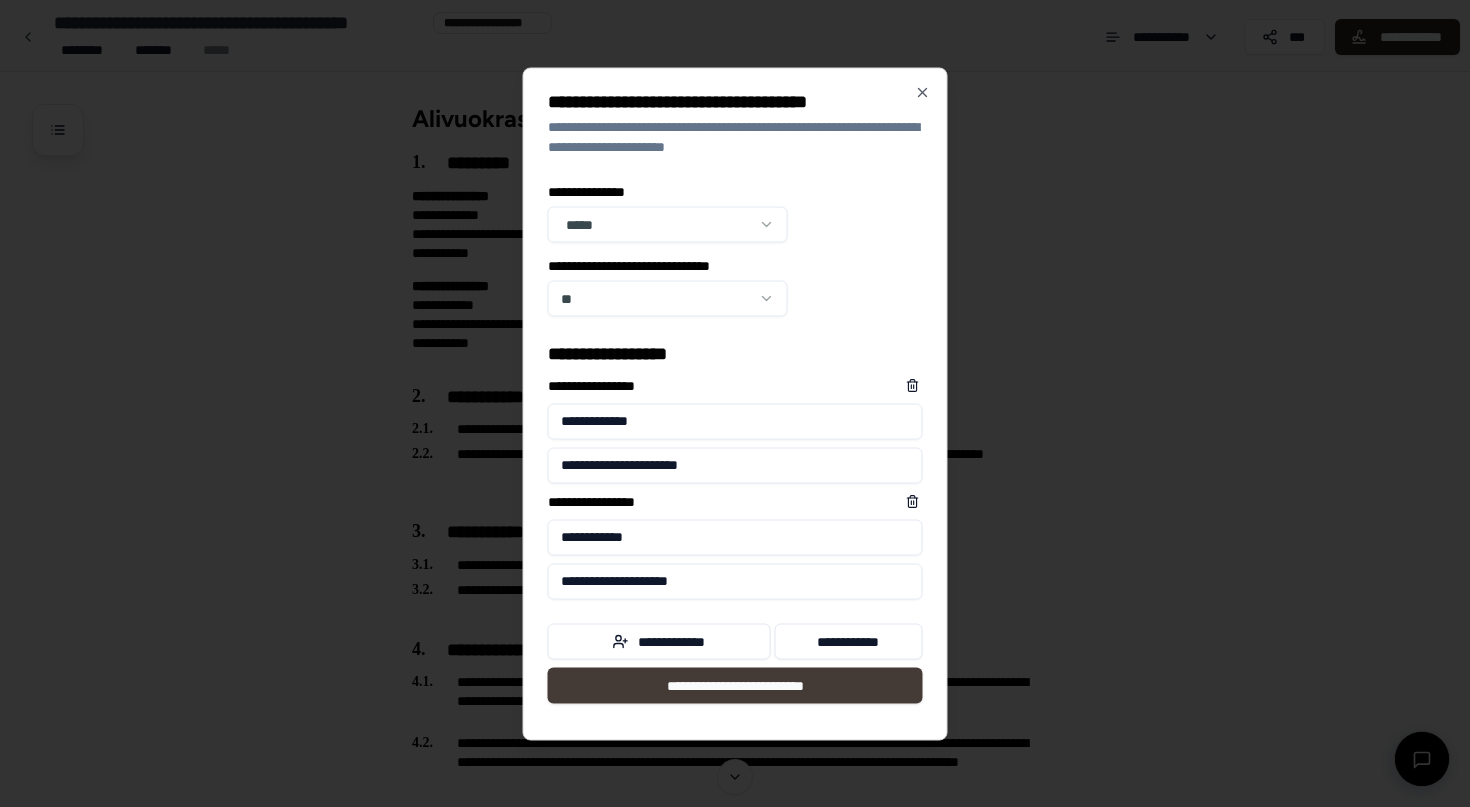 type on "**********" 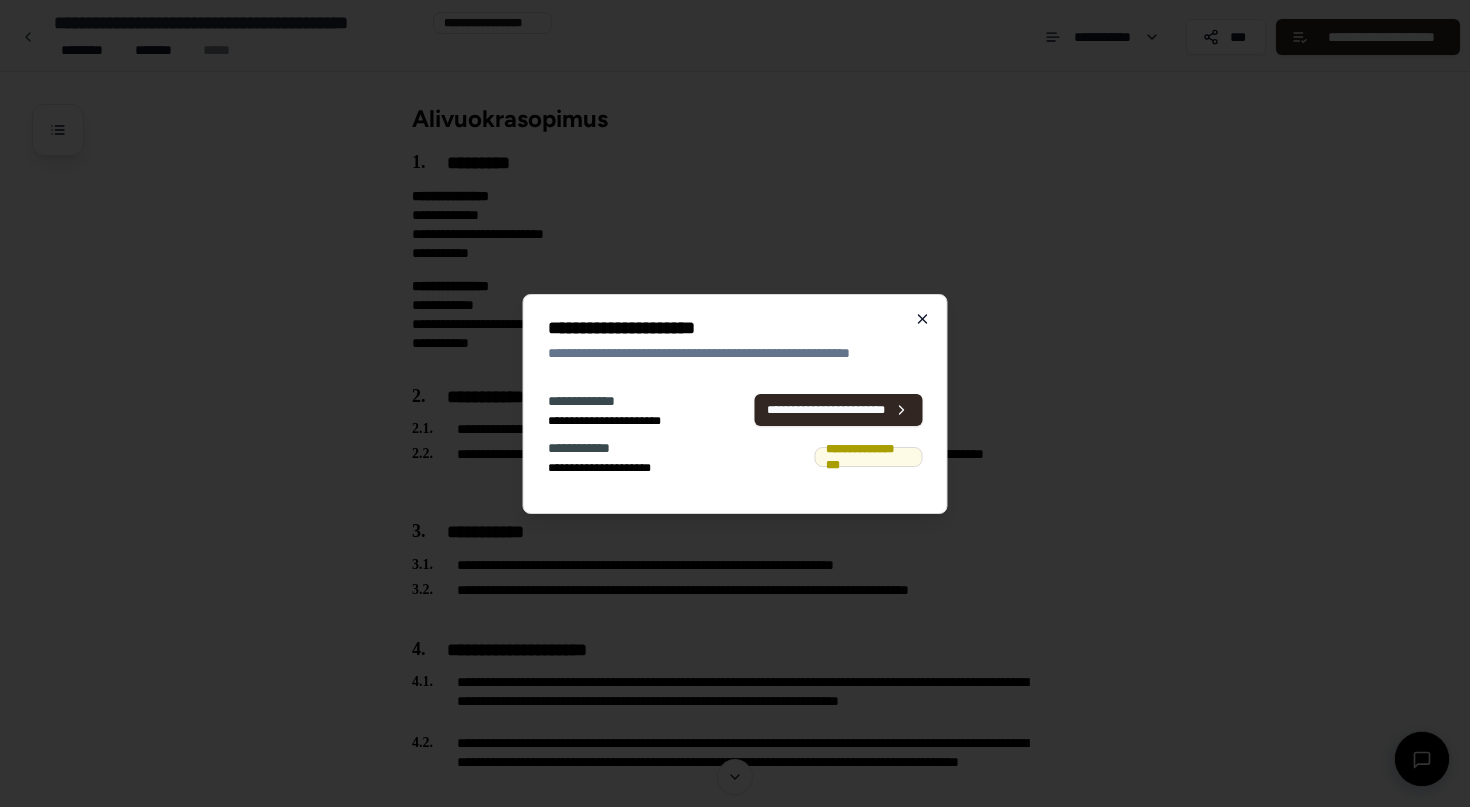 click 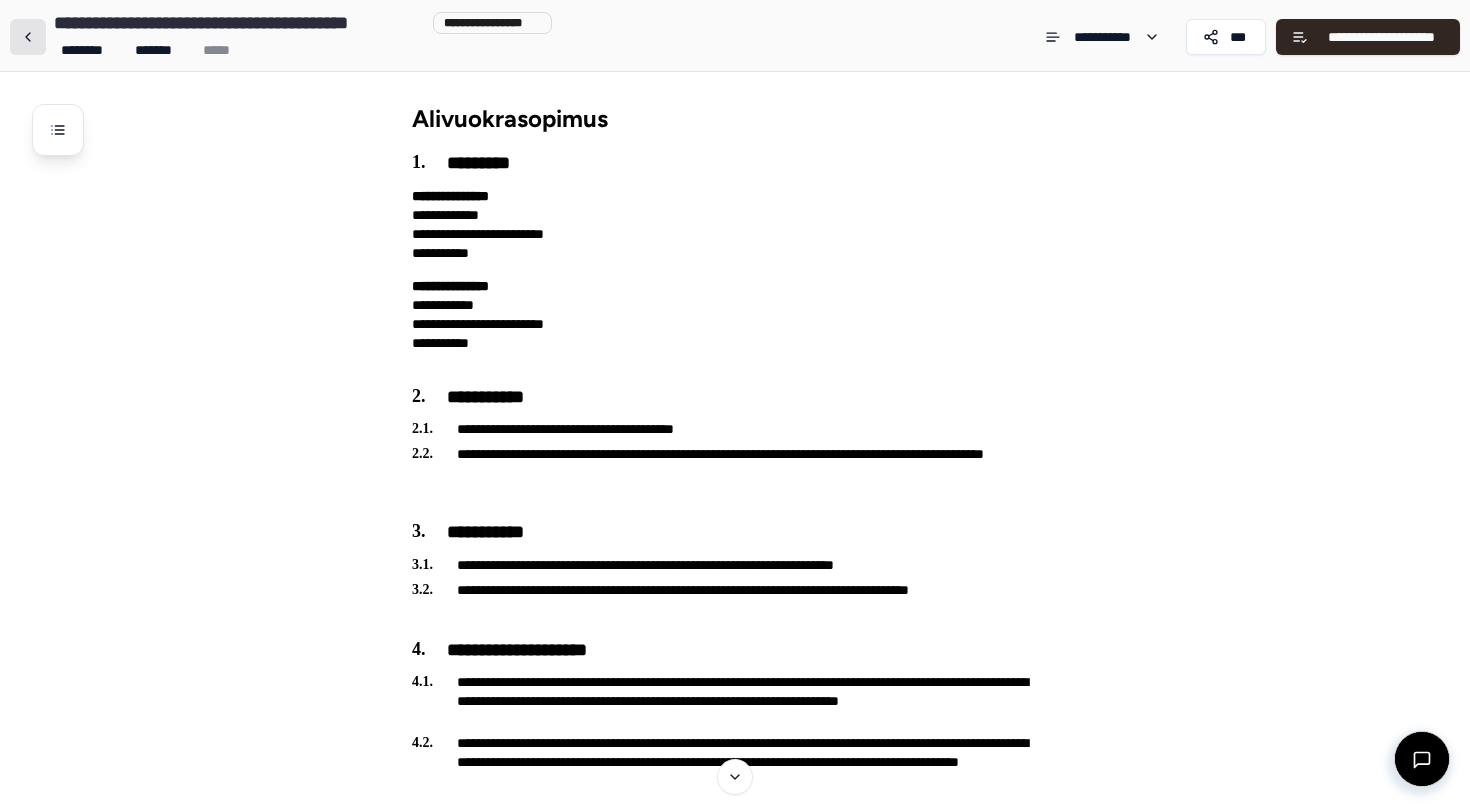 click at bounding box center [28, 37] 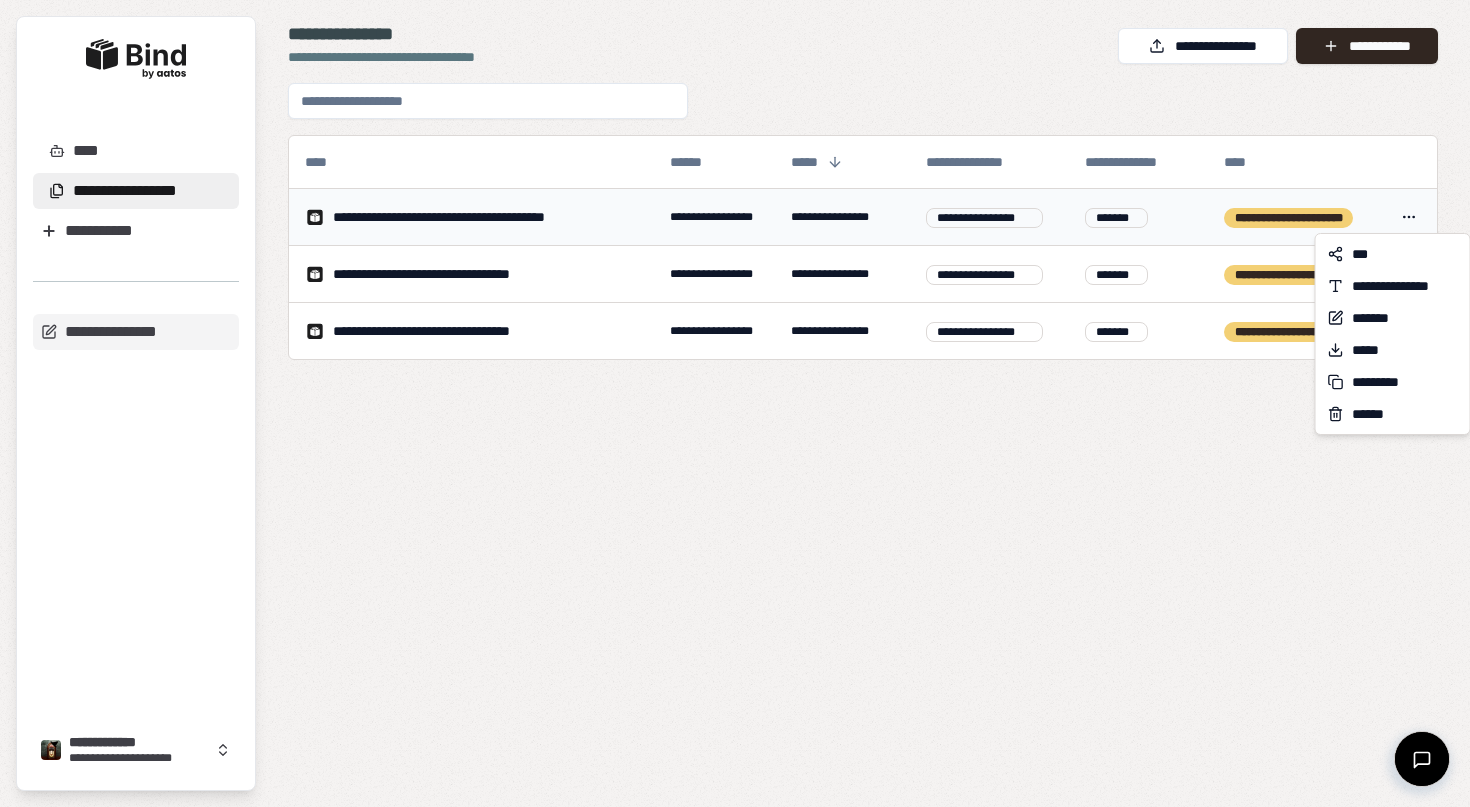 click on "**********" at bounding box center [735, 403] 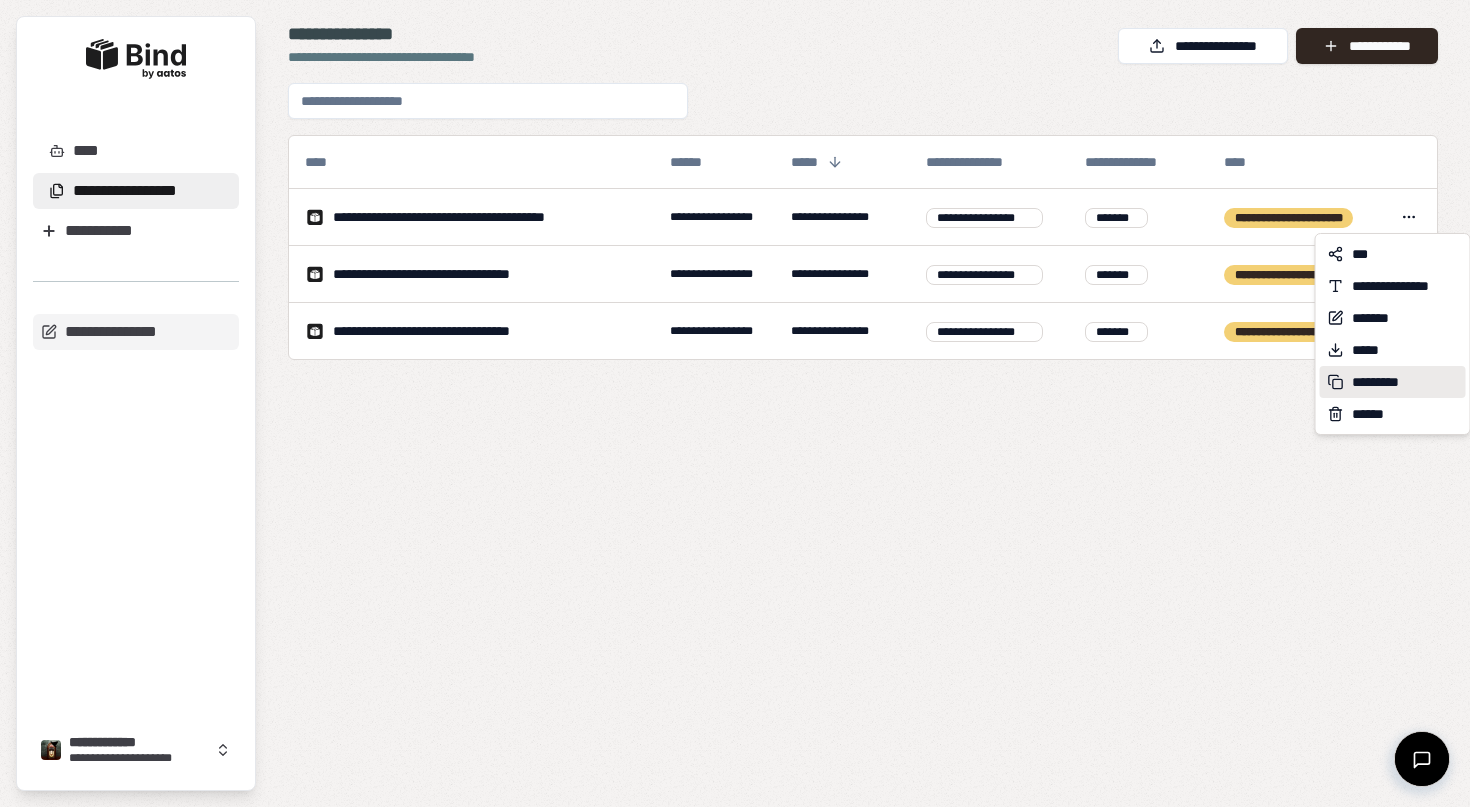 click on "*********" at bounding box center (1382, 382) 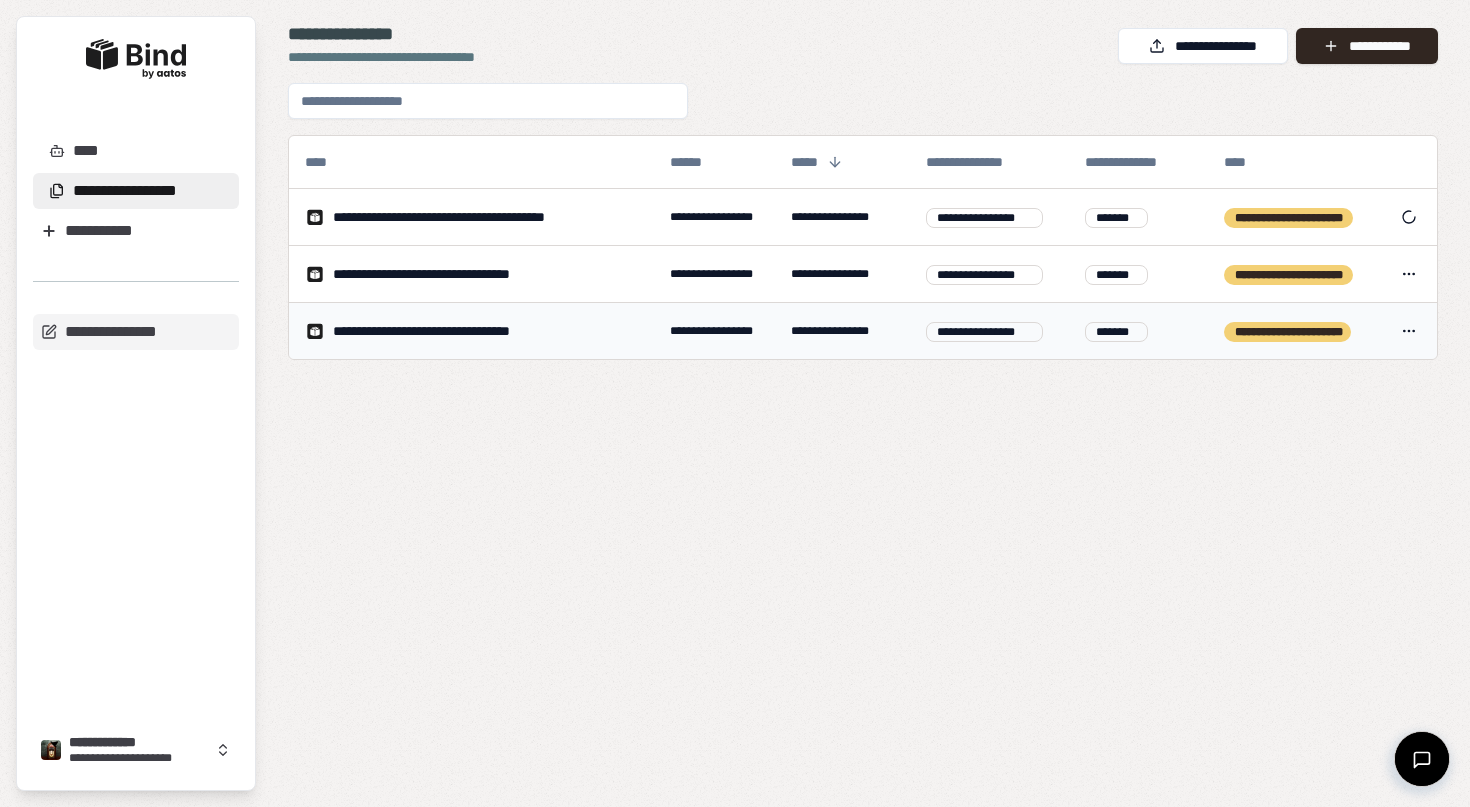 click on "**********" at bounding box center (735, 403) 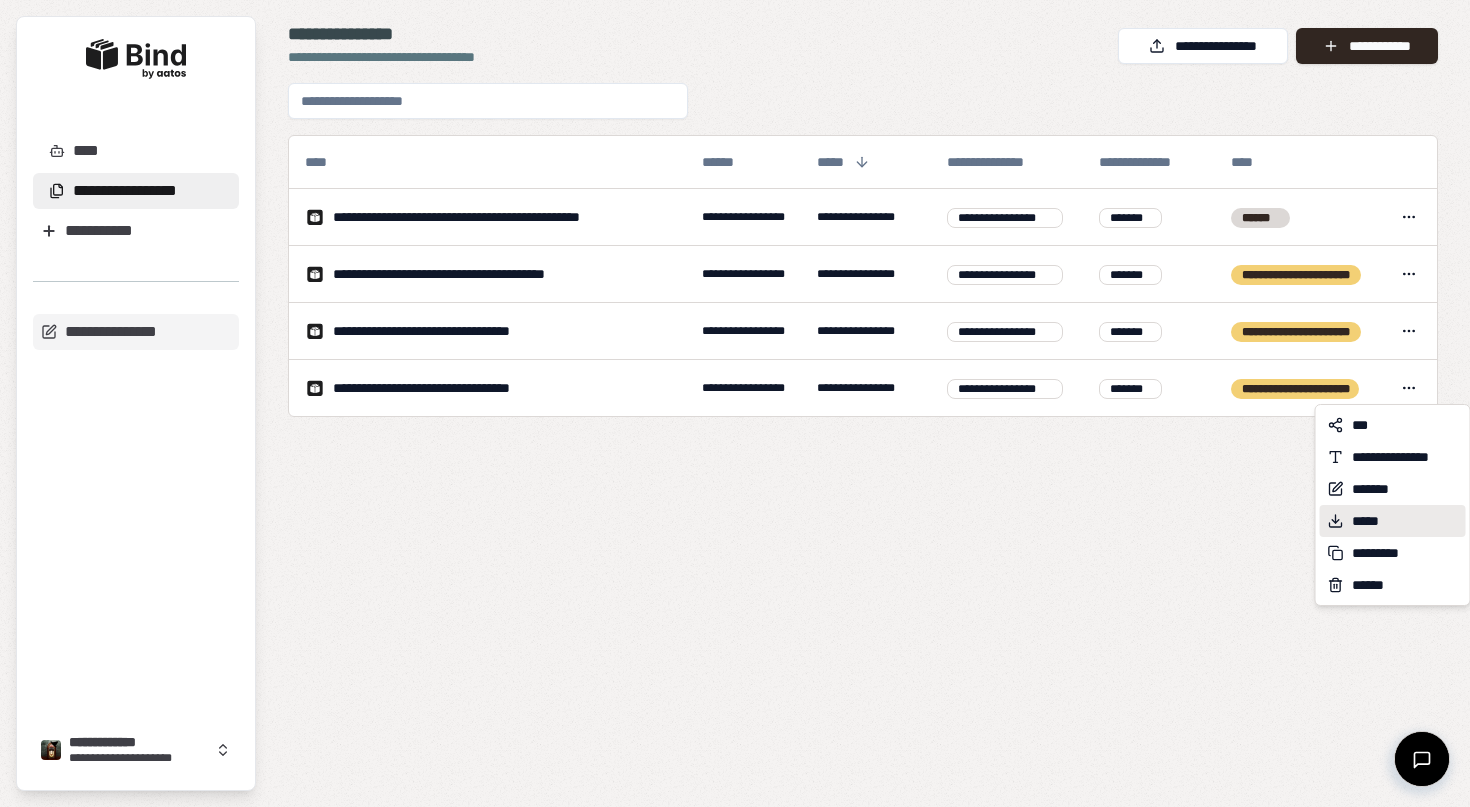 click on "*****" at bounding box center [1393, 521] 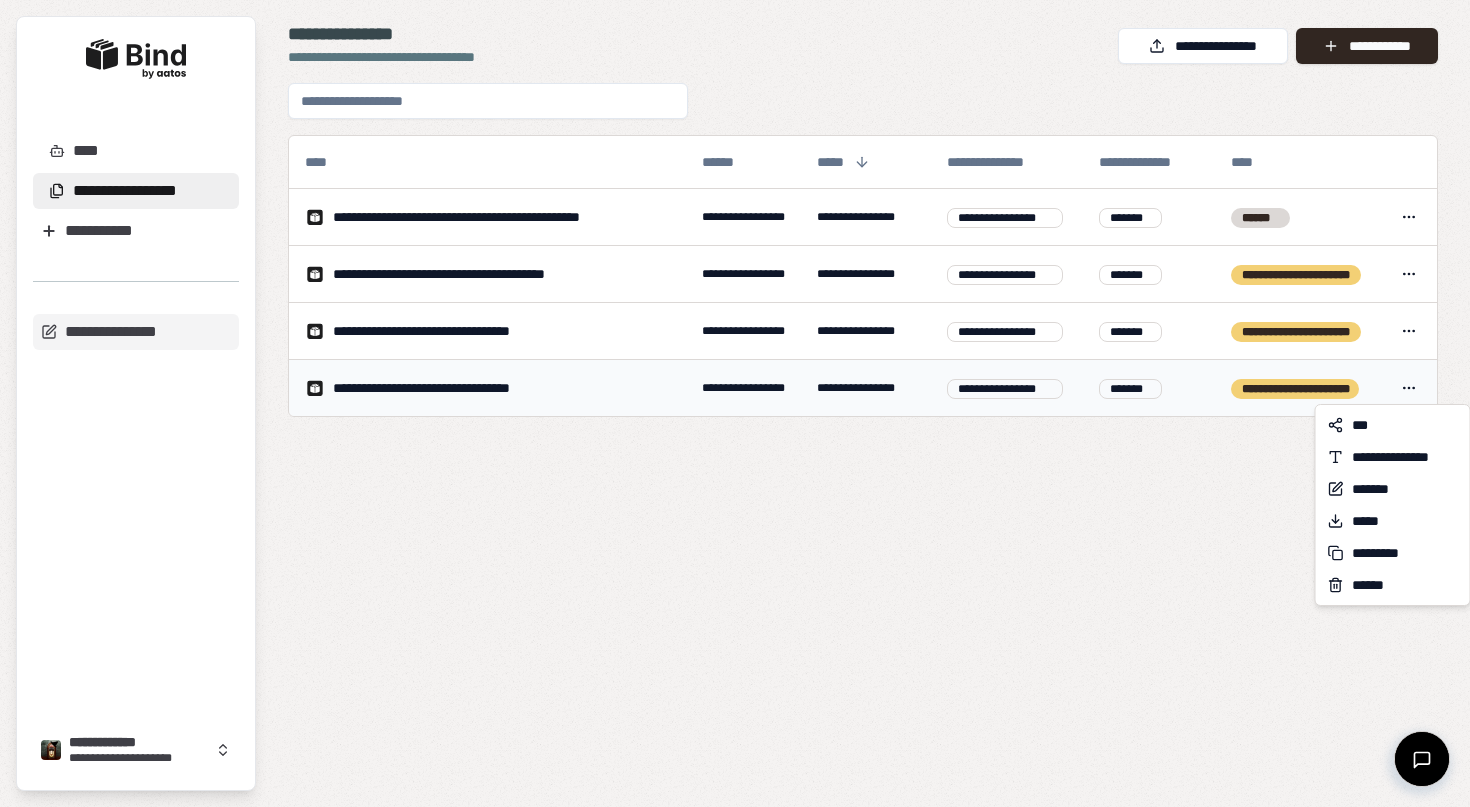 click on "**********" at bounding box center [735, 403] 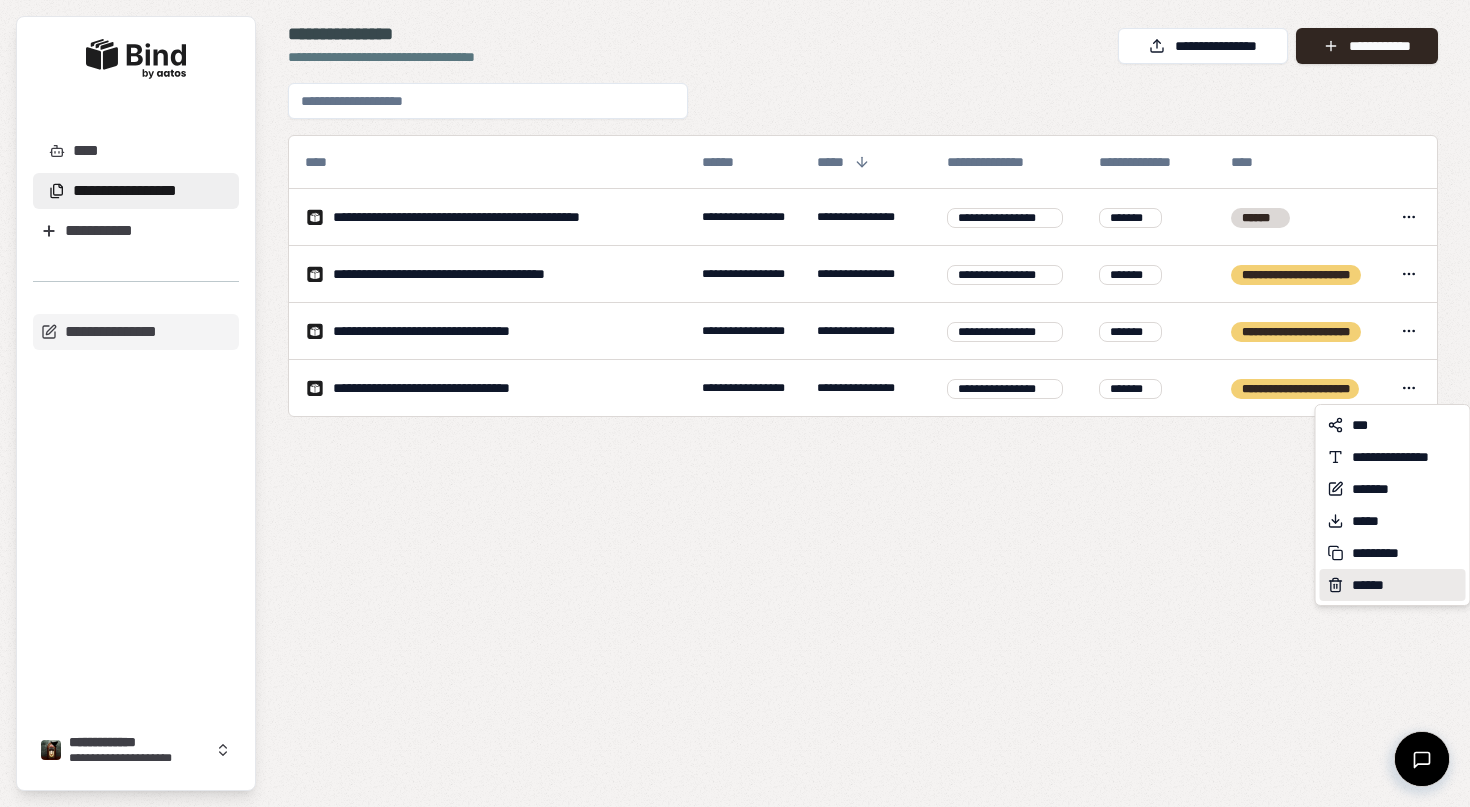 click on "******" at bounding box center (1371, 585) 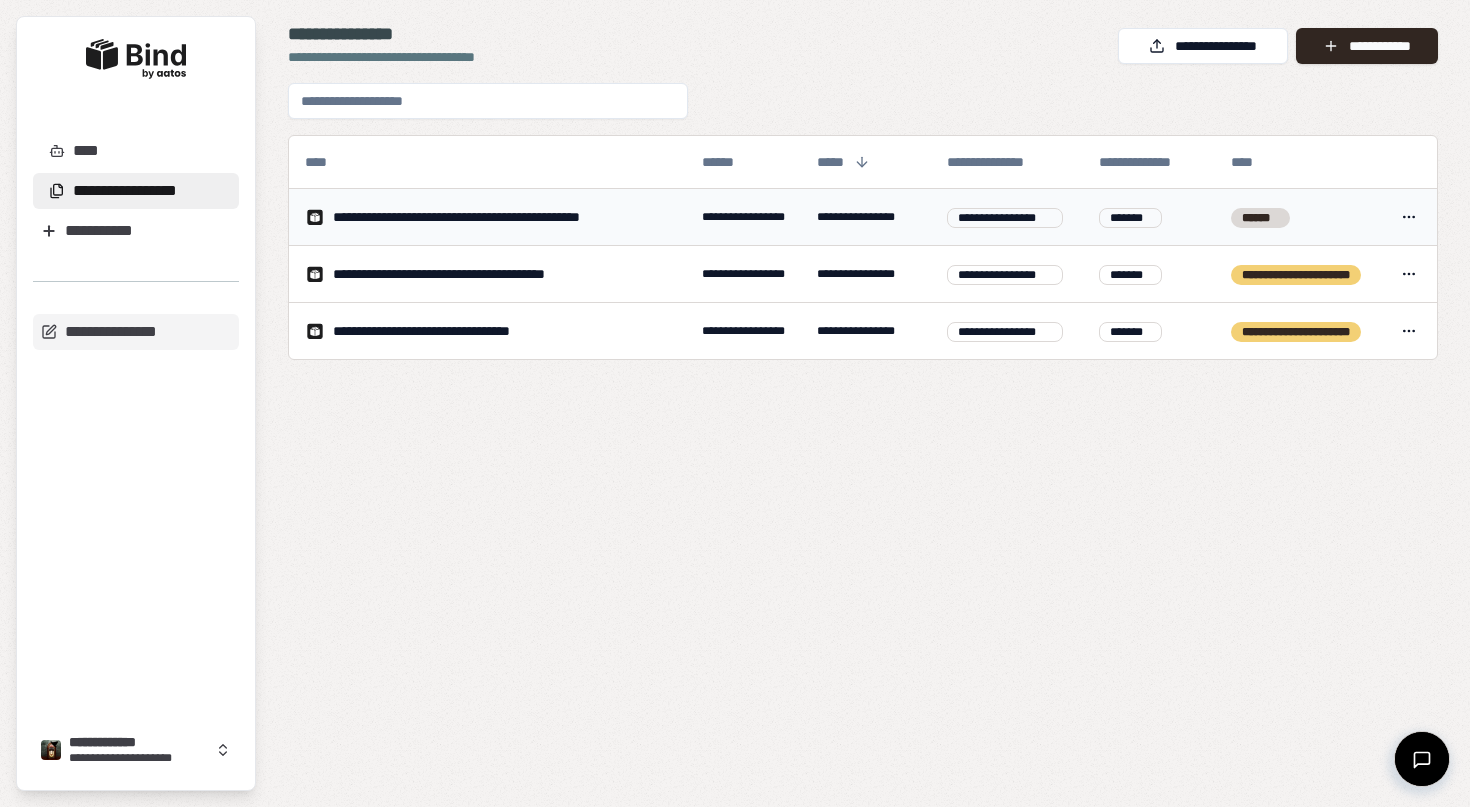 click on "*******" at bounding box center [1149, 217] 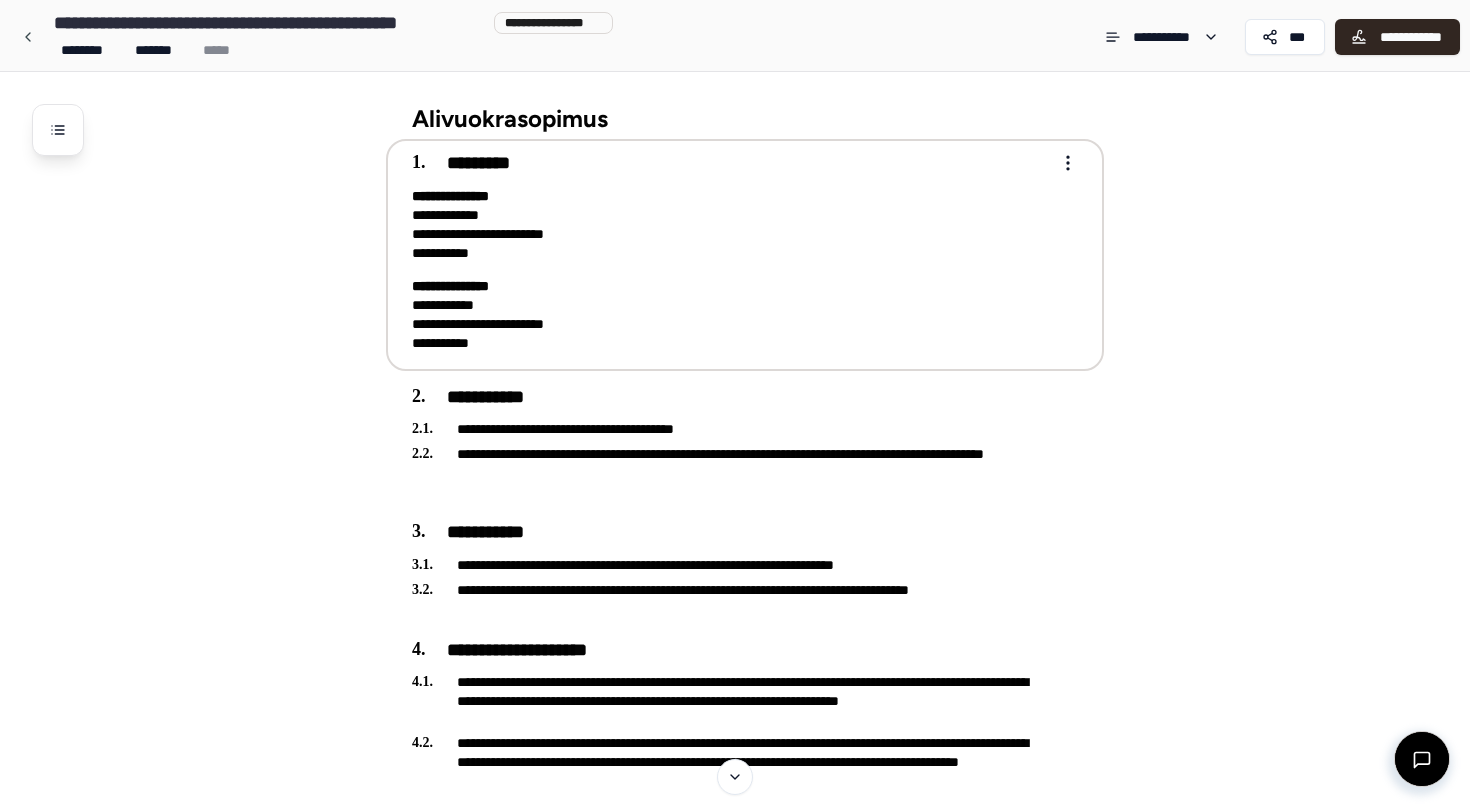 click on "**********" at bounding box center [731, 315] 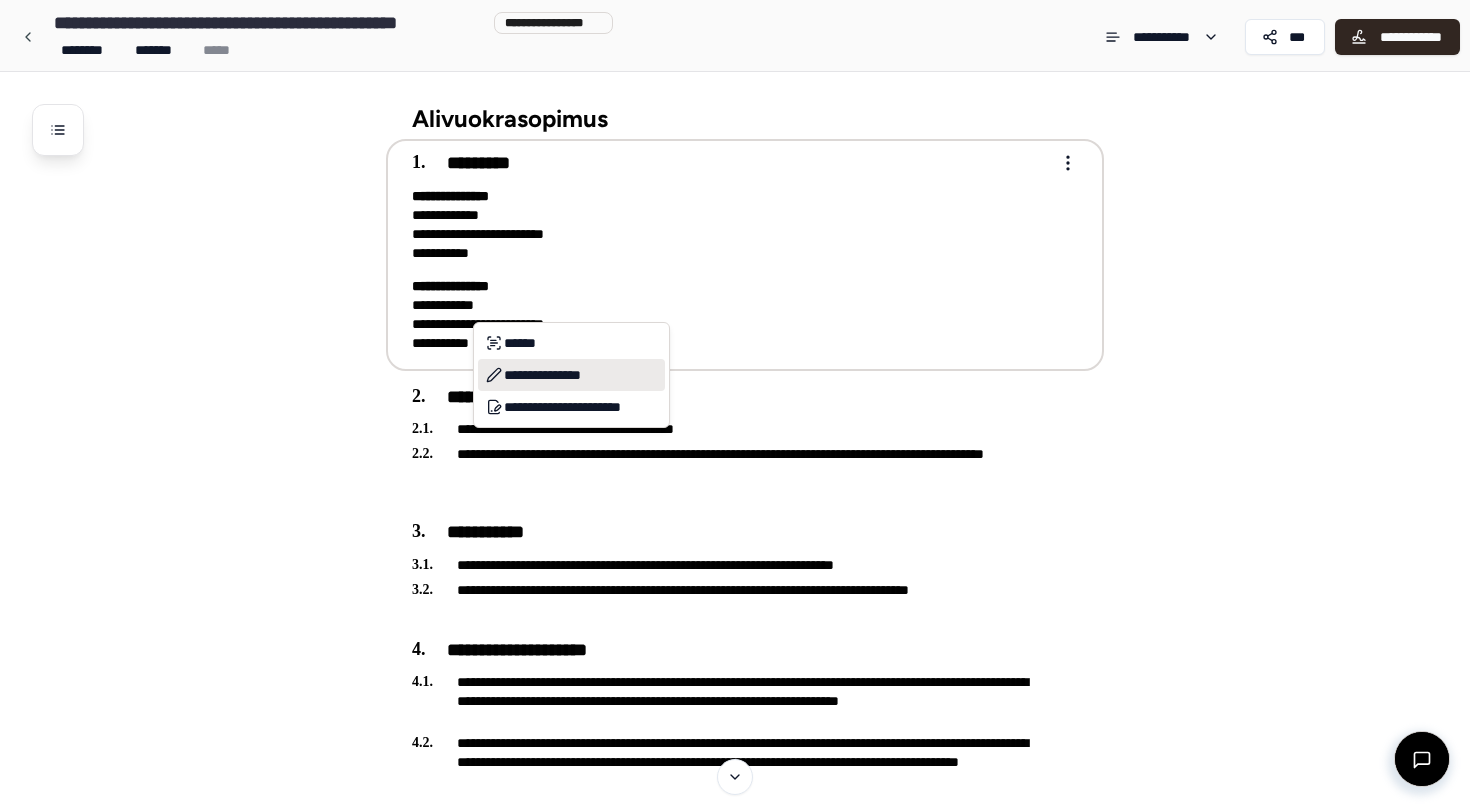click on "**********" at bounding box center (571, 375) 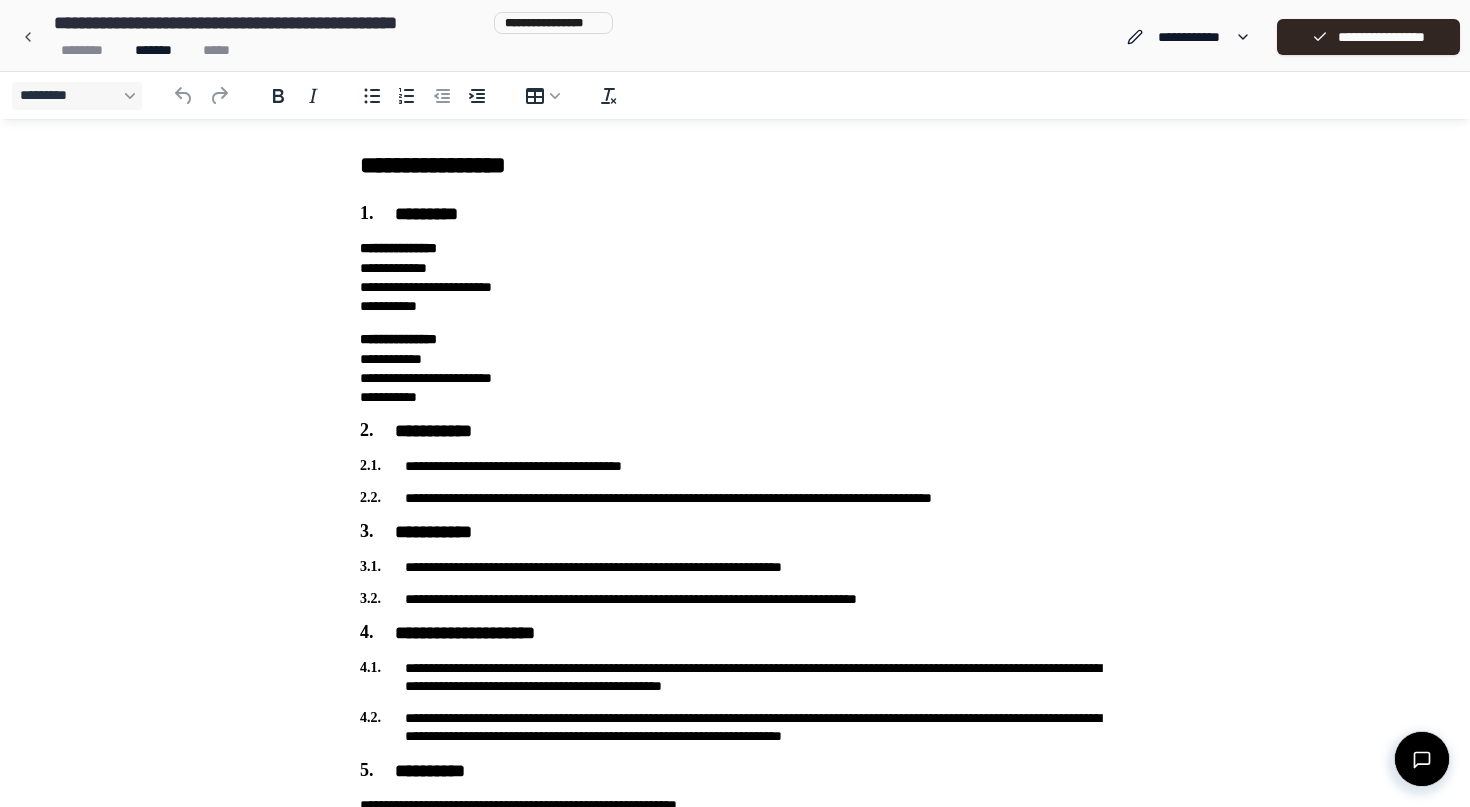 scroll, scrollTop: 0, scrollLeft: 0, axis: both 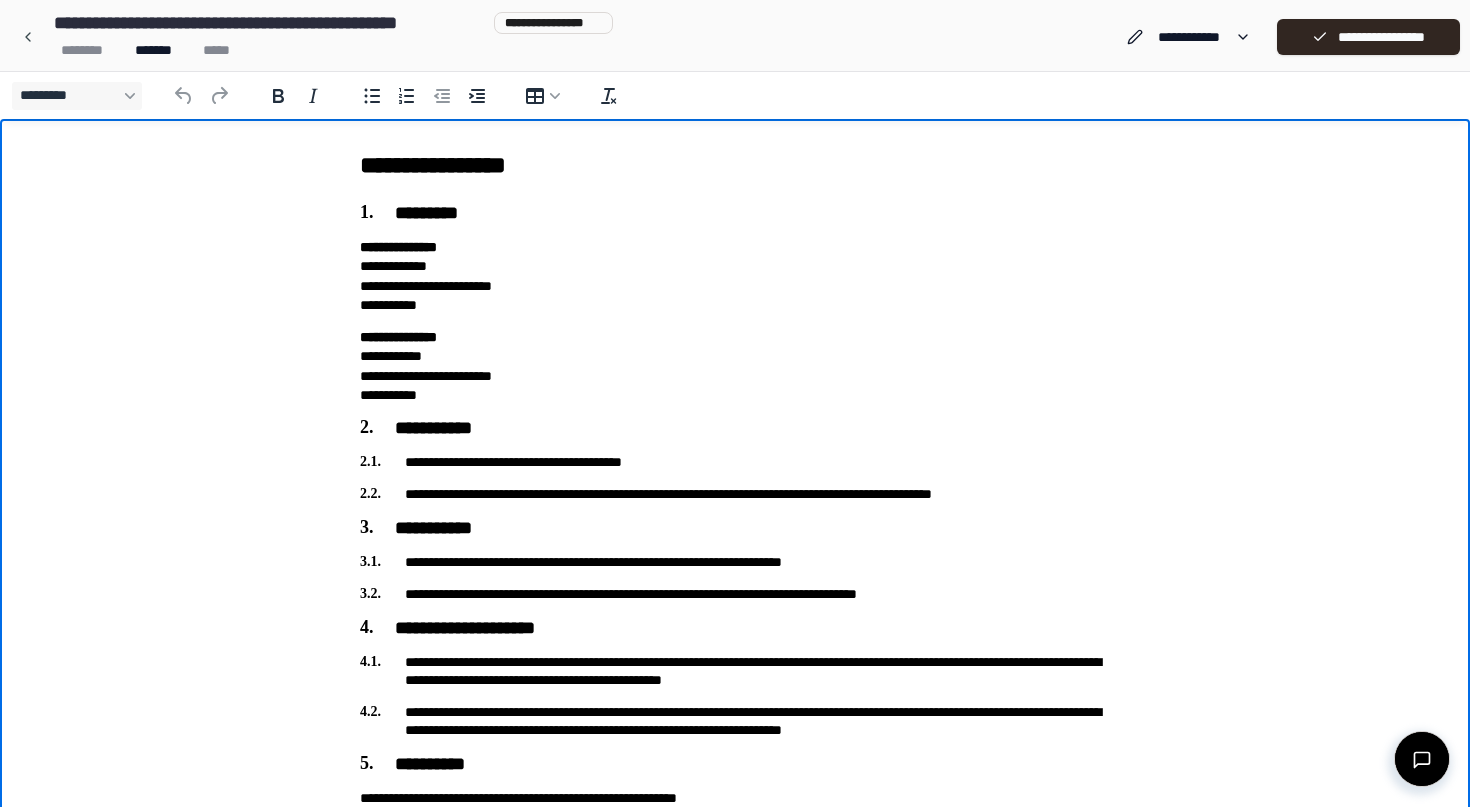 click on "**********" at bounding box center (735, 366) 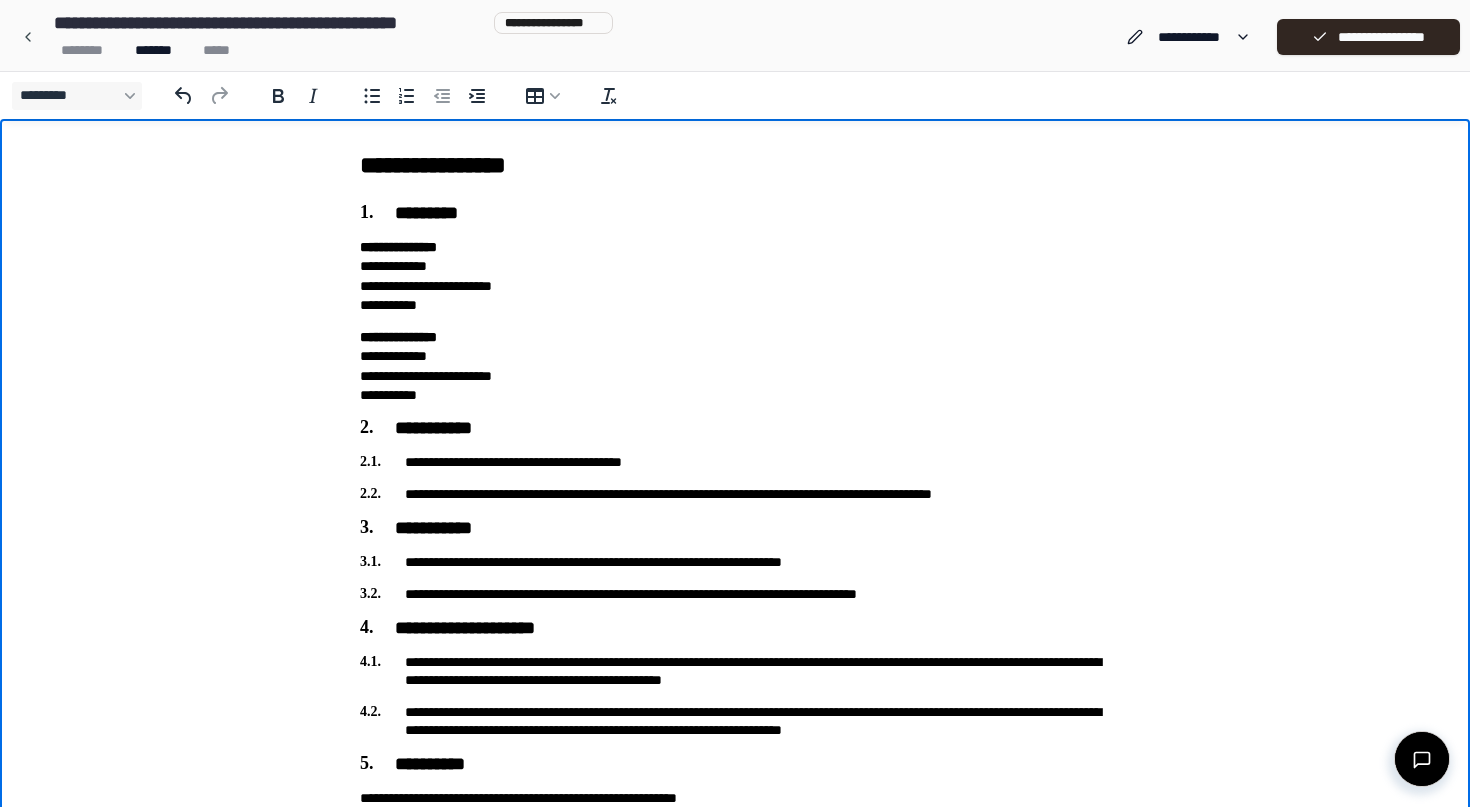 click on "**********" at bounding box center (735, 671) 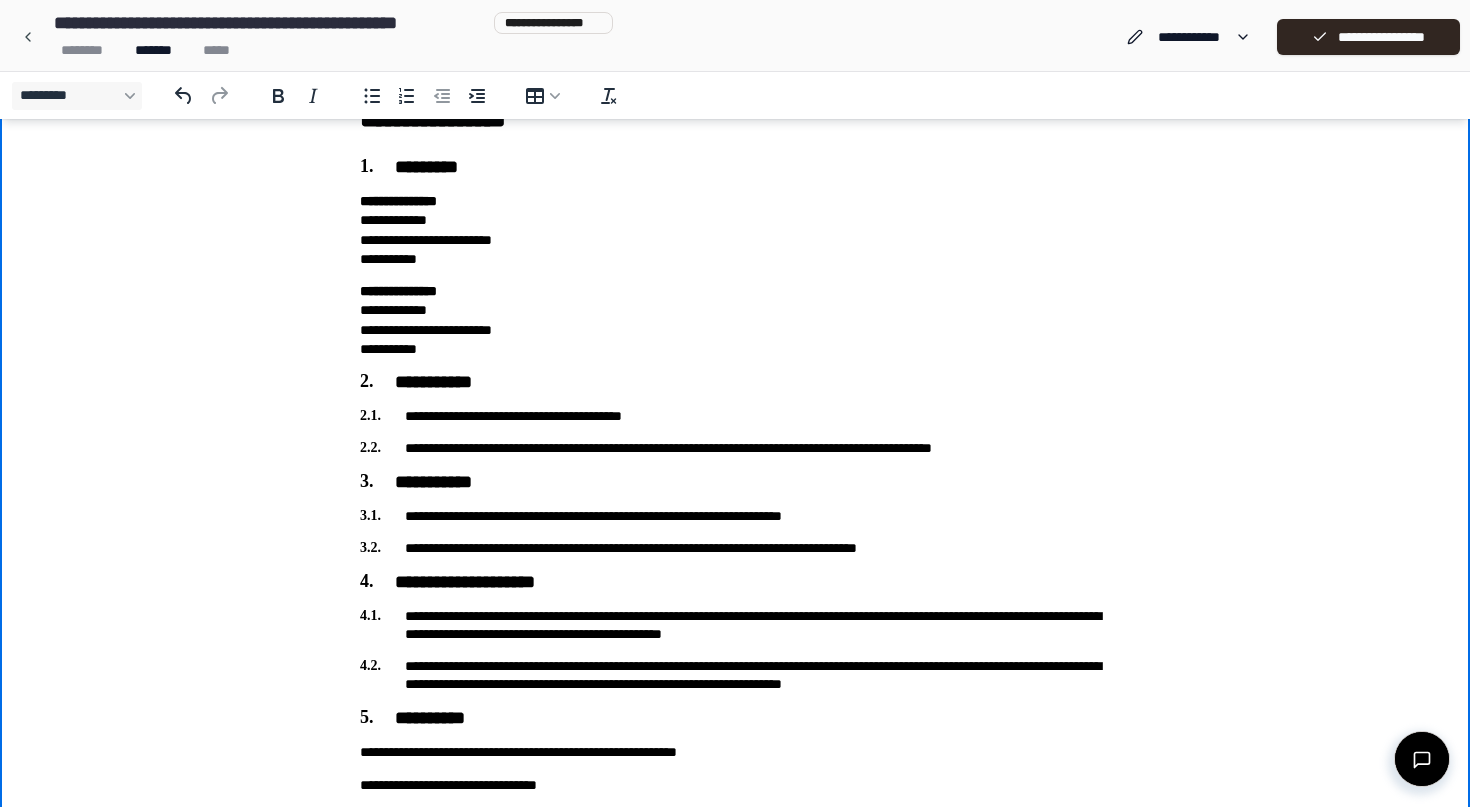 scroll, scrollTop: 50, scrollLeft: 0, axis: vertical 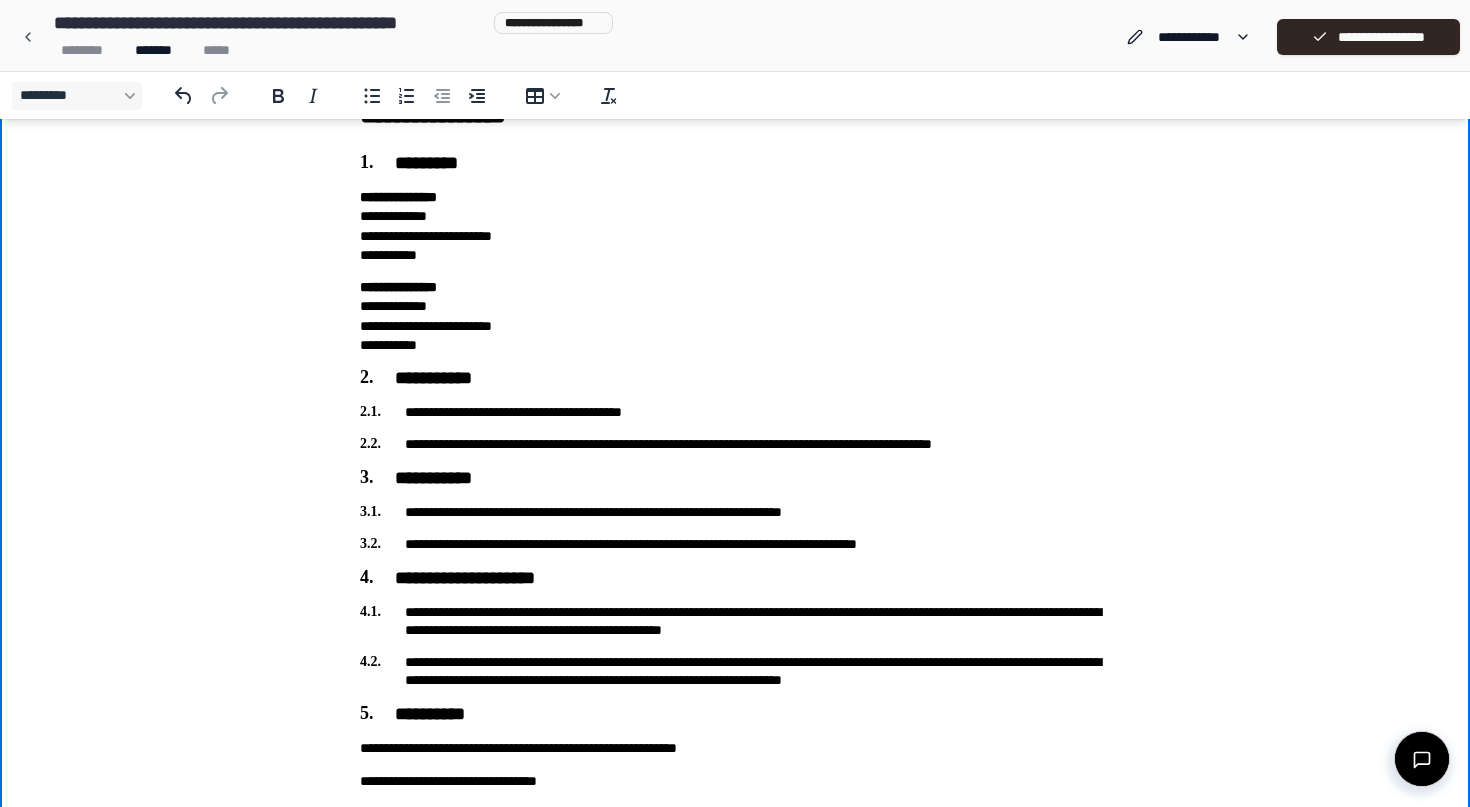 click on "**********" at bounding box center (735, 621) 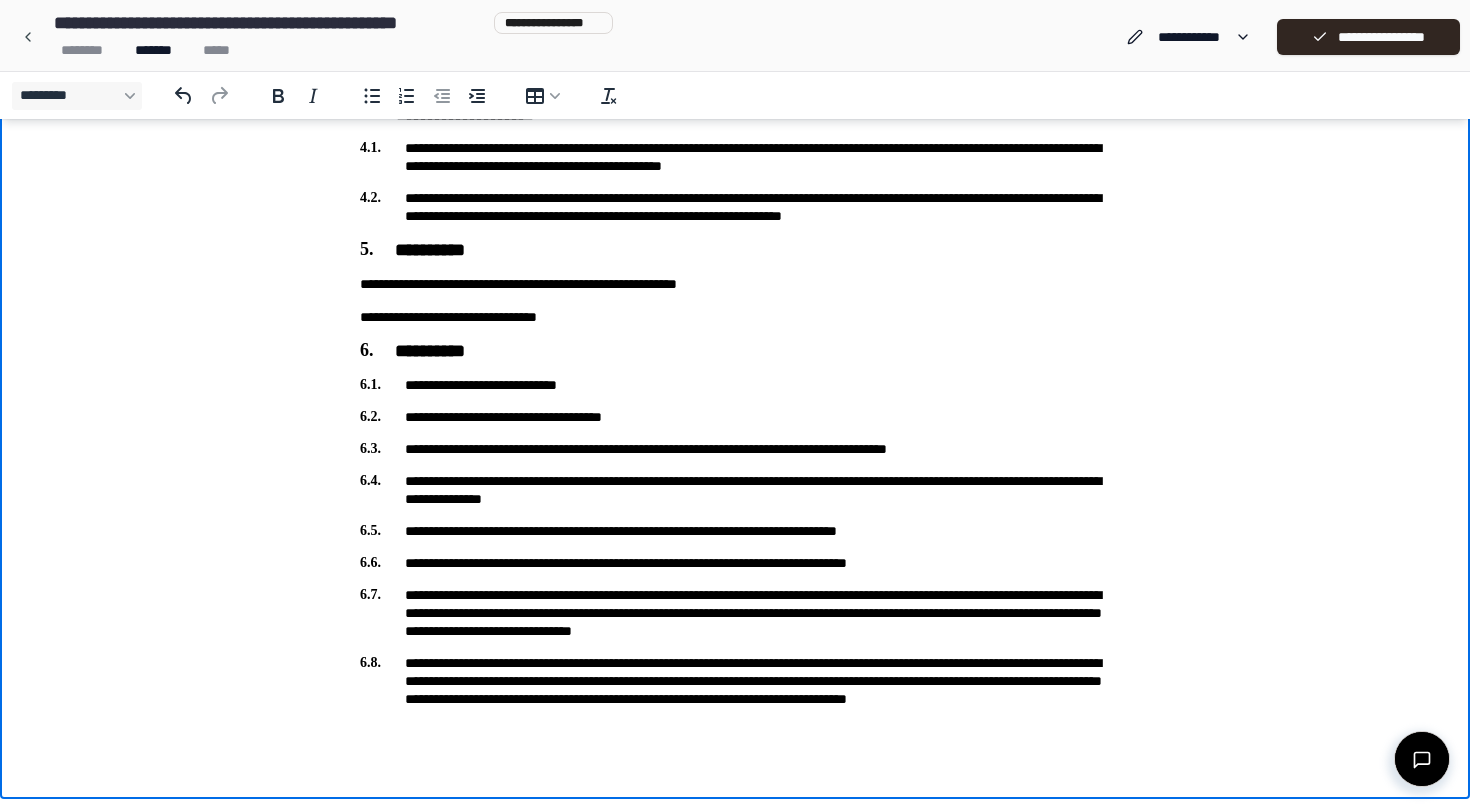 scroll, scrollTop: 514, scrollLeft: 0, axis: vertical 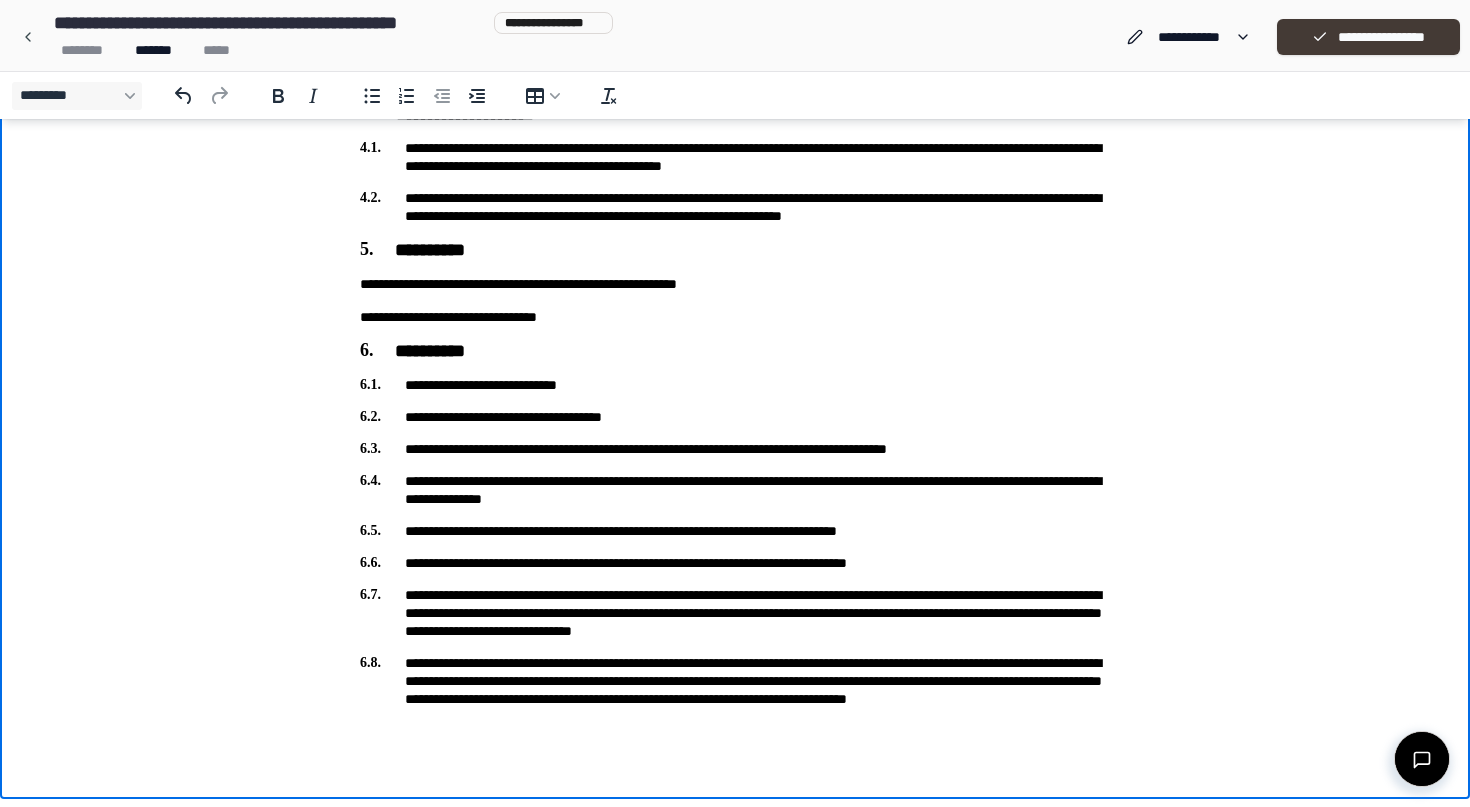 click on "**********" at bounding box center (1368, 37) 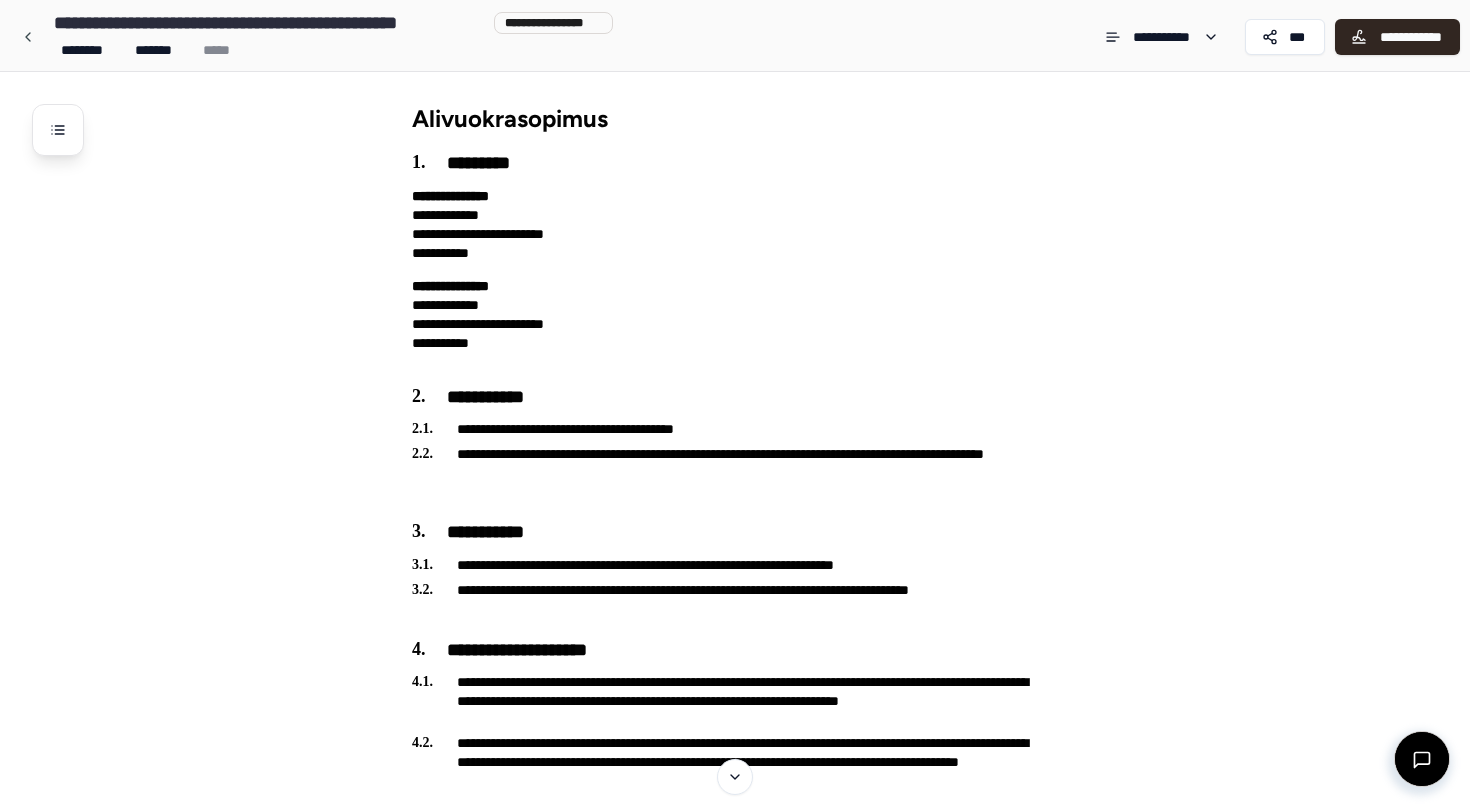 scroll, scrollTop: 0, scrollLeft: 0, axis: both 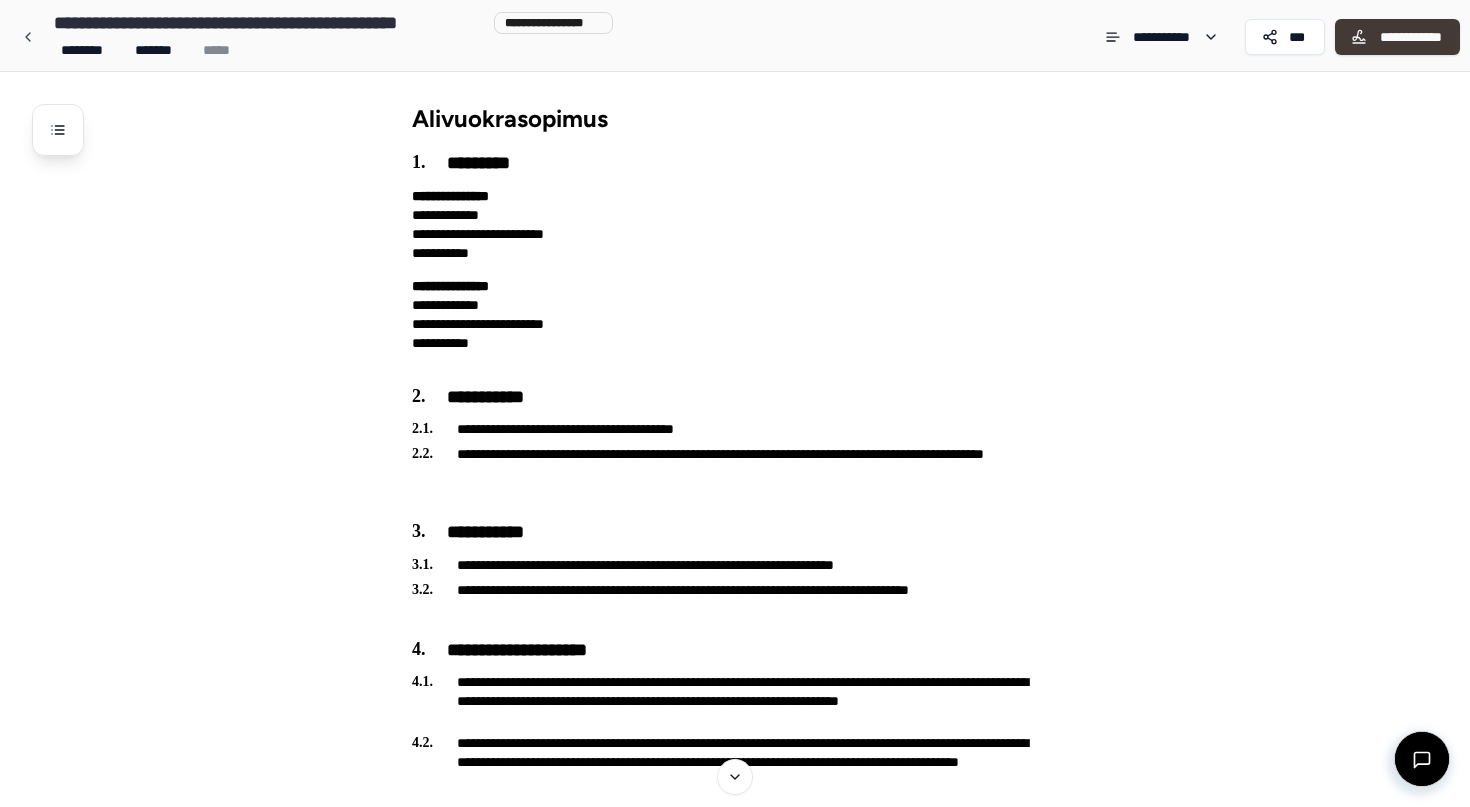 click on "**********" at bounding box center [1397, 37] 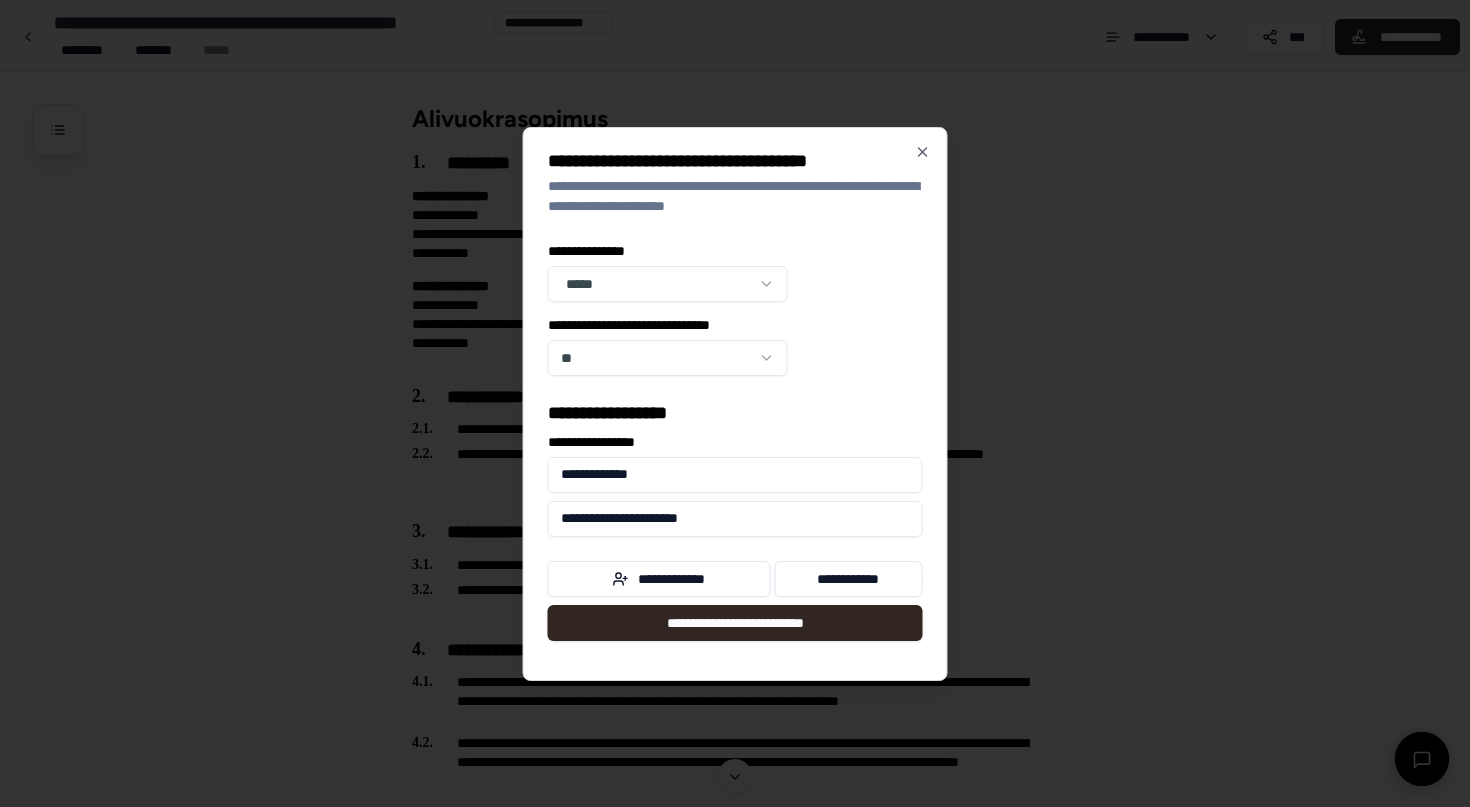 click on "**********" at bounding box center [735, 831] 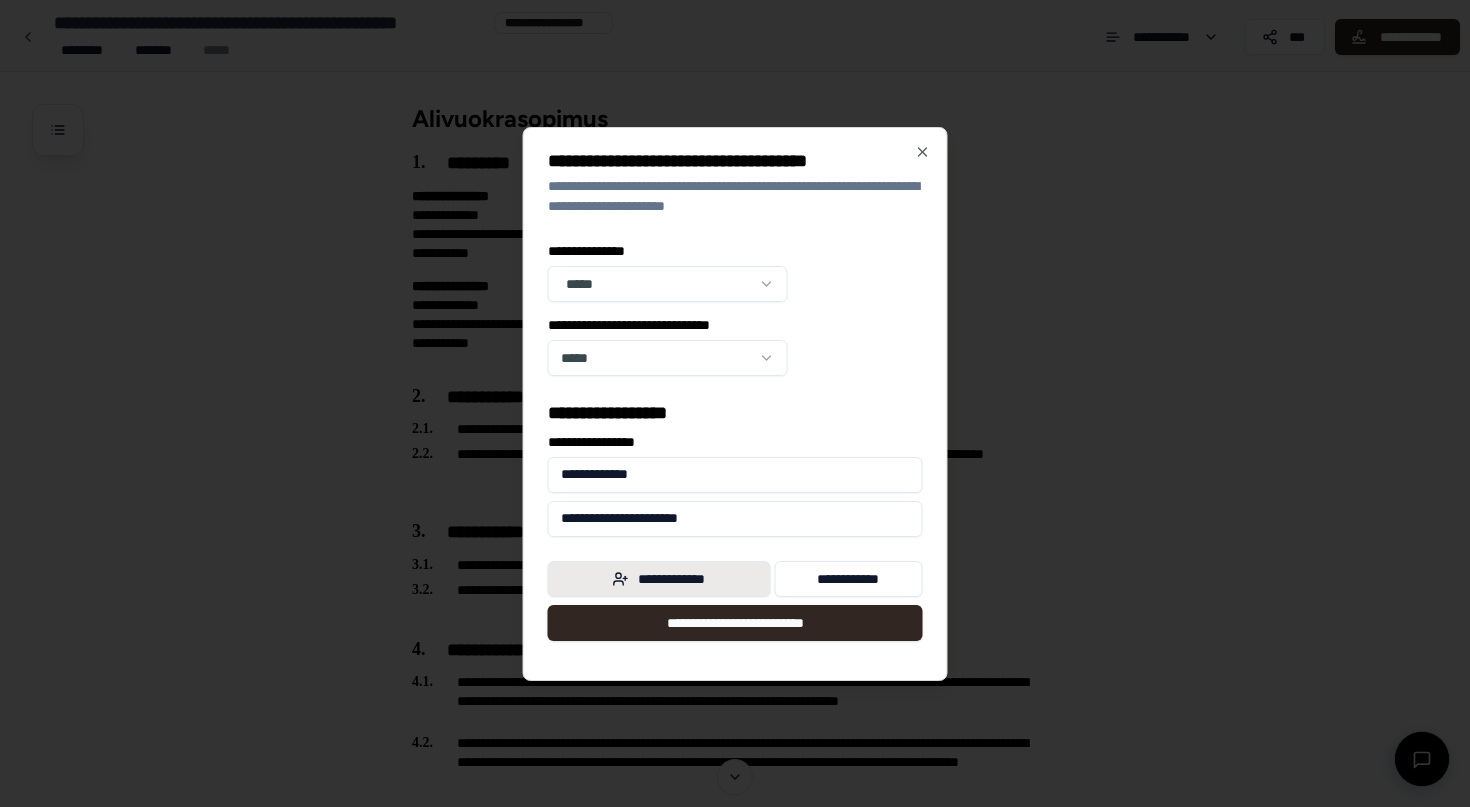 click on "**********" at bounding box center (659, 579) 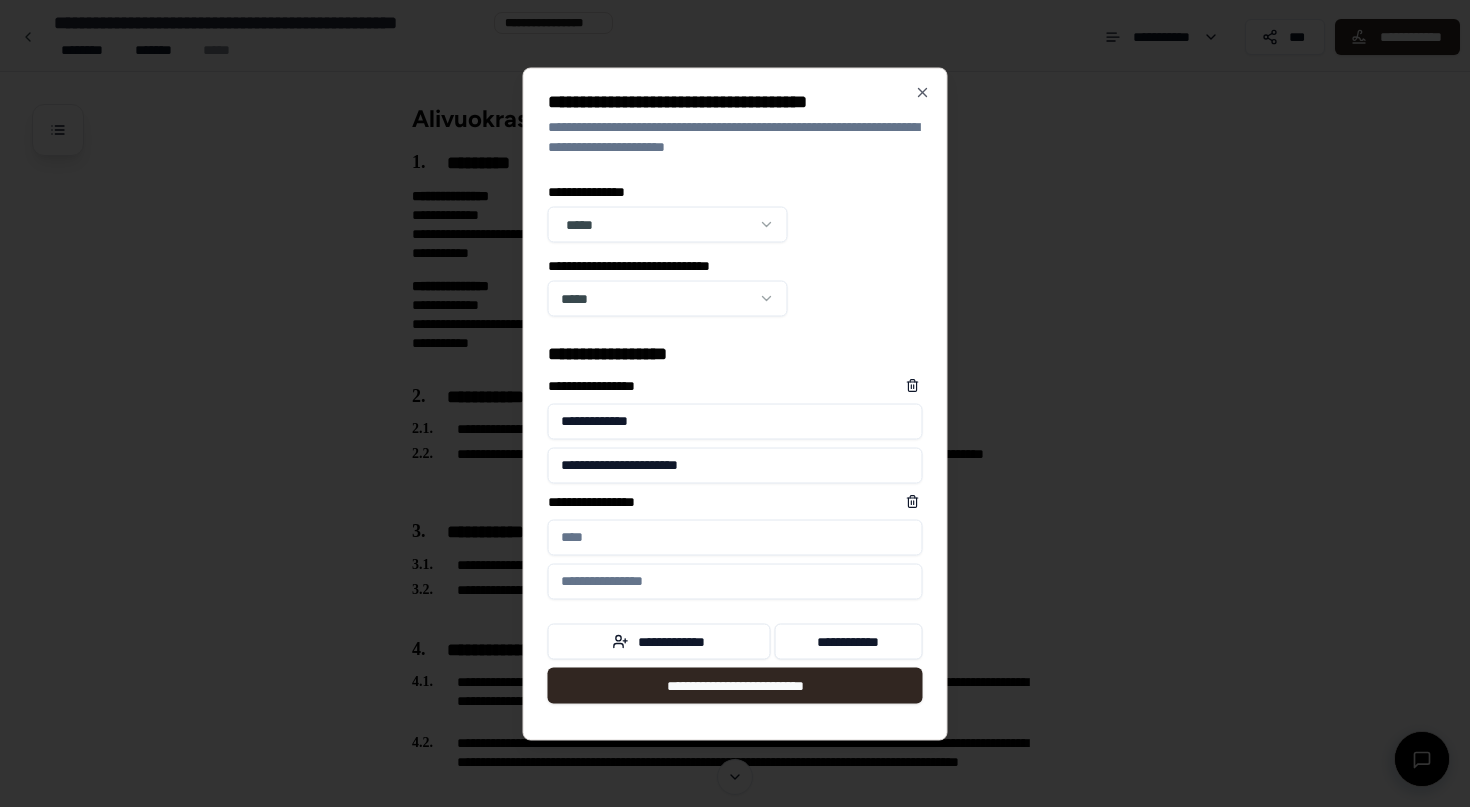 type on "*" 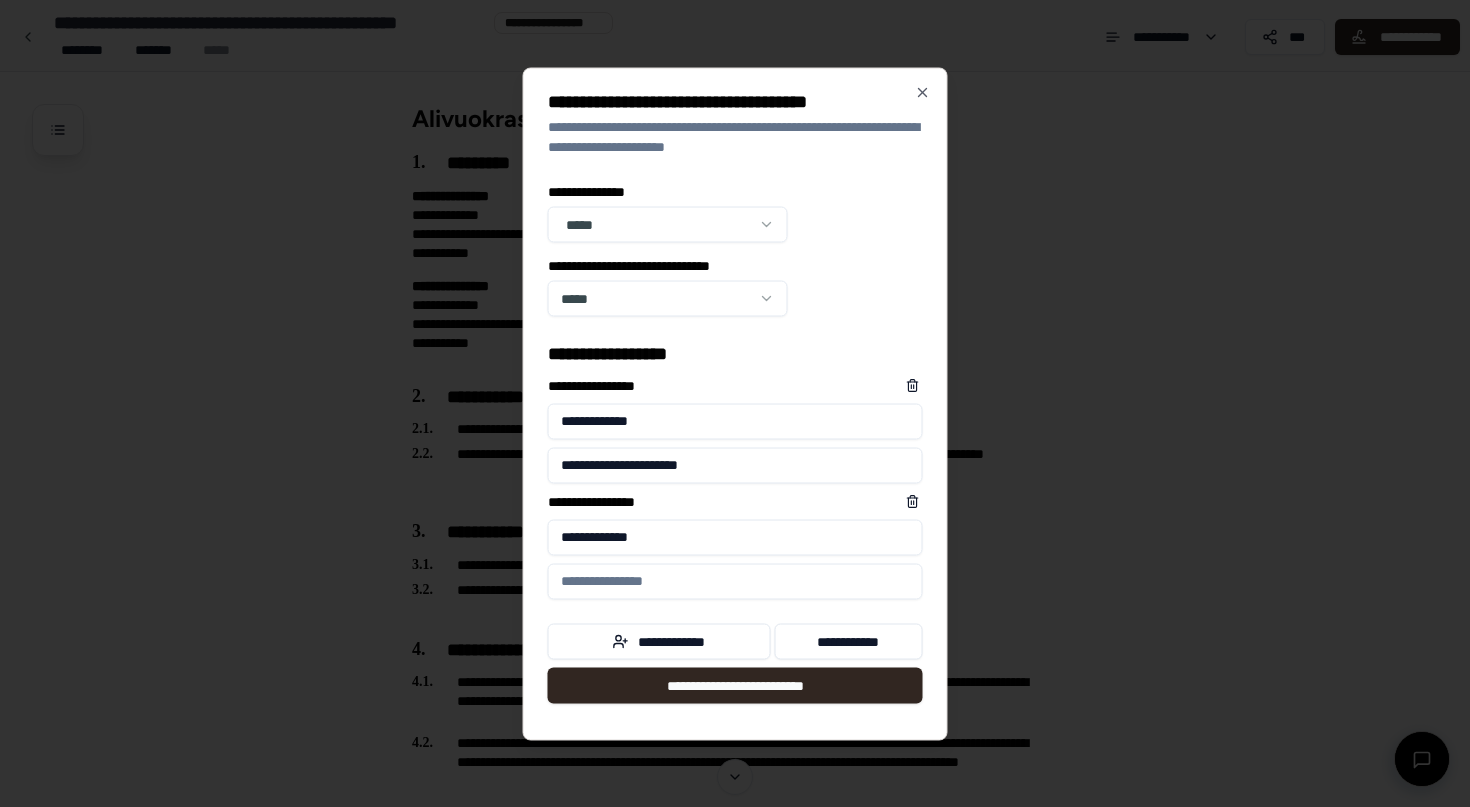 type on "**********" 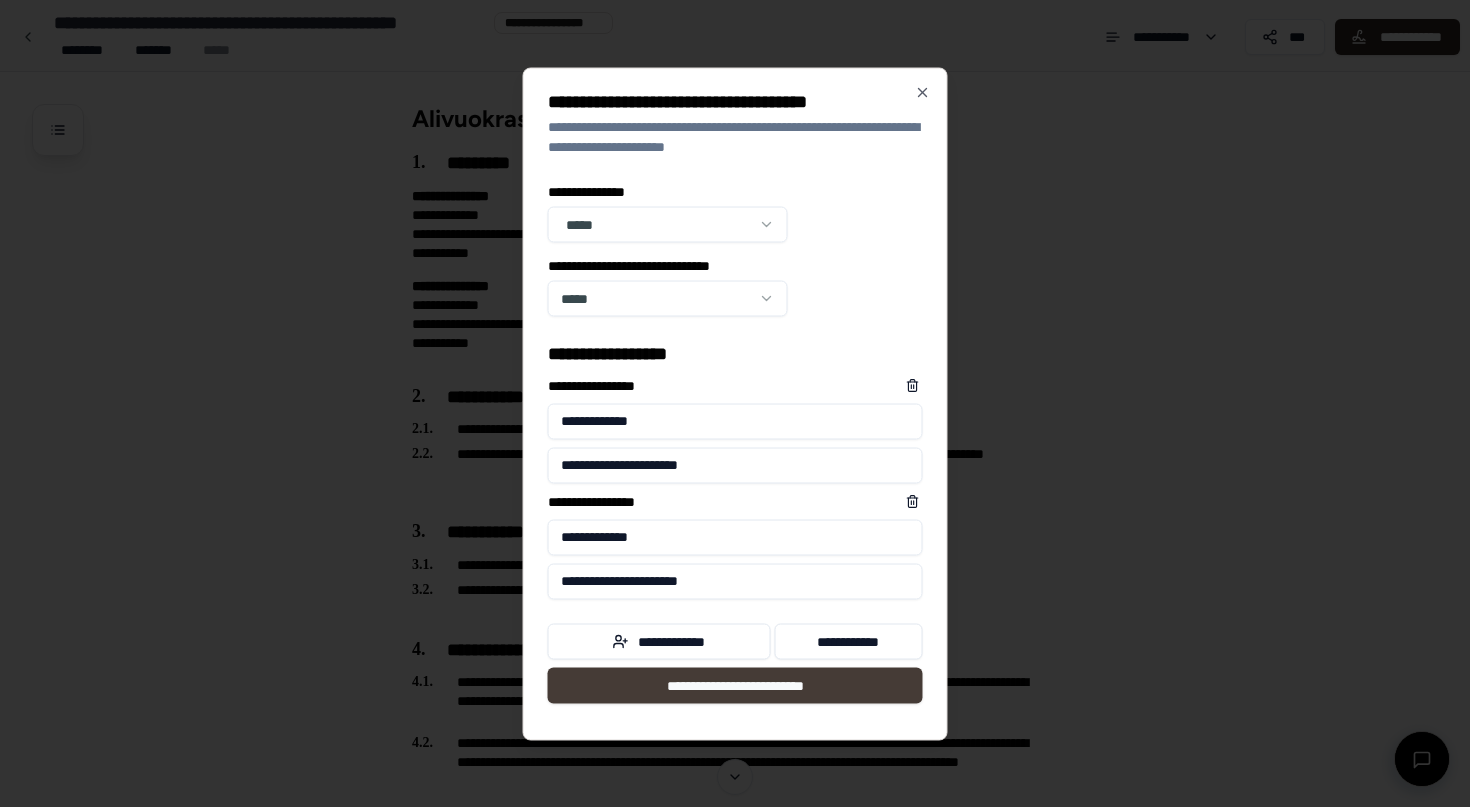 type on "**********" 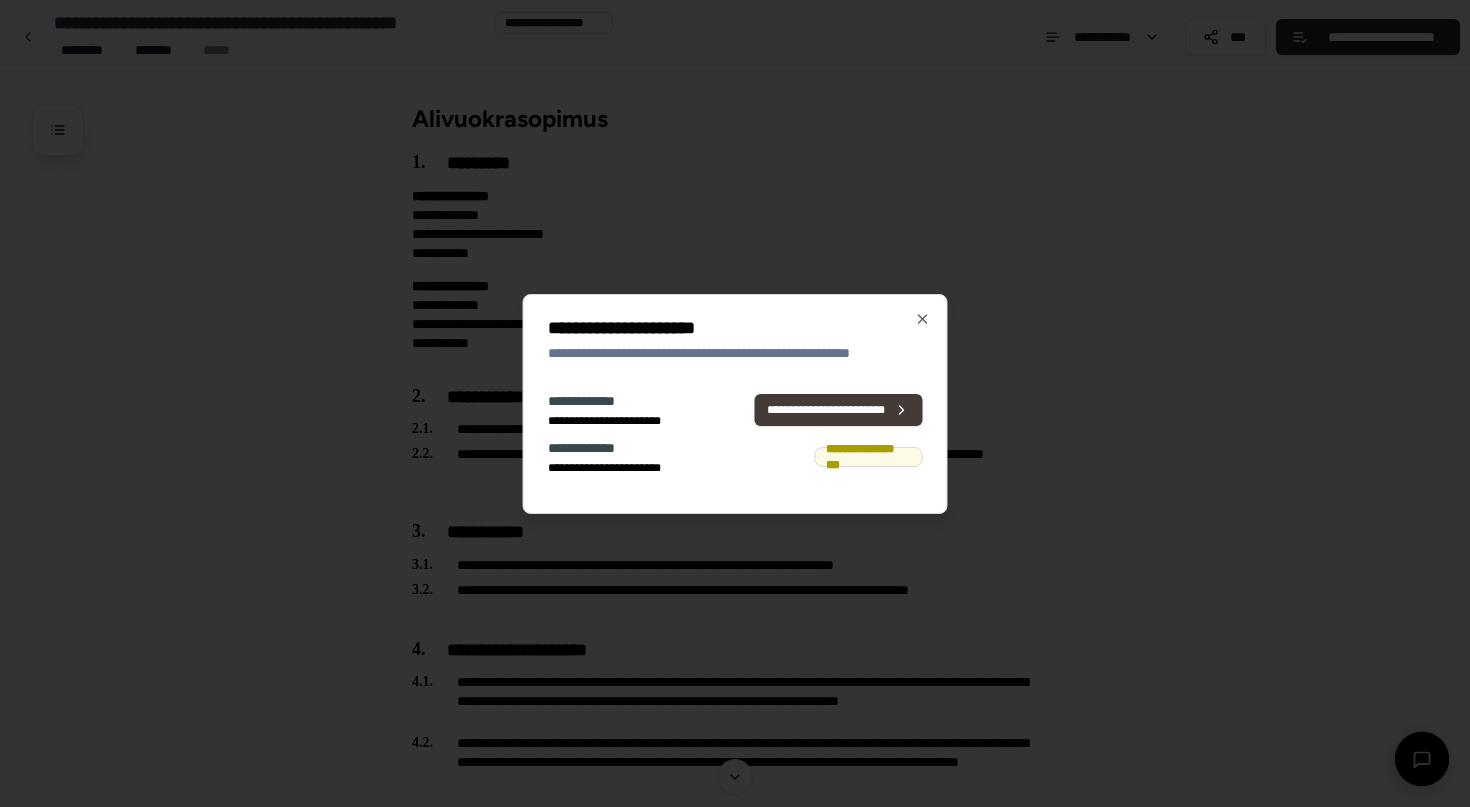 click on "**********" at bounding box center [838, 410] 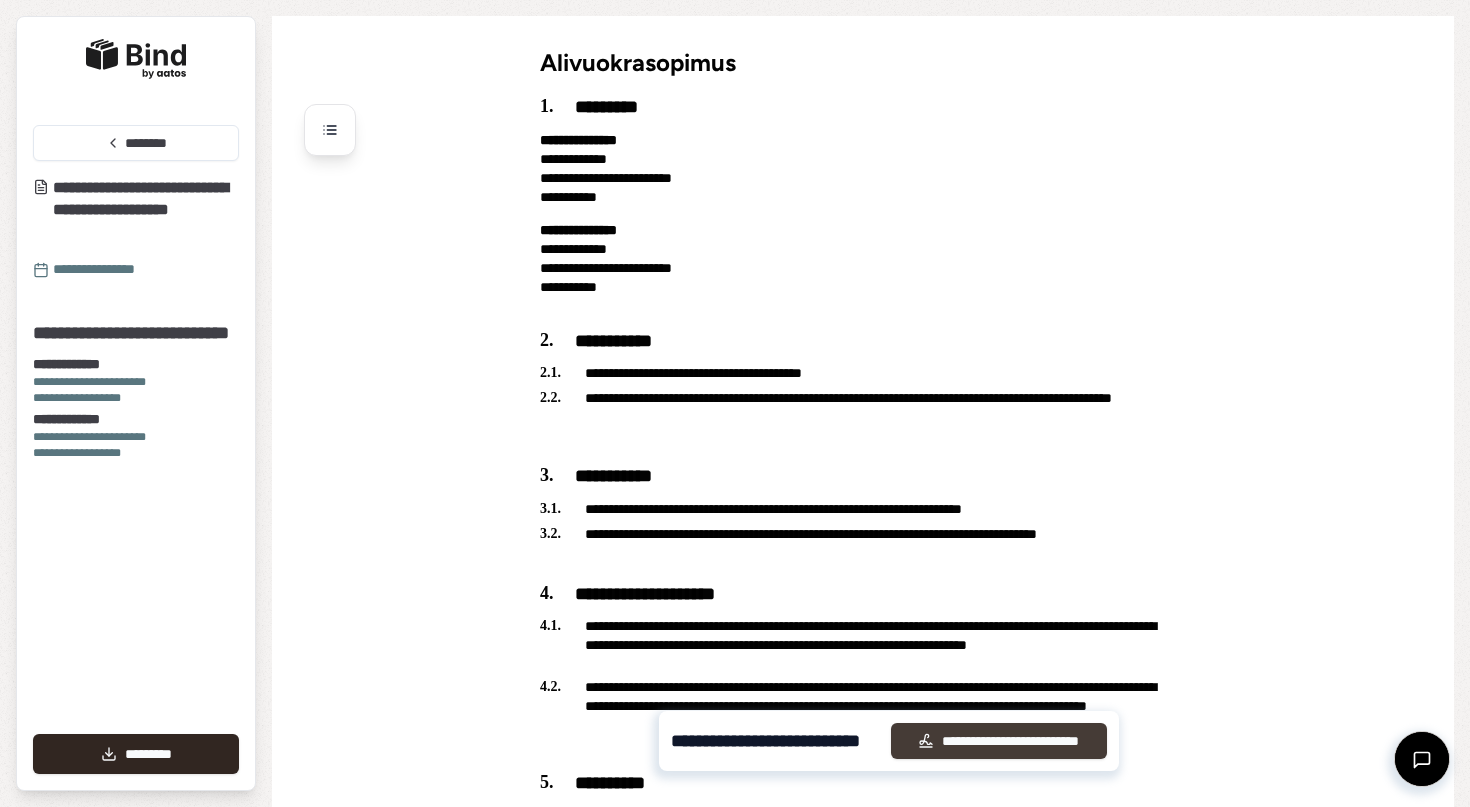 click on "**********" at bounding box center (998, 741) 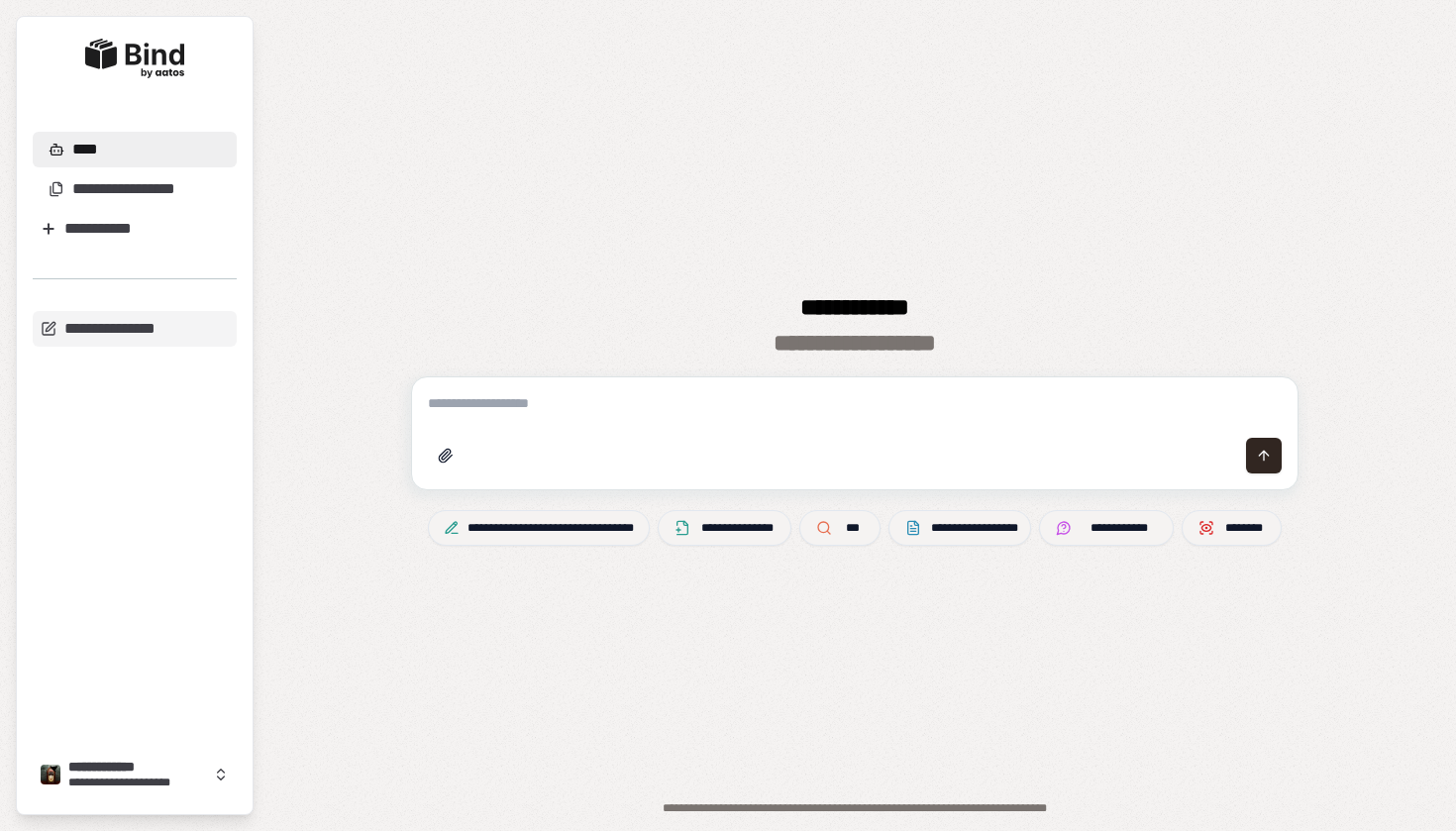 scroll, scrollTop: 0, scrollLeft: 0, axis: both 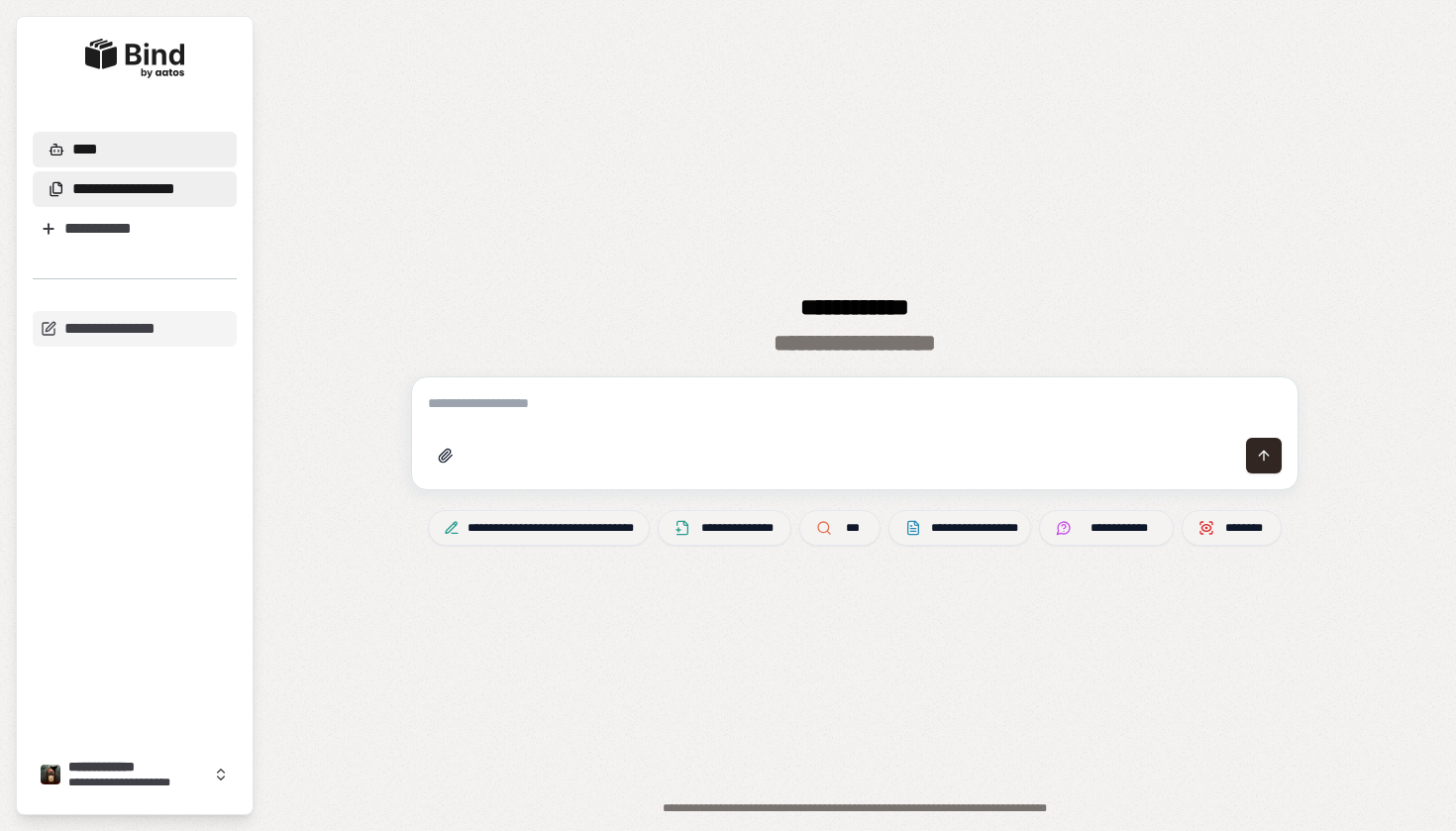 click on "**********" at bounding box center (135, 189) 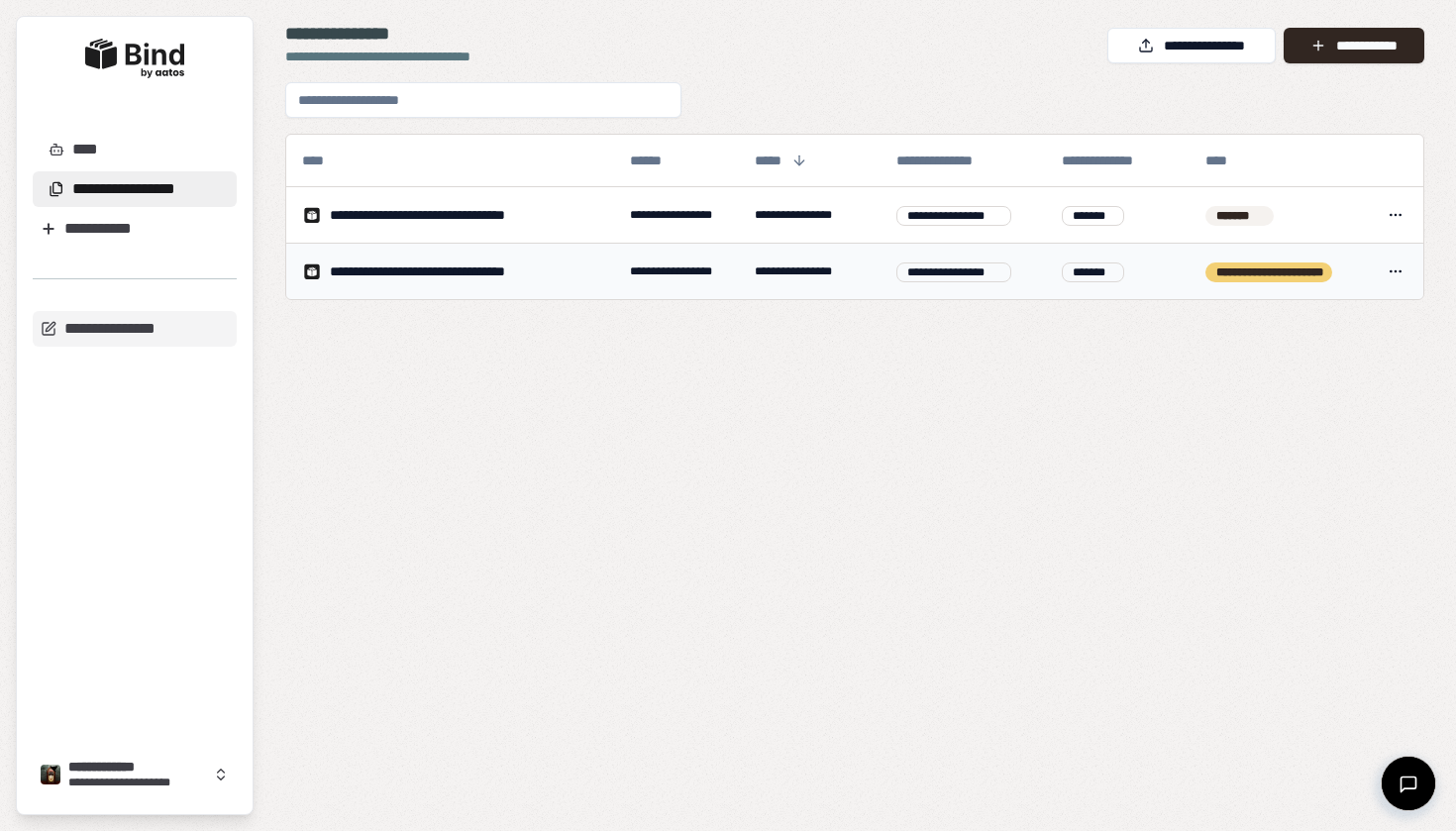 click on "**********" at bounding box center [444, 271] 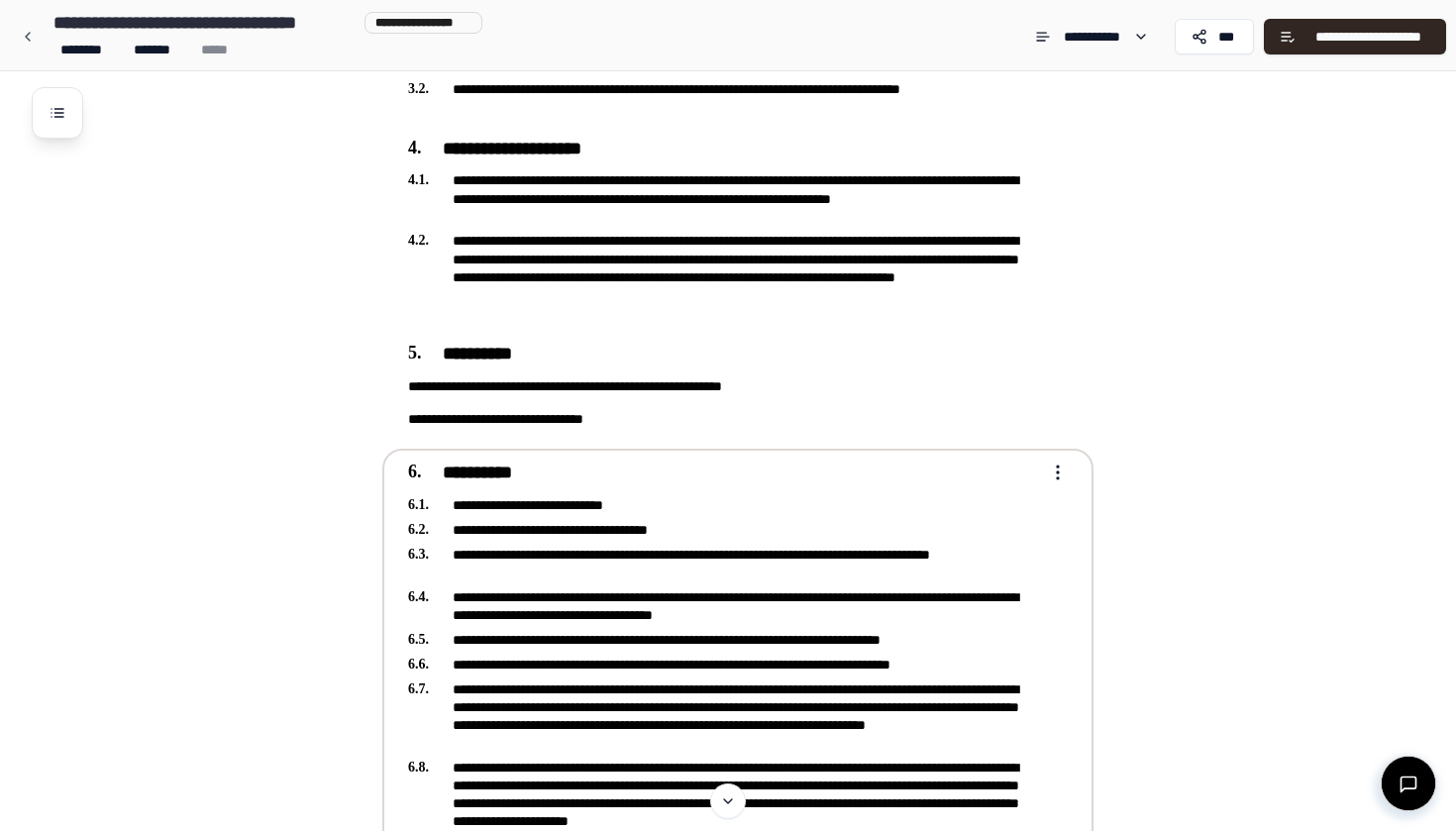 scroll, scrollTop: 510, scrollLeft: 0, axis: vertical 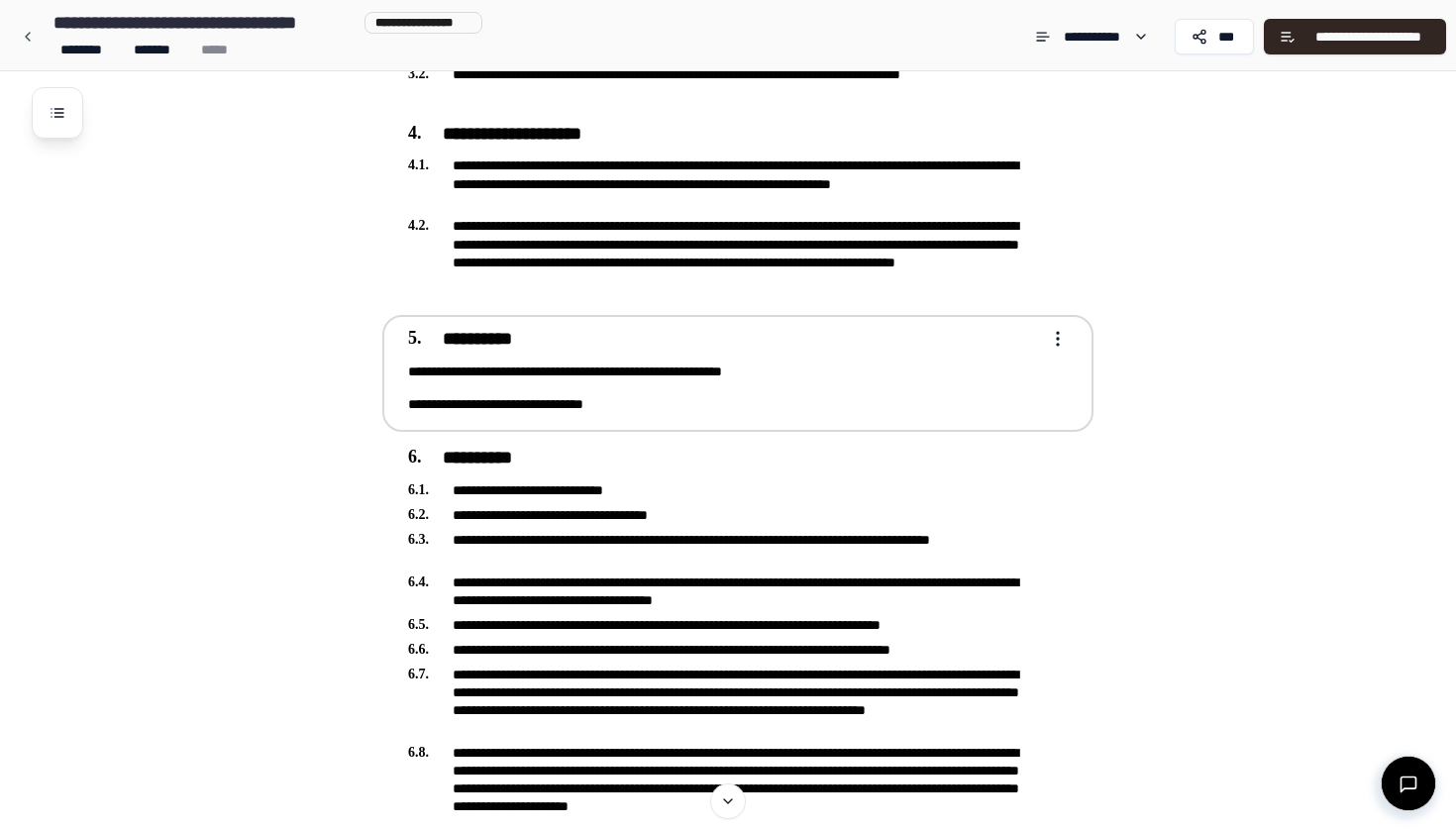 click on "**********" at bounding box center (724, 371) 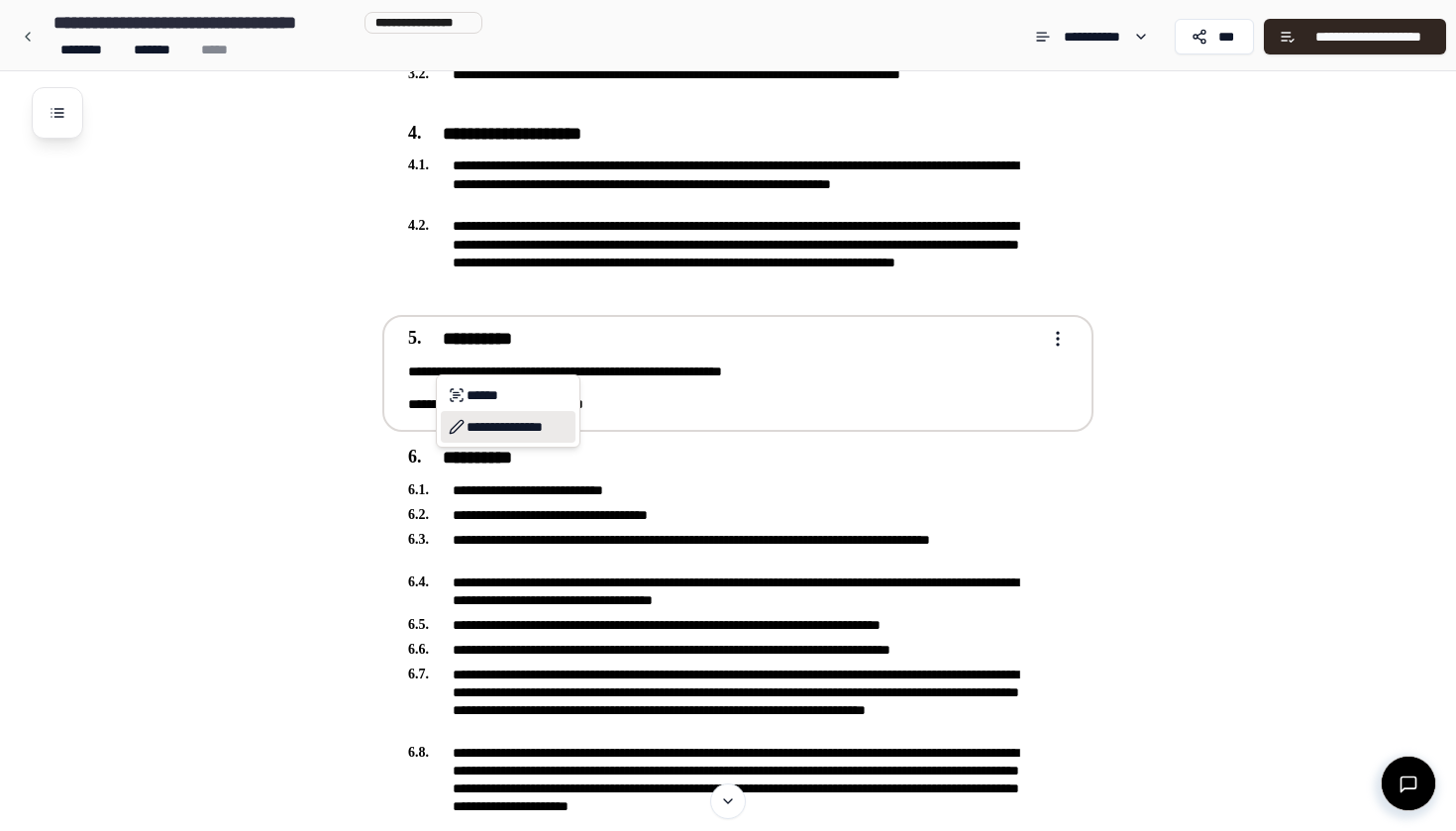 click on "**********" at bounding box center [508, 427] 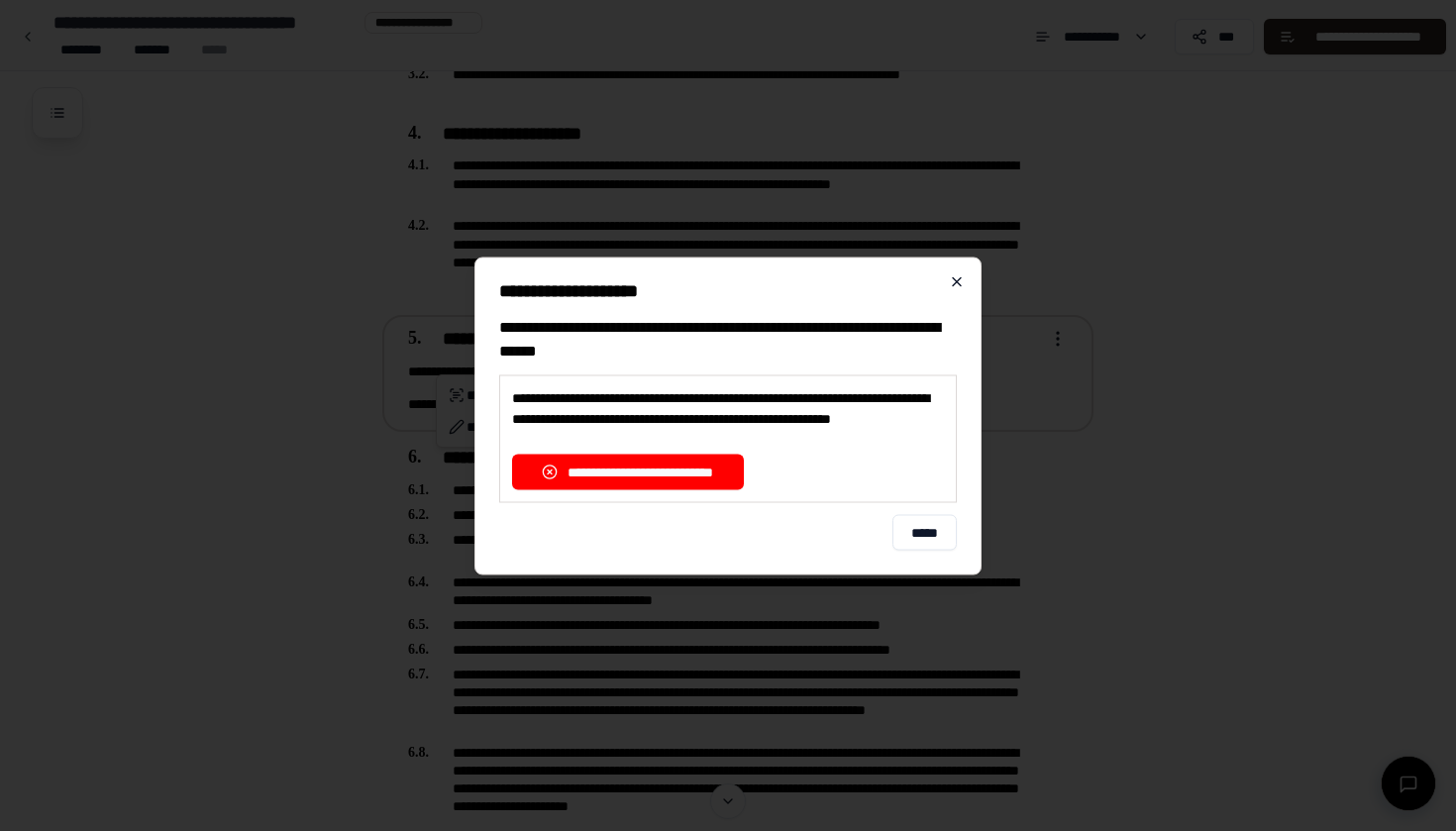 click 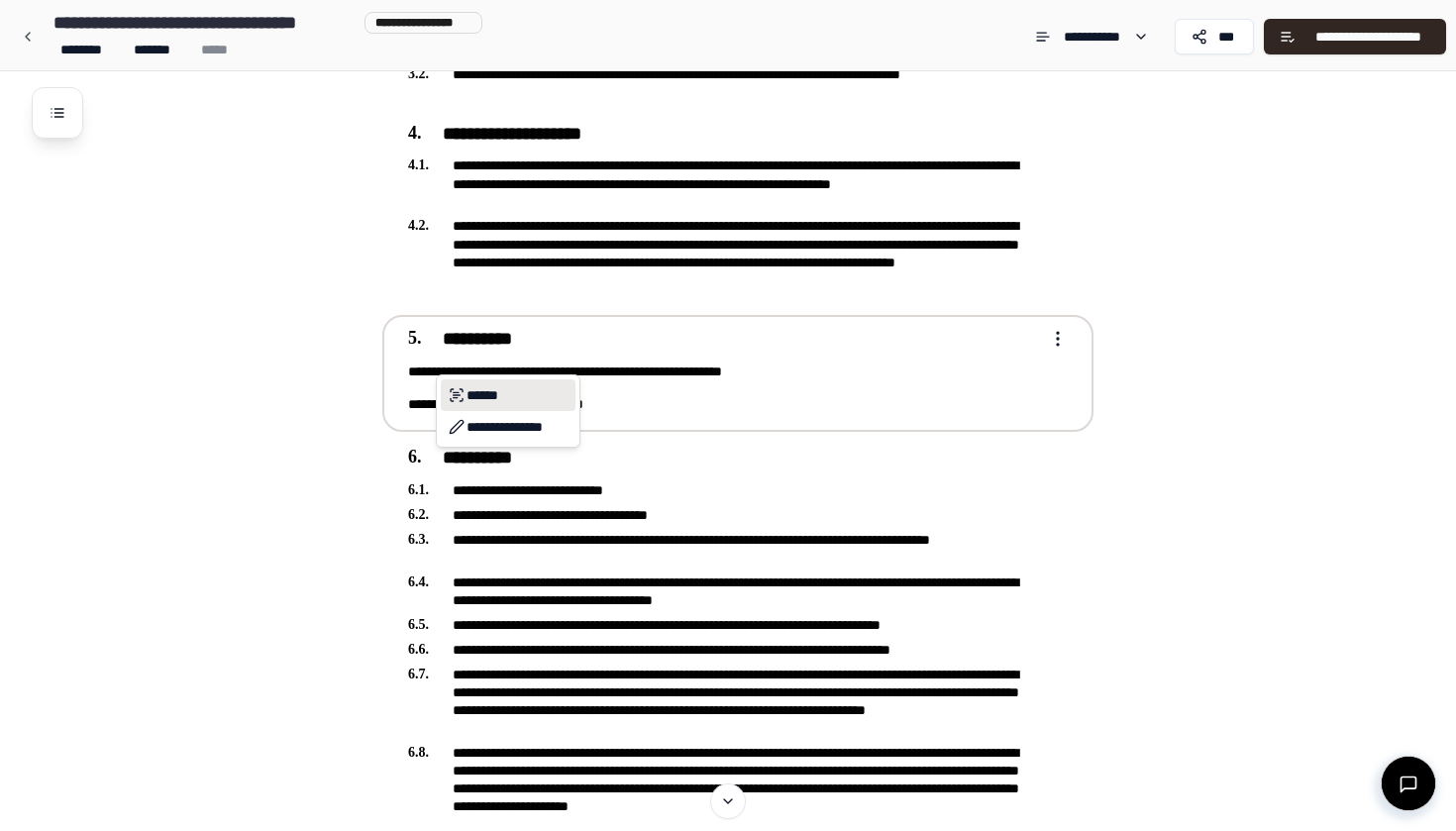 click on "******" at bounding box center [508, 395] 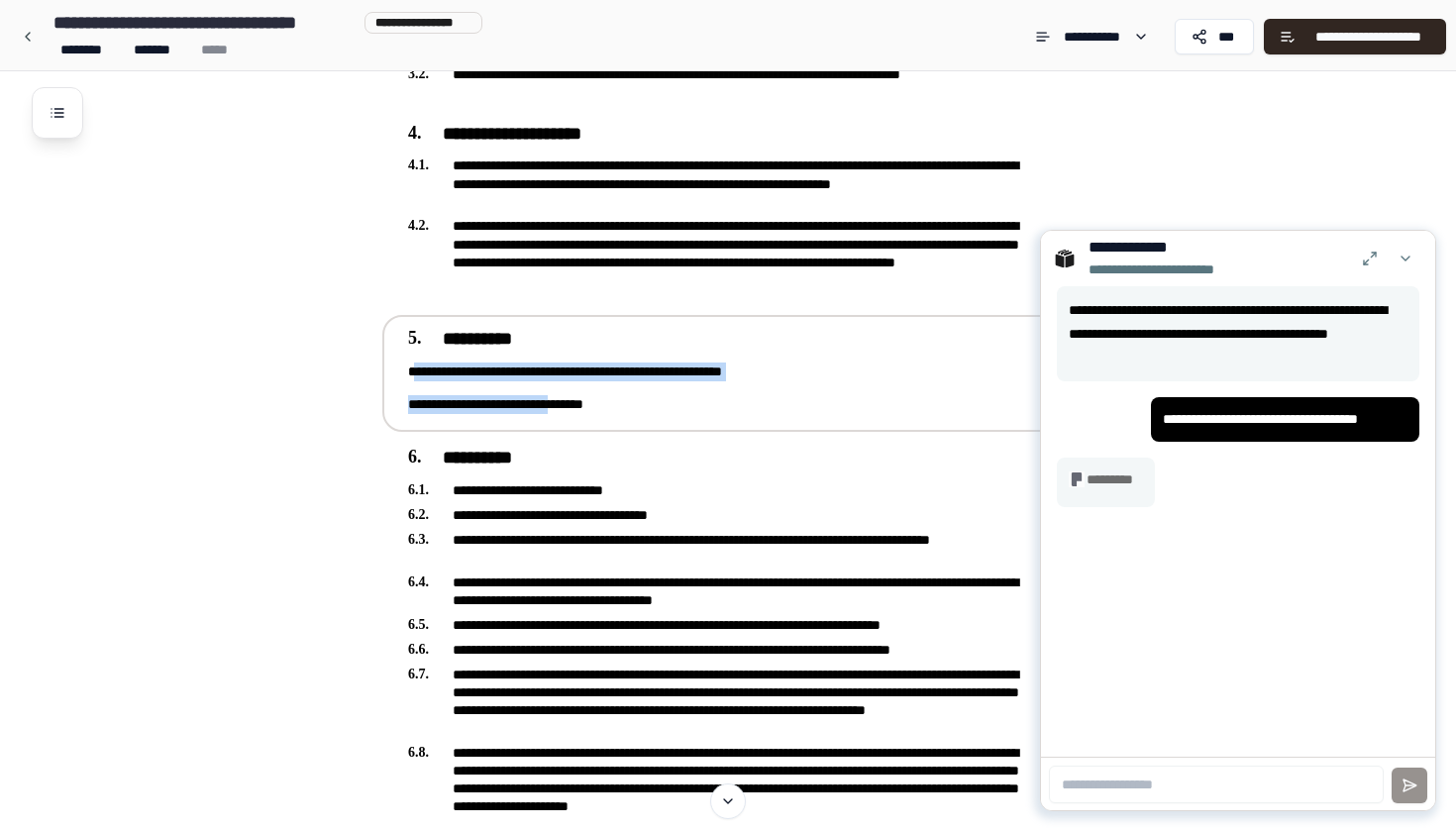 drag, startPoint x: 414, startPoint y: 375, endPoint x: 606, endPoint y: 398, distance: 193.3727 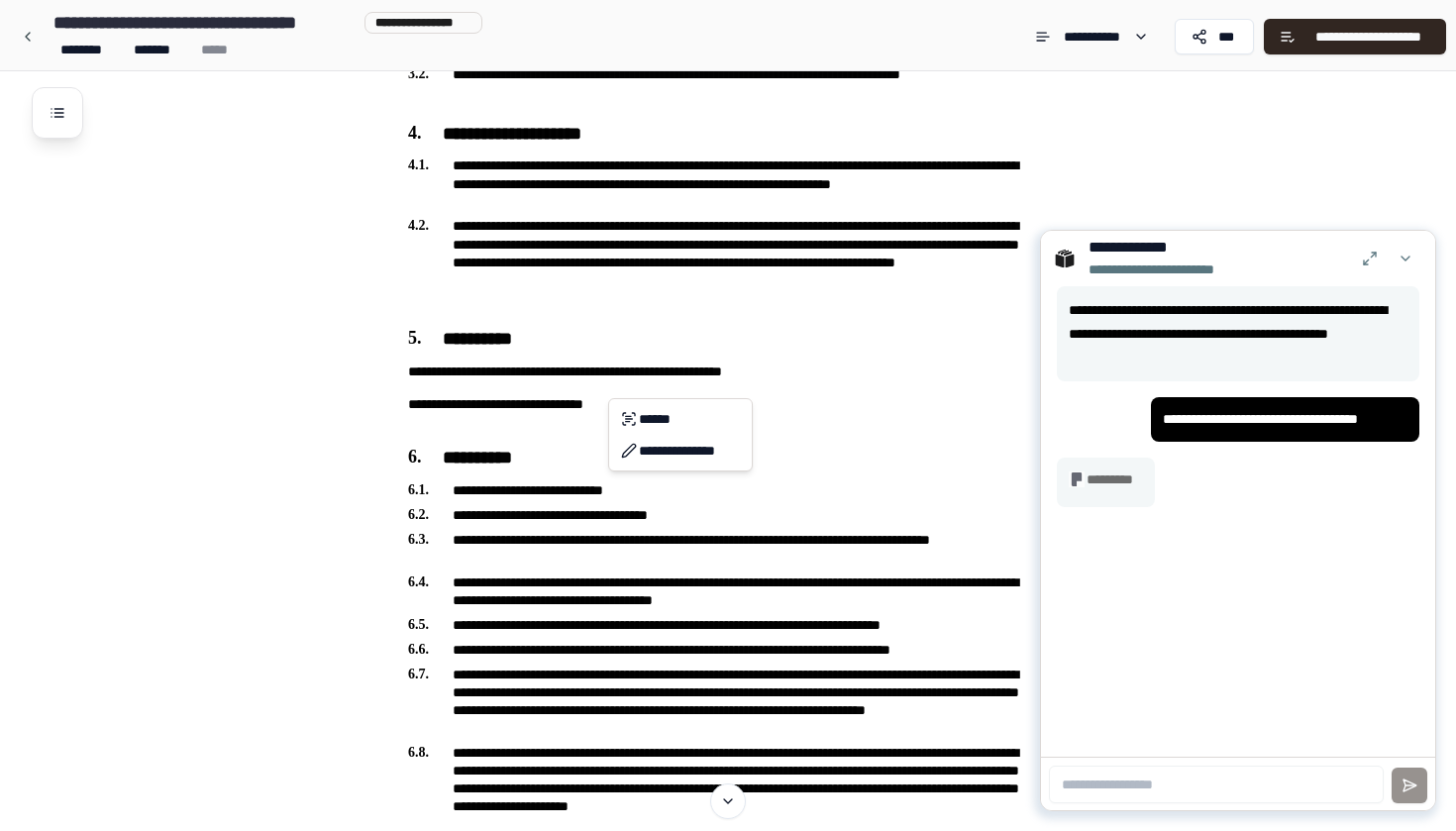 click on "**********" at bounding box center (728, 514) 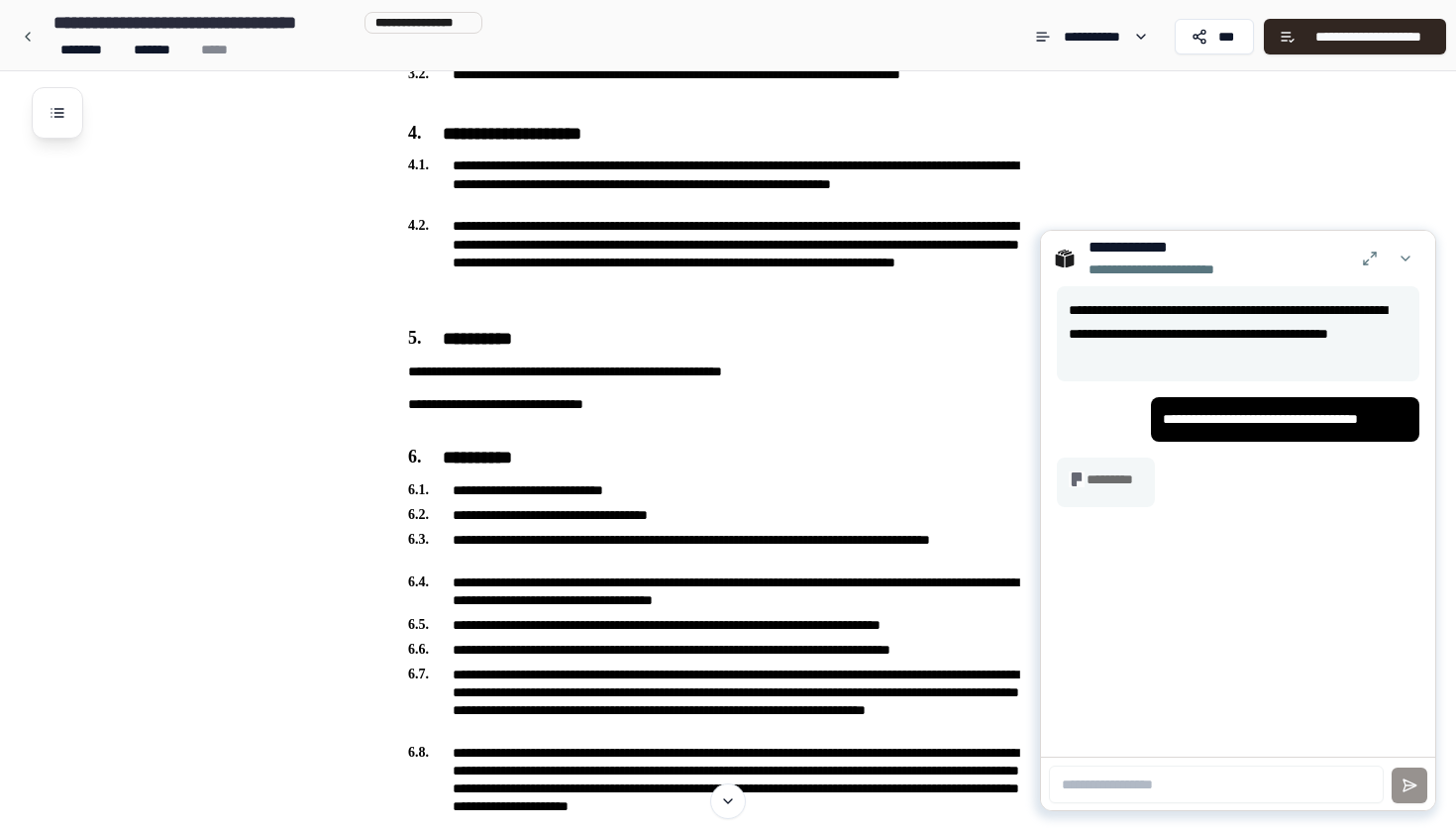 click on "**********" at bounding box center (754, 550) 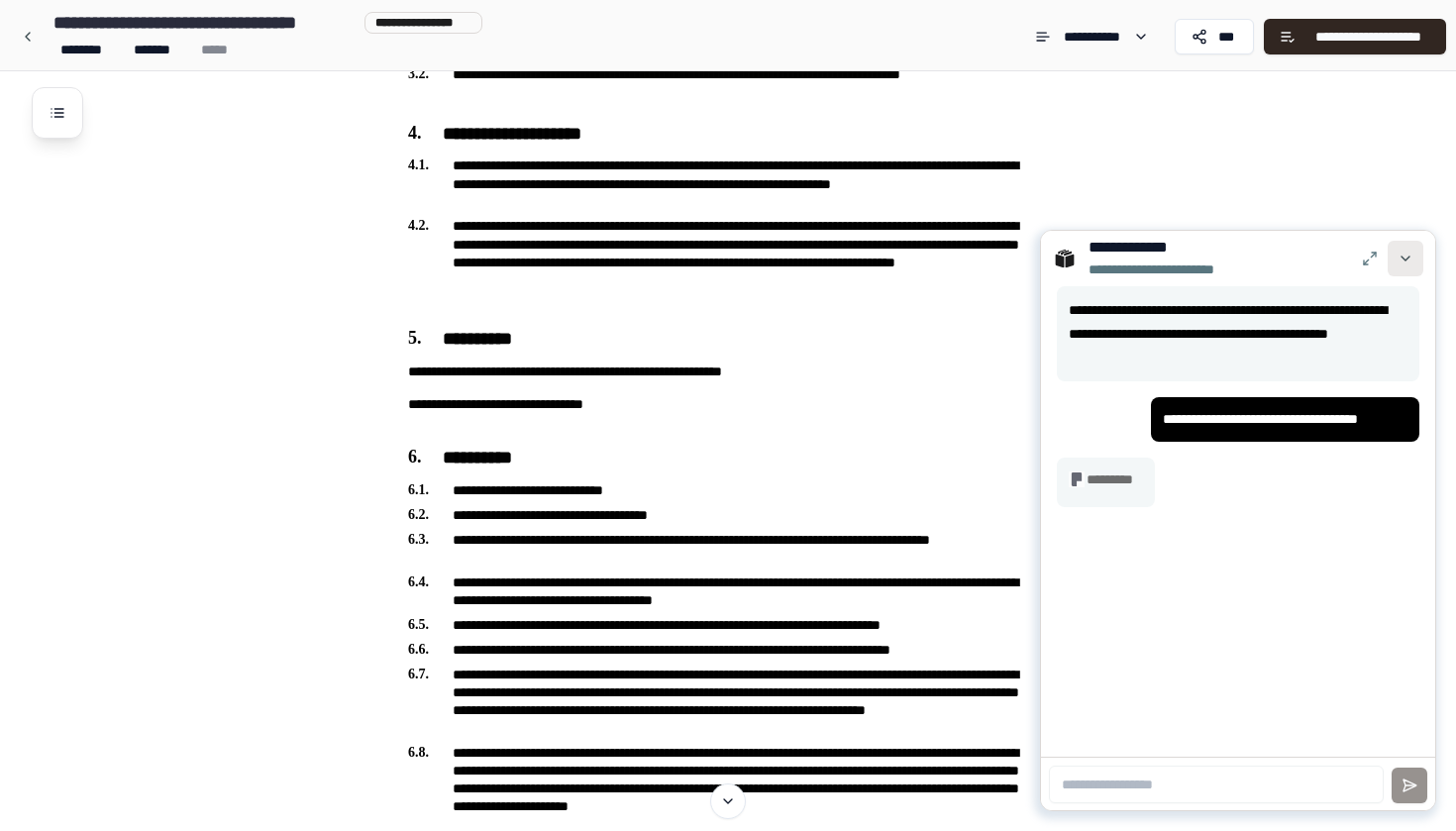 click at bounding box center [1405, 259] 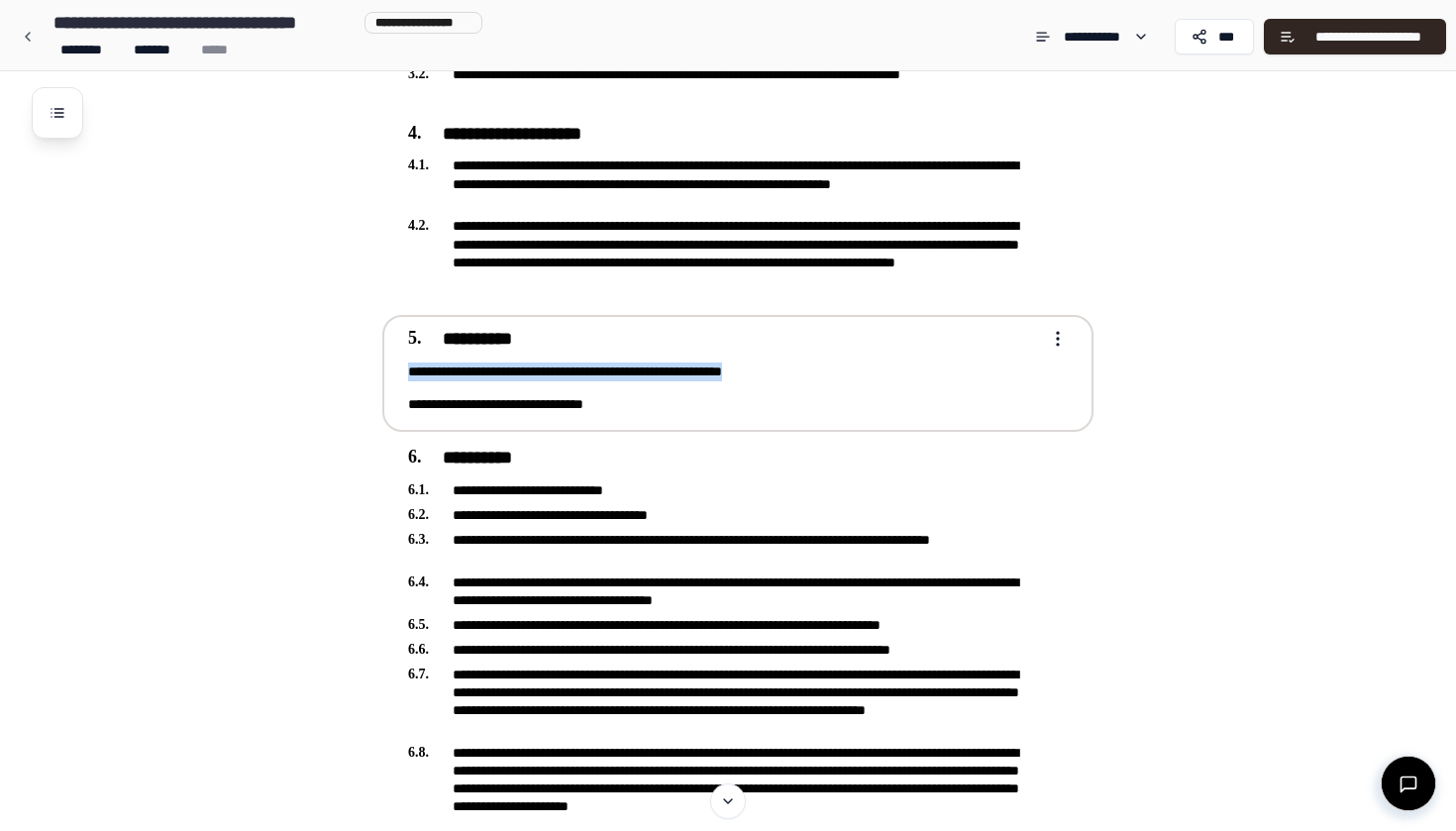 drag, startPoint x: 410, startPoint y: 372, endPoint x: 725, endPoint y: 381, distance: 315.12855 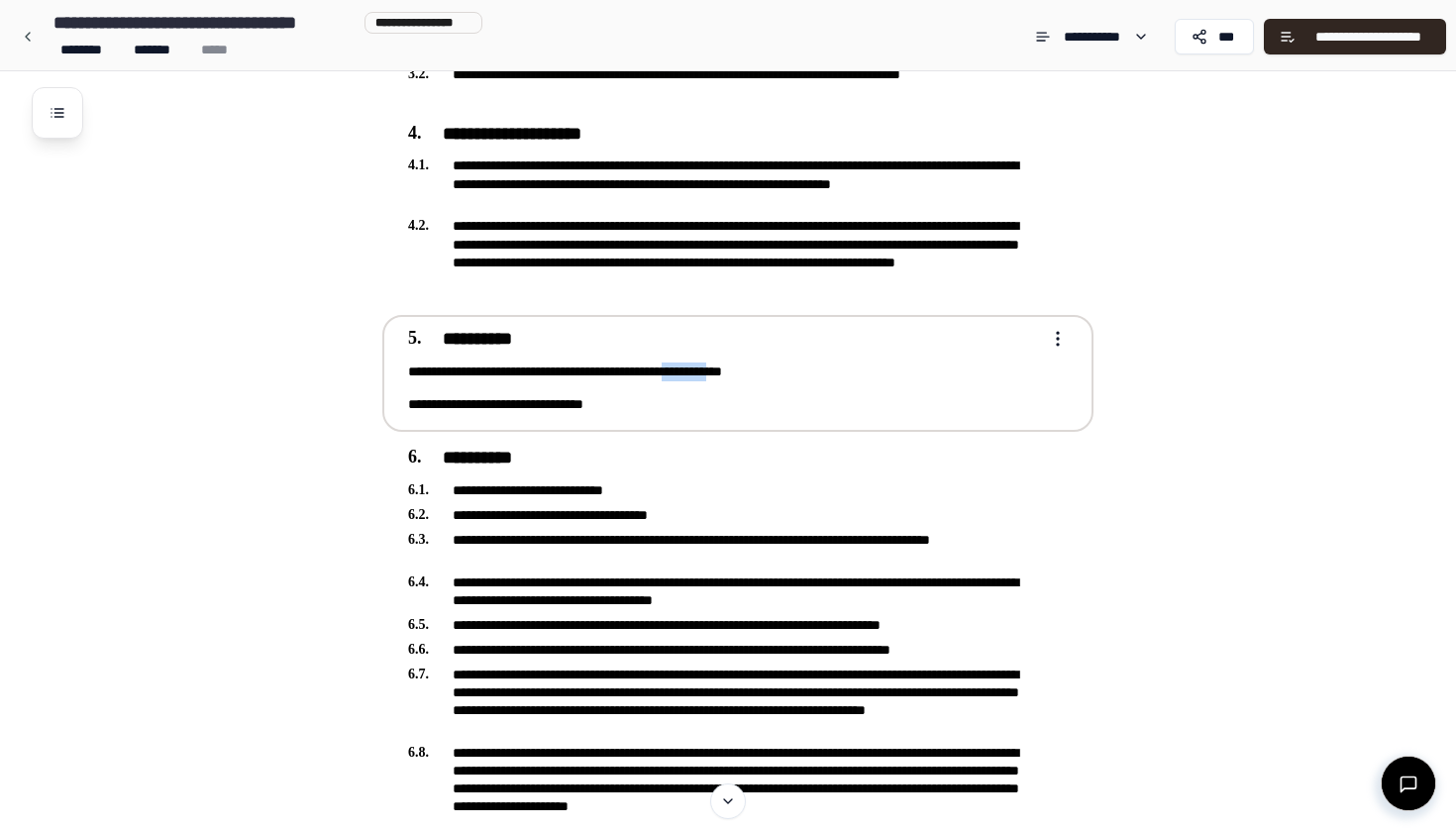 drag, startPoint x: 794, startPoint y: 374, endPoint x: 733, endPoint y: 363, distance: 61.98387 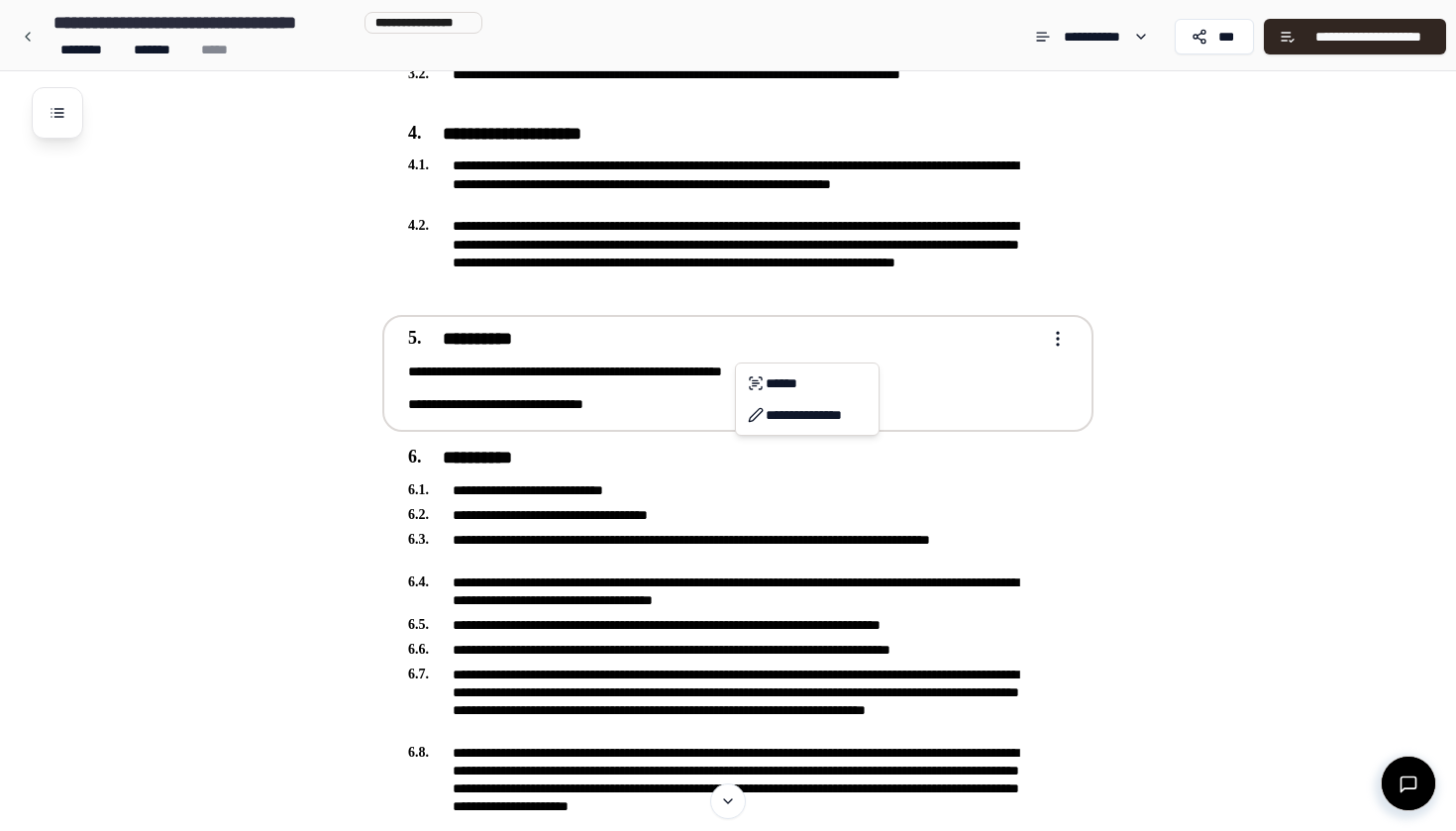click on "**********" at bounding box center (728, 514) 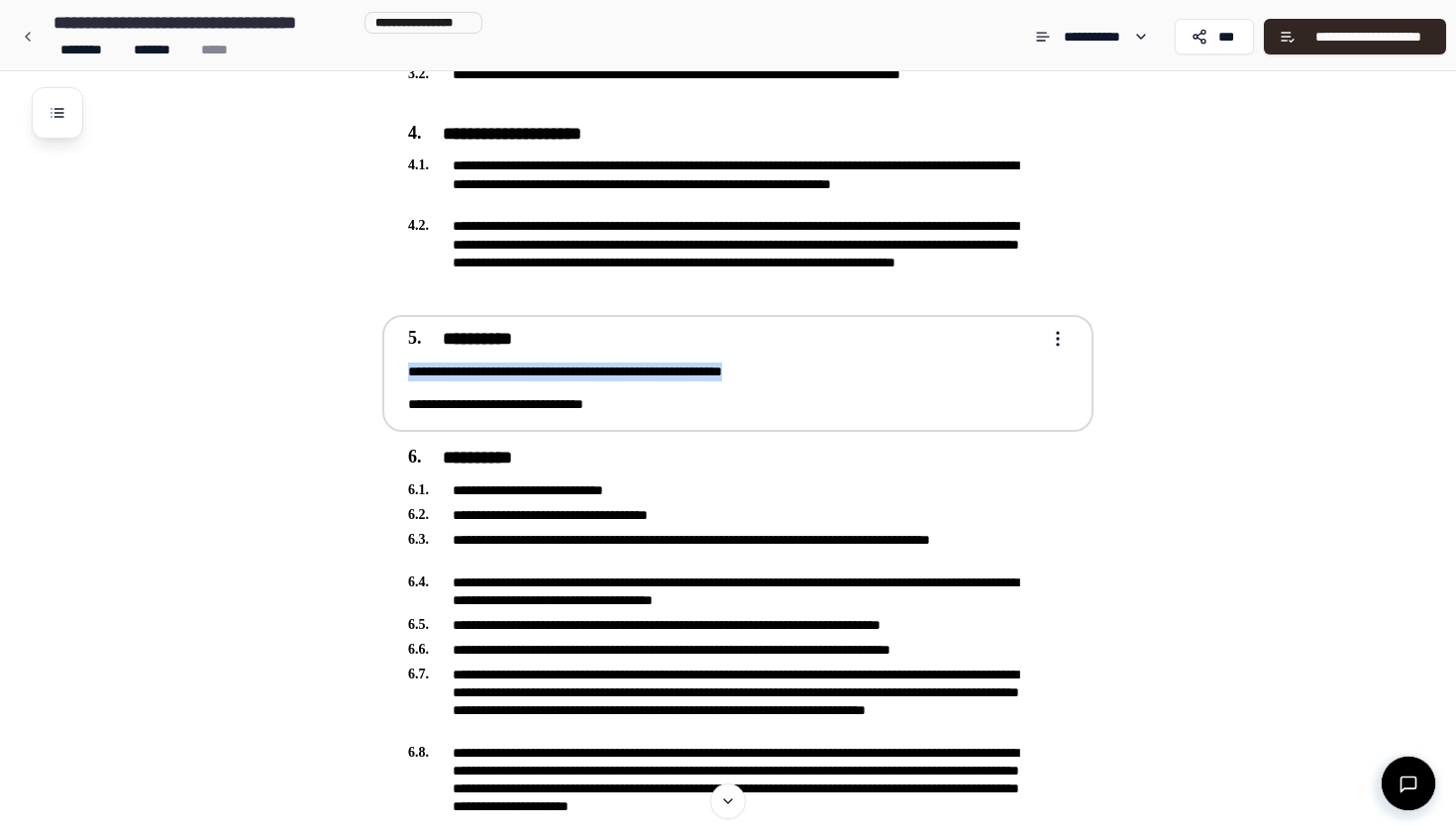drag, startPoint x: 822, startPoint y: 372, endPoint x: 808, endPoint y: 378, distance: 15.231546 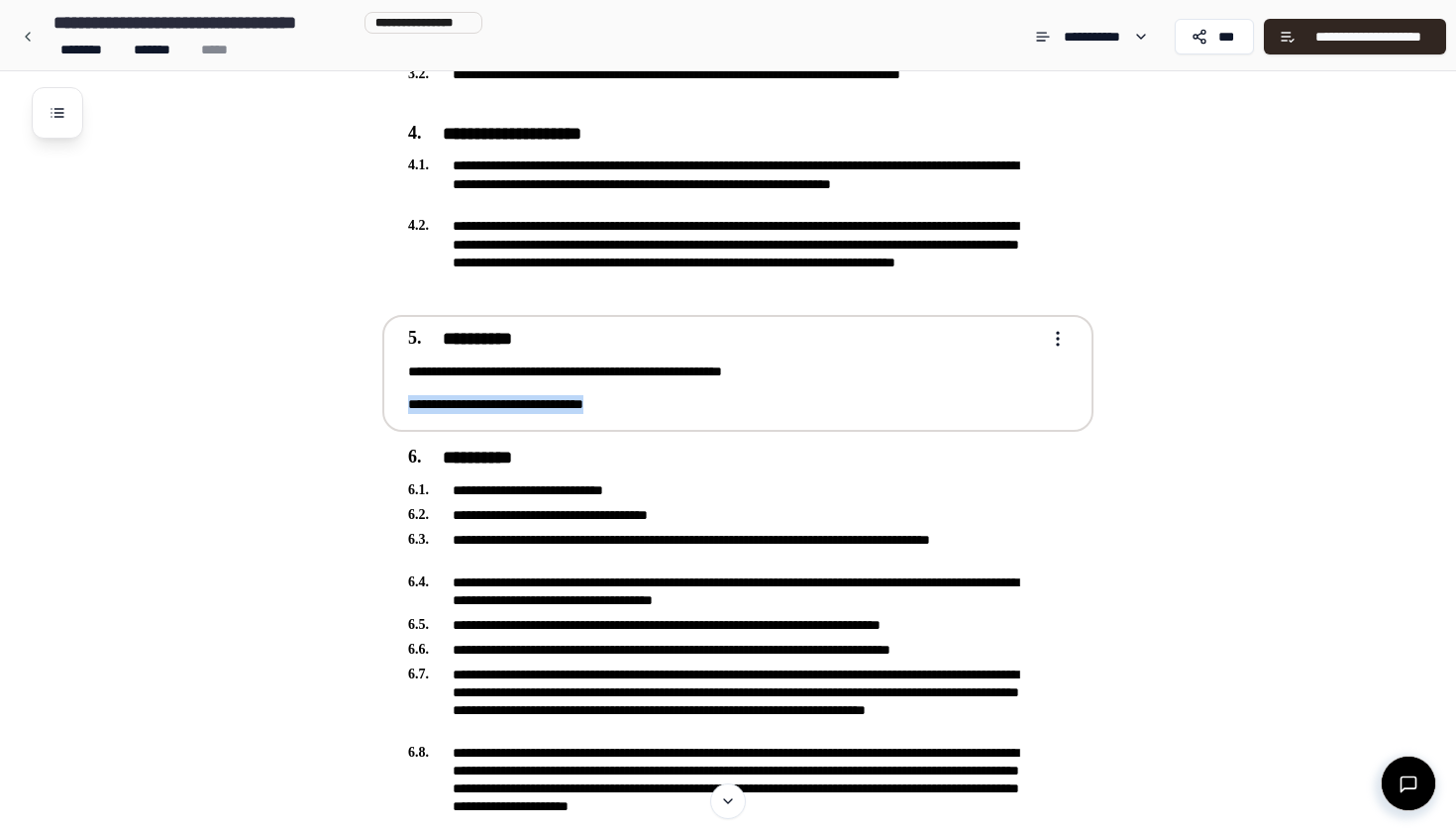 copy on "**********" 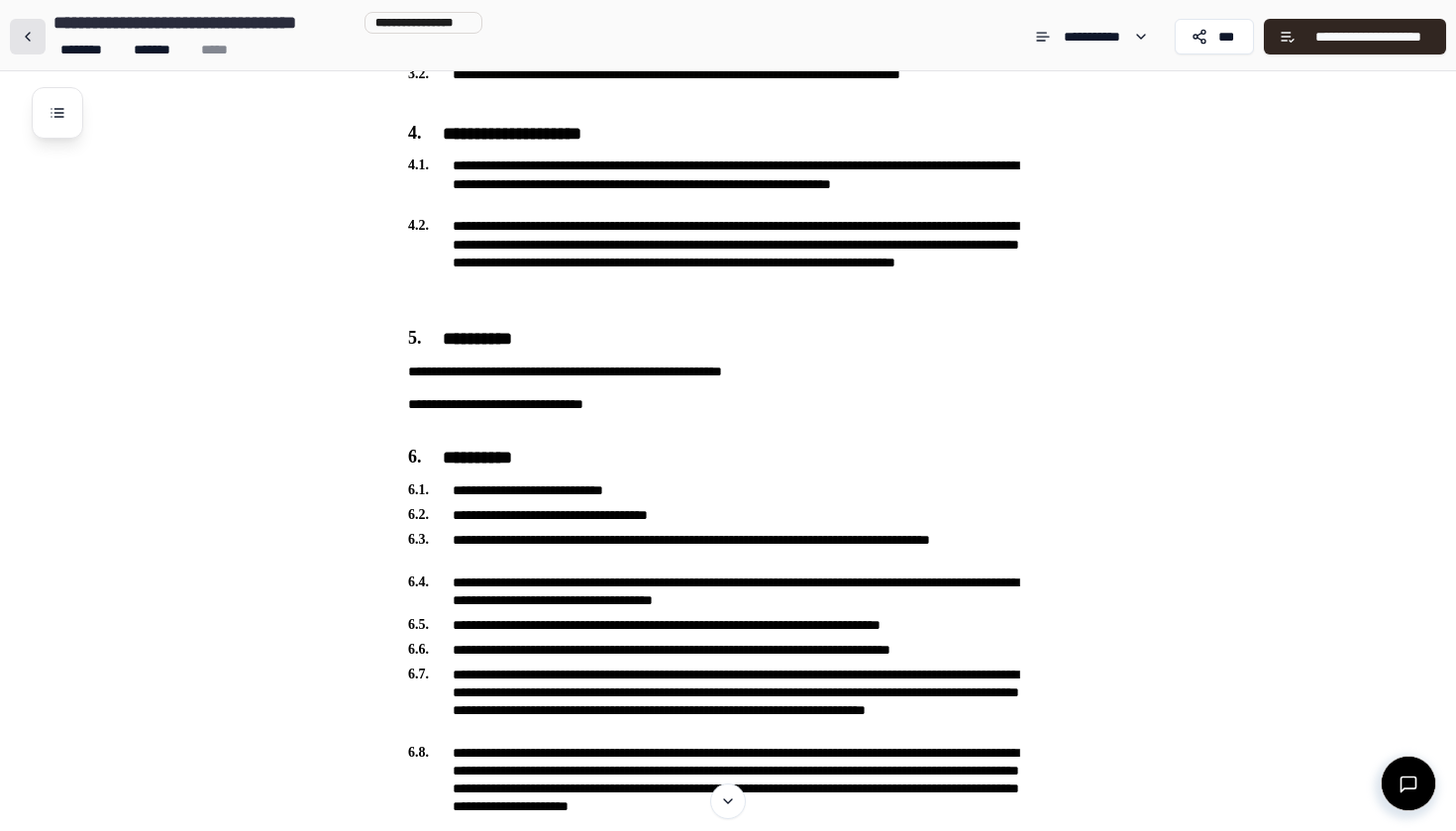 click at bounding box center (28, 37) 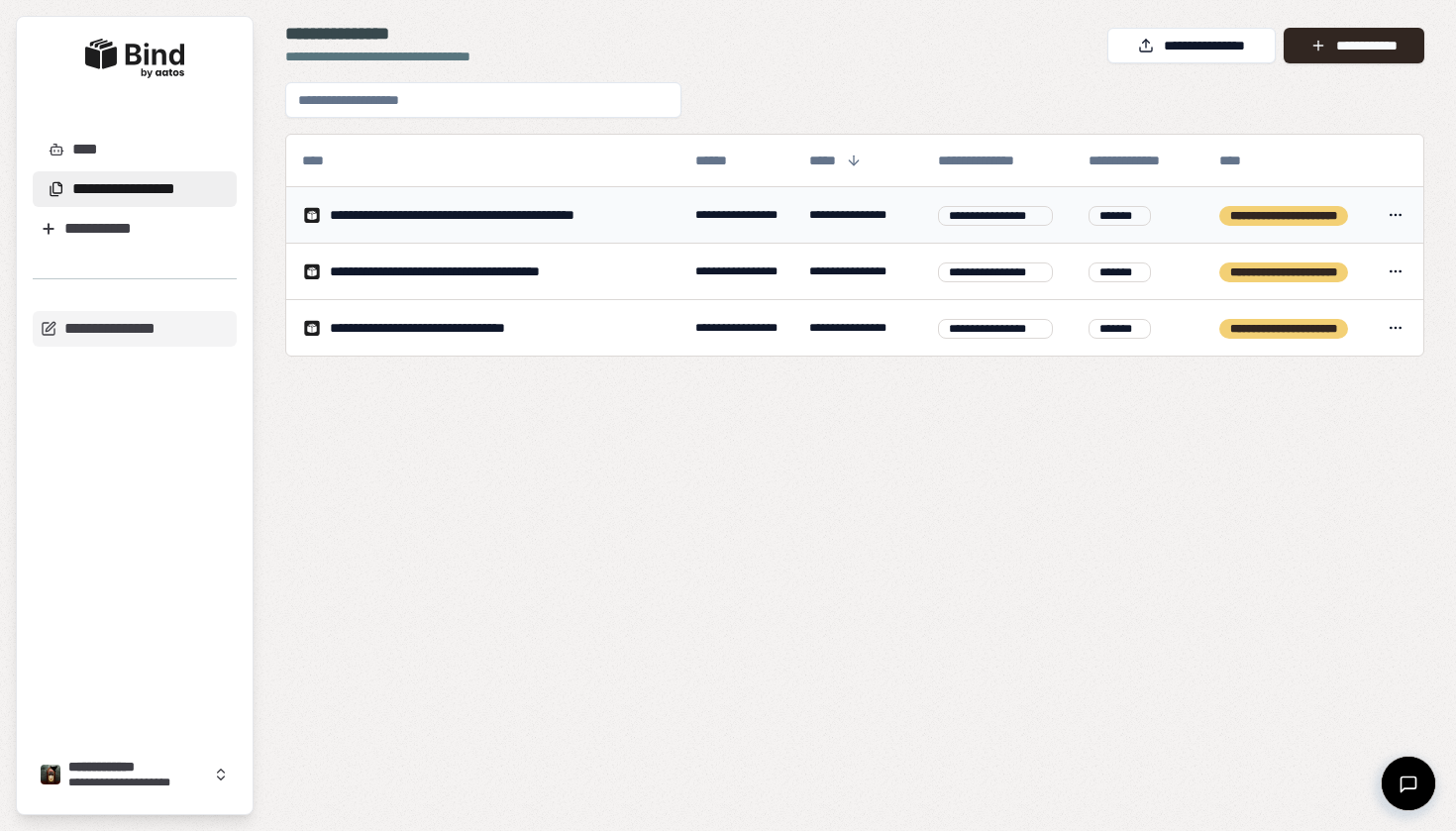 click on "**********" at bounding box center [728, 415] 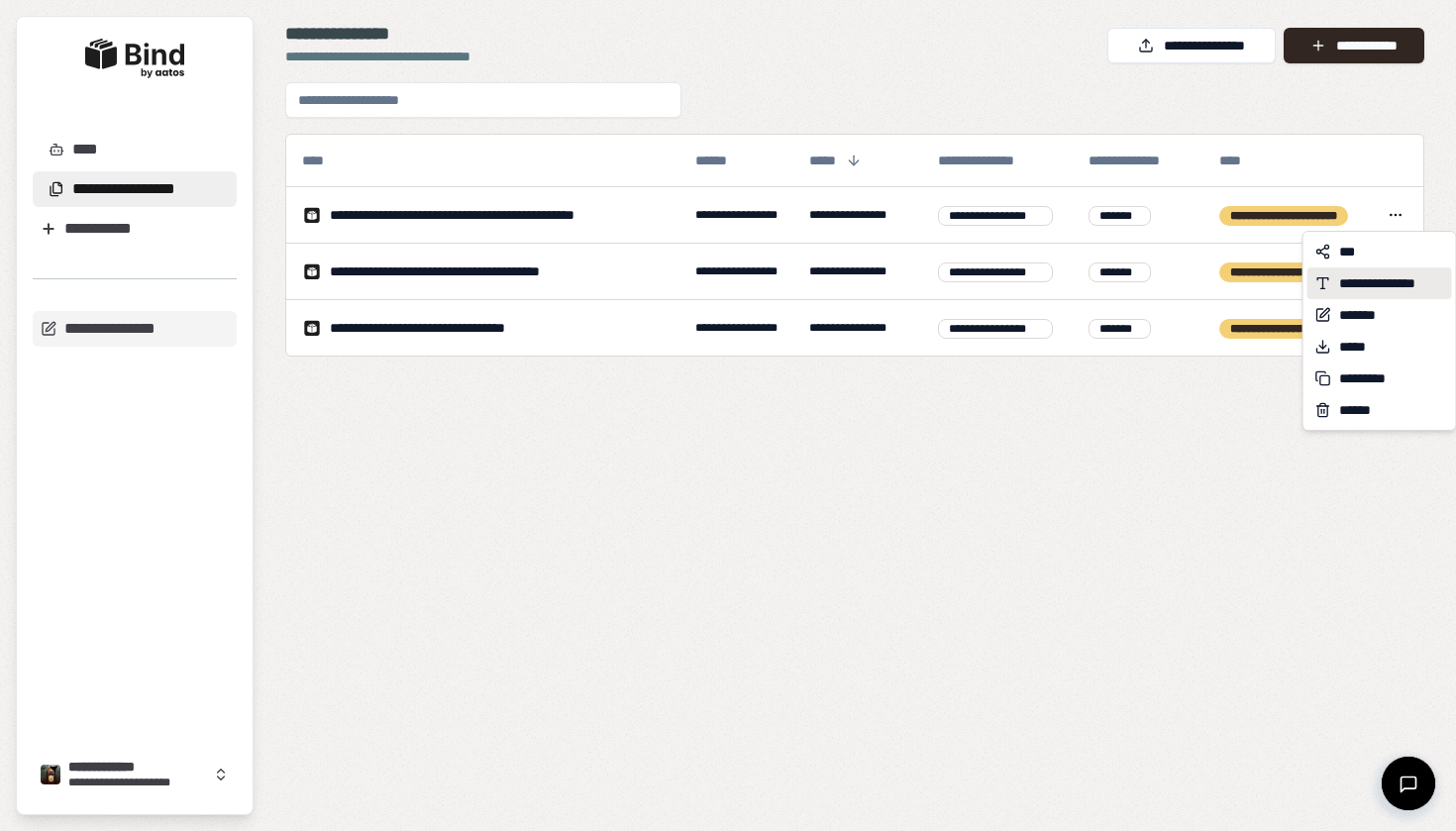 click on "**********" at bounding box center (1392, 283) 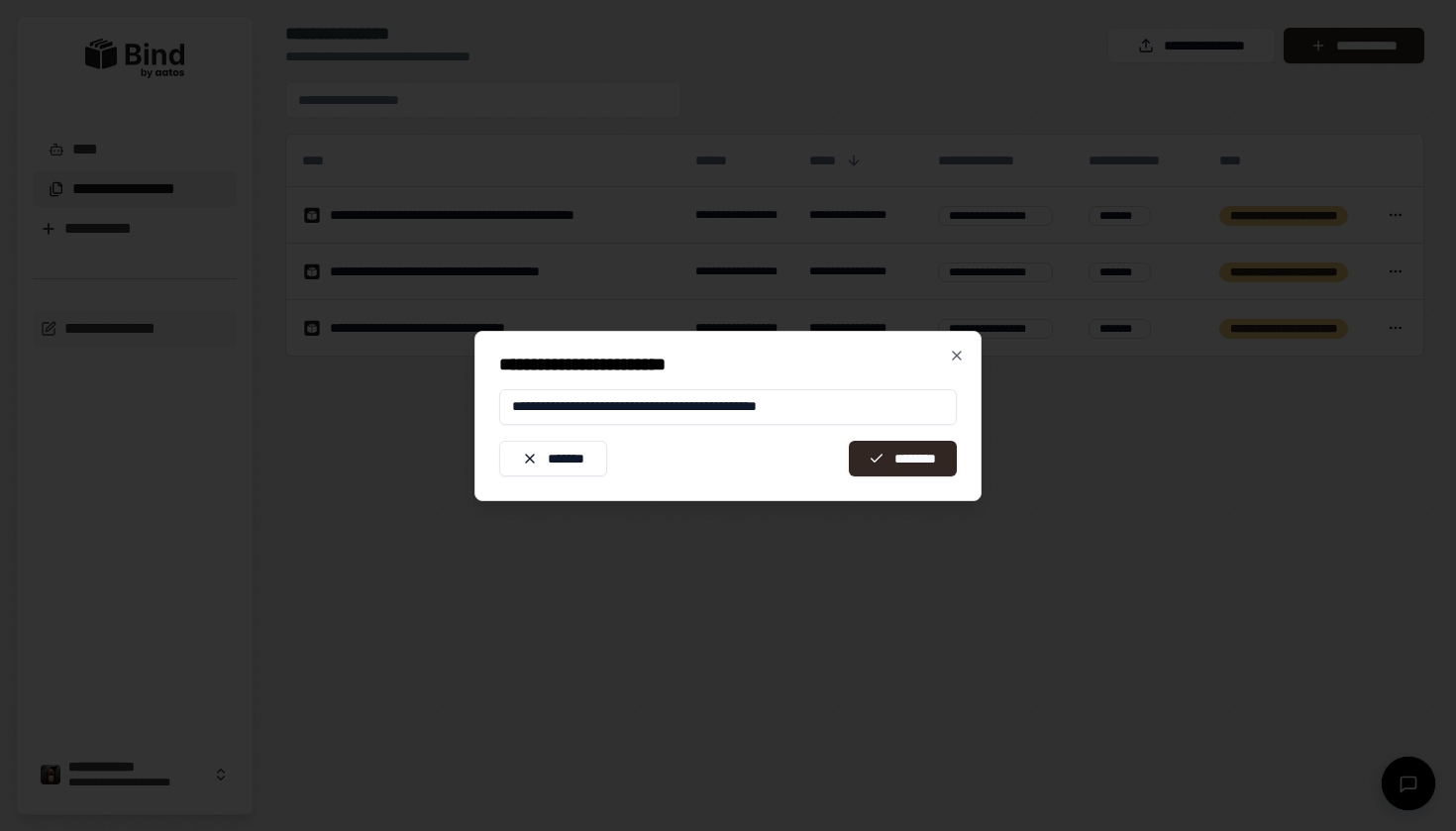 click on "**********" at bounding box center (728, 407) 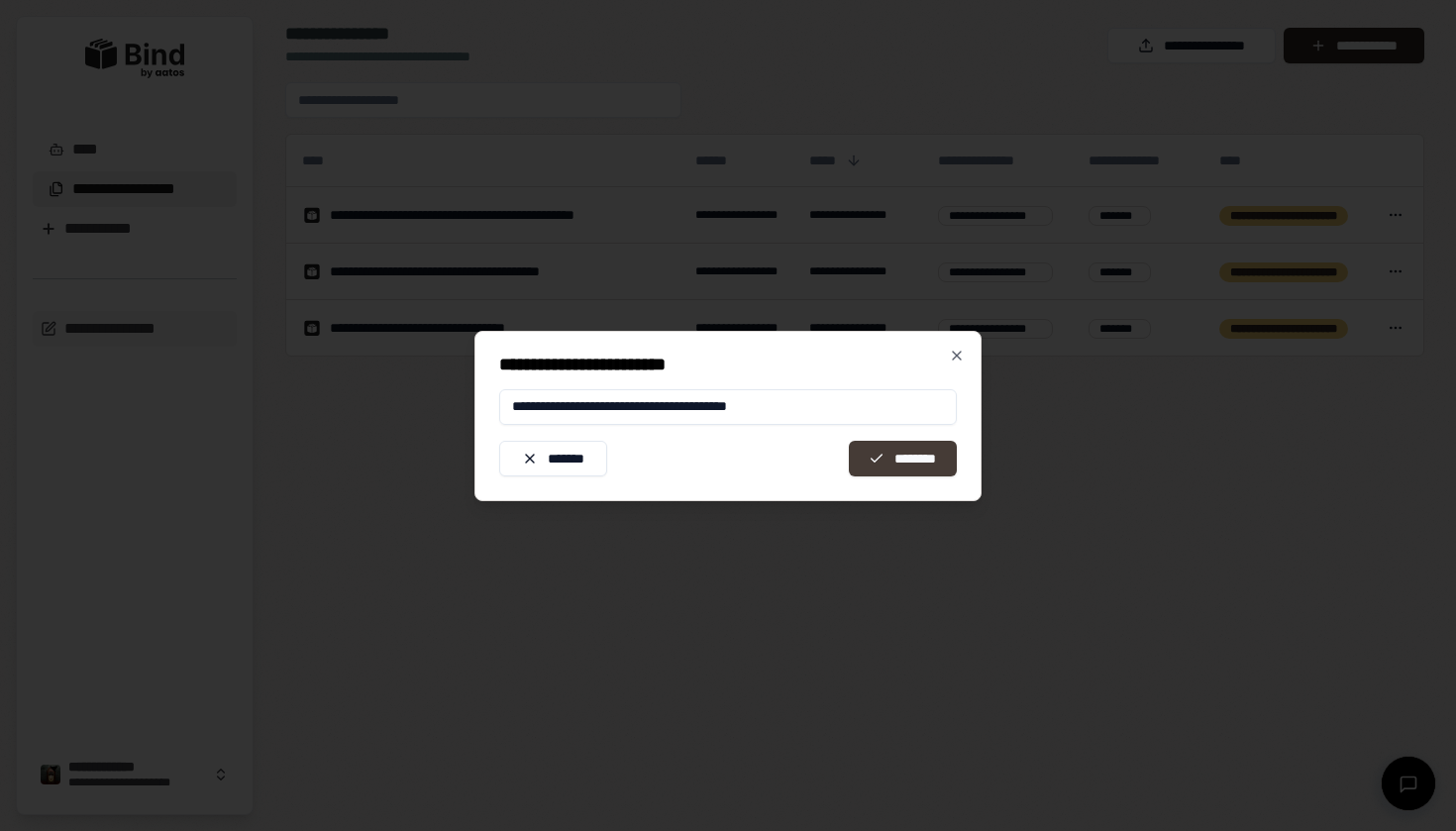 type on "**********" 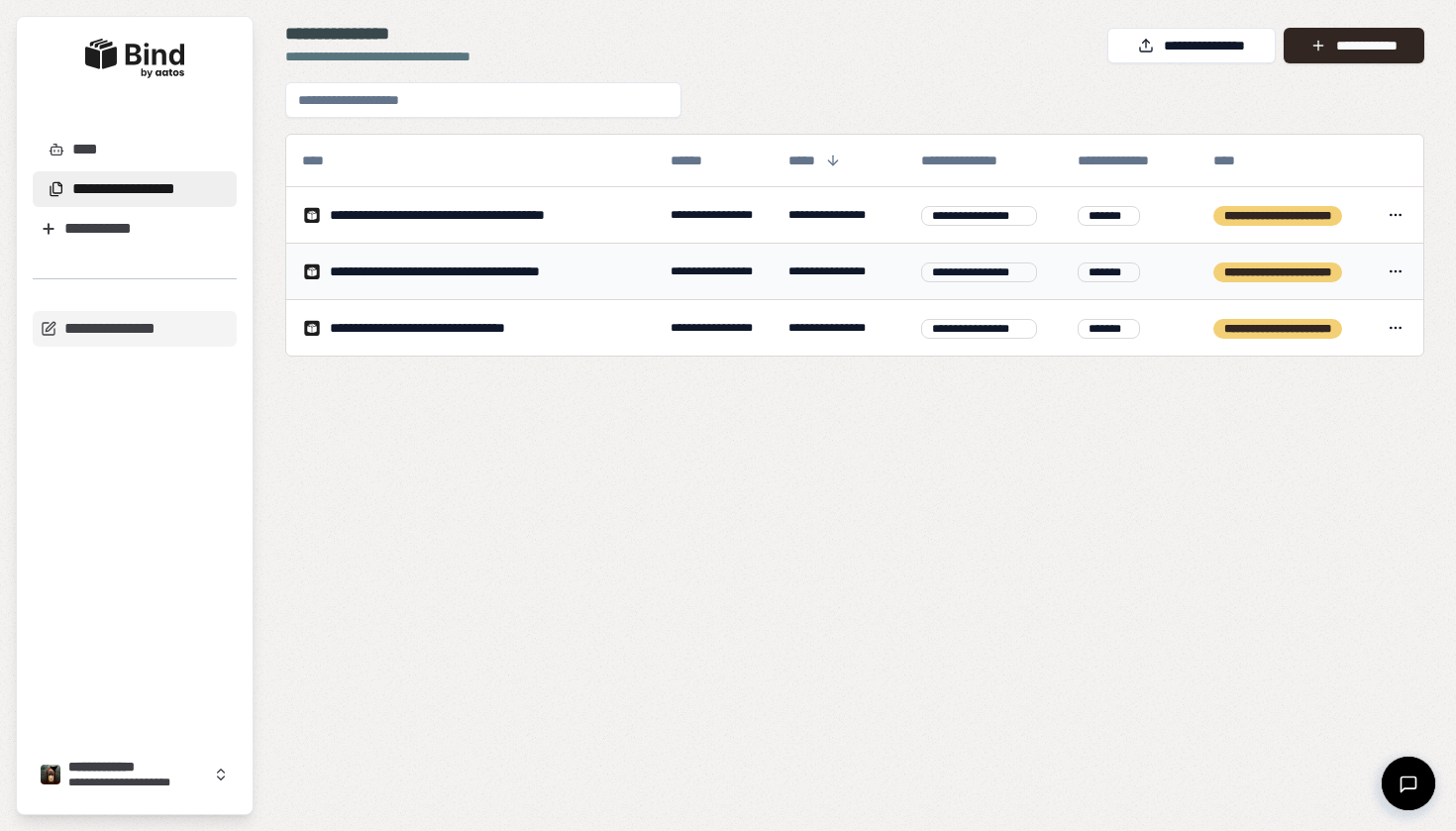 click on "**********" at bounding box center (728, 415) 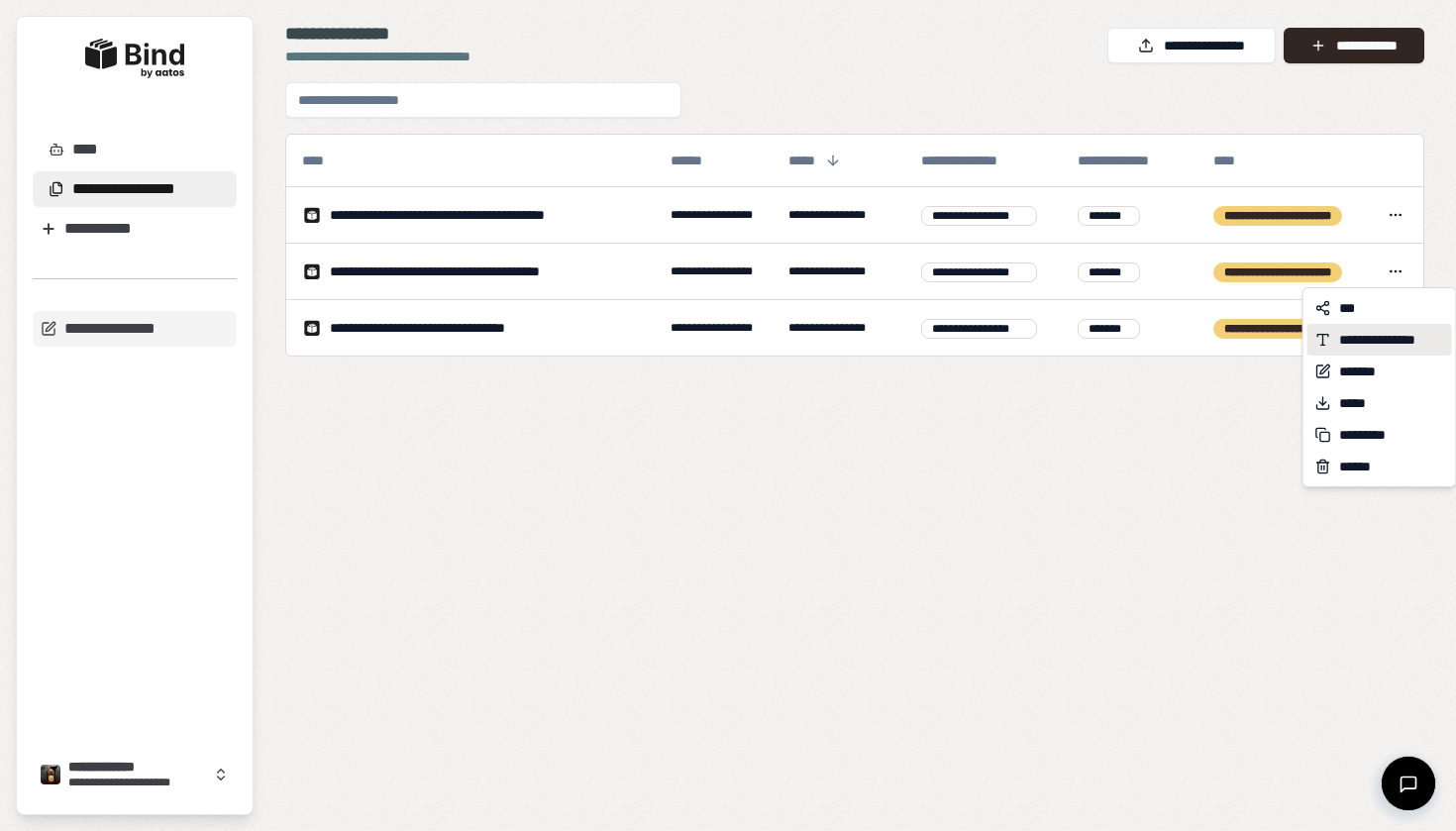 click on "**********" at bounding box center (1392, 340) 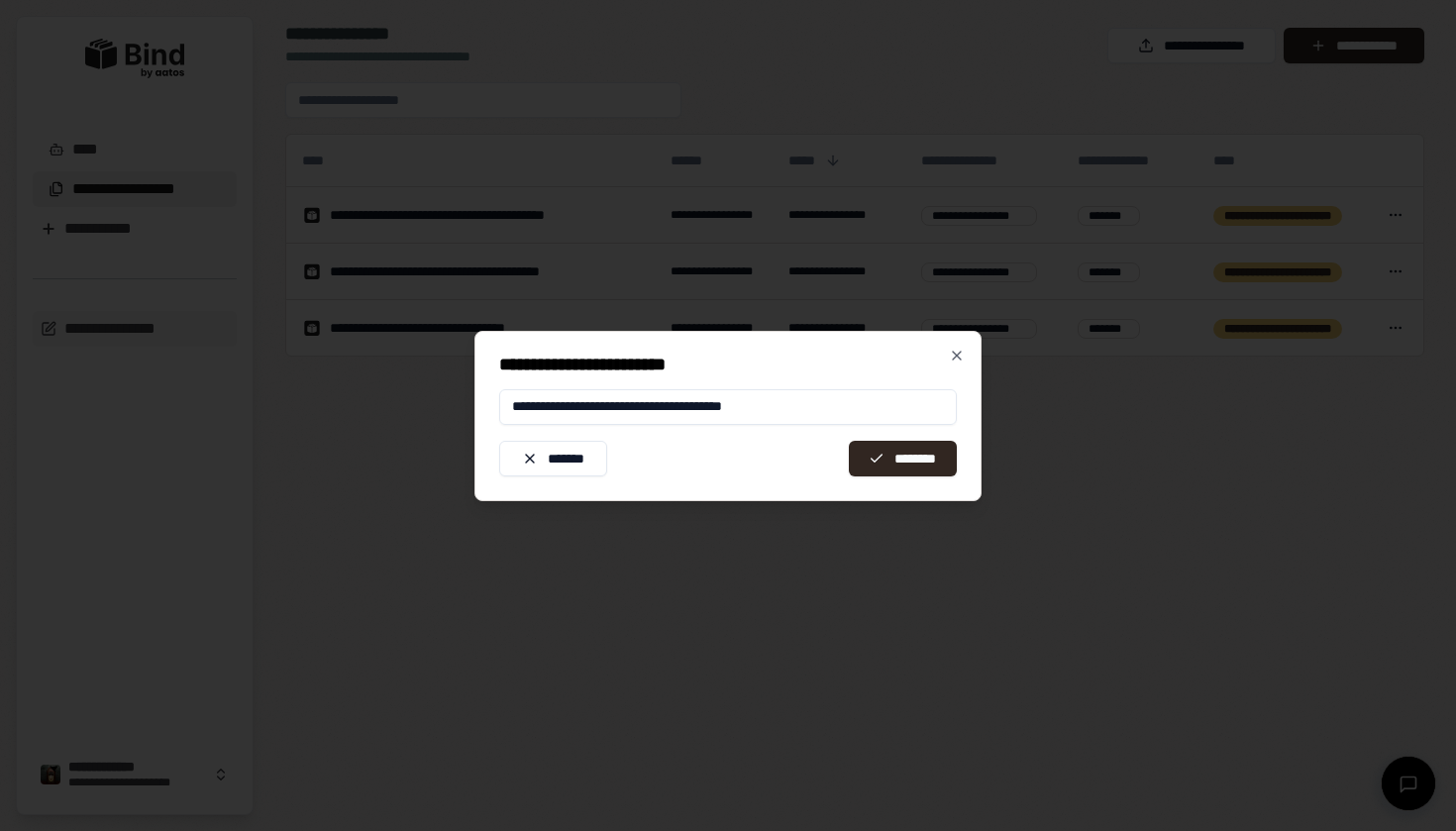 click on "**********" at bounding box center (728, 407) 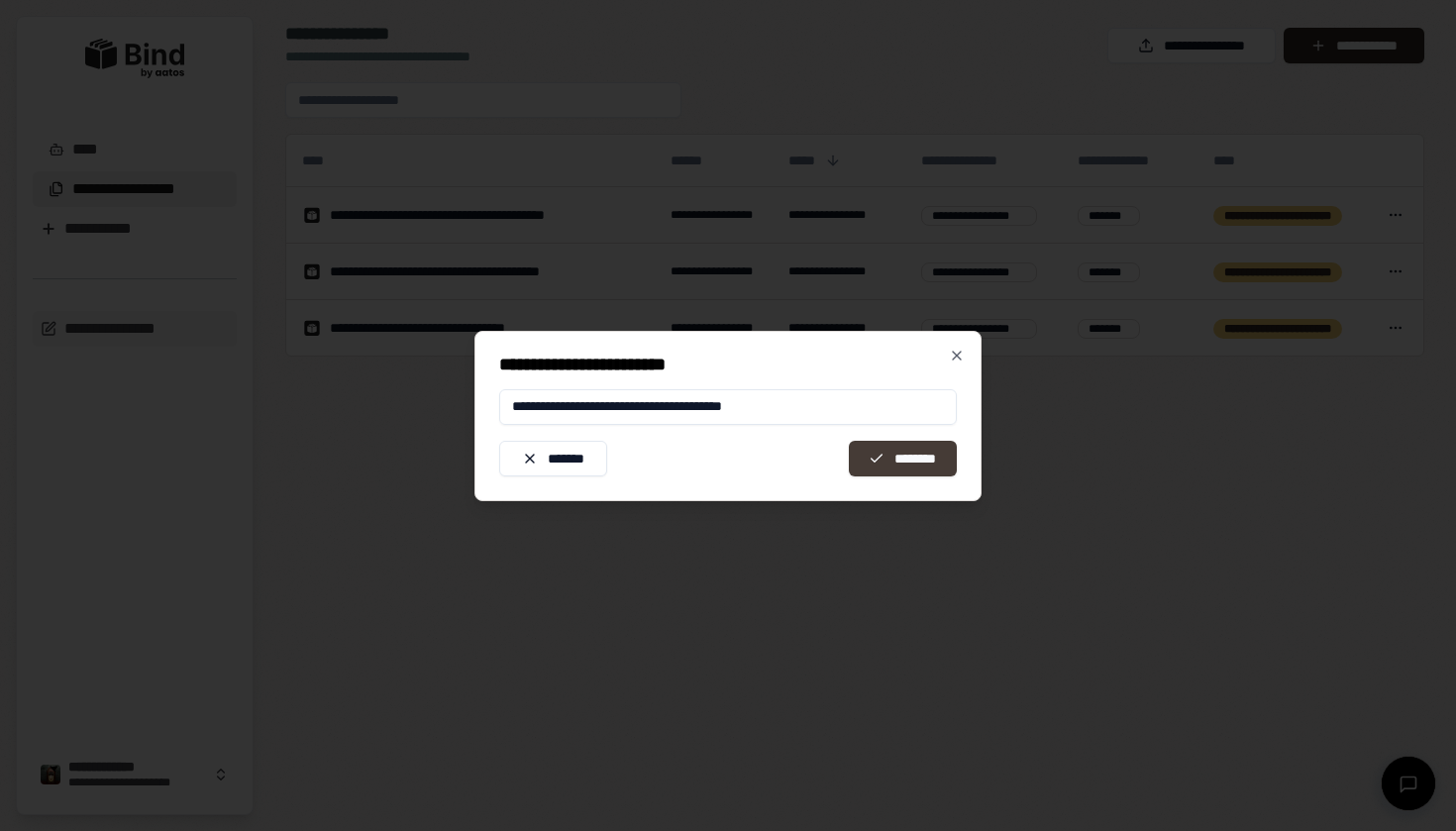 click on "********" at bounding box center [902, 459] 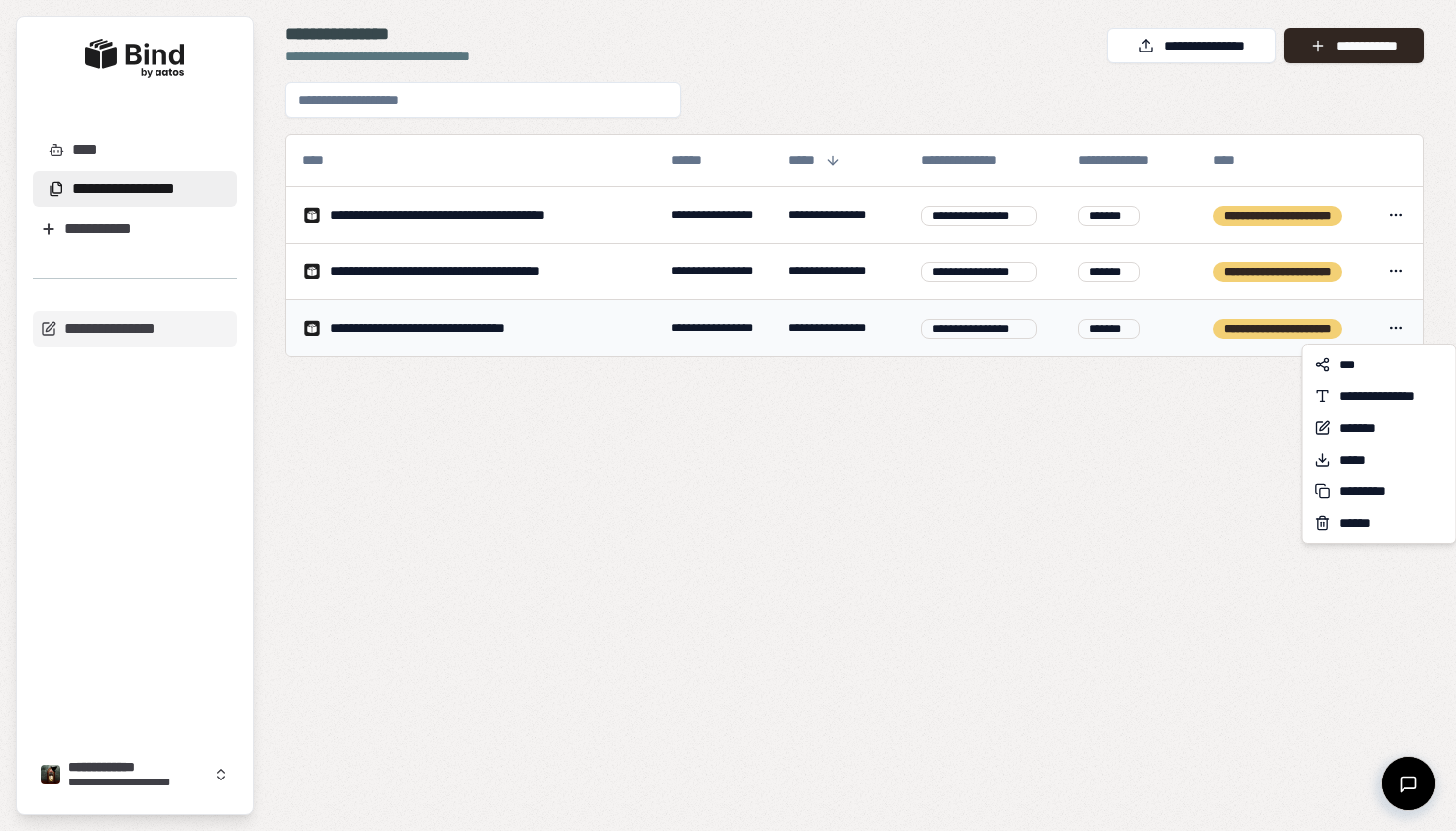 click on "**********" at bounding box center [728, 415] 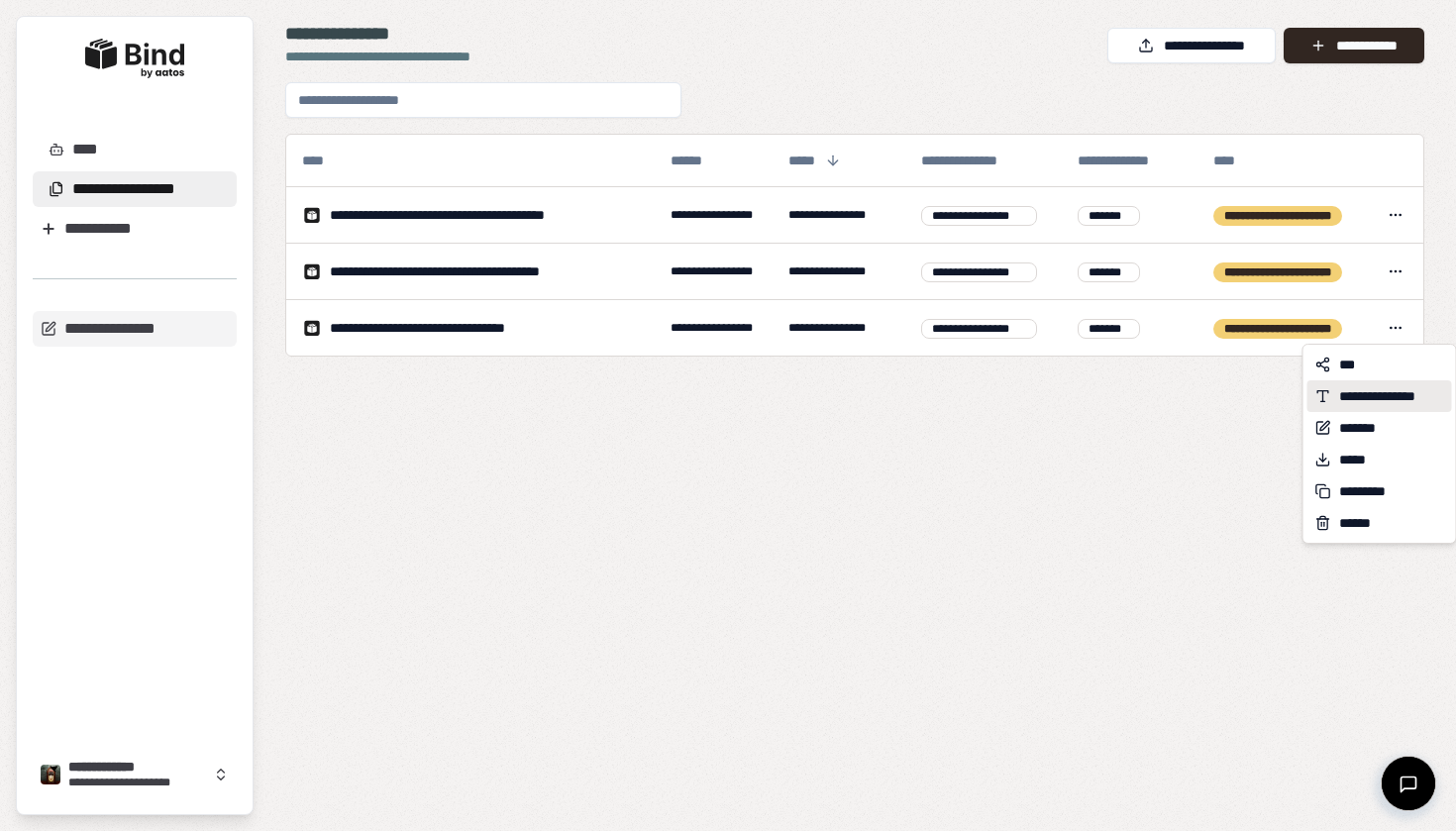 click on "**********" at bounding box center (1392, 396) 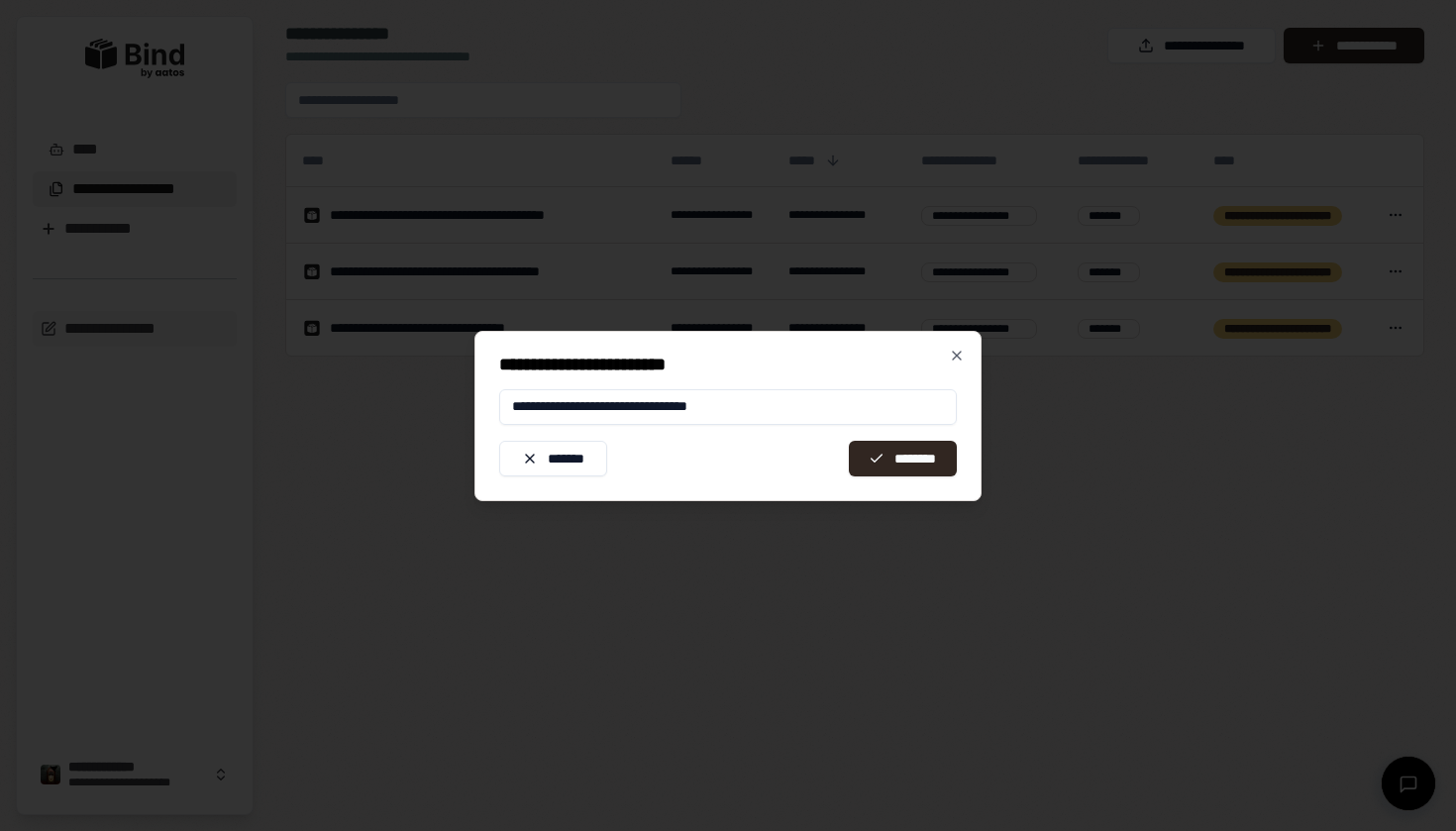 click on "**********" at bounding box center [728, 407] 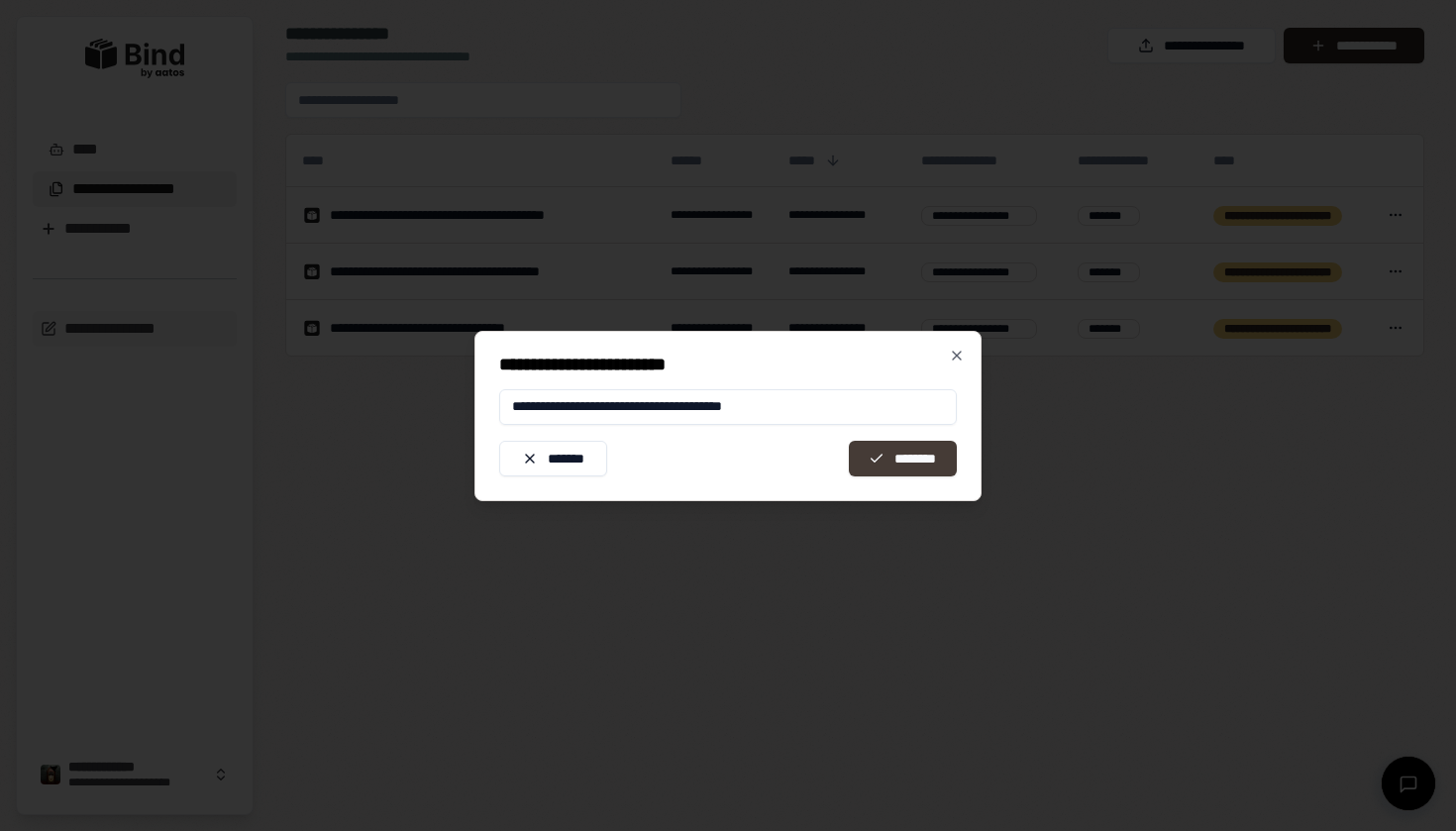 type on "**********" 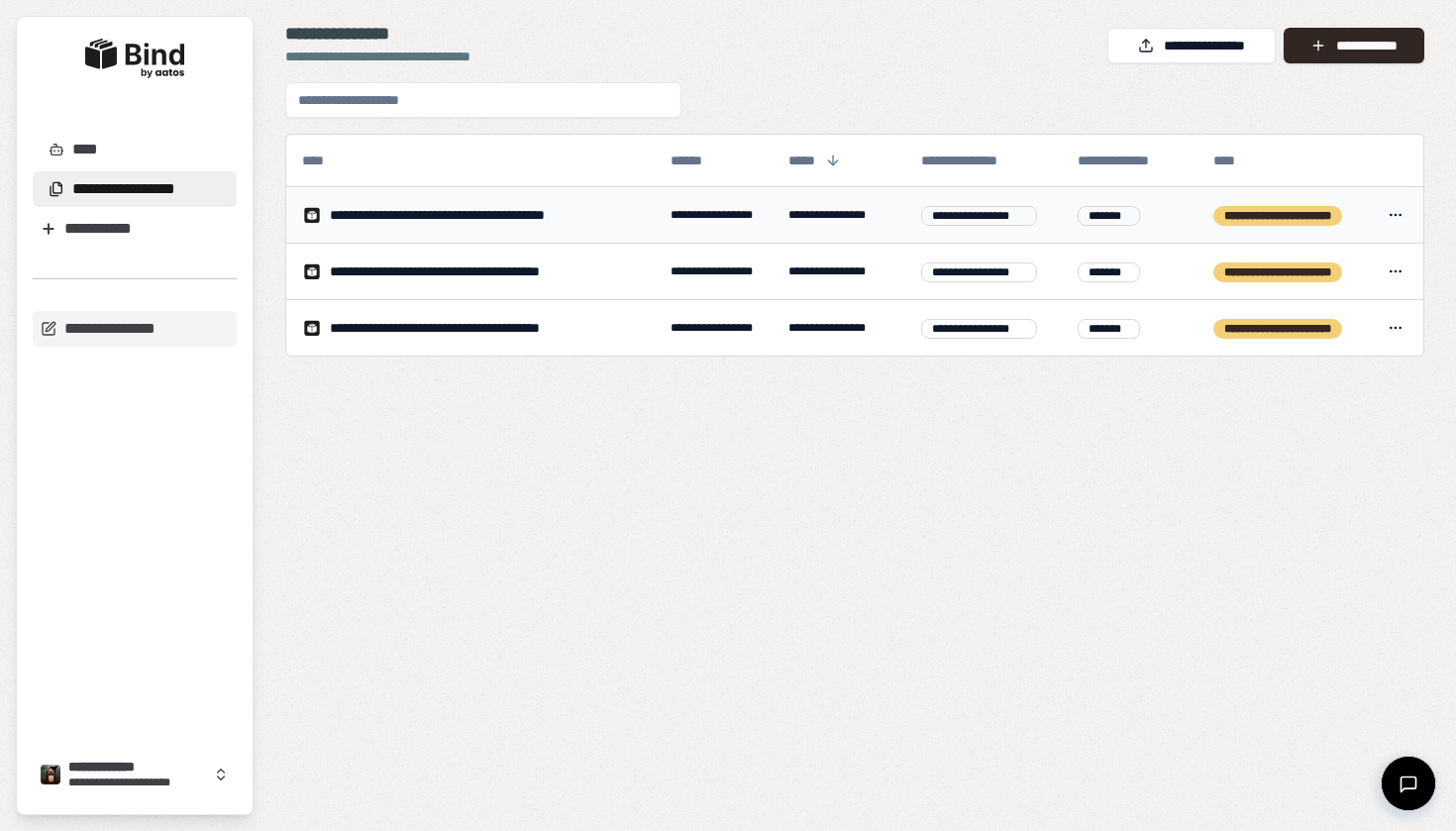 click on "*******" at bounding box center (1129, 215) 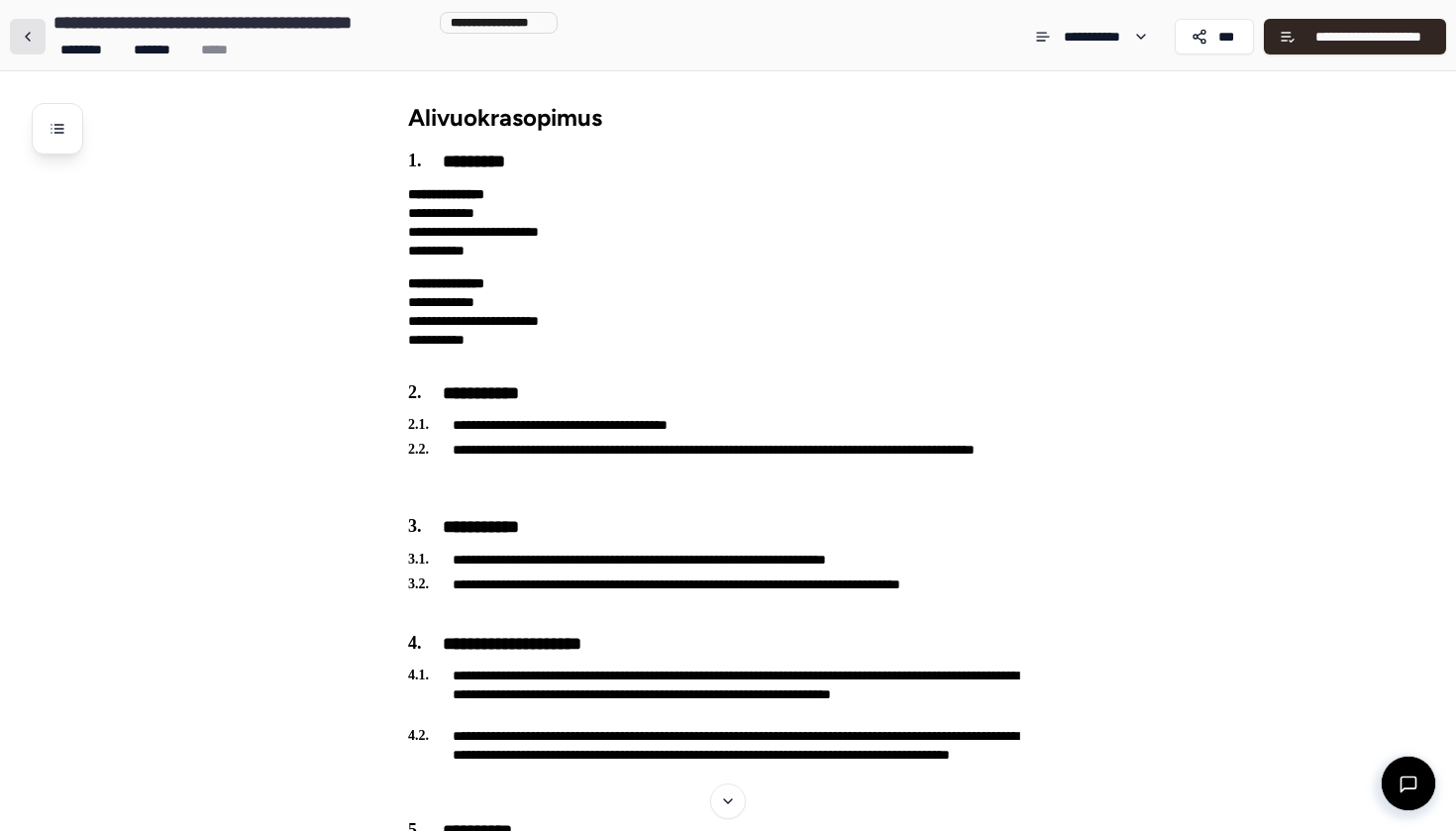 scroll, scrollTop: 0, scrollLeft: 0, axis: both 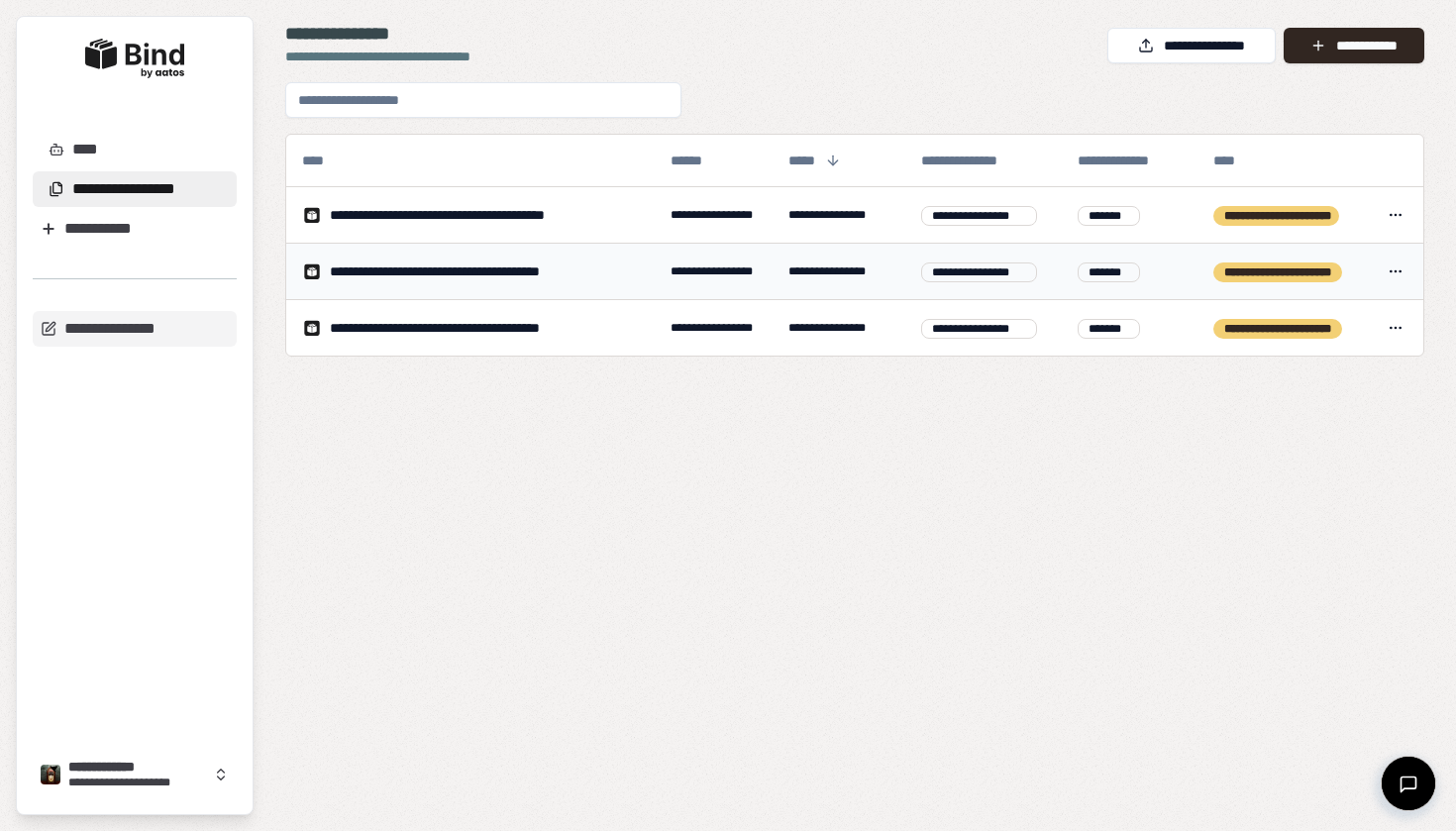 click on "**********" at bounding box center [1283, 271] 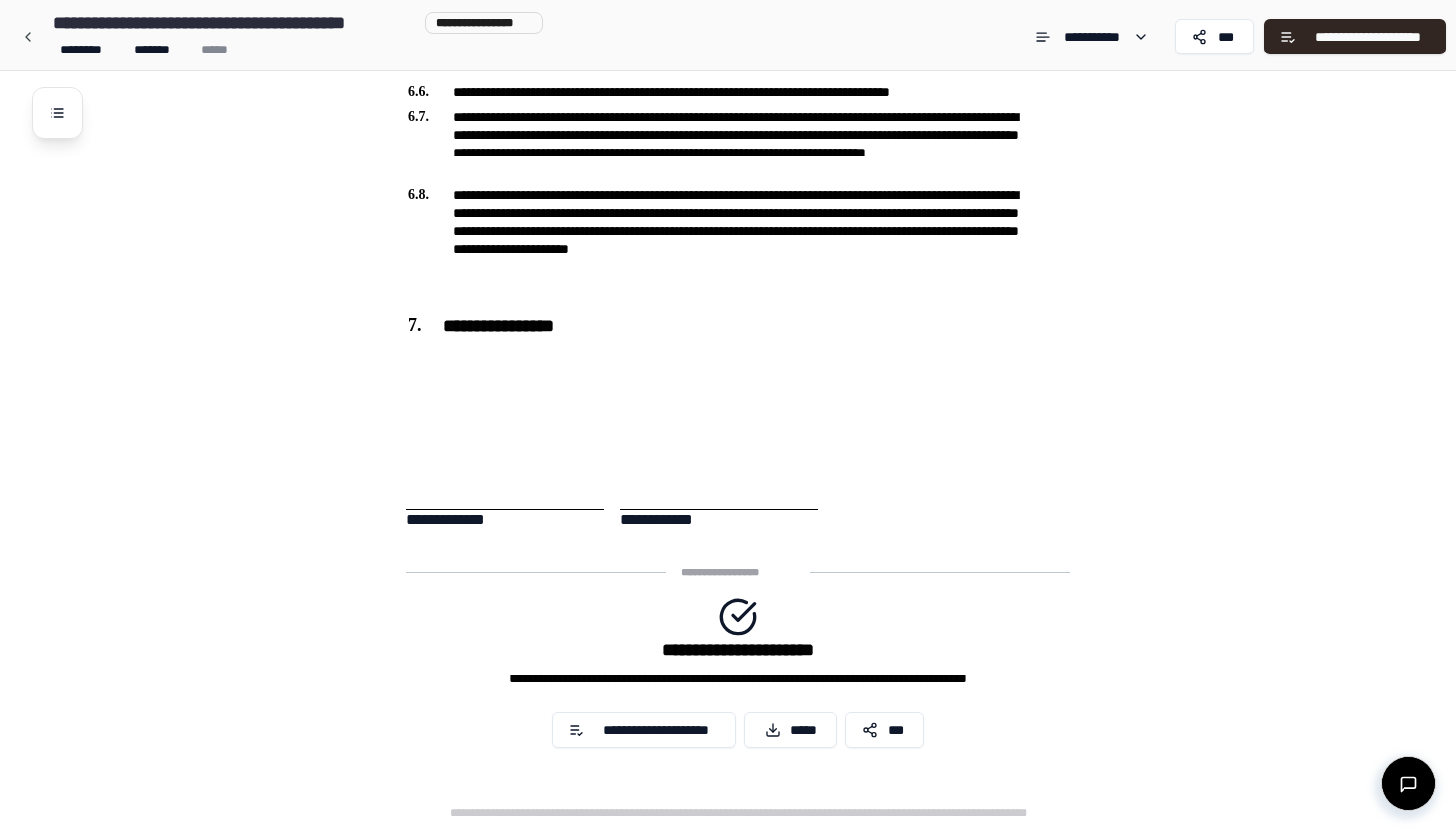 scroll, scrollTop: 1050, scrollLeft: 0, axis: vertical 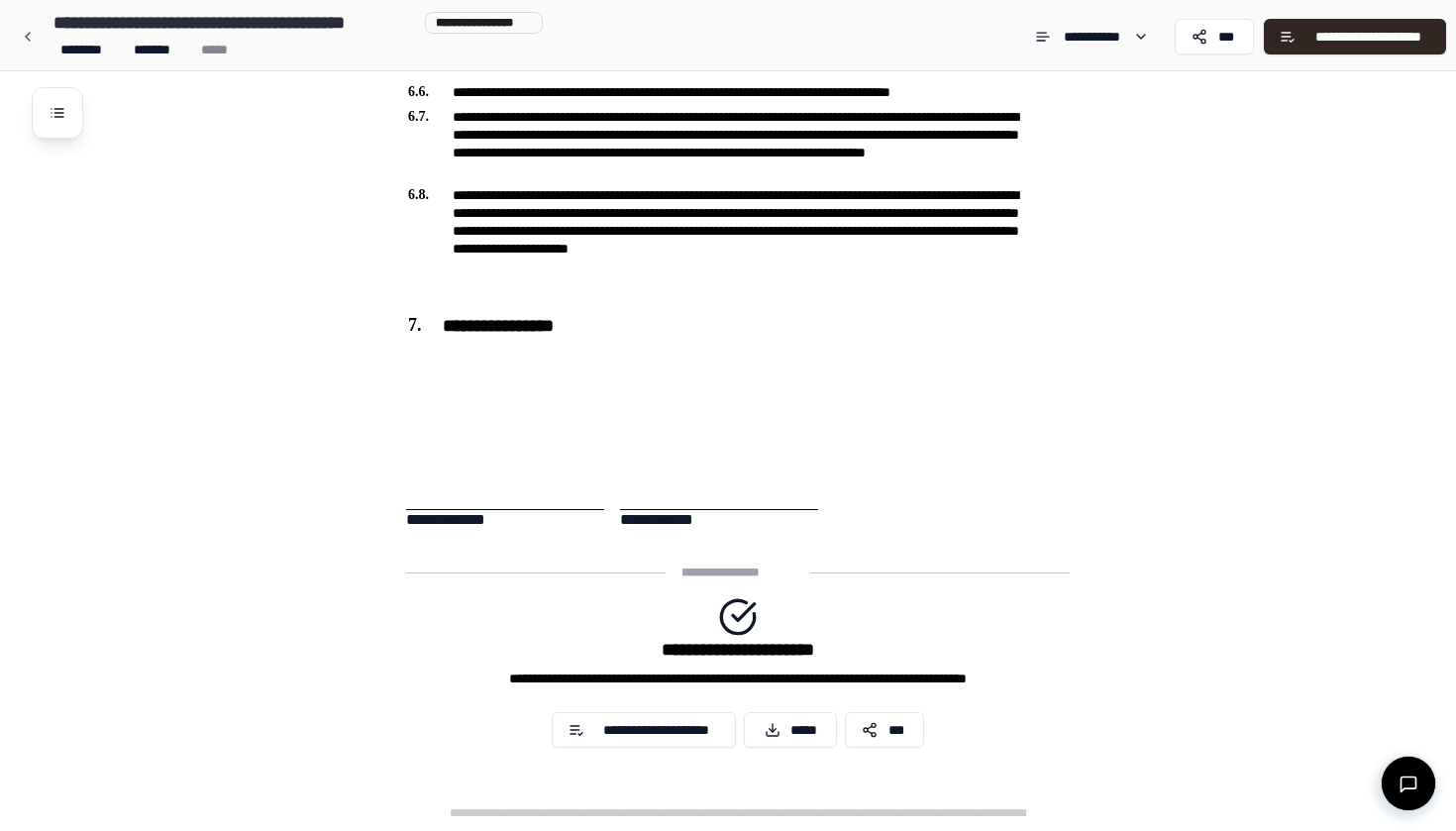 click at bounding box center [505, 453] 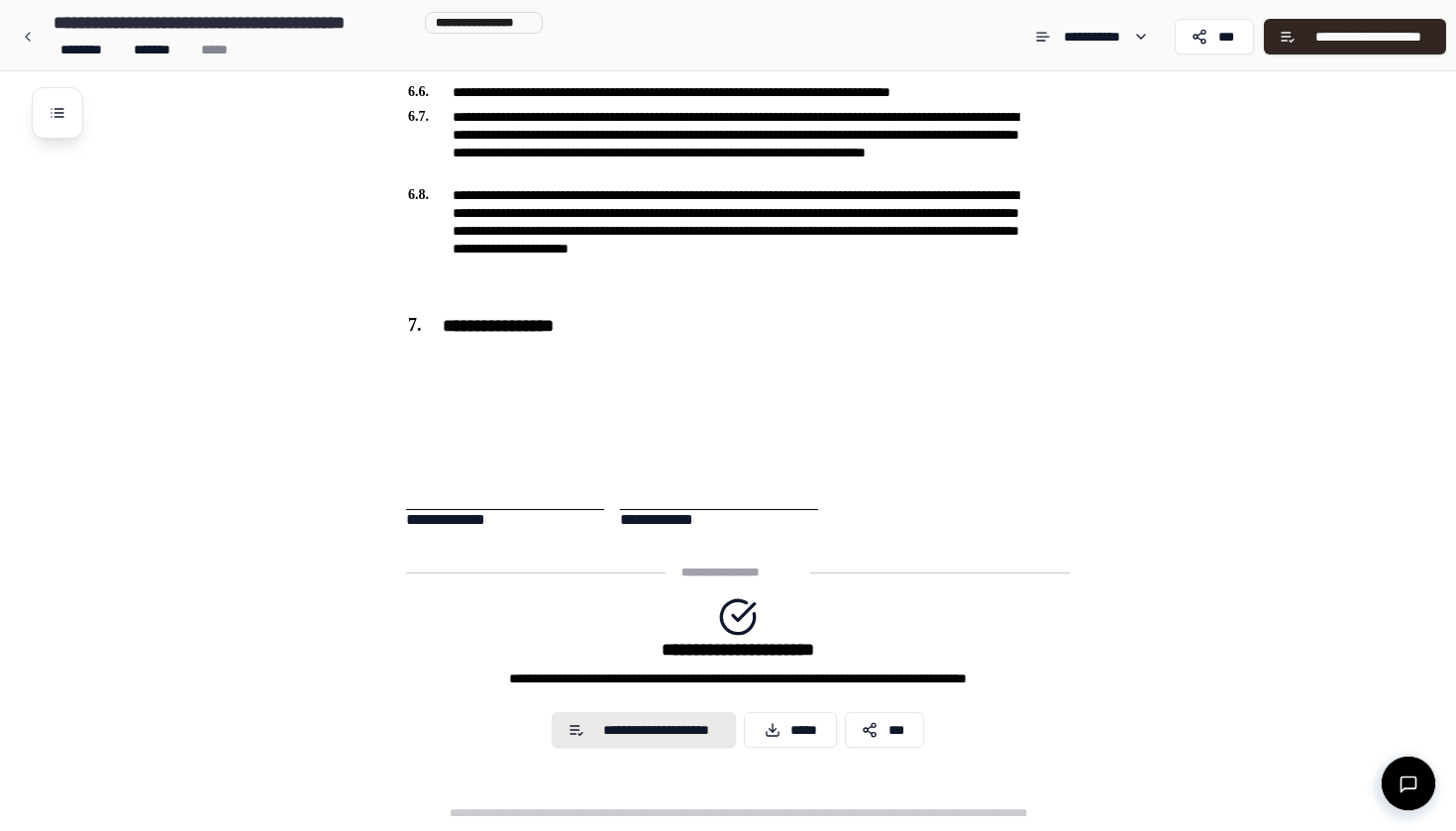 click on "**********" at bounding box center (657, 730) 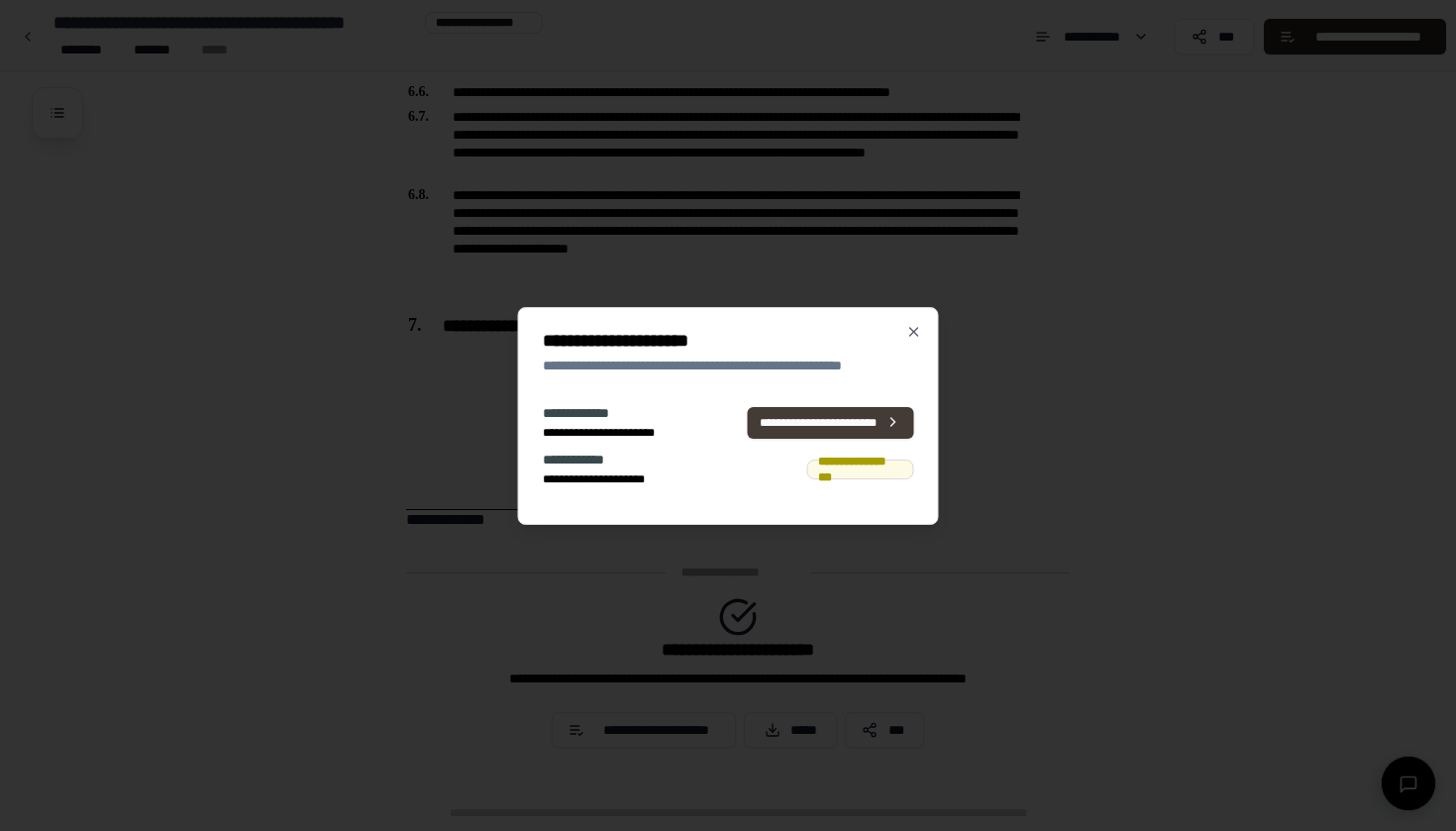 click on "**********" at bounding box center (830, 422) 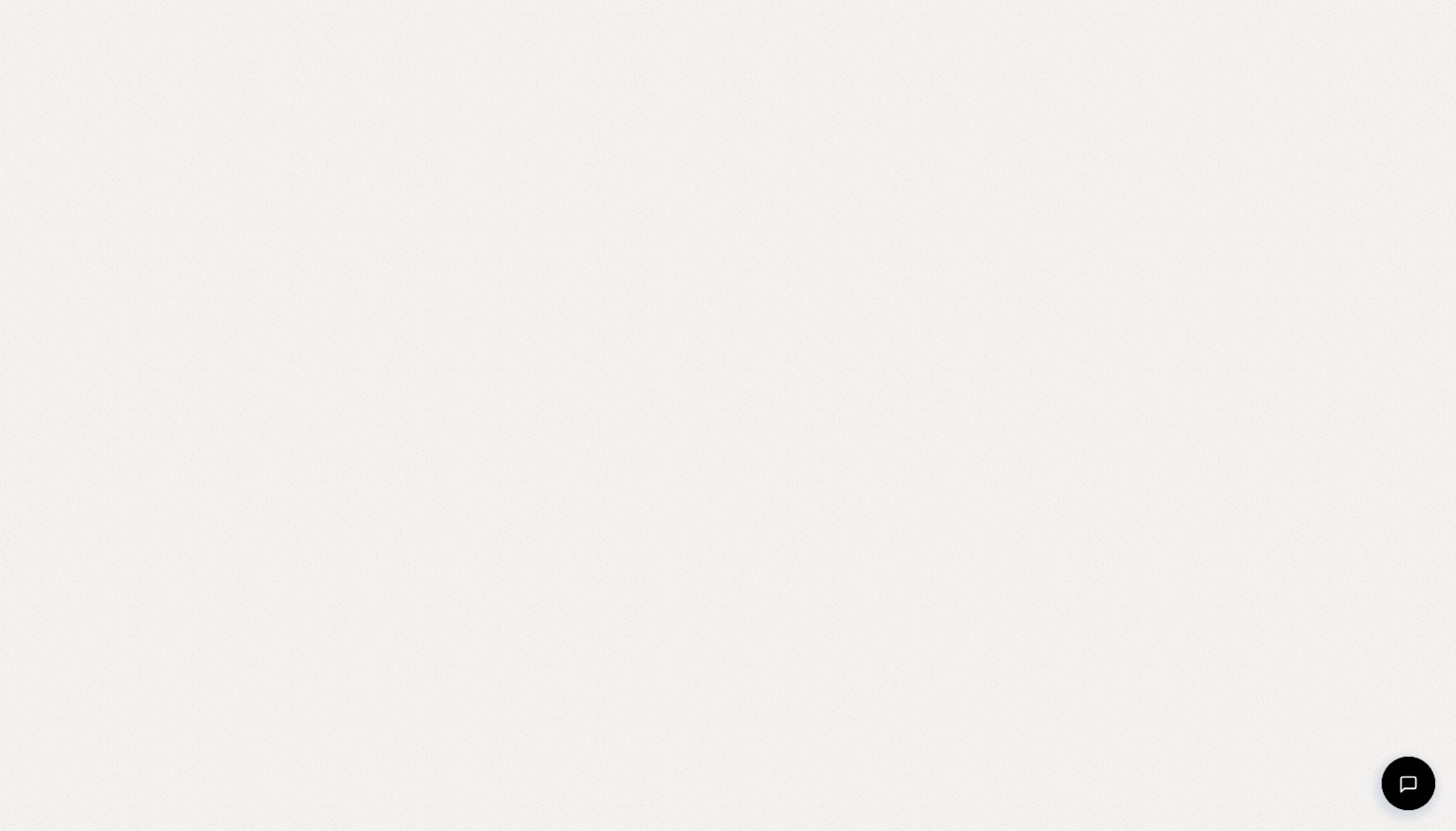 scroll, scrollTop: 0, scrollLeft: 0, axis: both 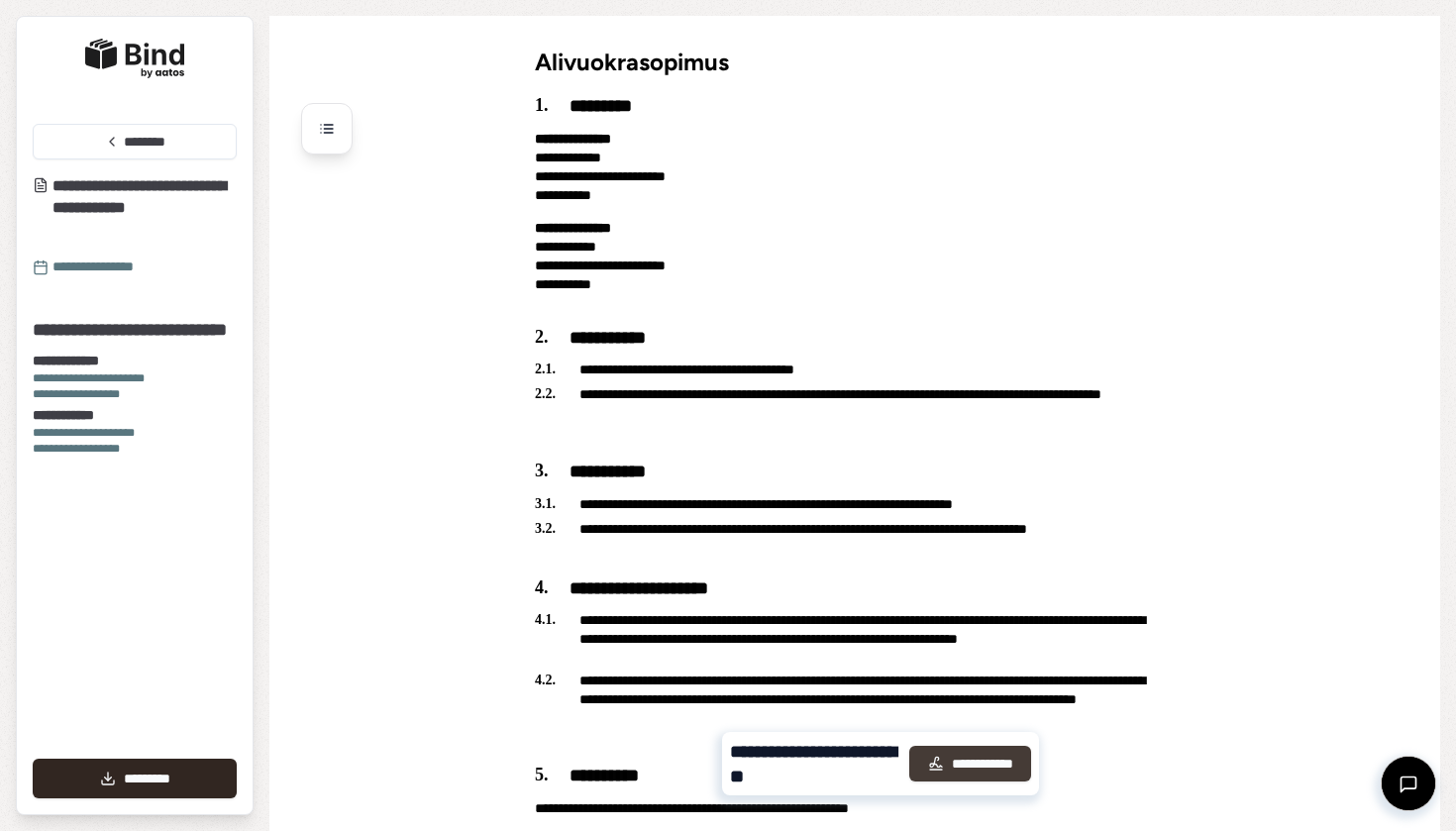 click on "**********" at bounding box center [970, 764] 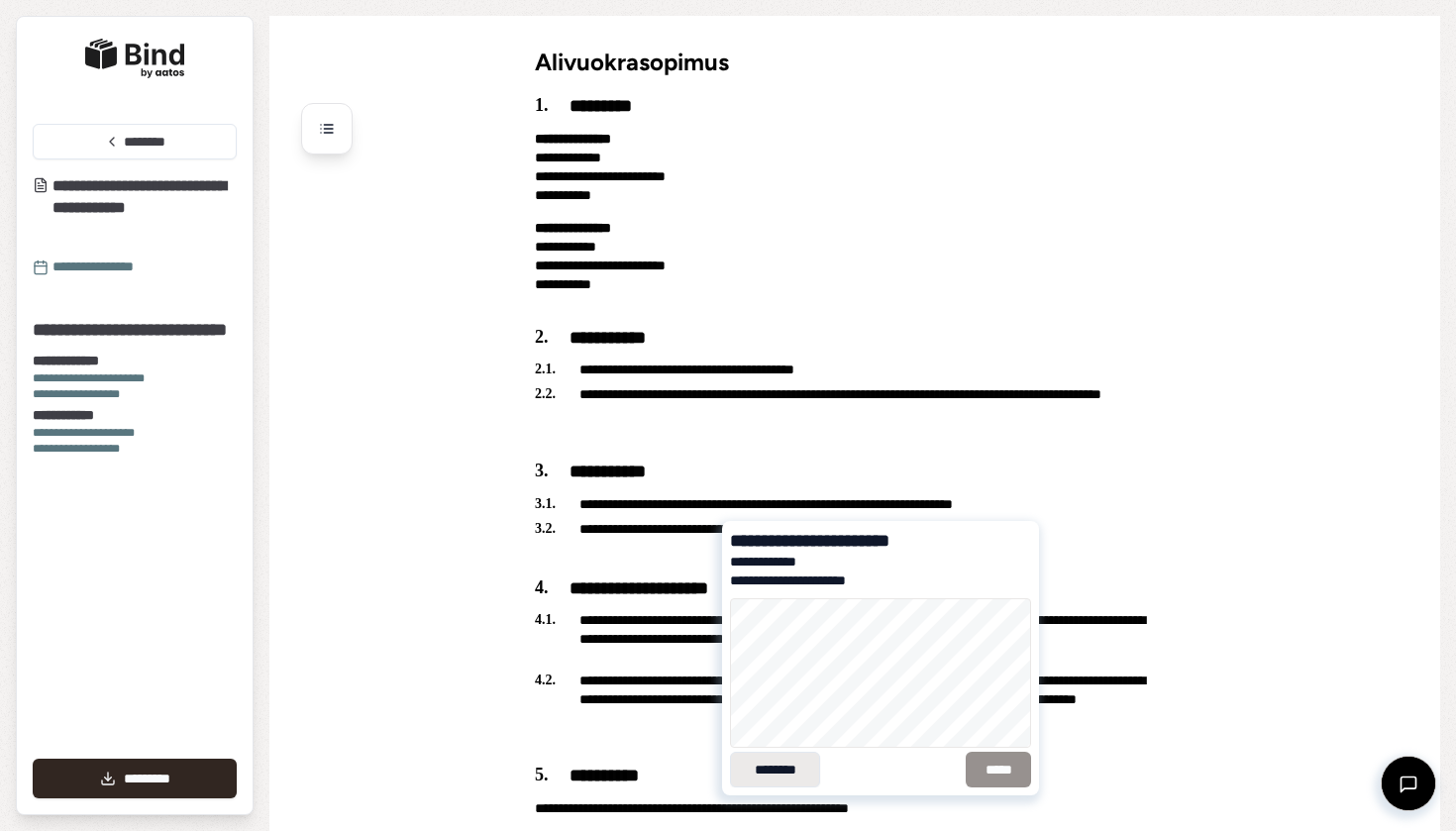 click on "********" at bounding box center (775, 770) 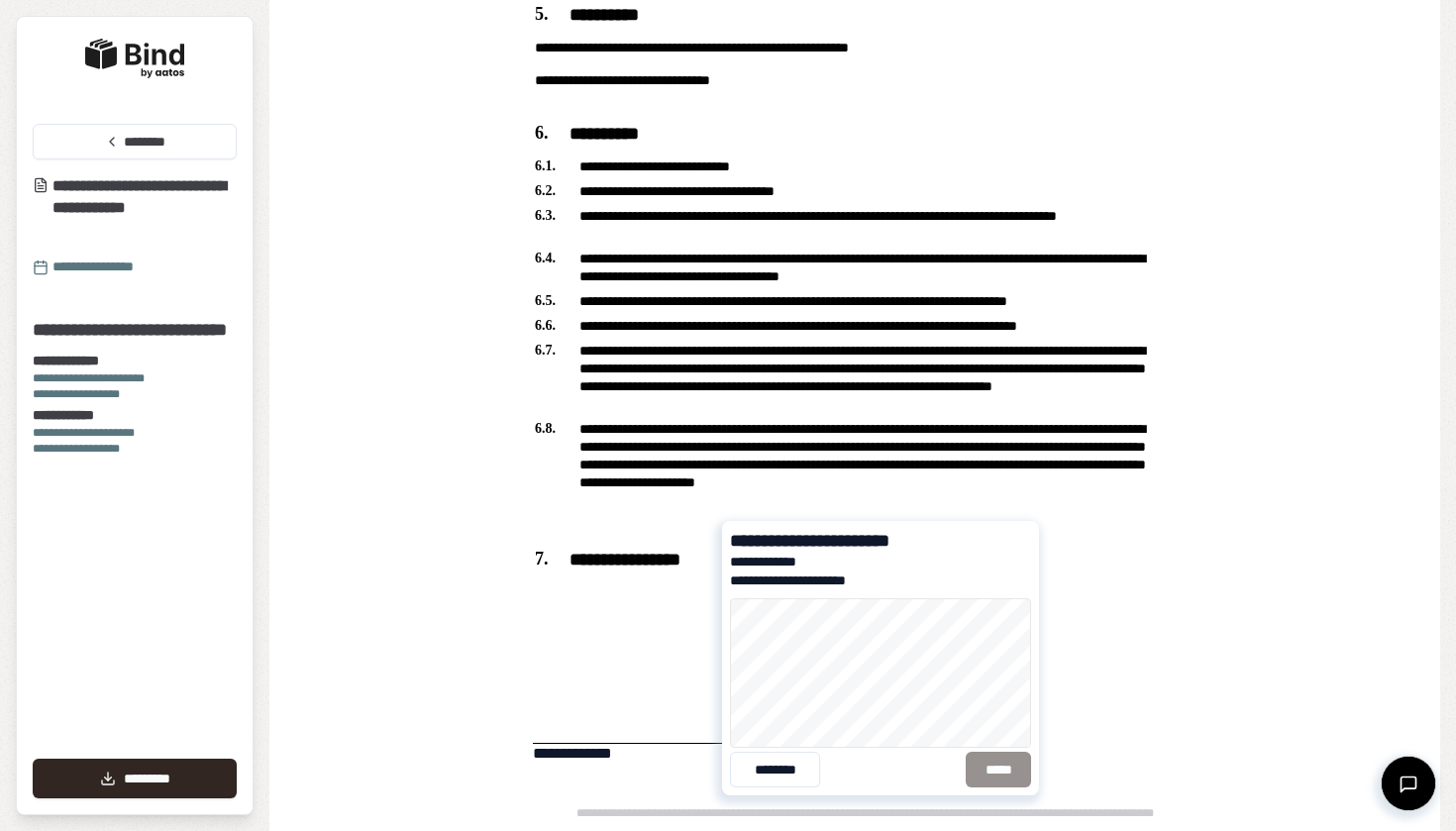 scroll, scrollTop: 761, scrollLeft: 0, axis: vertical 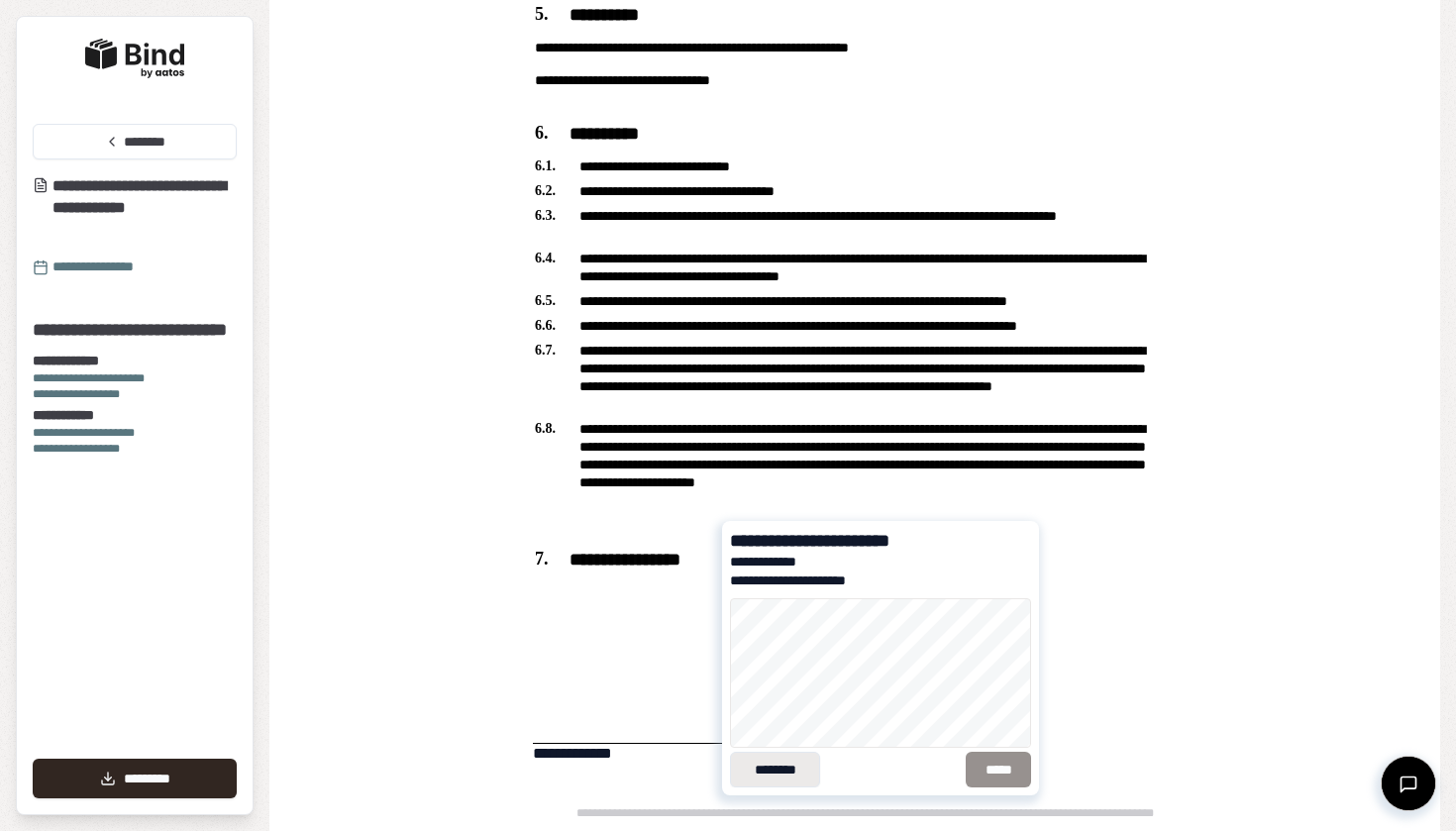 click on "********" at bounding box center [775, 770] 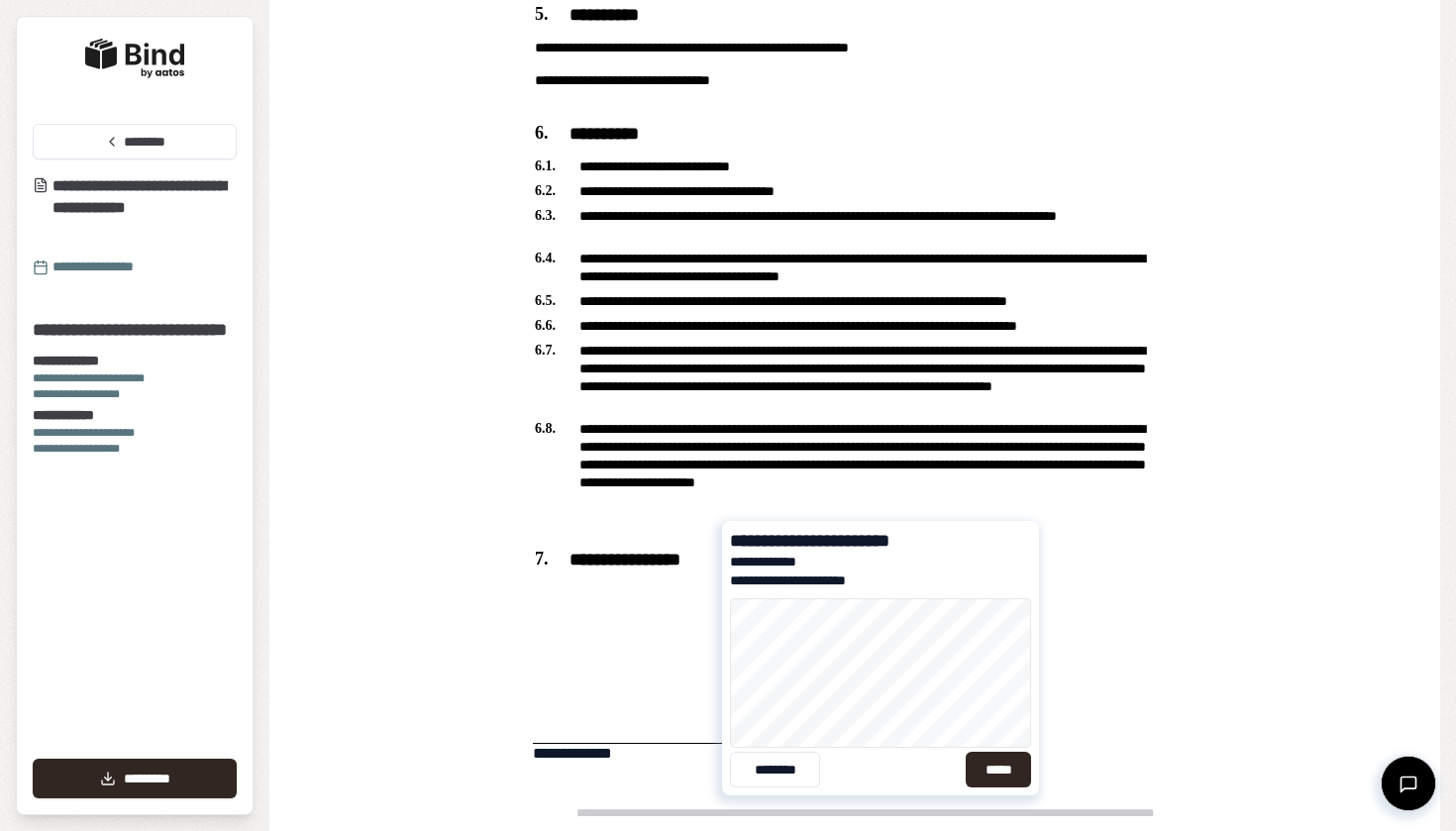 click on "**********" at bounding box center [816, 580] 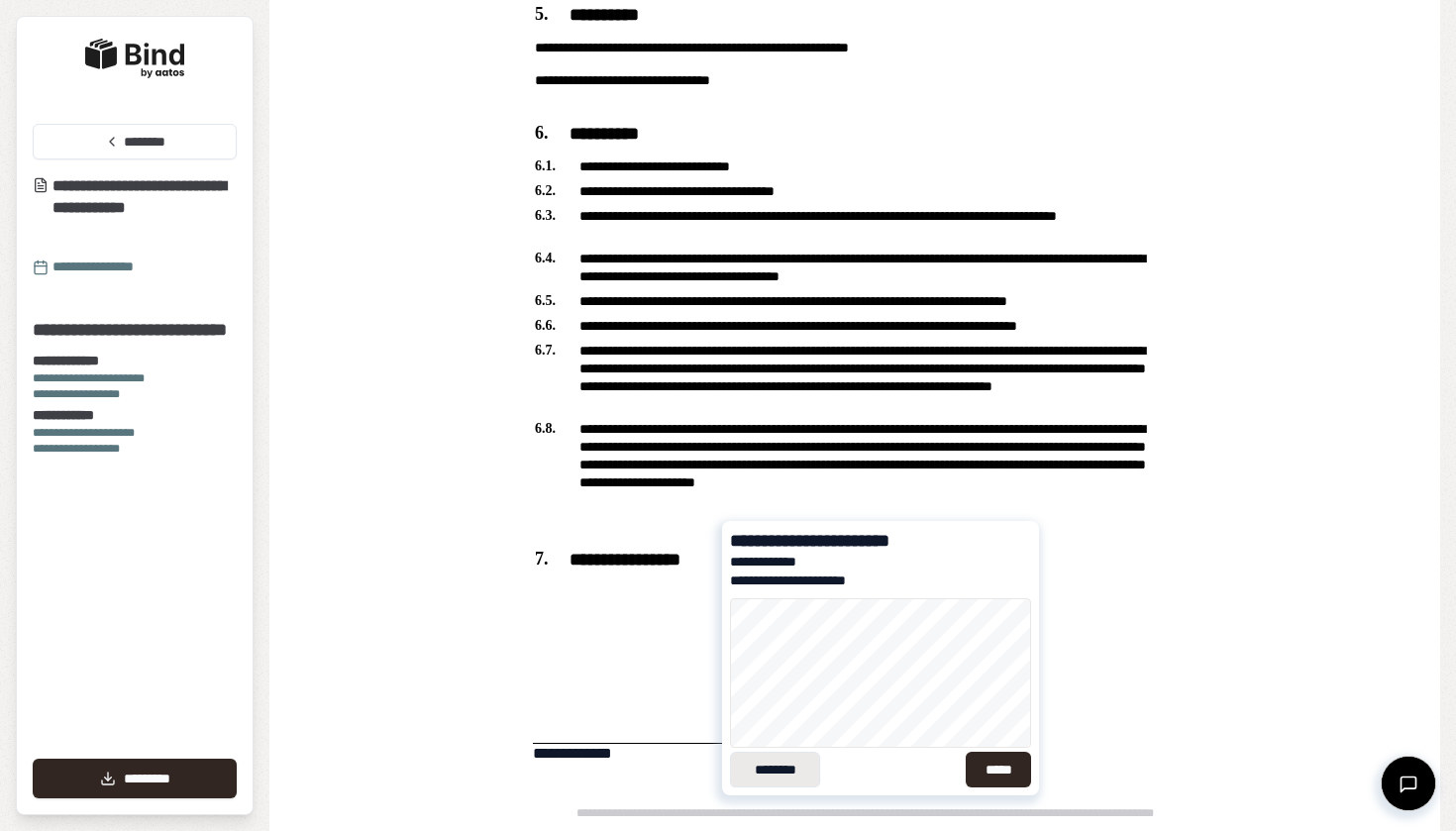 click on "********" at bounding box center [775, 770] 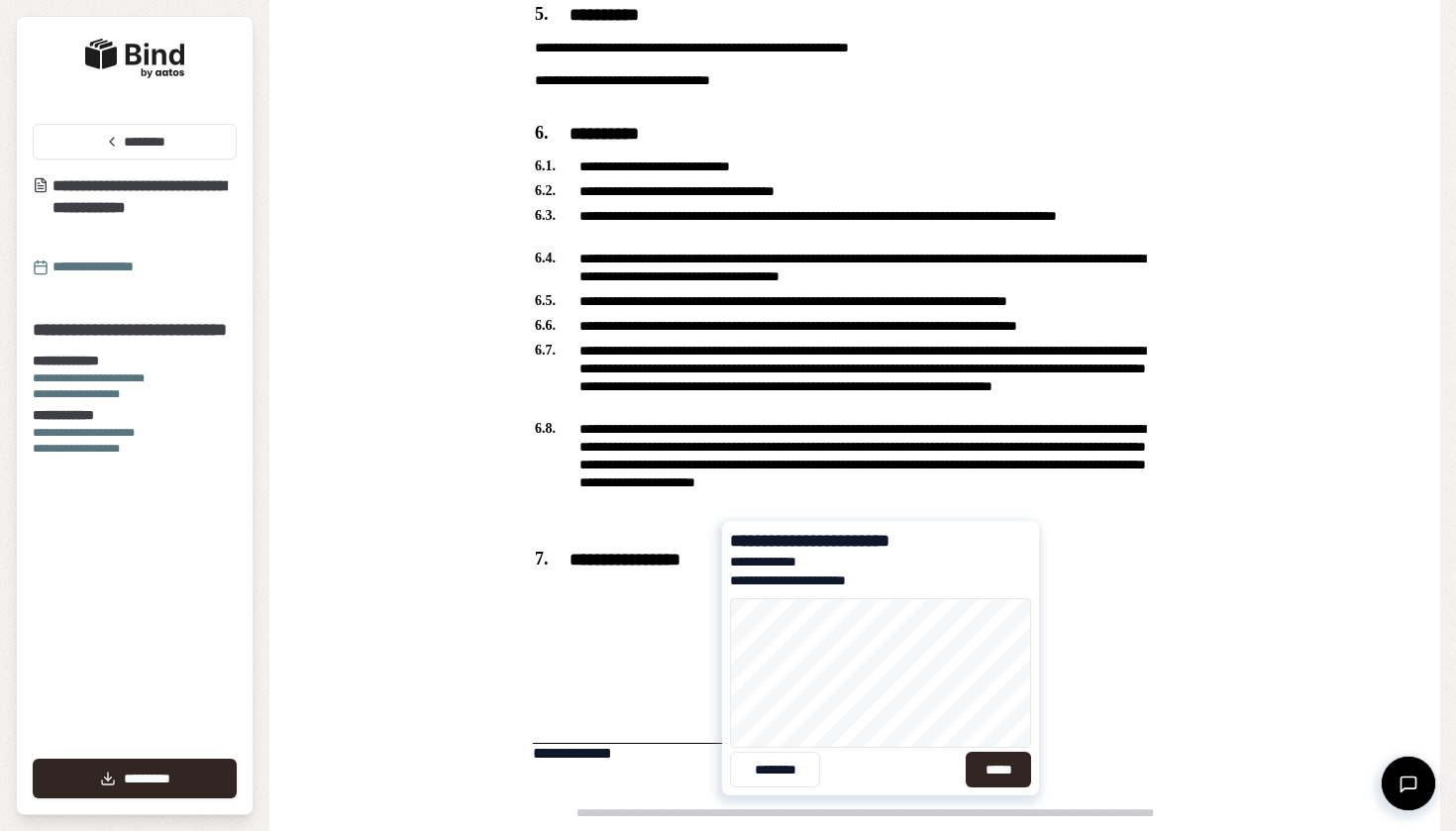 click on "**********" at bounding box center [865, 696] 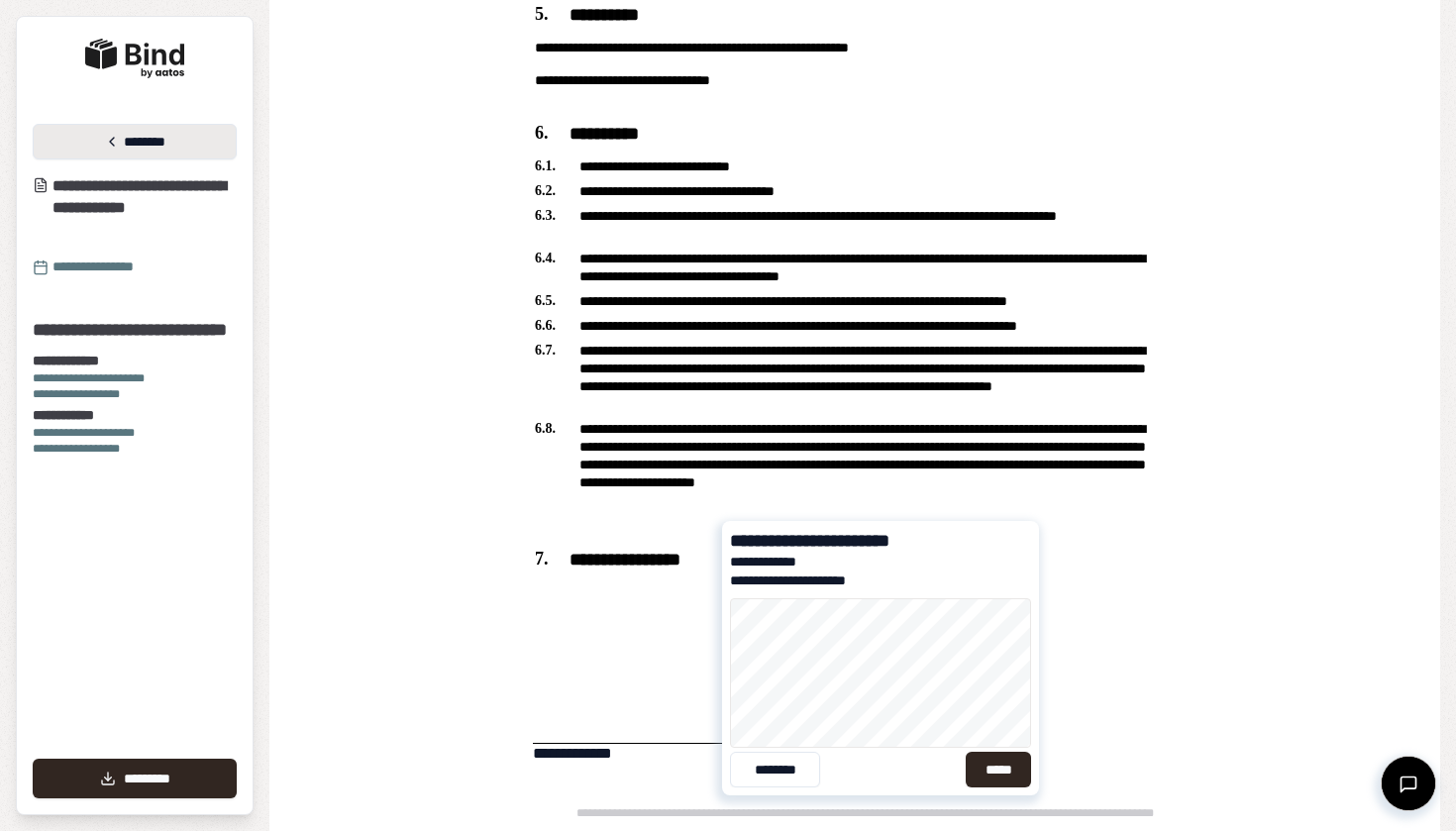 click on "********" at bounding box center [135, 142] 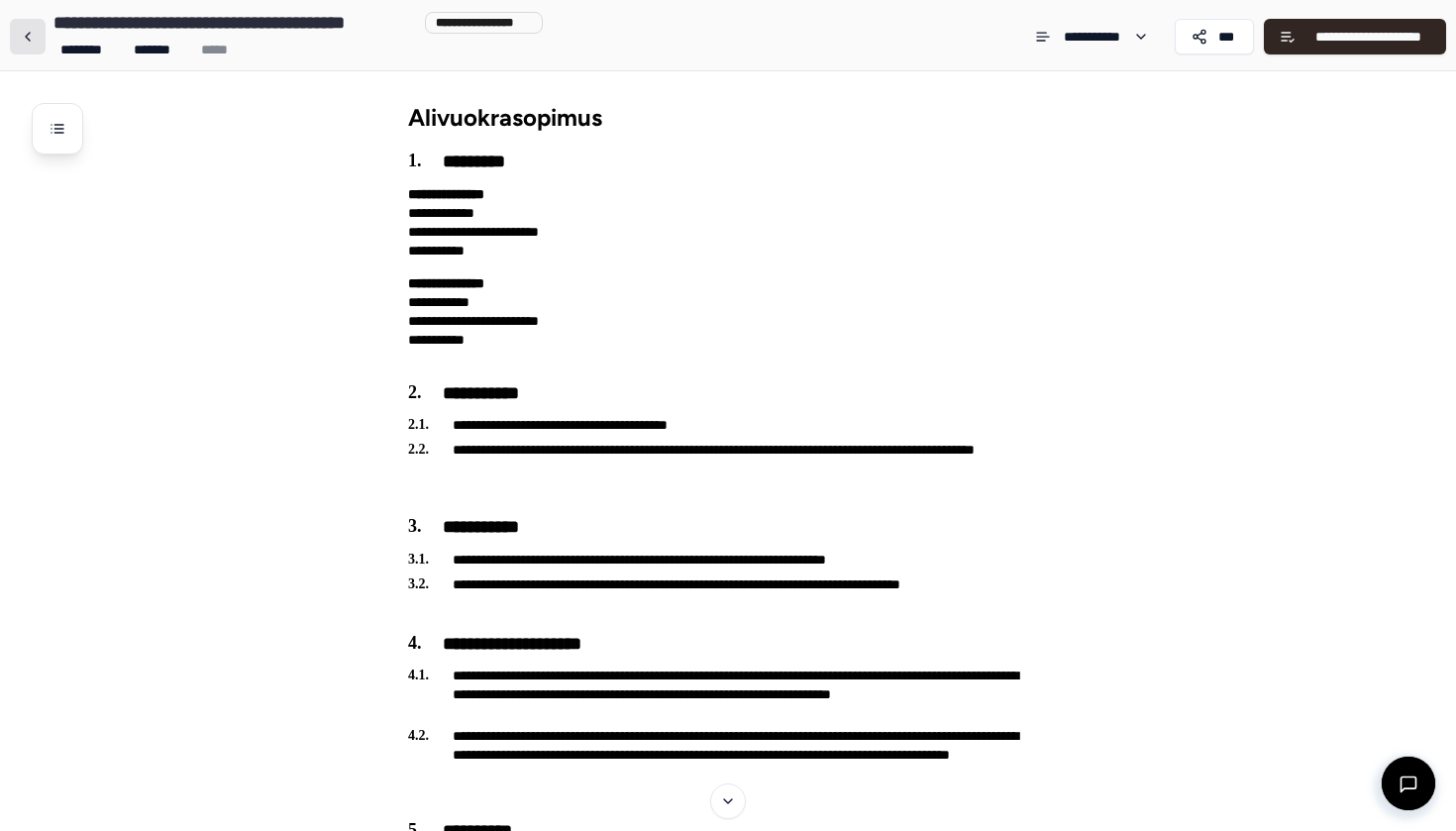 click at bounding box center (28, 37) 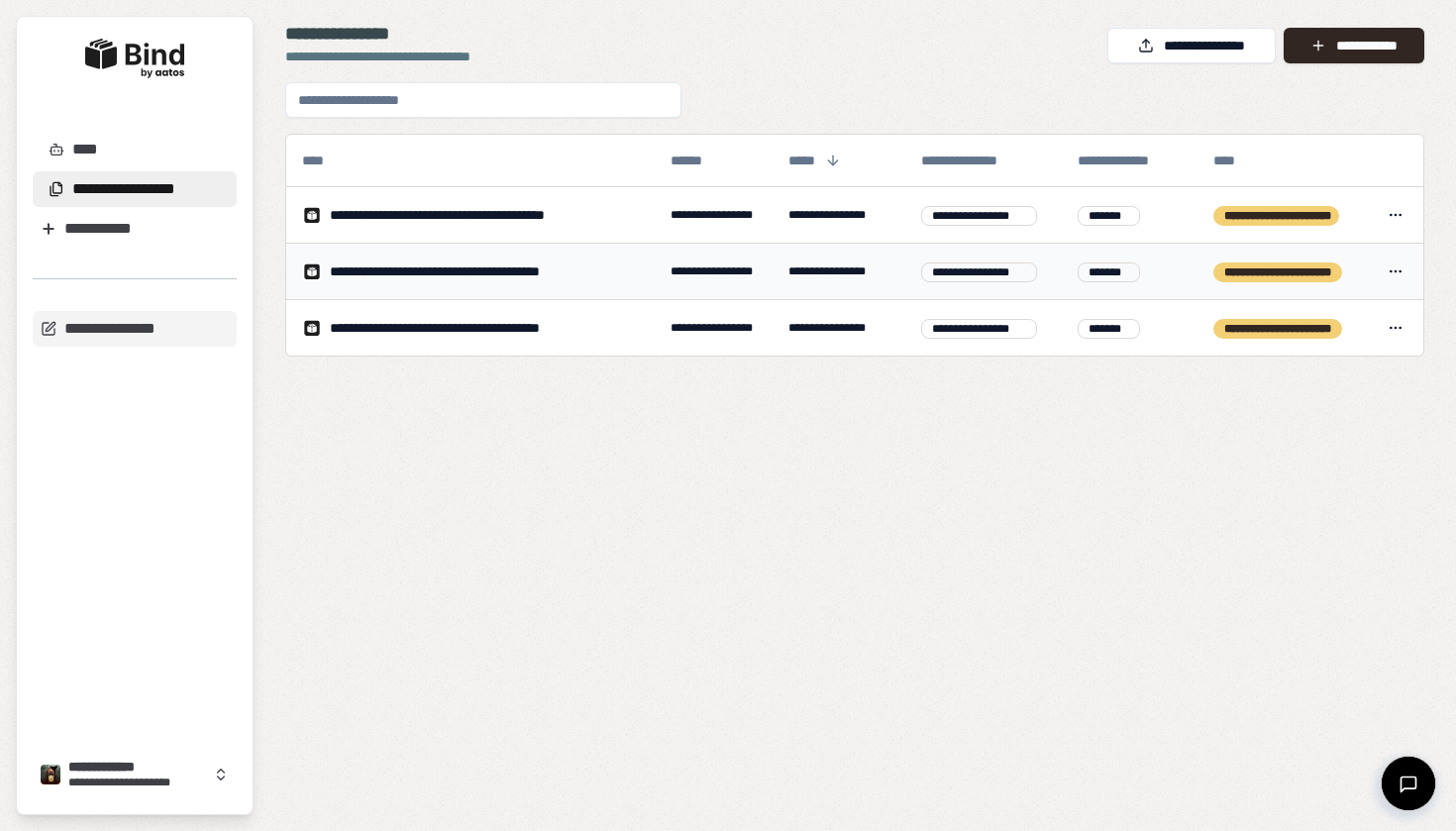 click on "**********" at bounding box center [728, 415] 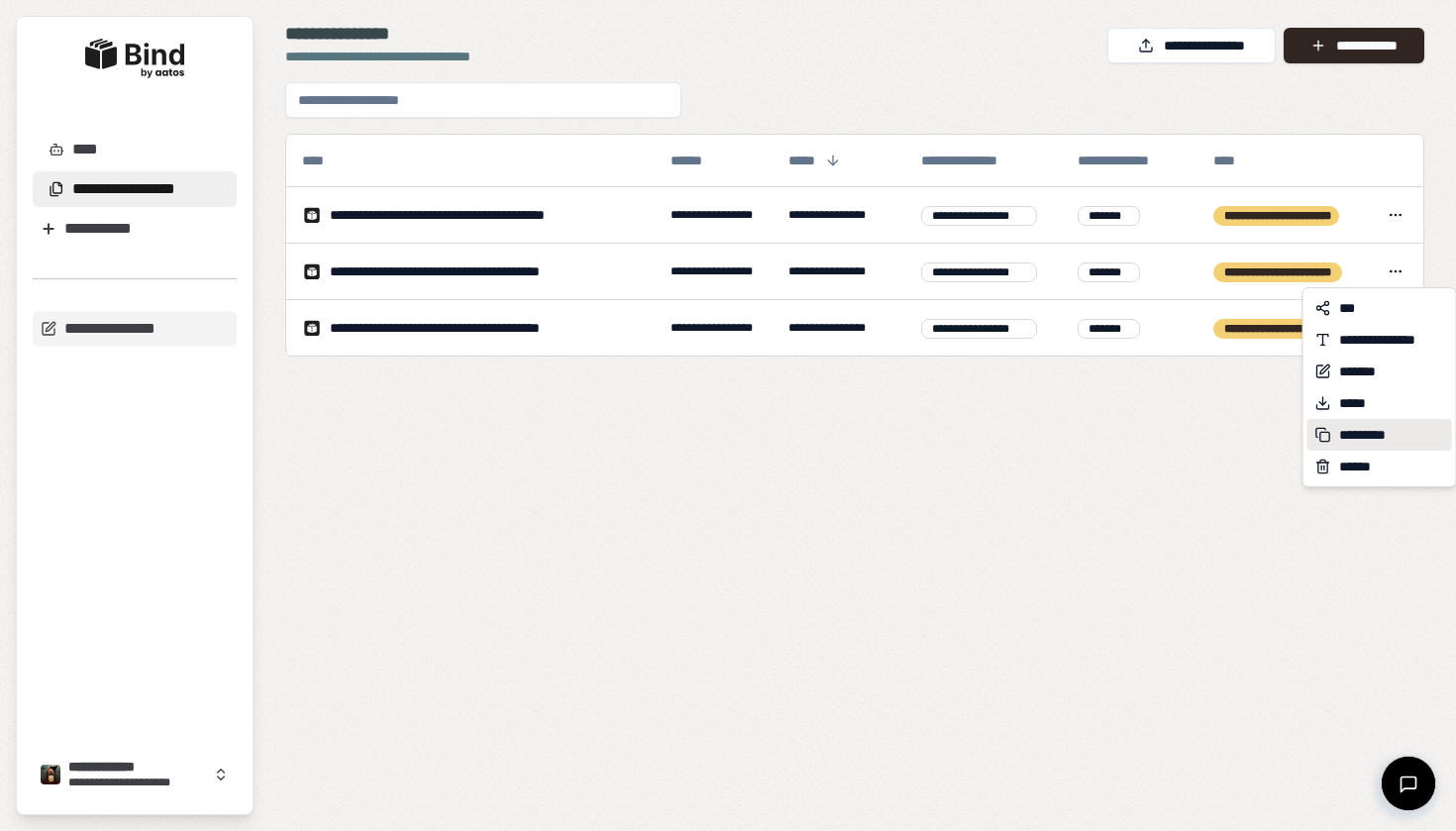 click on "*********" at bounding box center (1380, 435) 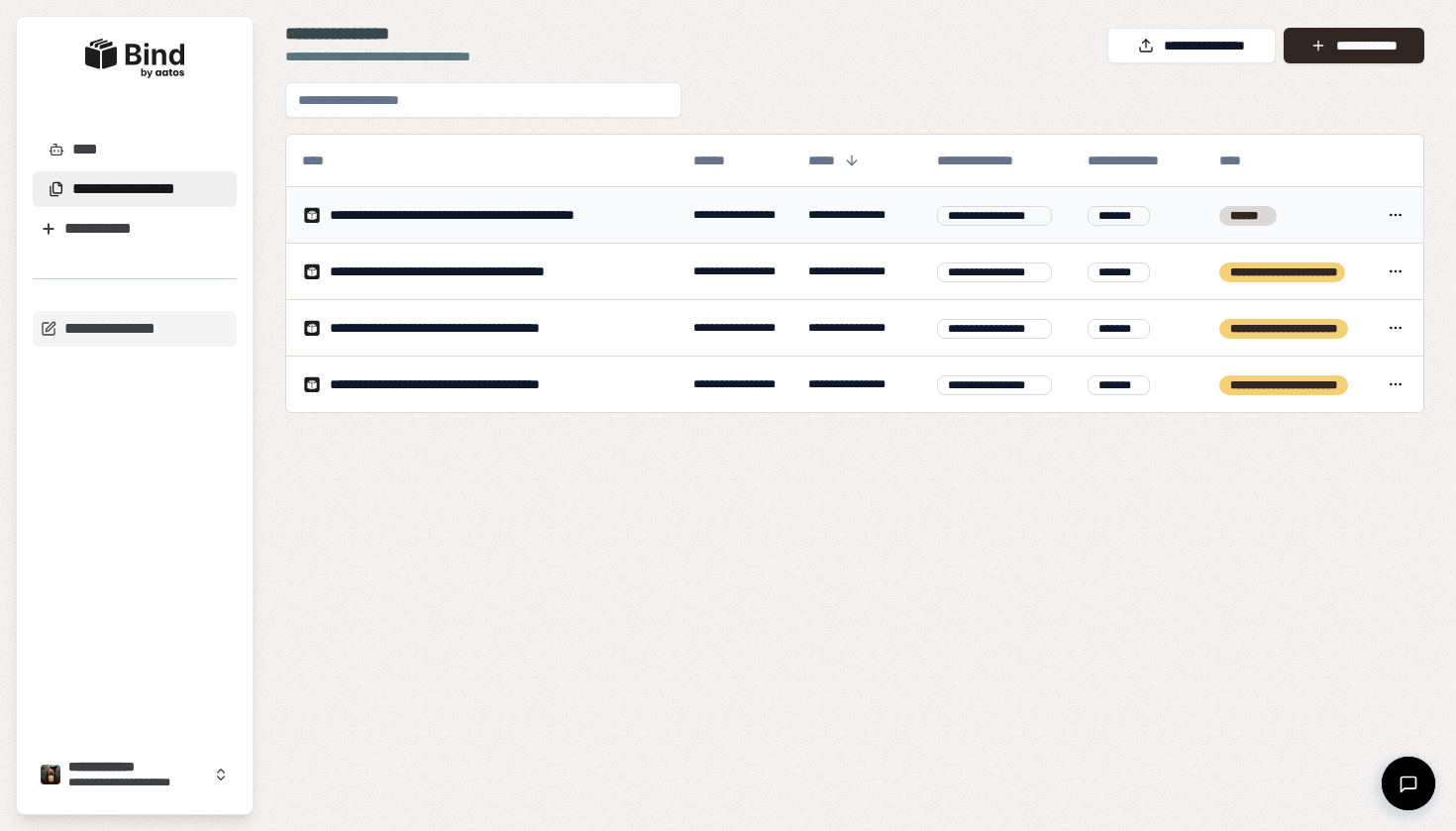 click on "**********" at bounding box center (728, 415) 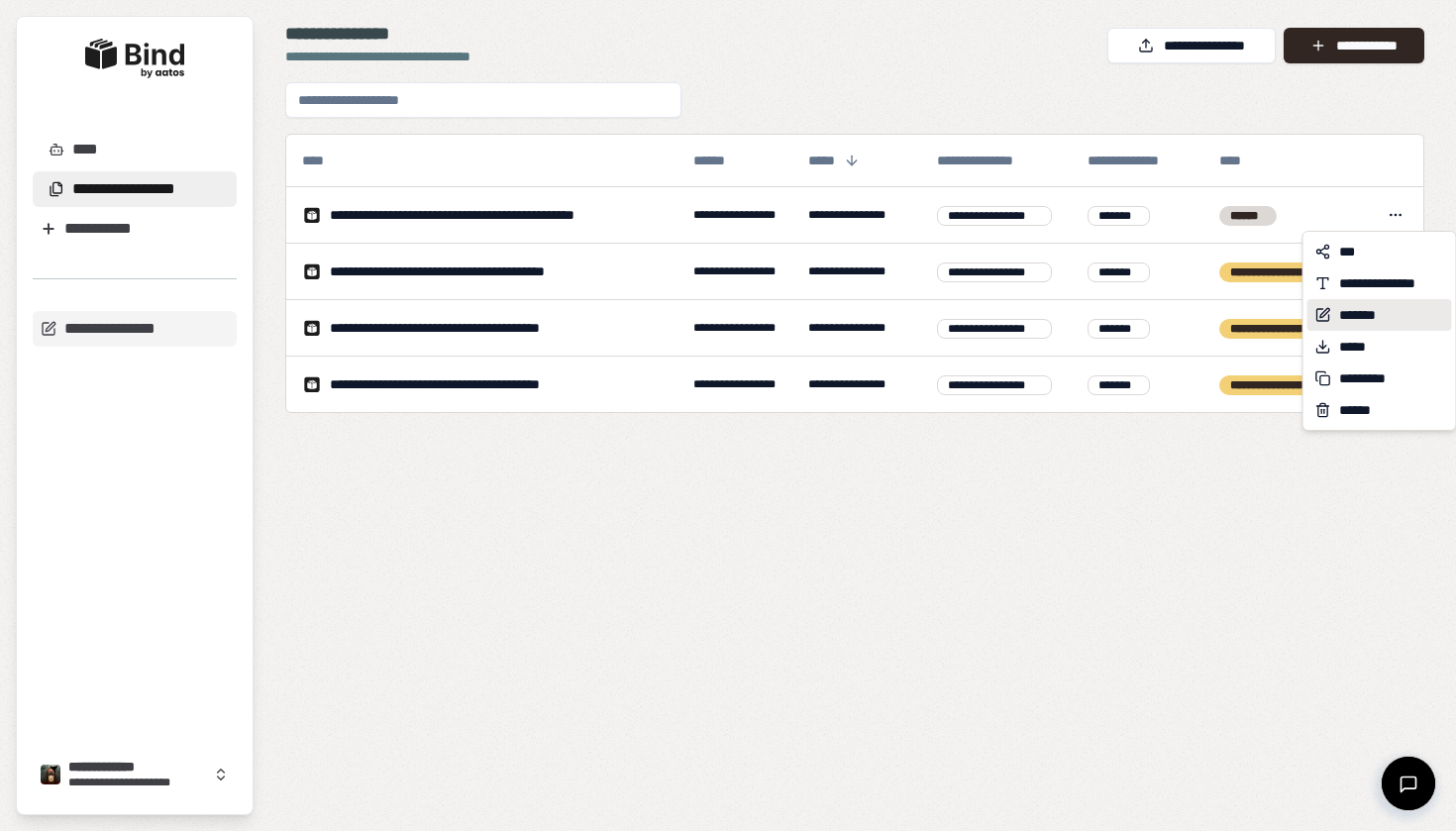 click on "*******" at bounding box center [1367, 315] 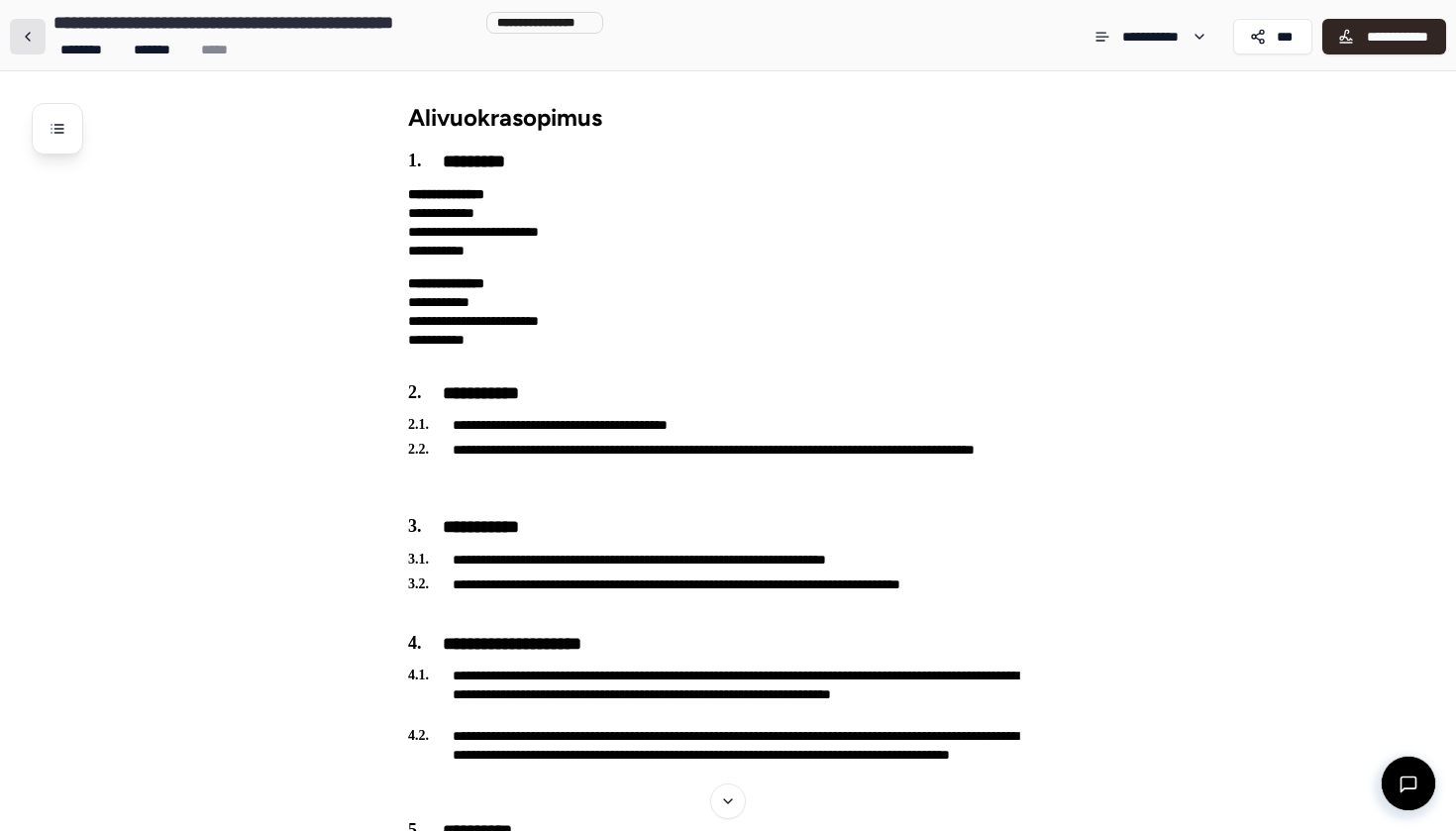 click at bounding box center (28, 37) 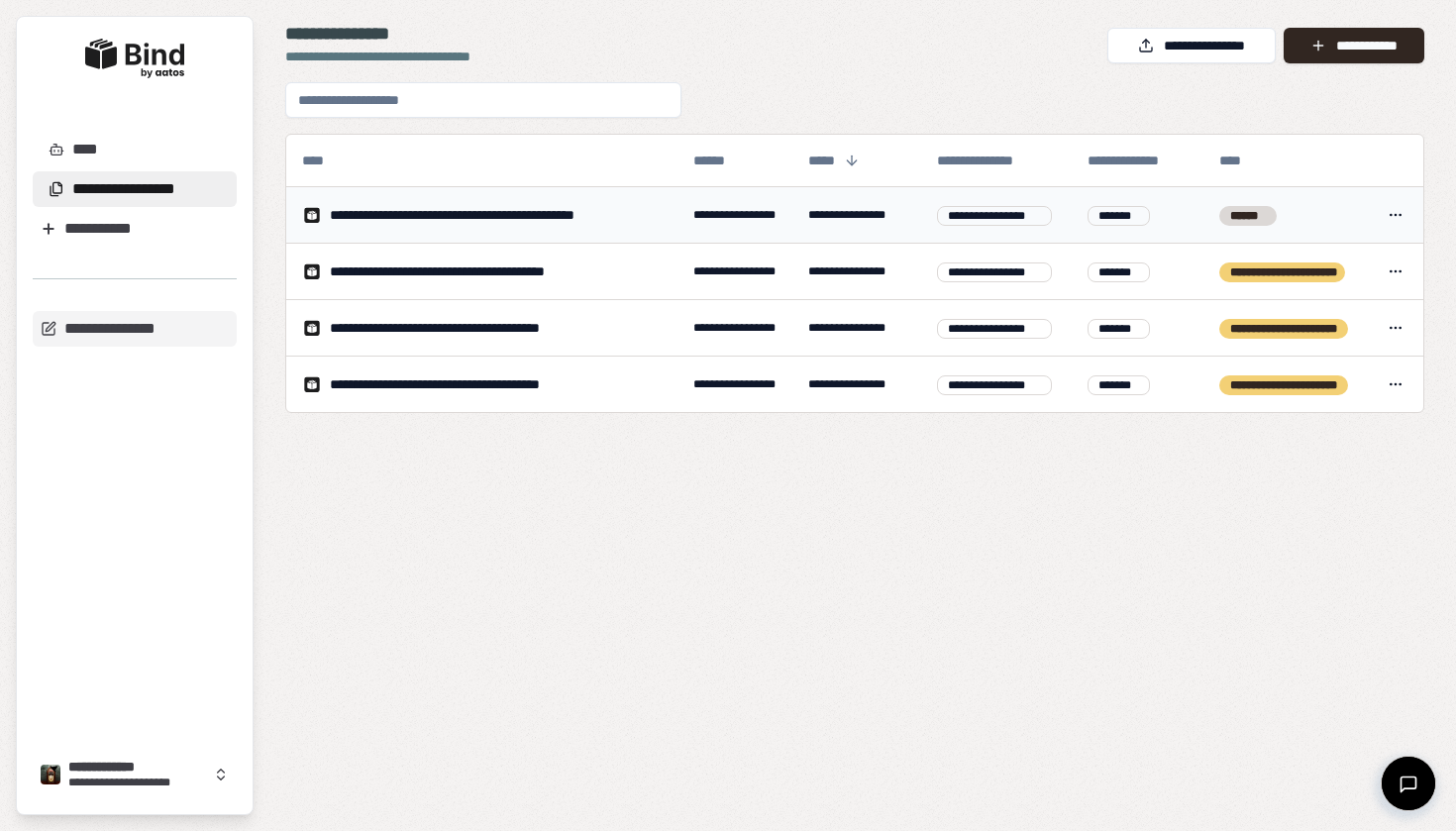 click on "**********" at bounding box center (728, 415) 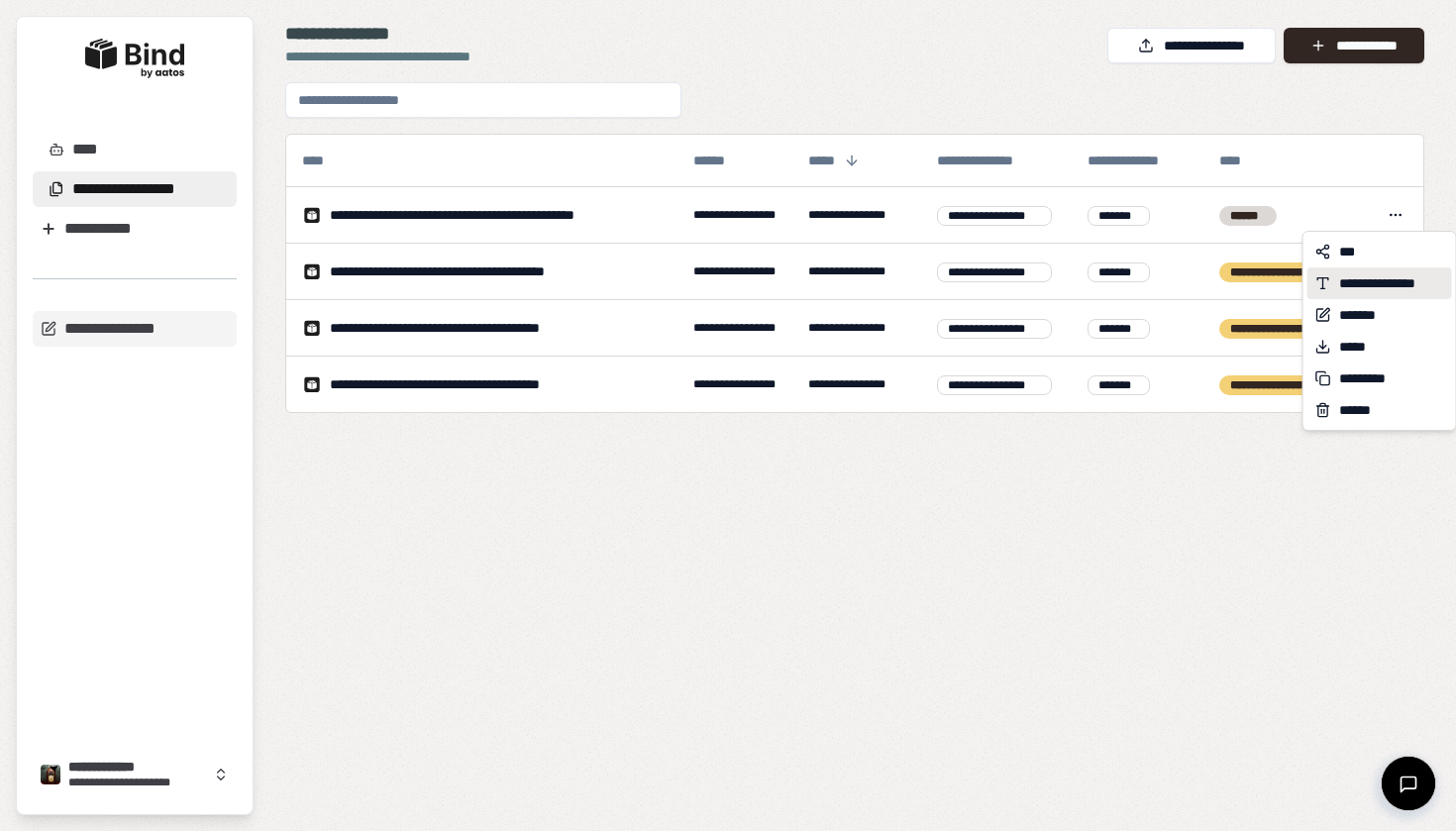 click on "**********" at bounding box center (1392, 283) 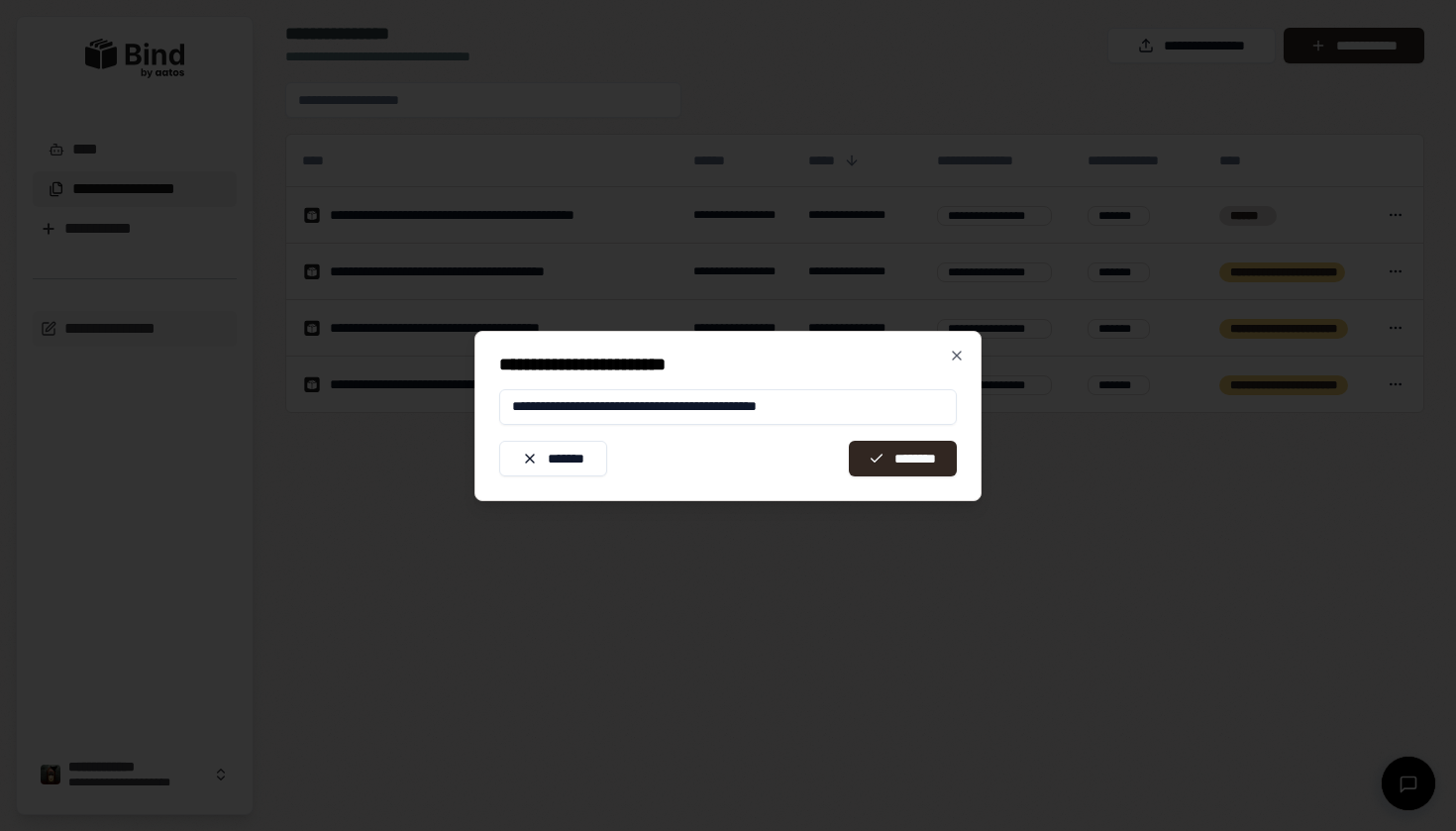 click on "**********" at bounding box center [728, 407] 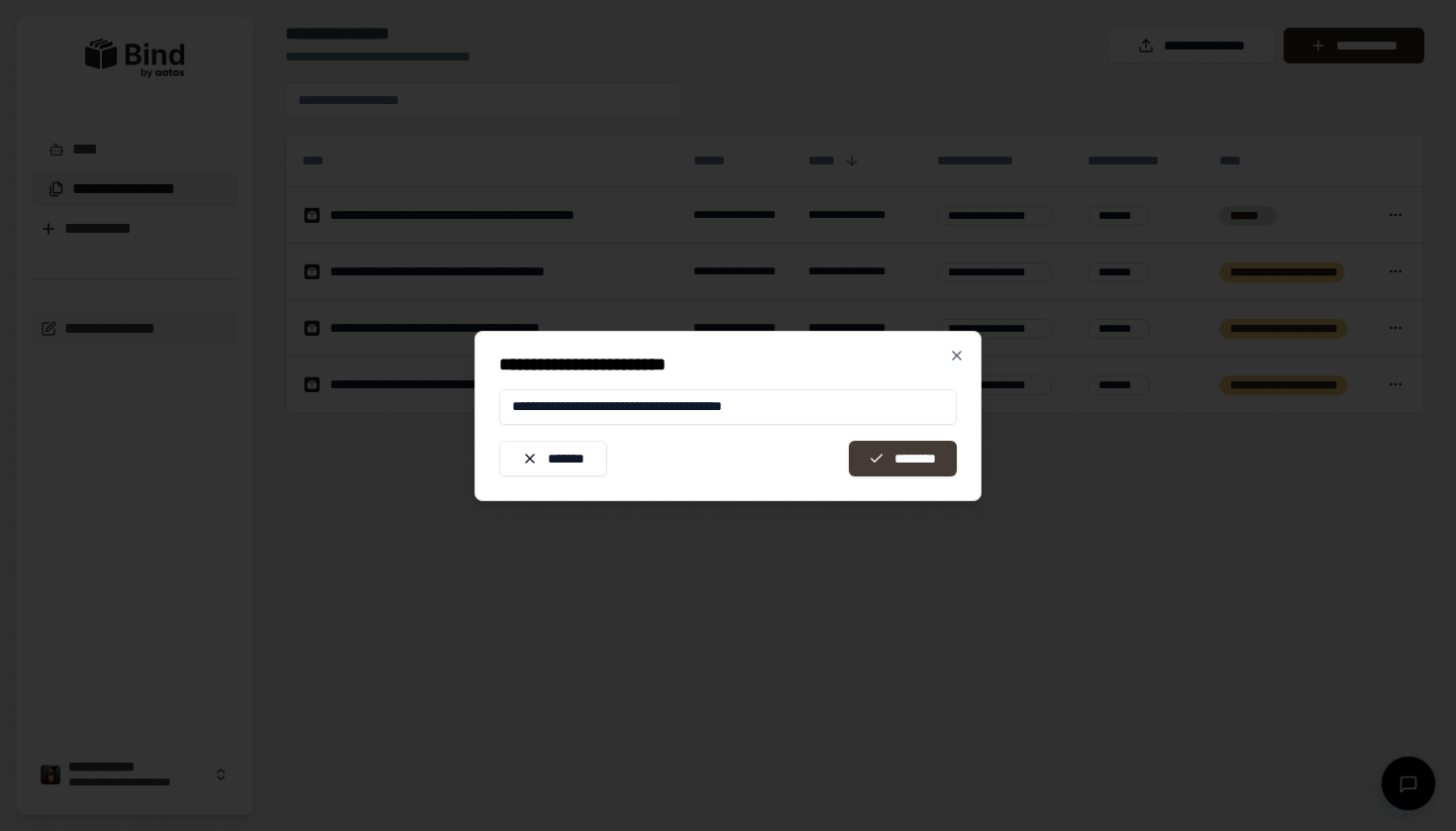 type on "**********" 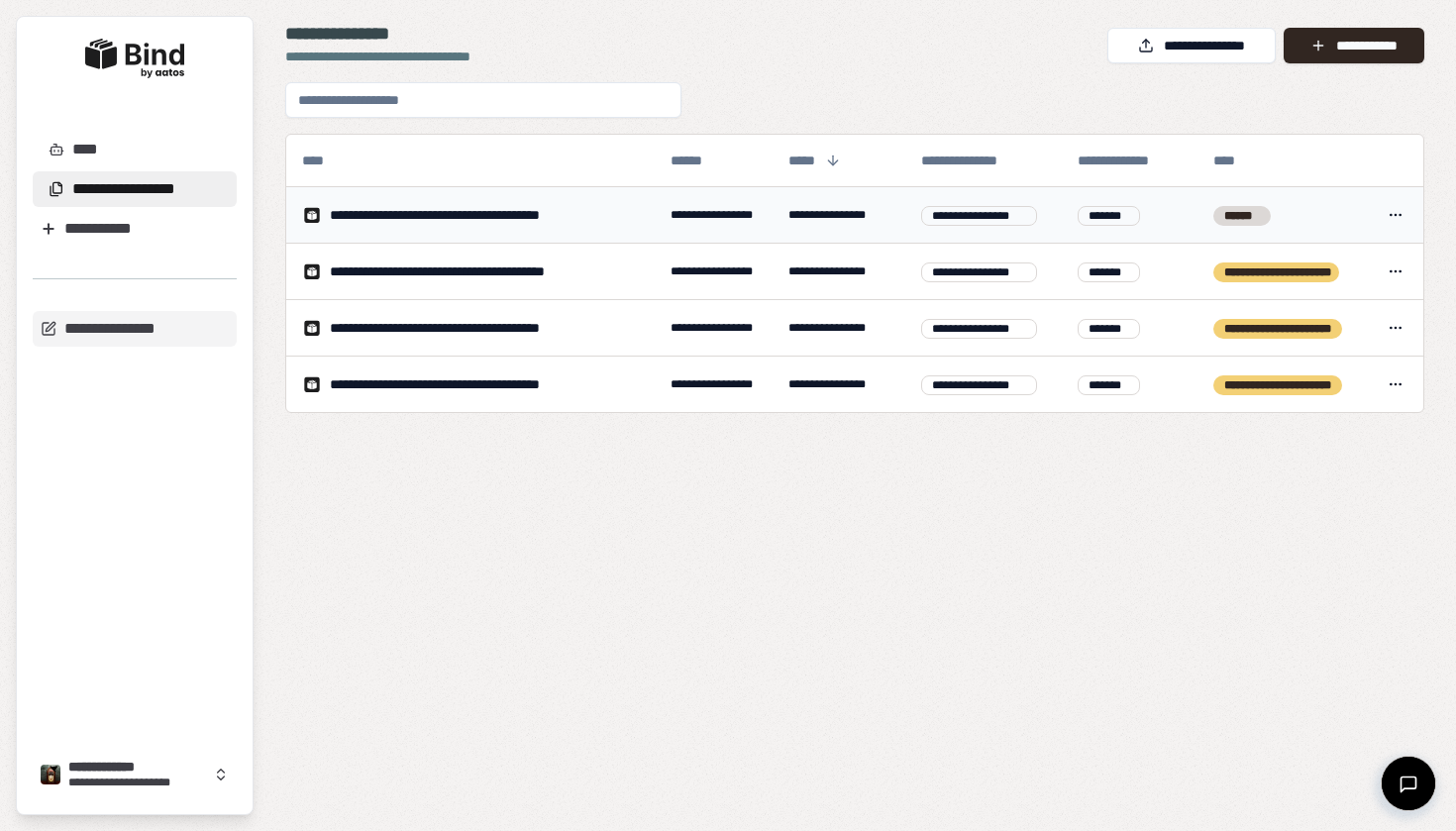 click on "******" at bounding box center [1283, 215] 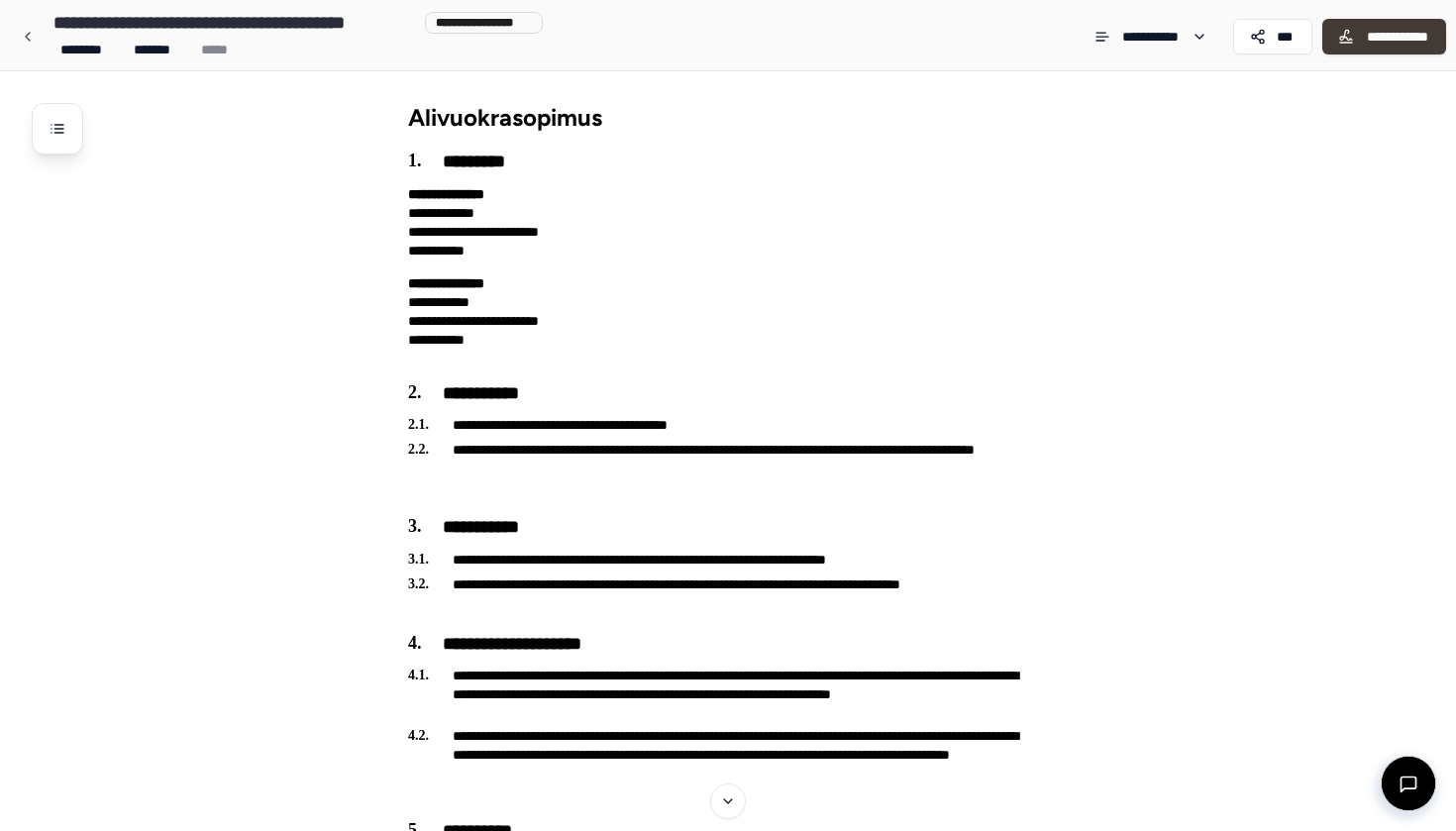 click on "**********" at bounding box center [1397, 37] 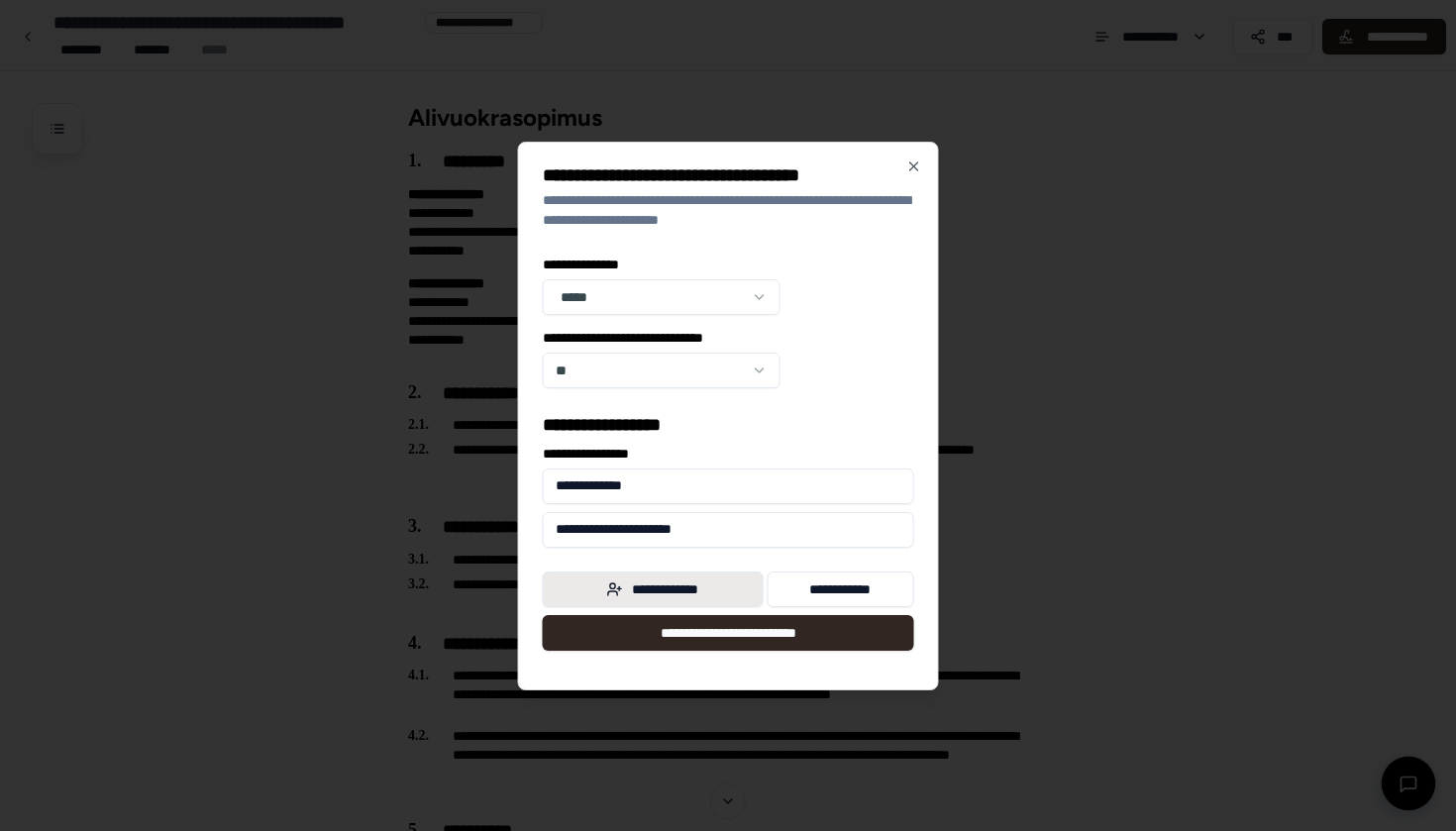 click on "**********" at bounding box center [653, 589] 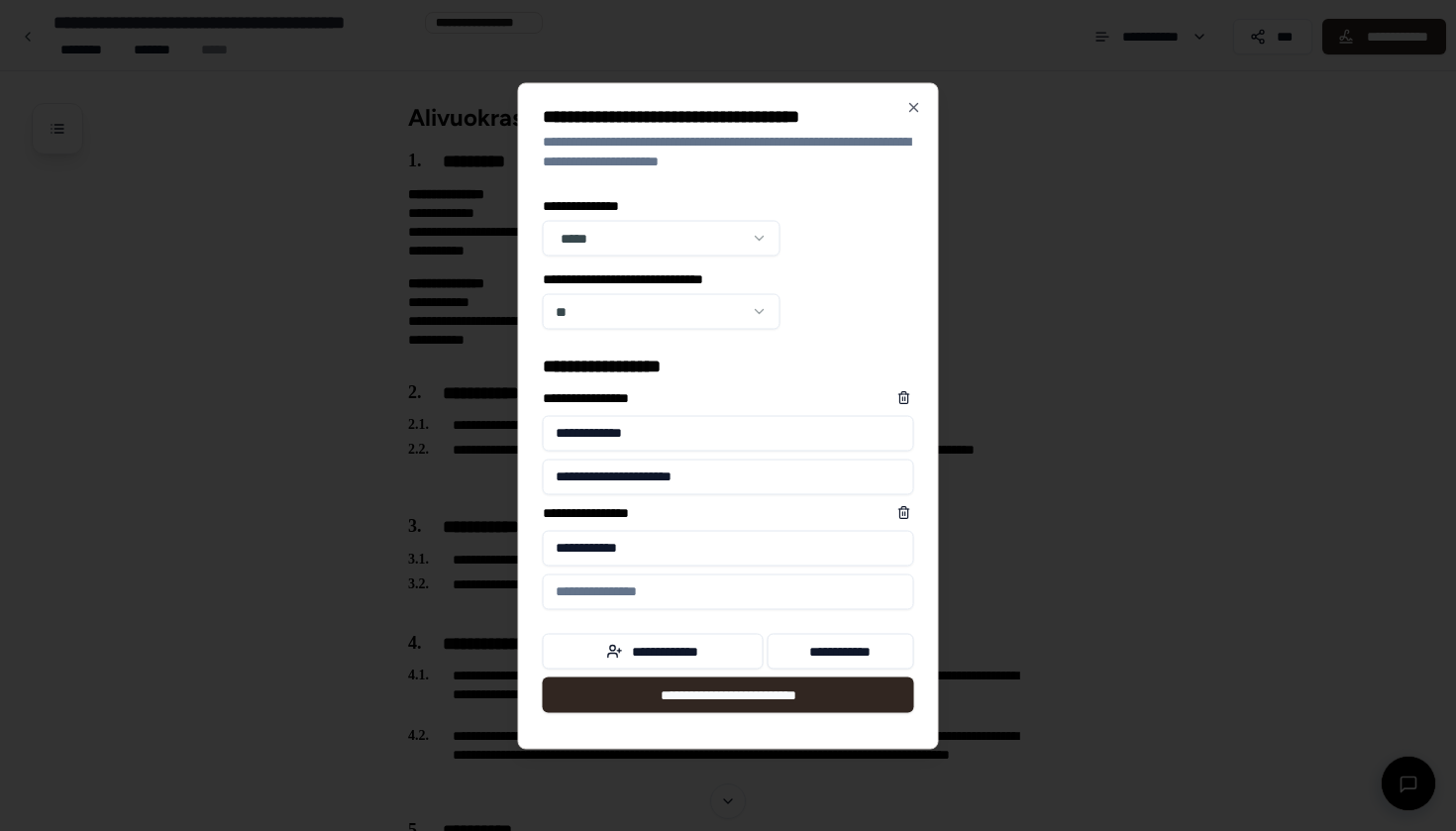 type on "**********" 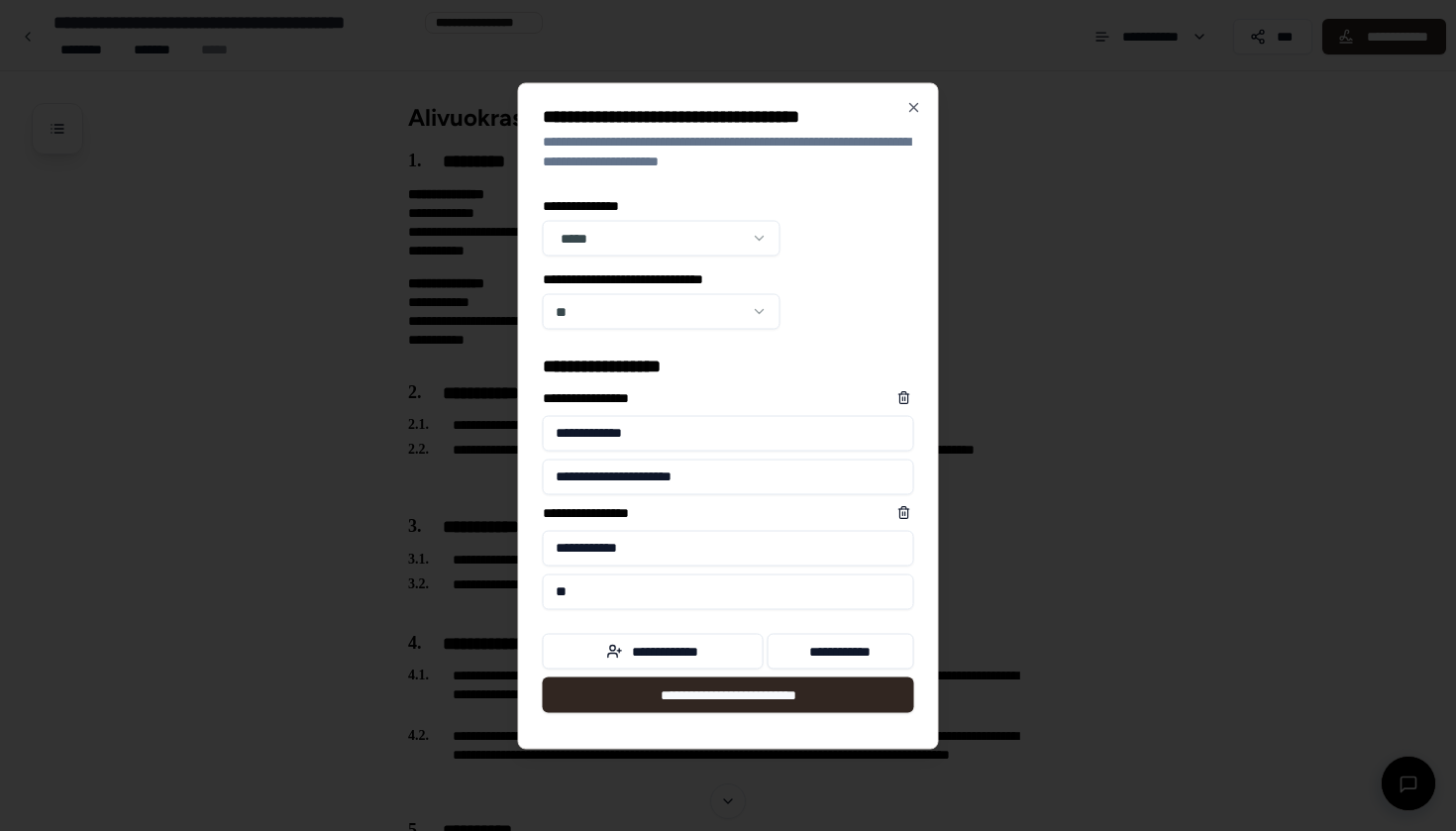 type on "*" 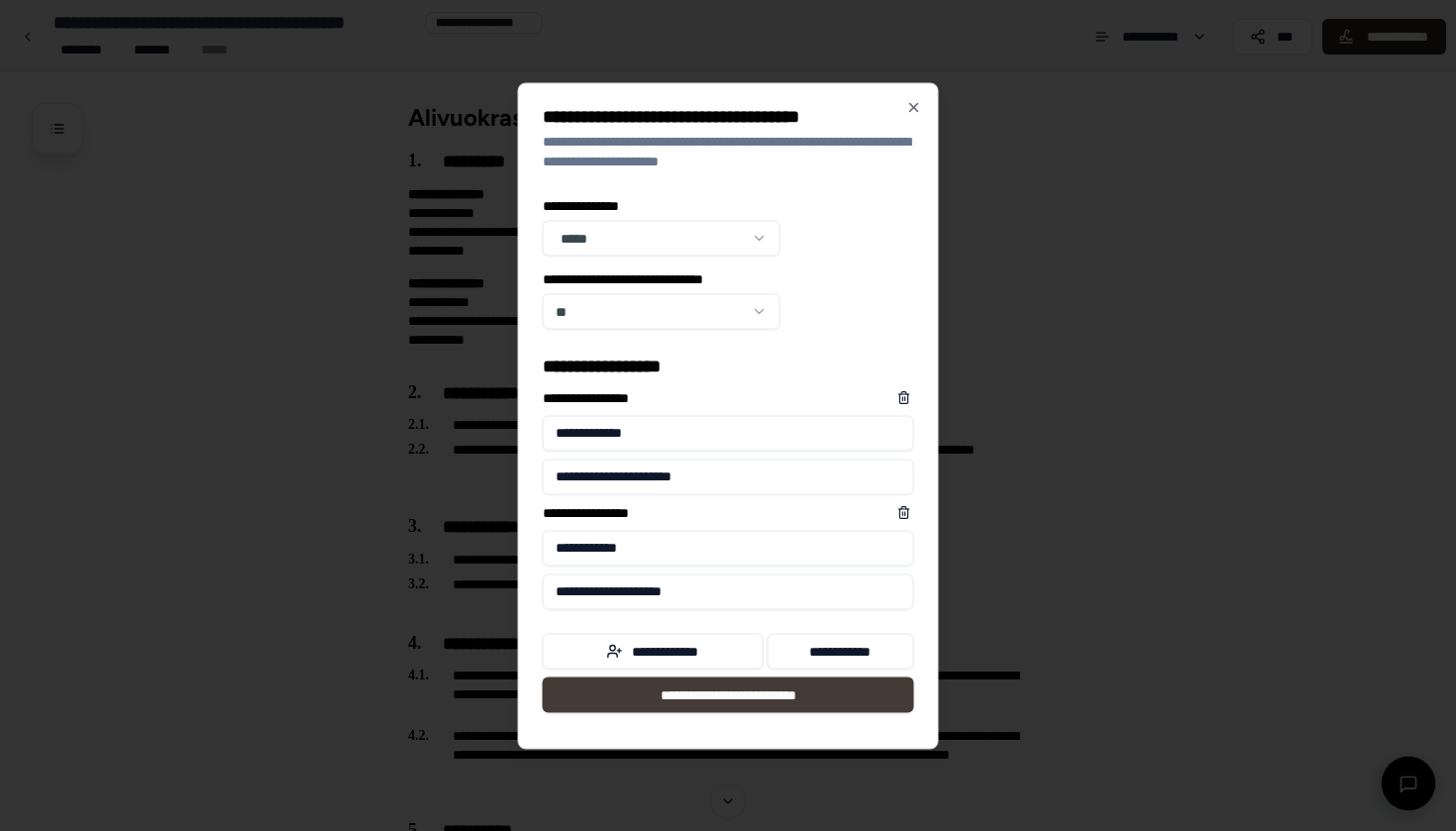 type on "**********" 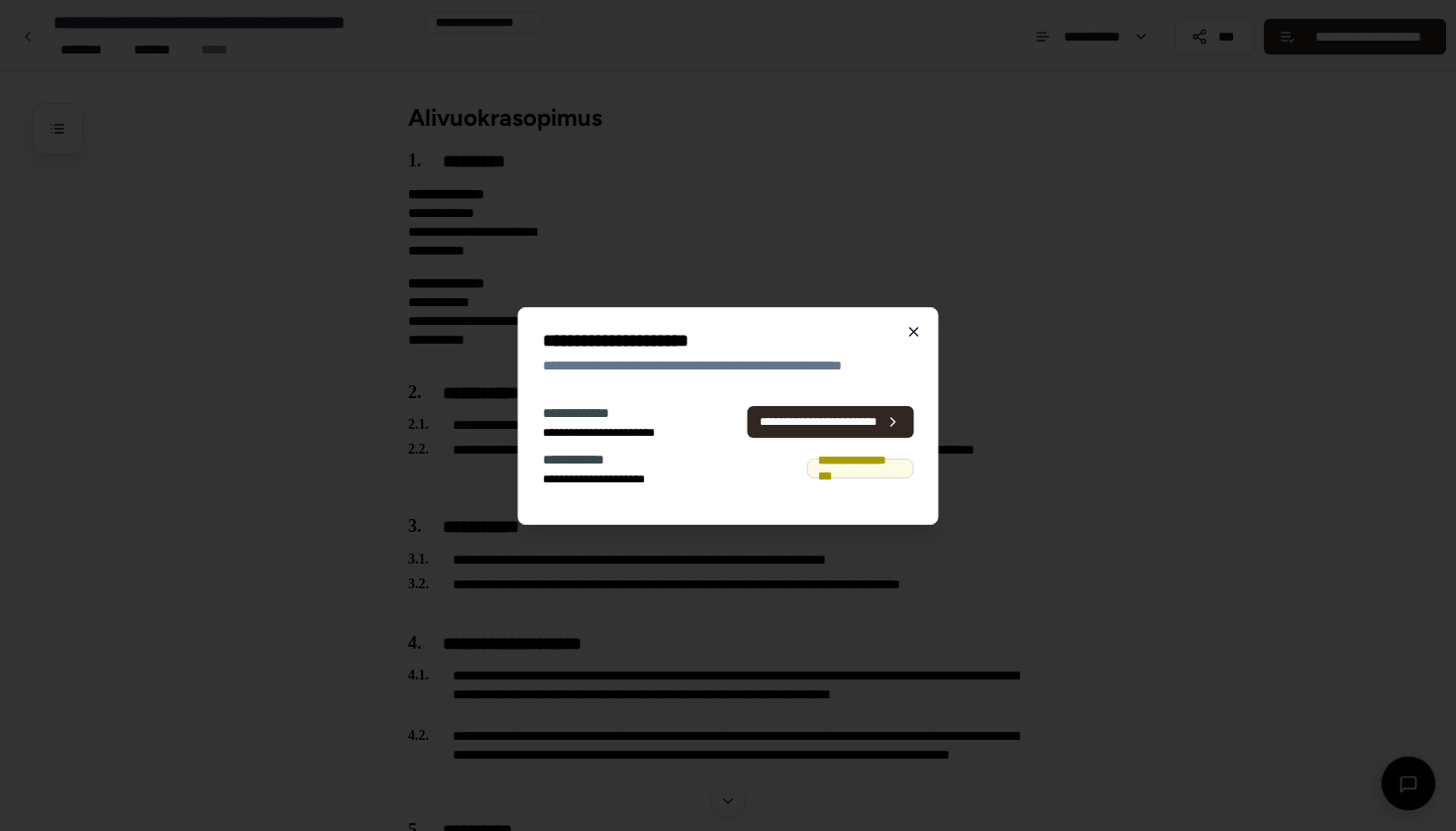 click 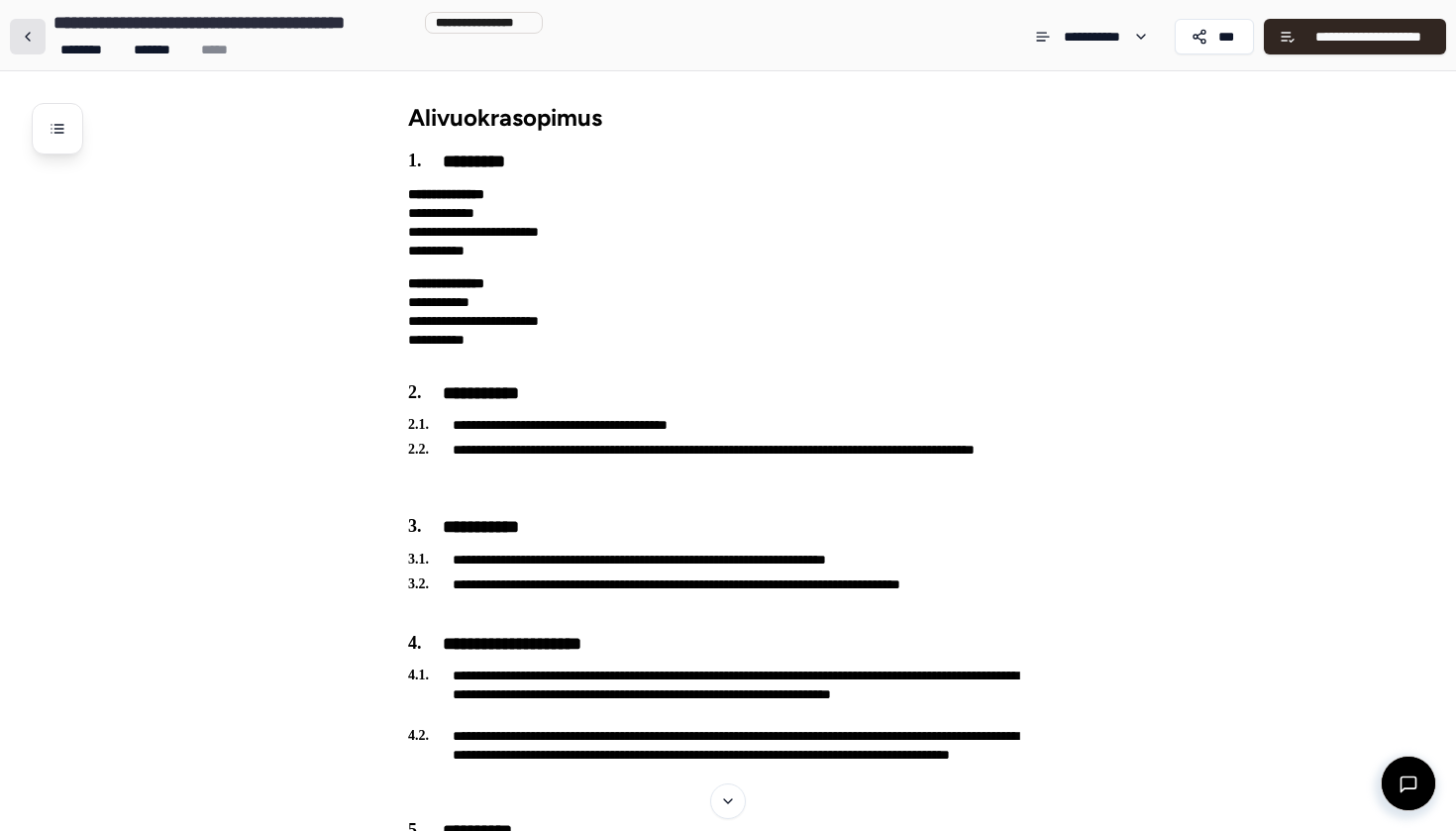 click at bounding box center [28, 37] 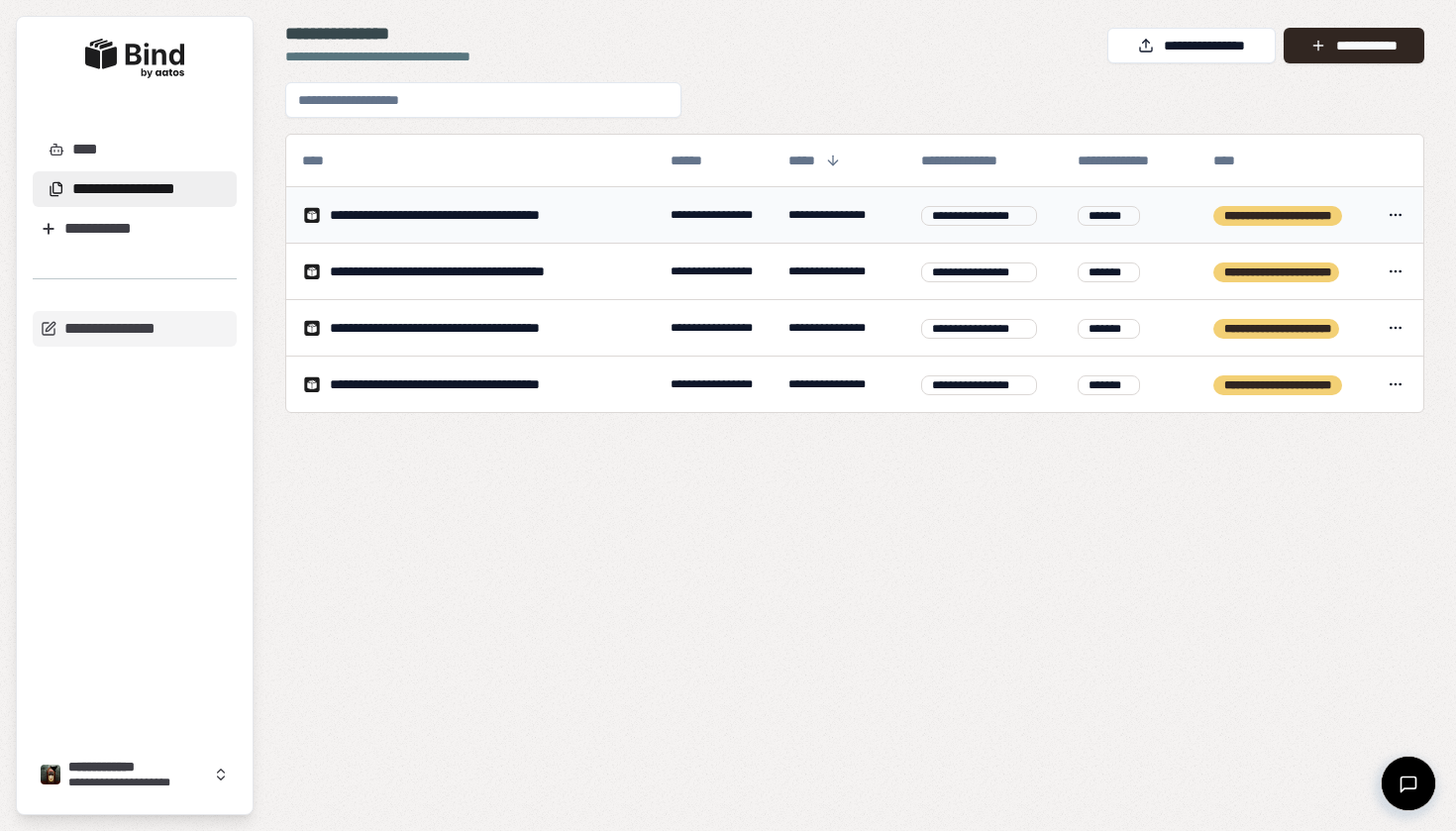 click on "**********" at bounding box center [728, 415] 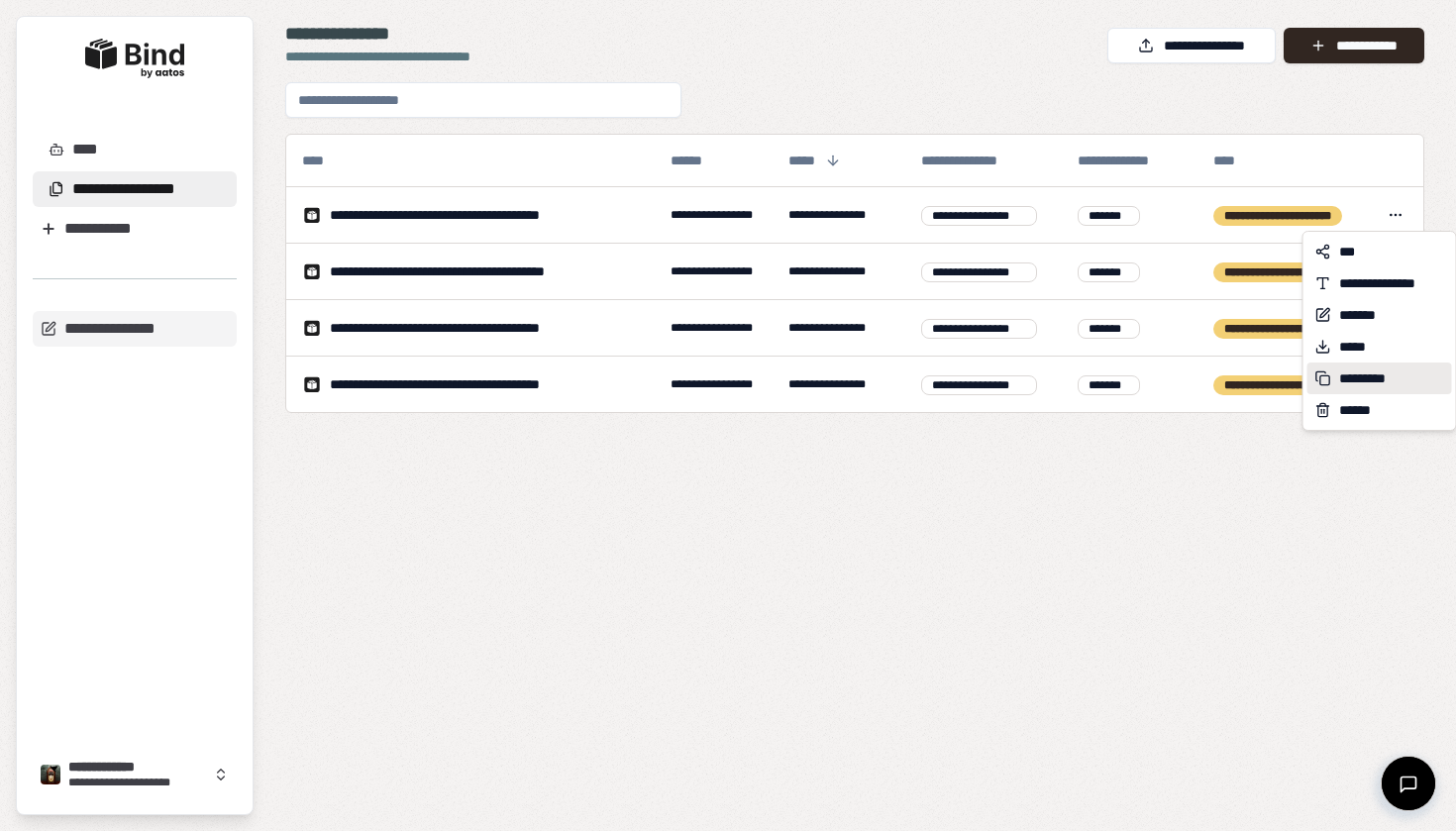 click on "*********" at bounding box center (1369, 378) 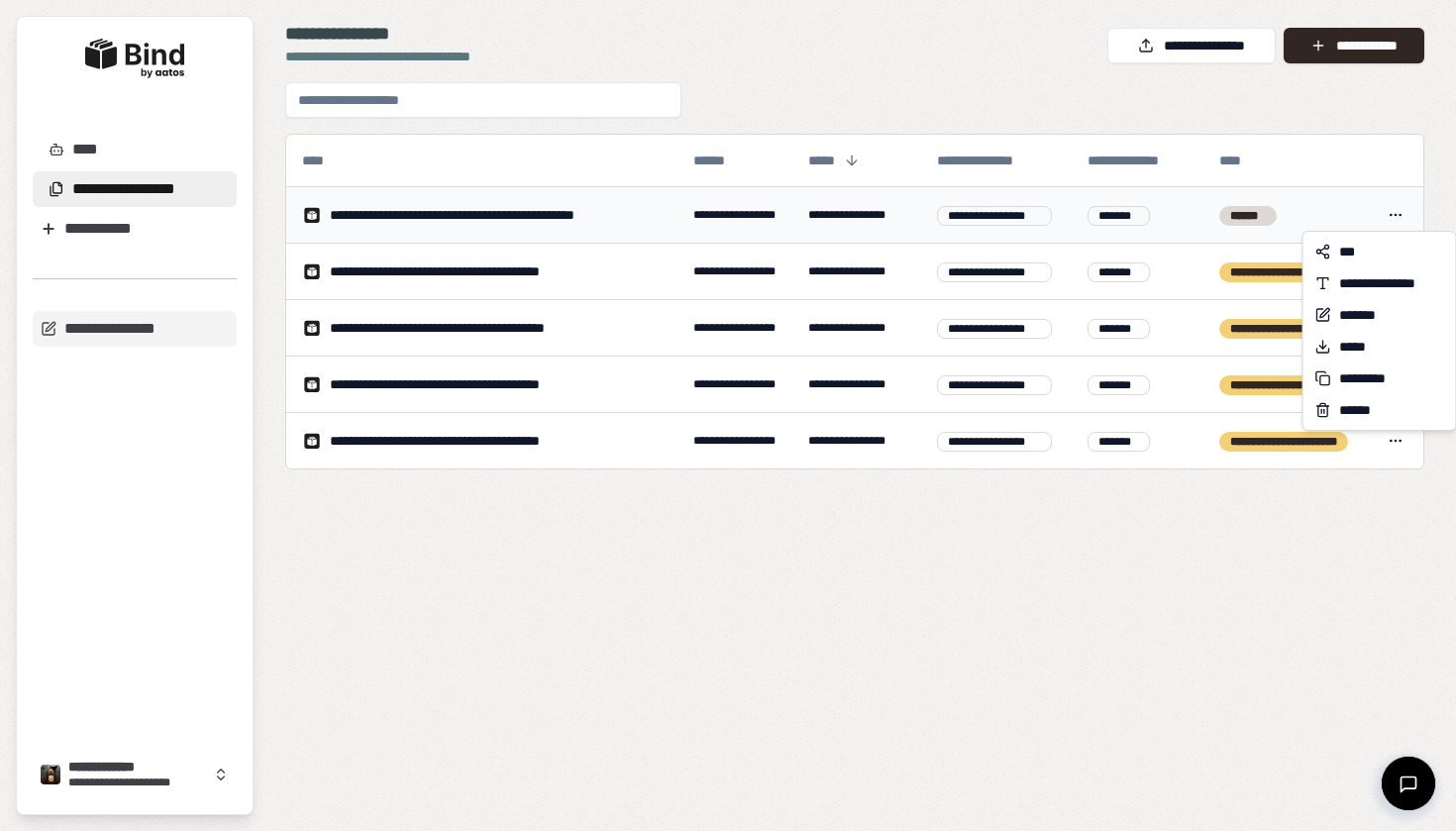 click on "**********" at bounding box center [728, 415] 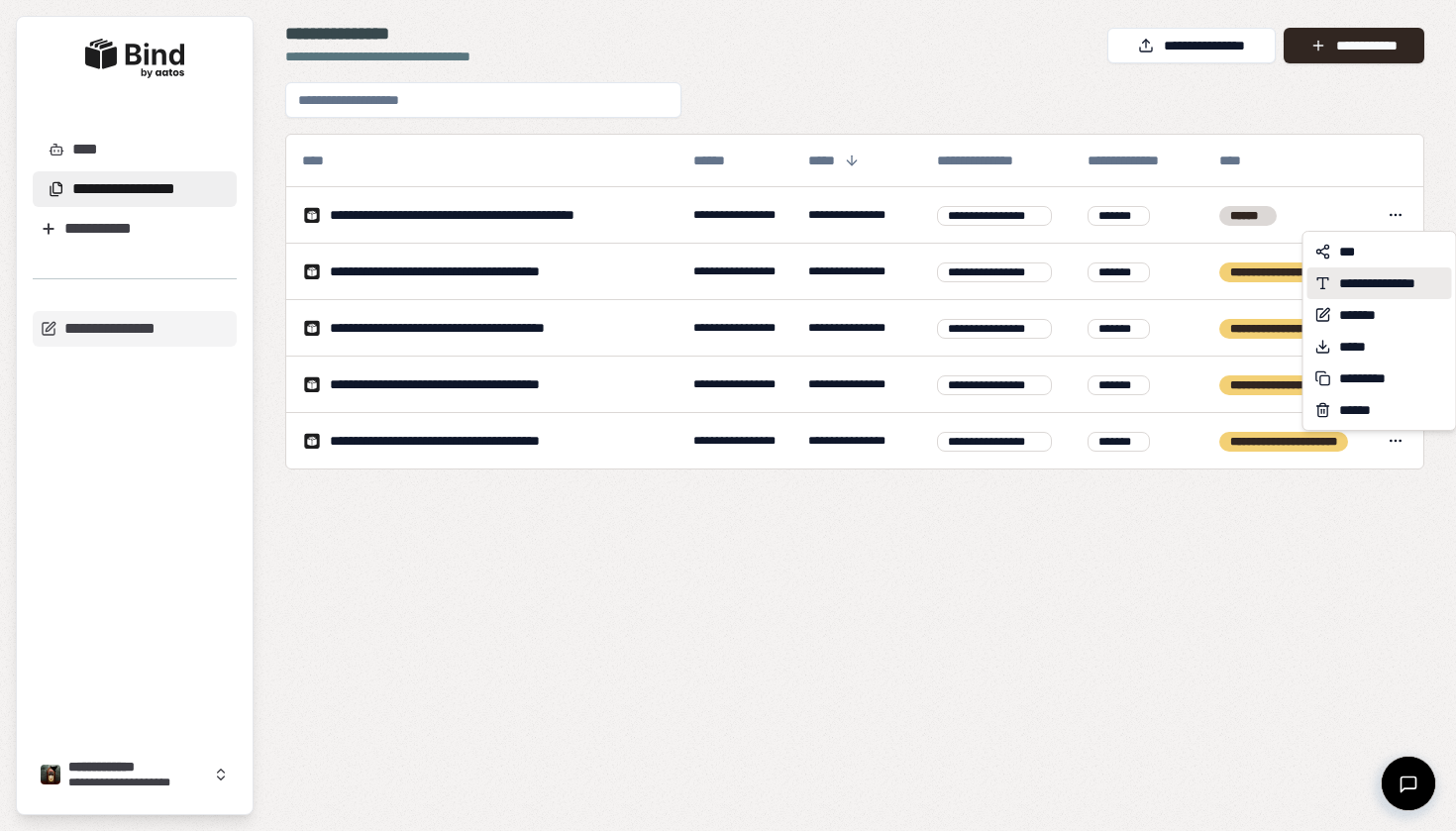 click on "**********" at bounding box center [1380, 283] 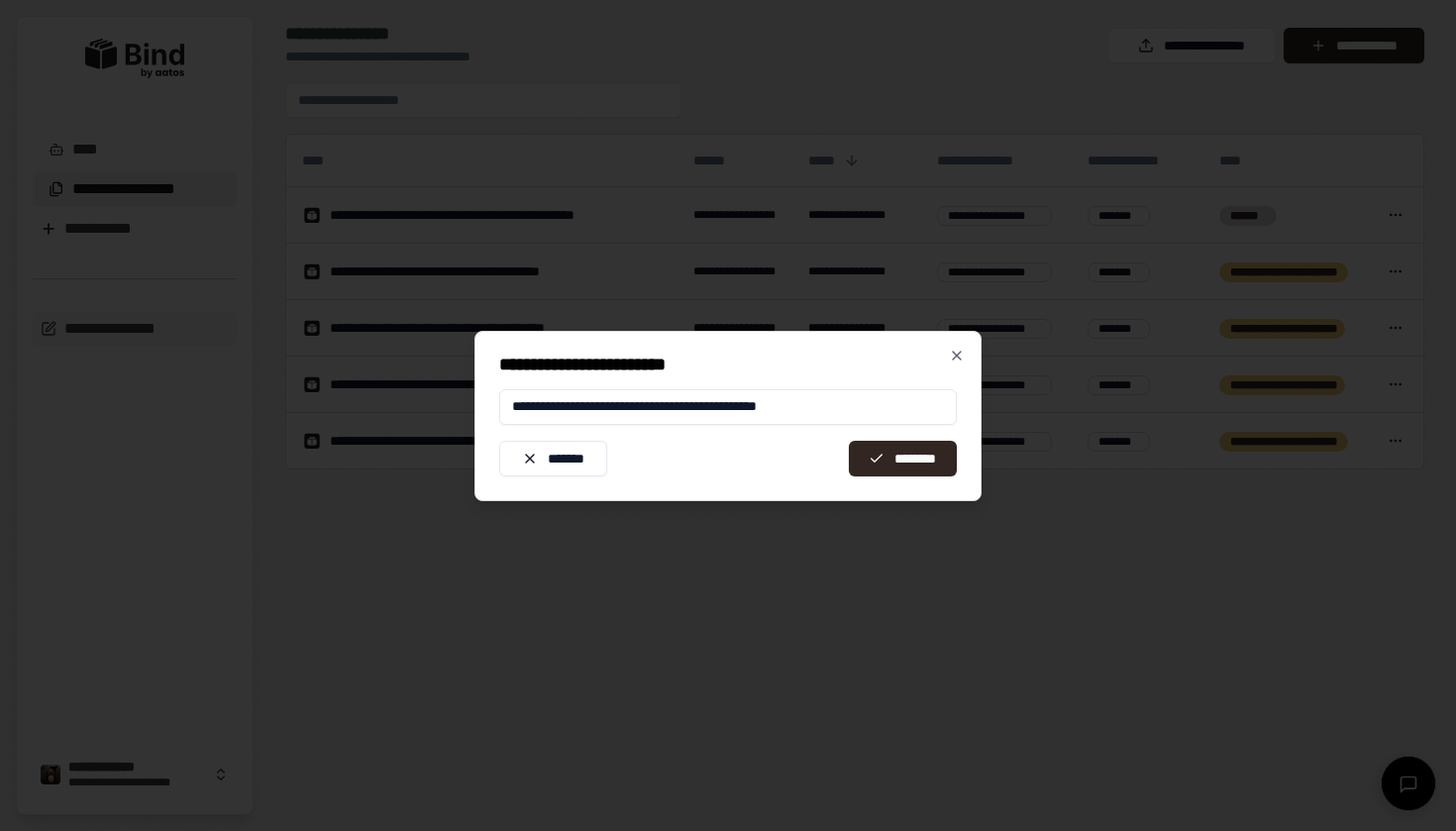 click on "**********" at bounding box center (728, 407) 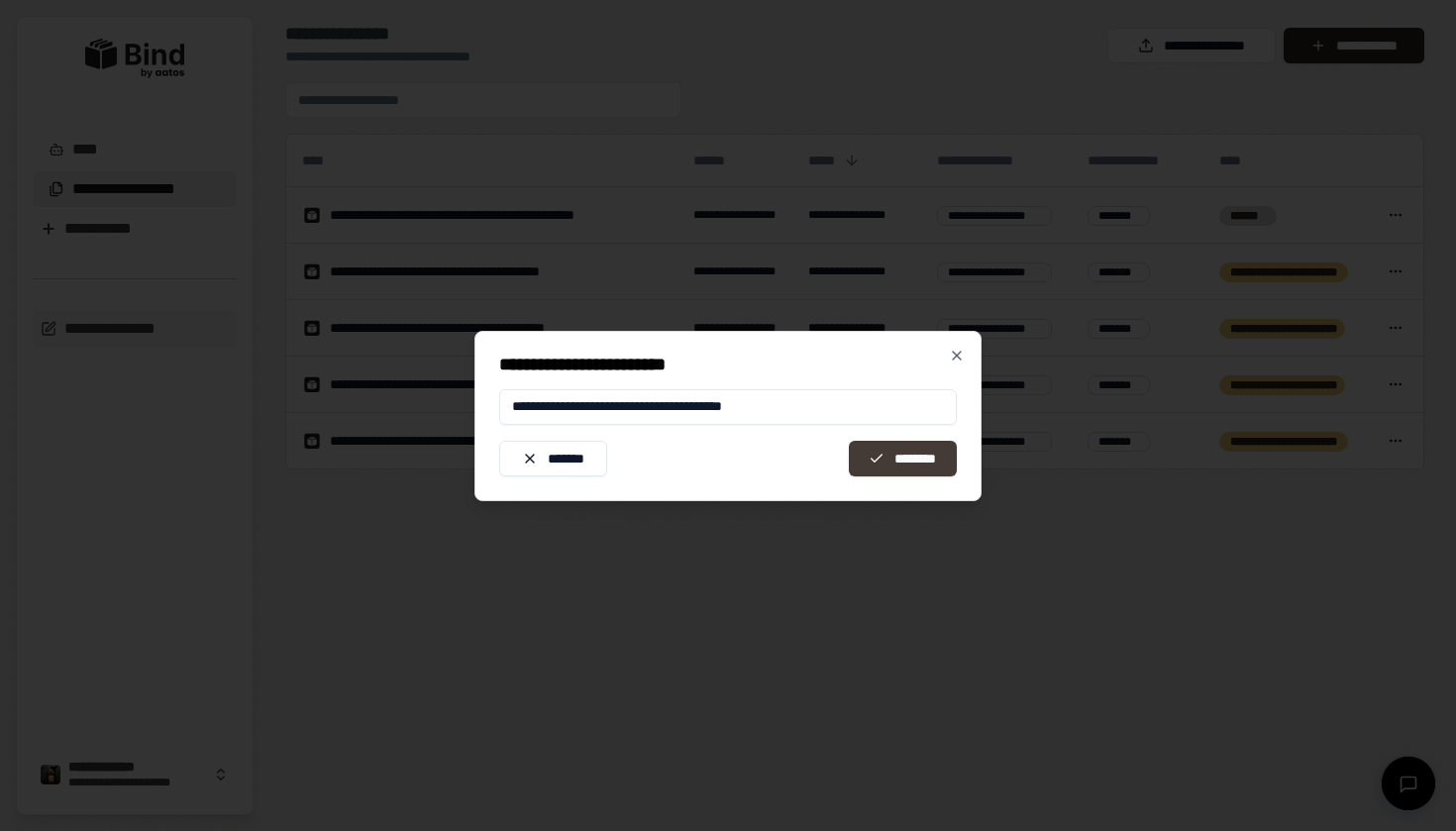 type on "**********" 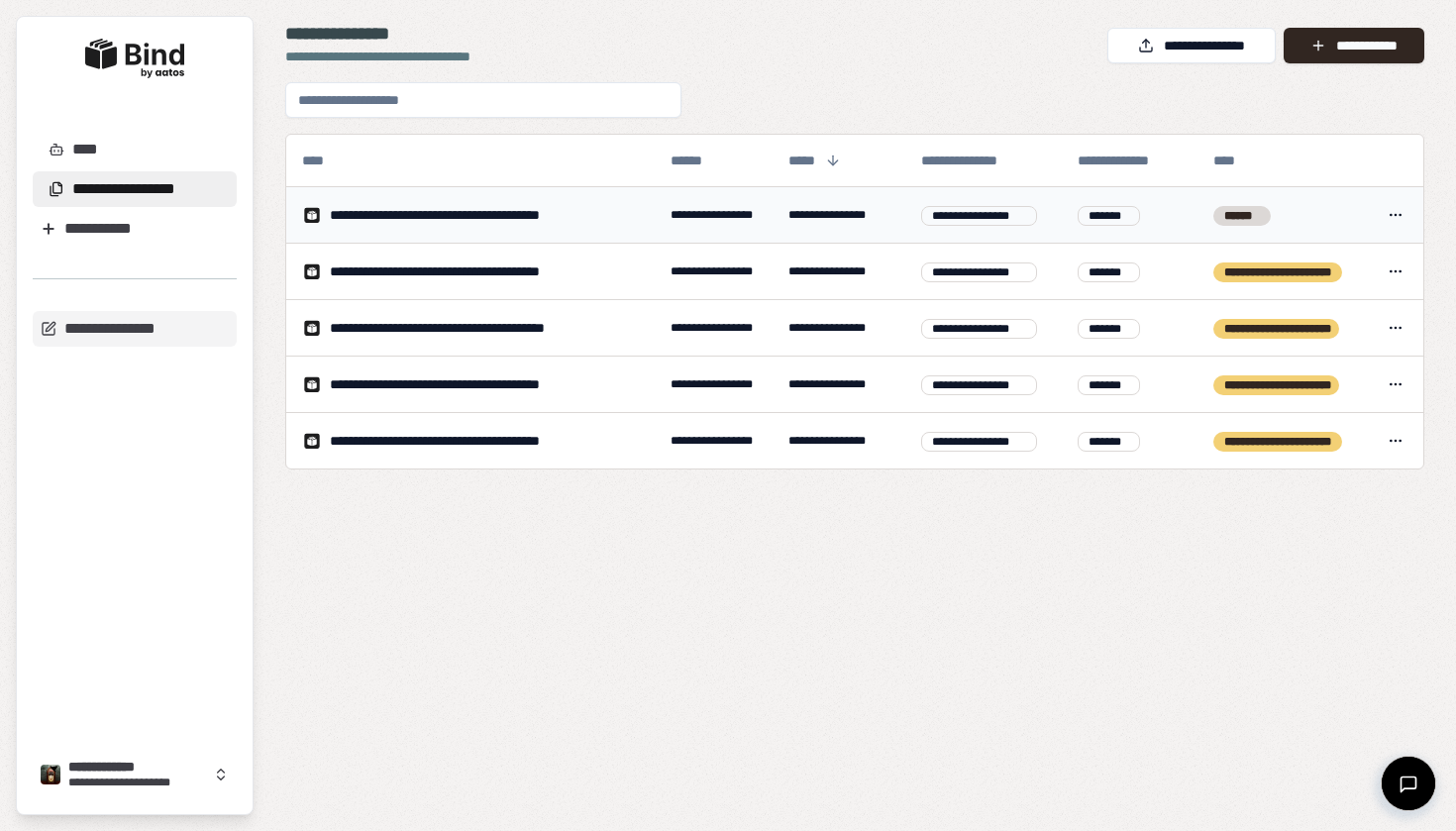 click on "******" at bounding box center (1283, 215) 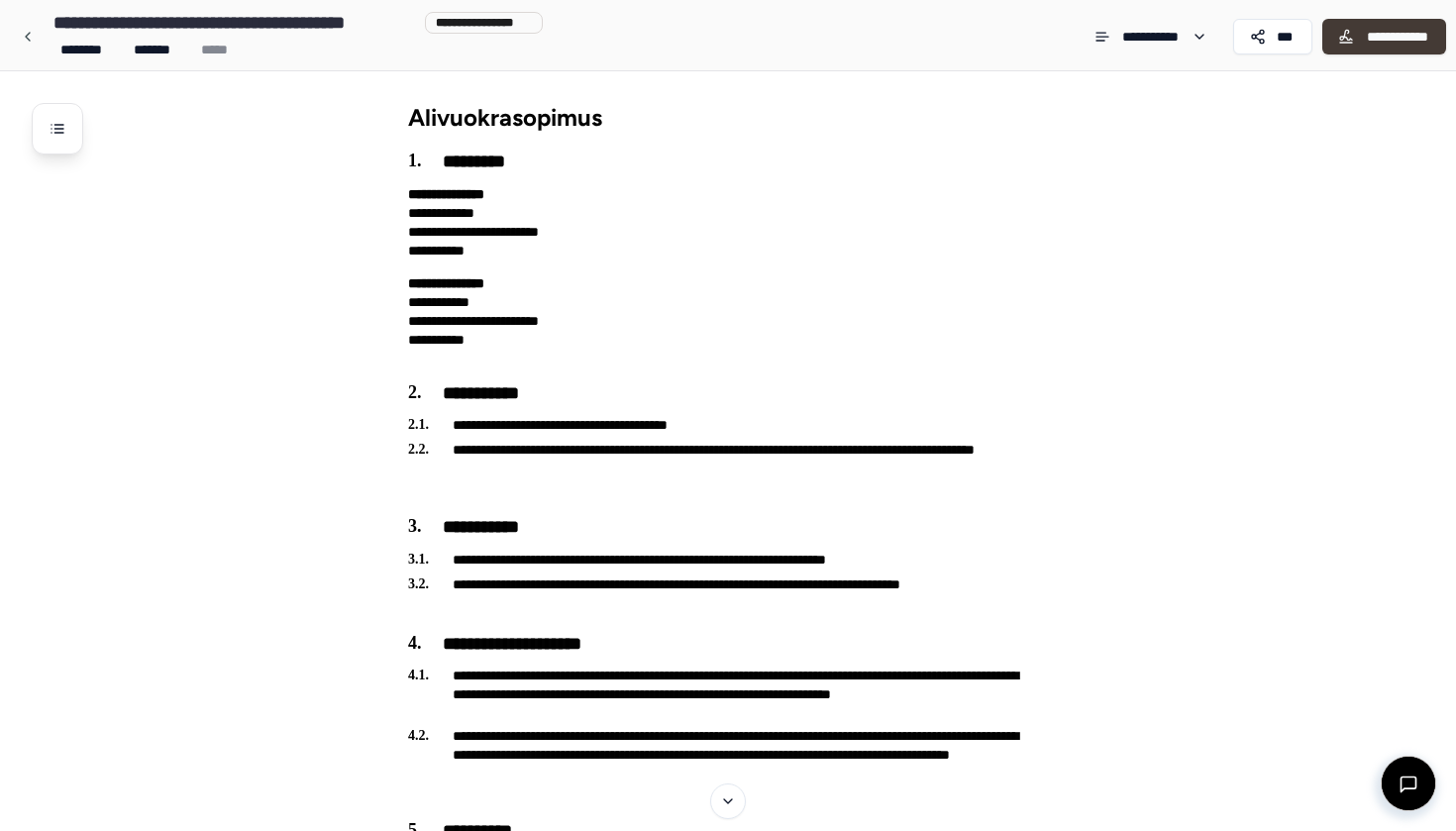 click on "**********" at bounding box center [1397, 37] 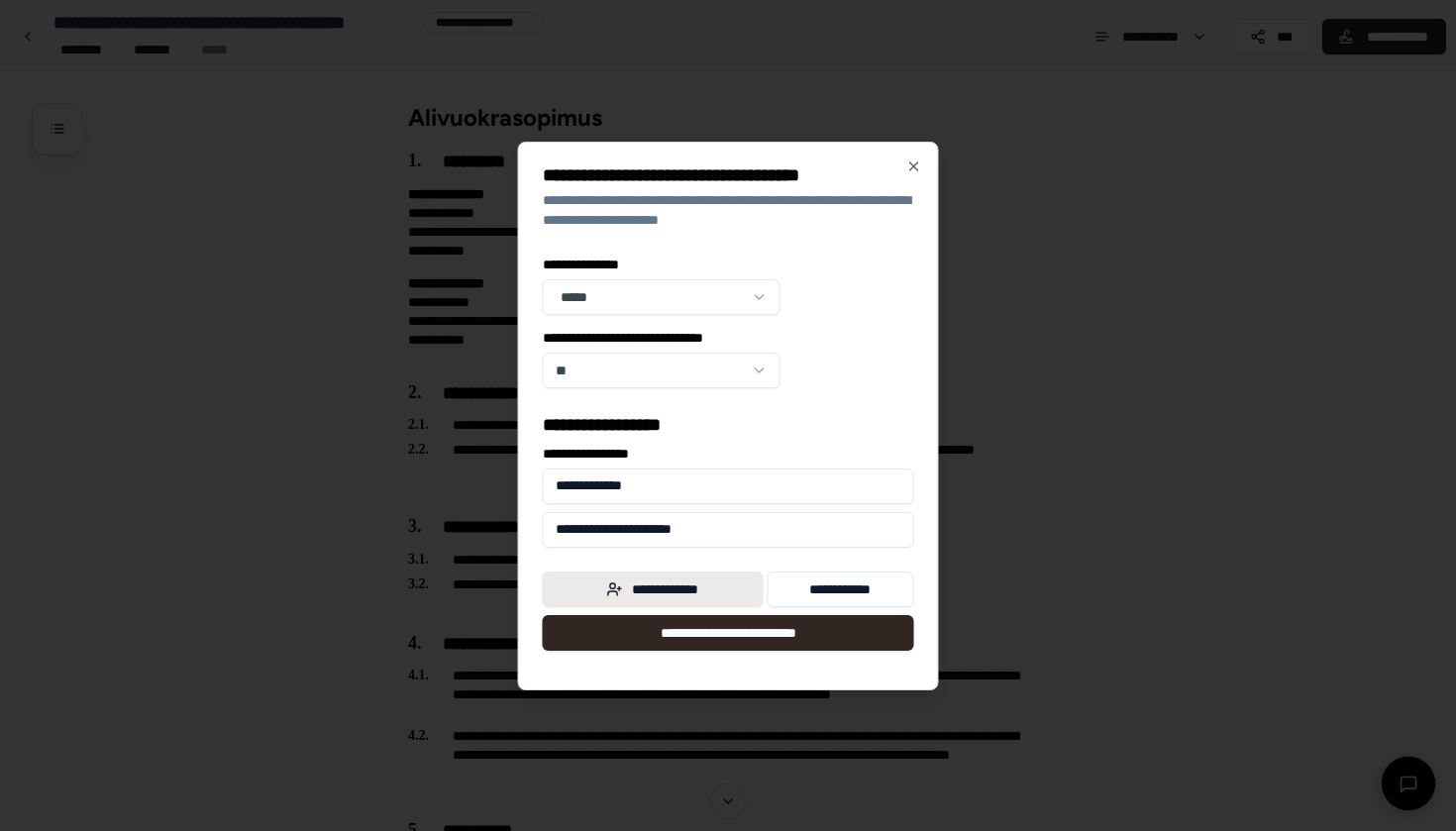 click on "**********" at bounding box center [653, 589] 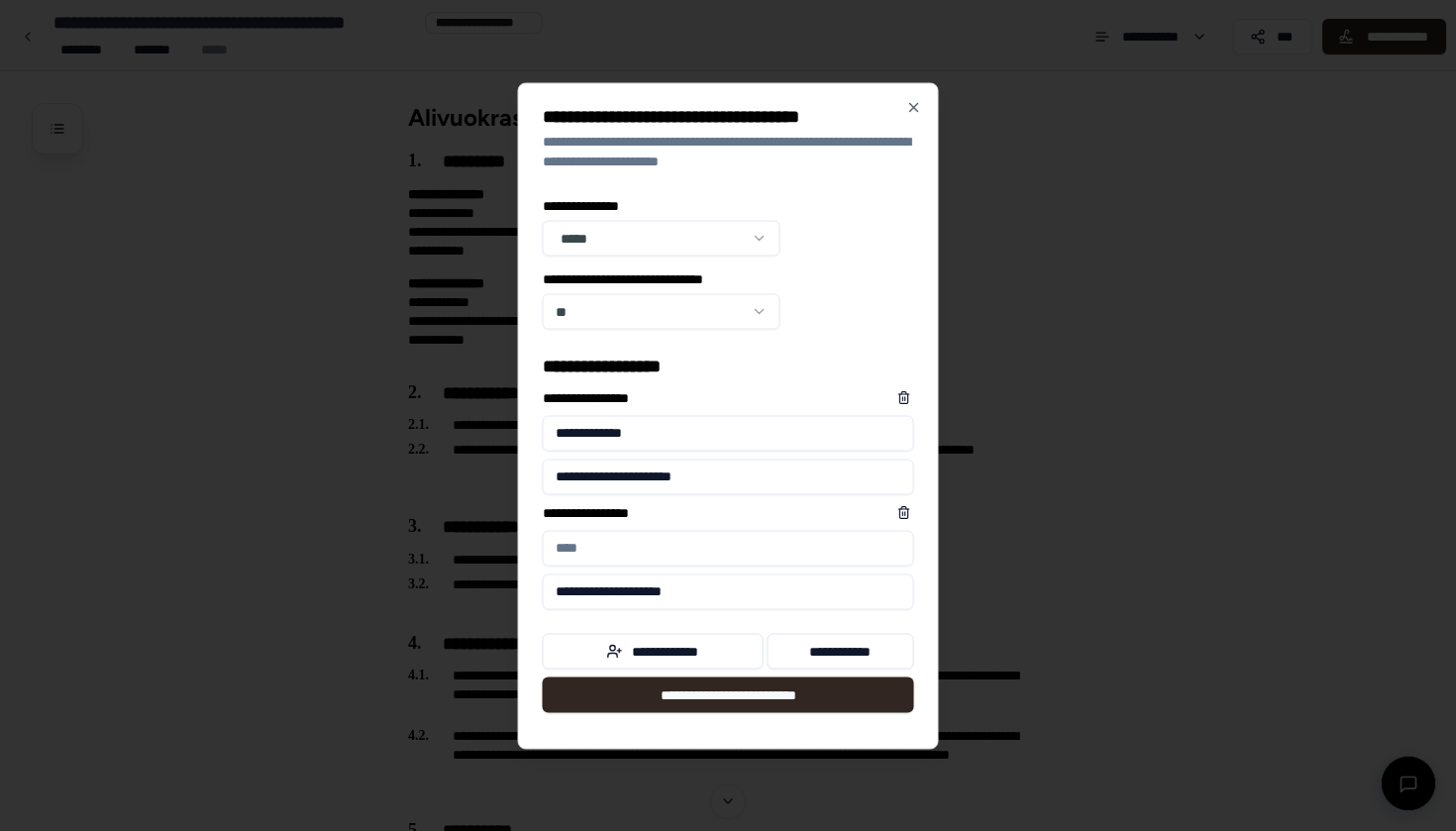 type on "**********" 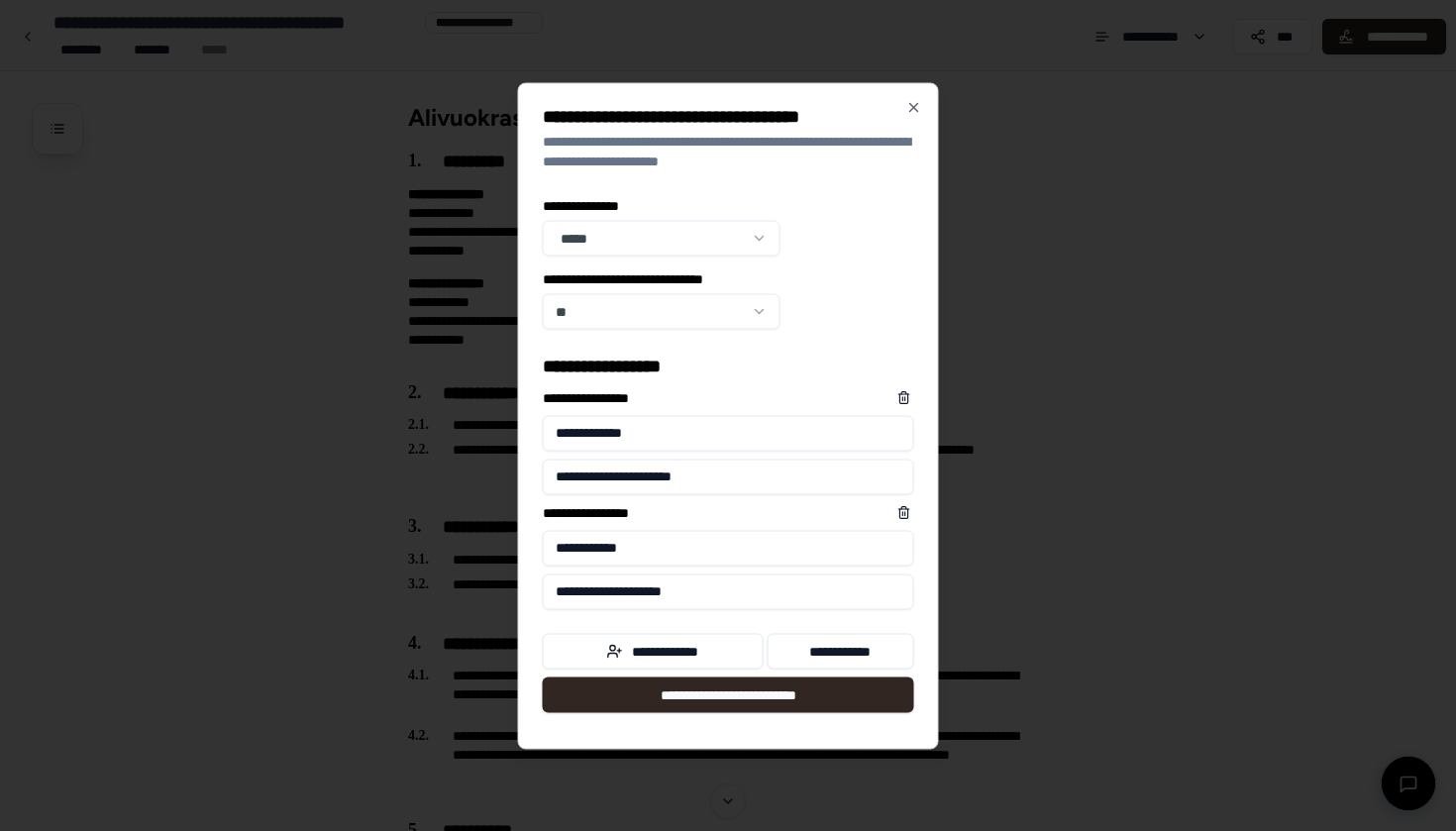 type on "**********" 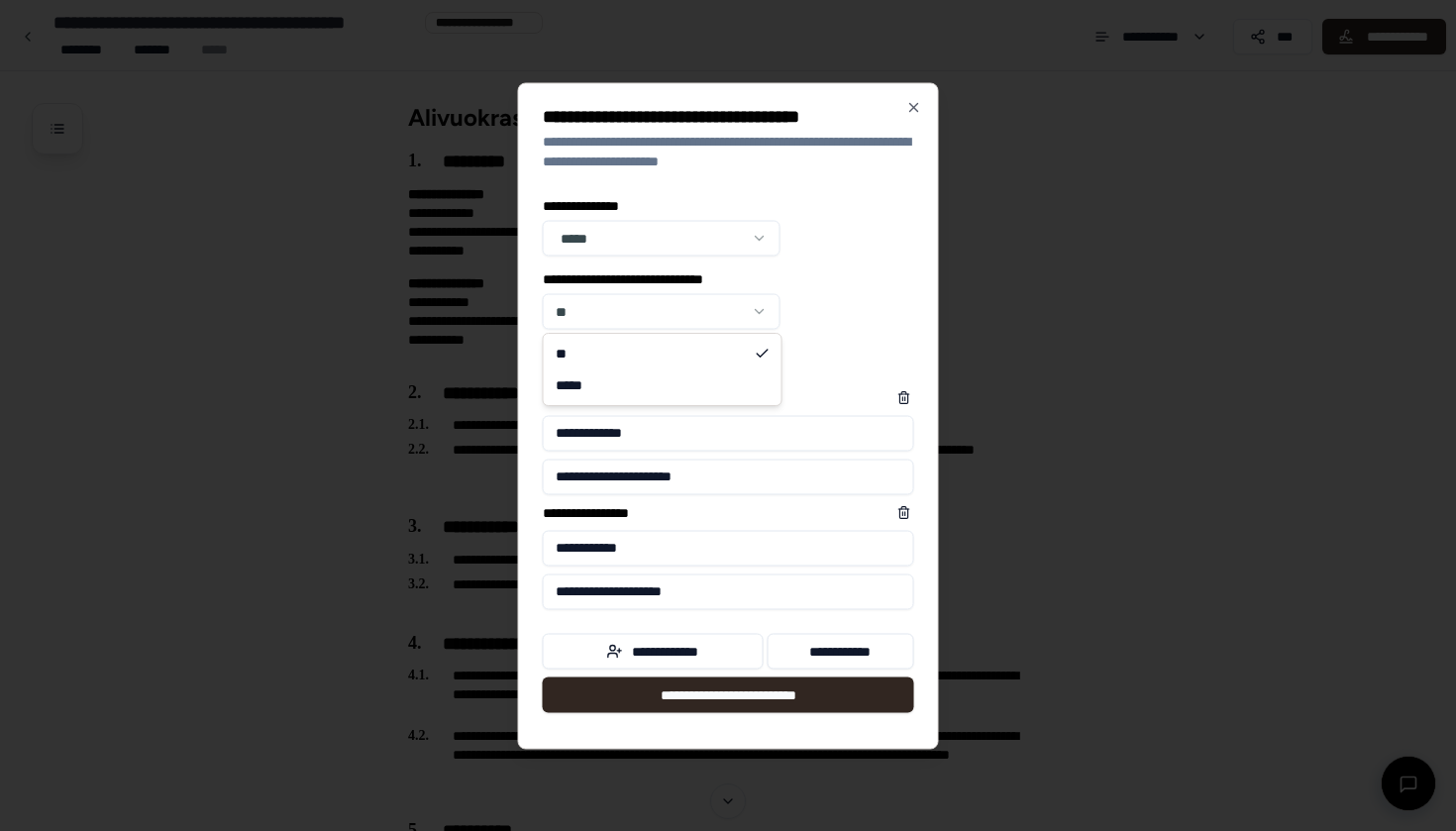 click on "**********" at bounding box center [728, 823] 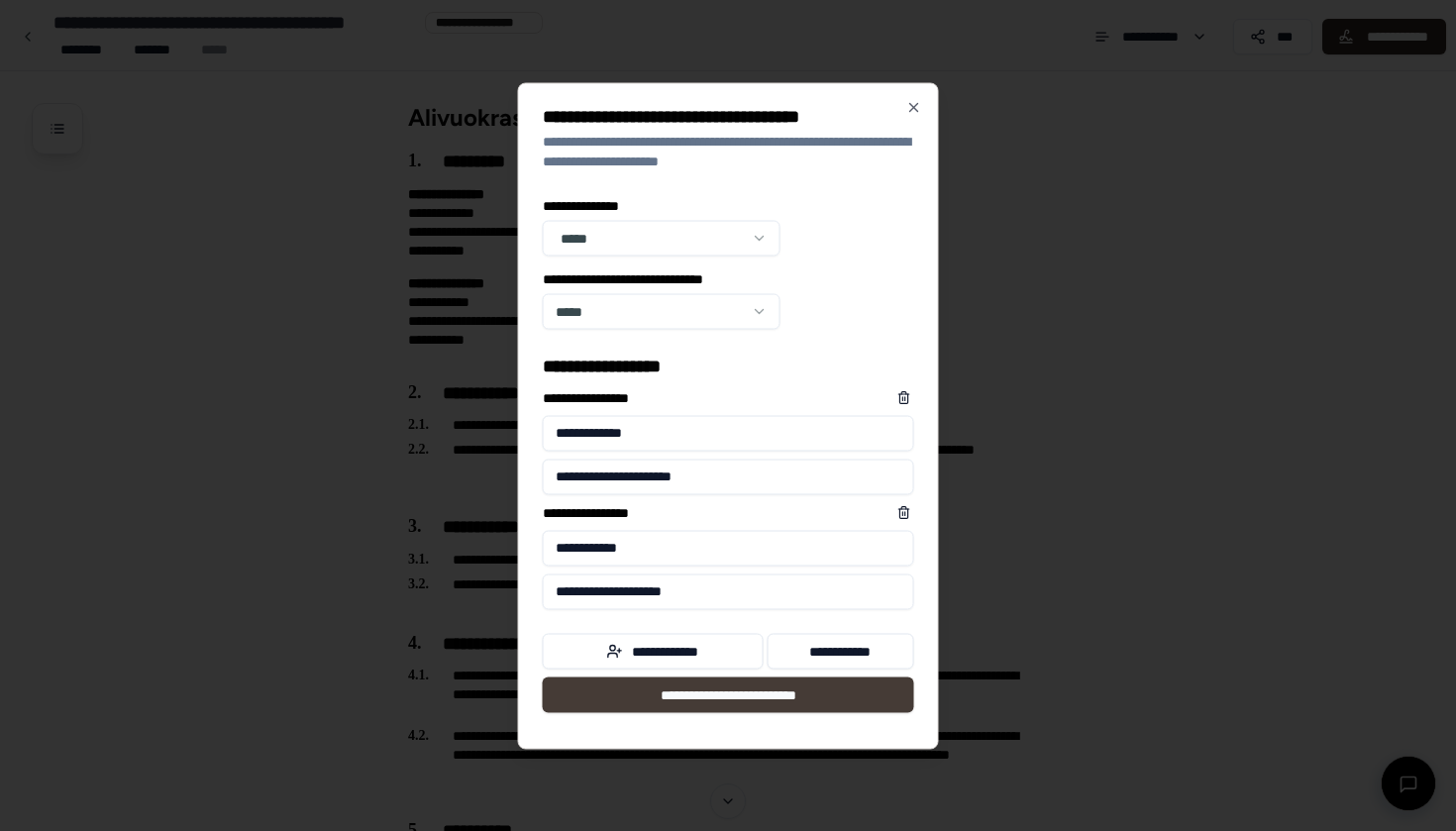 click on "**********" at bounding box center [728, 694] 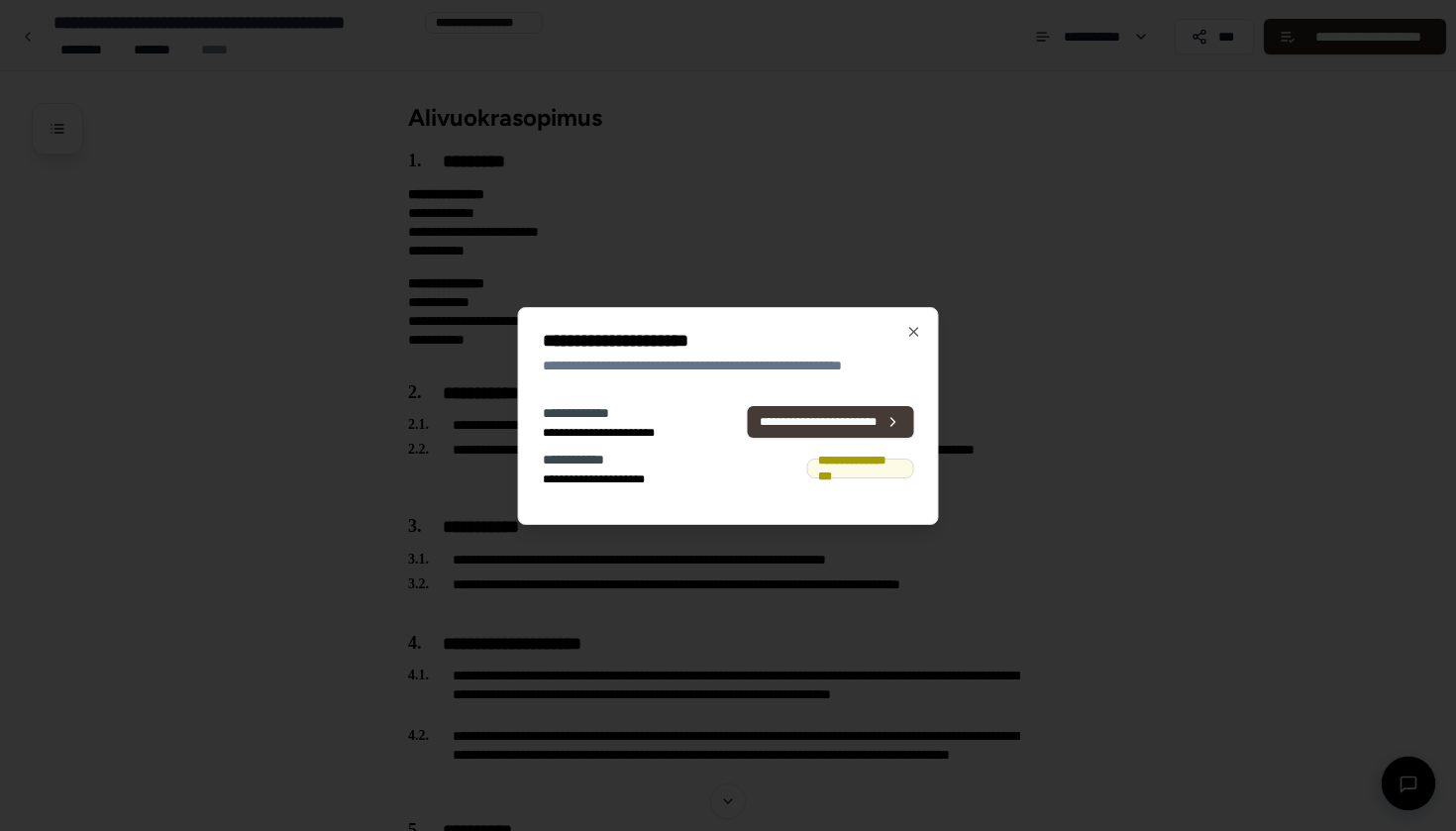 click on "**********" at bounding box center (830, 422) 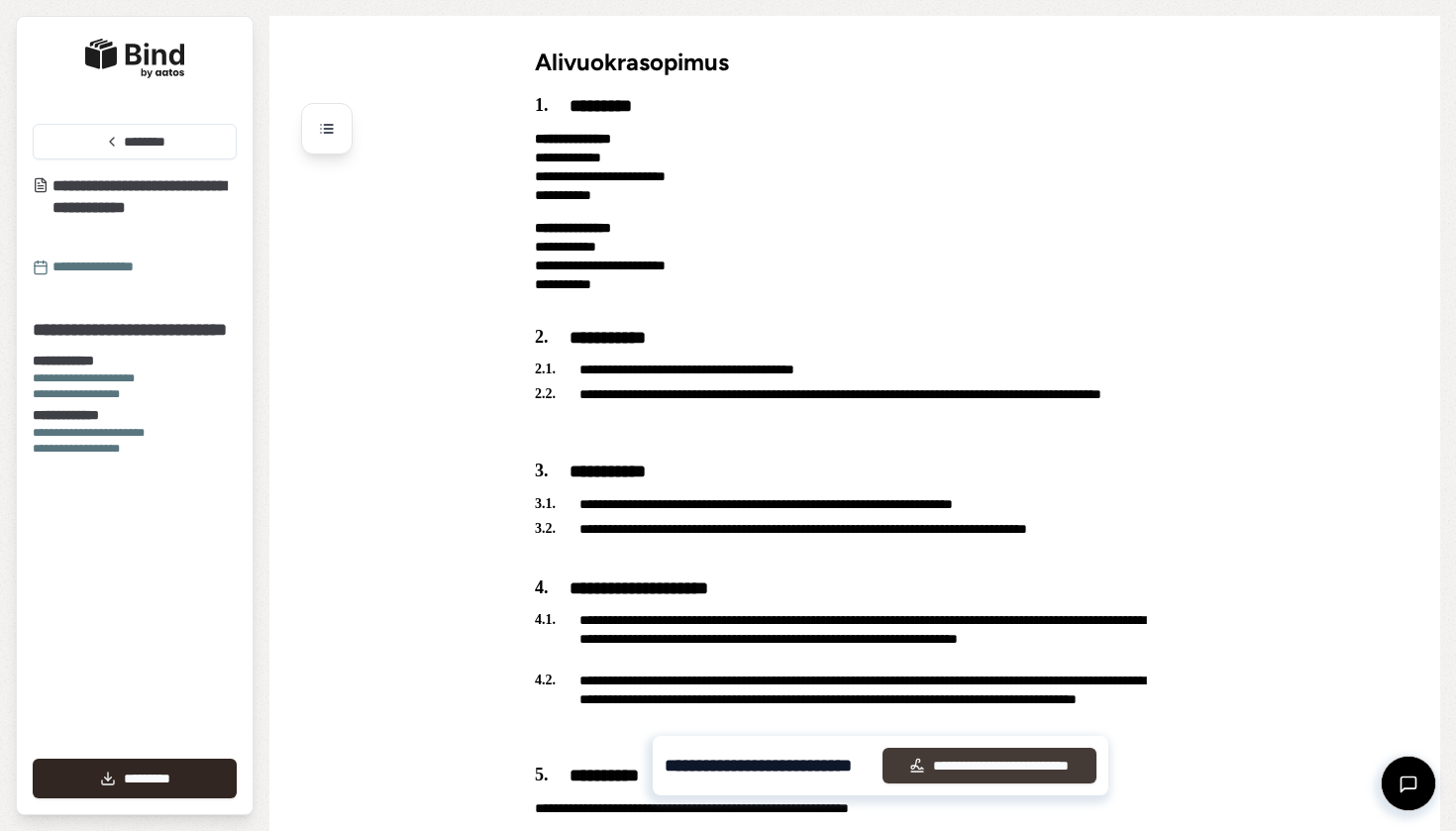 click on "**********" at bounding box center (988, 766) 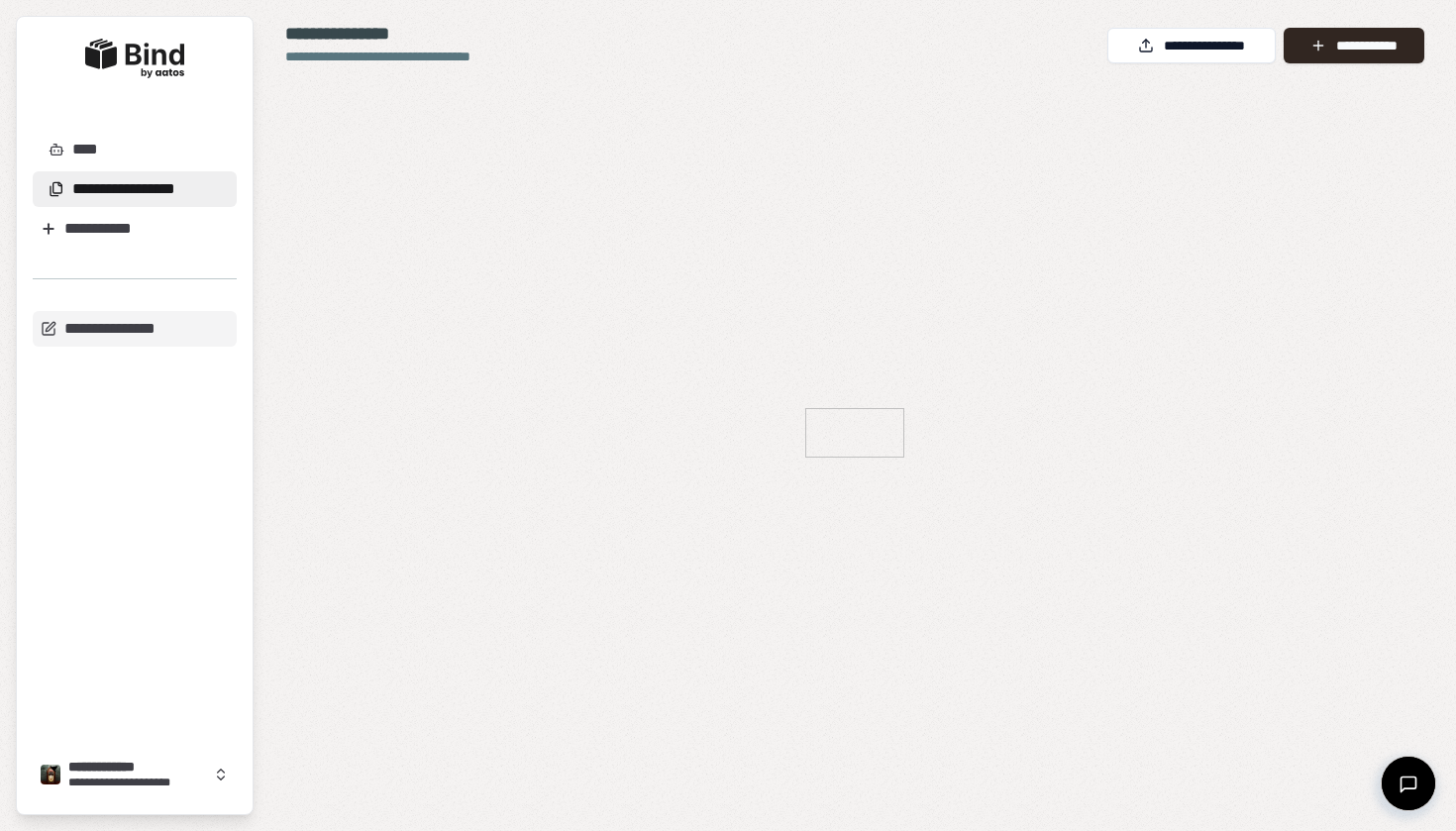 scroll, scrollTop: 0, scrollLeft: 0, axis: both 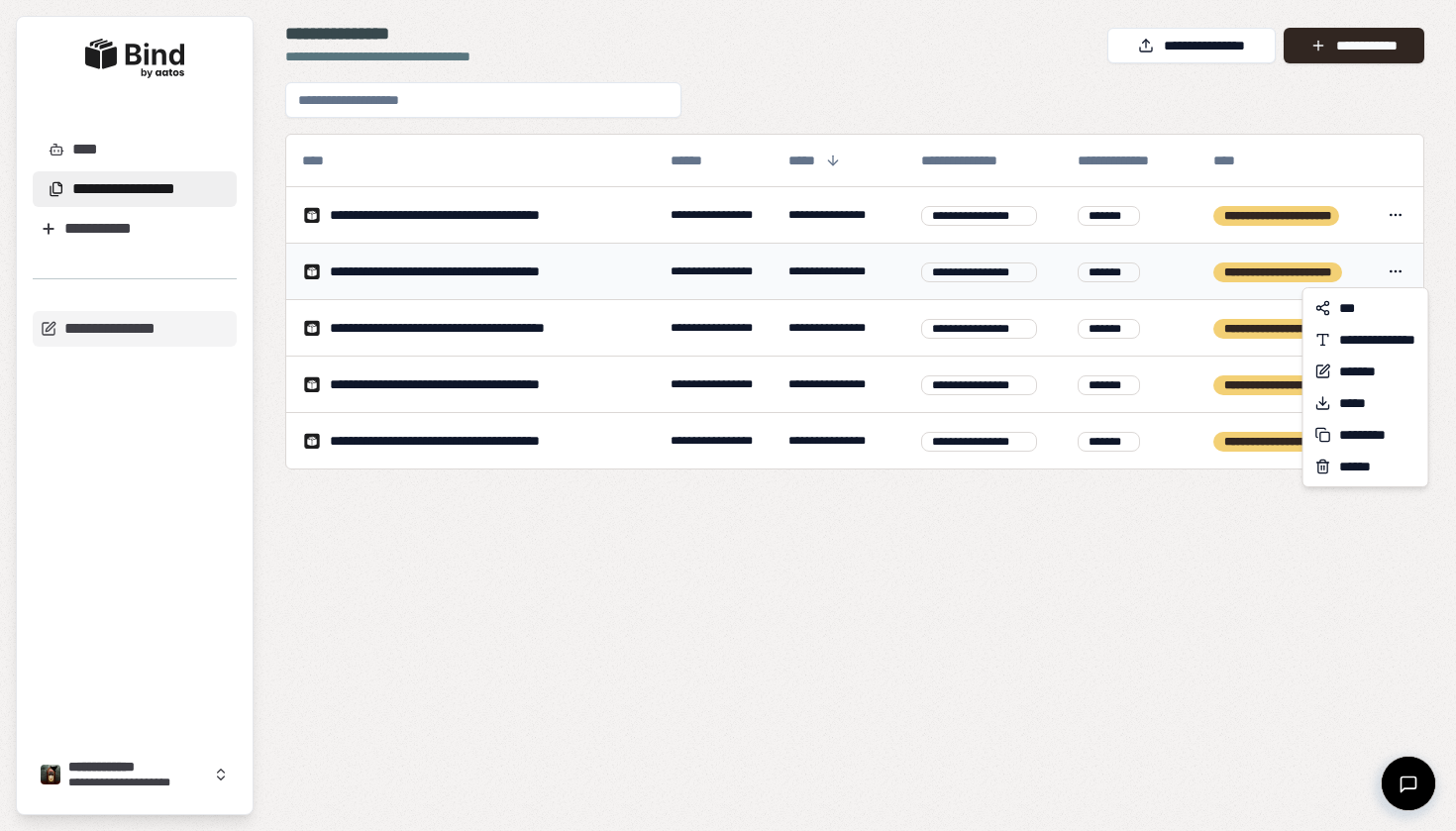 click on "**********" at bounding box center [728, 415] 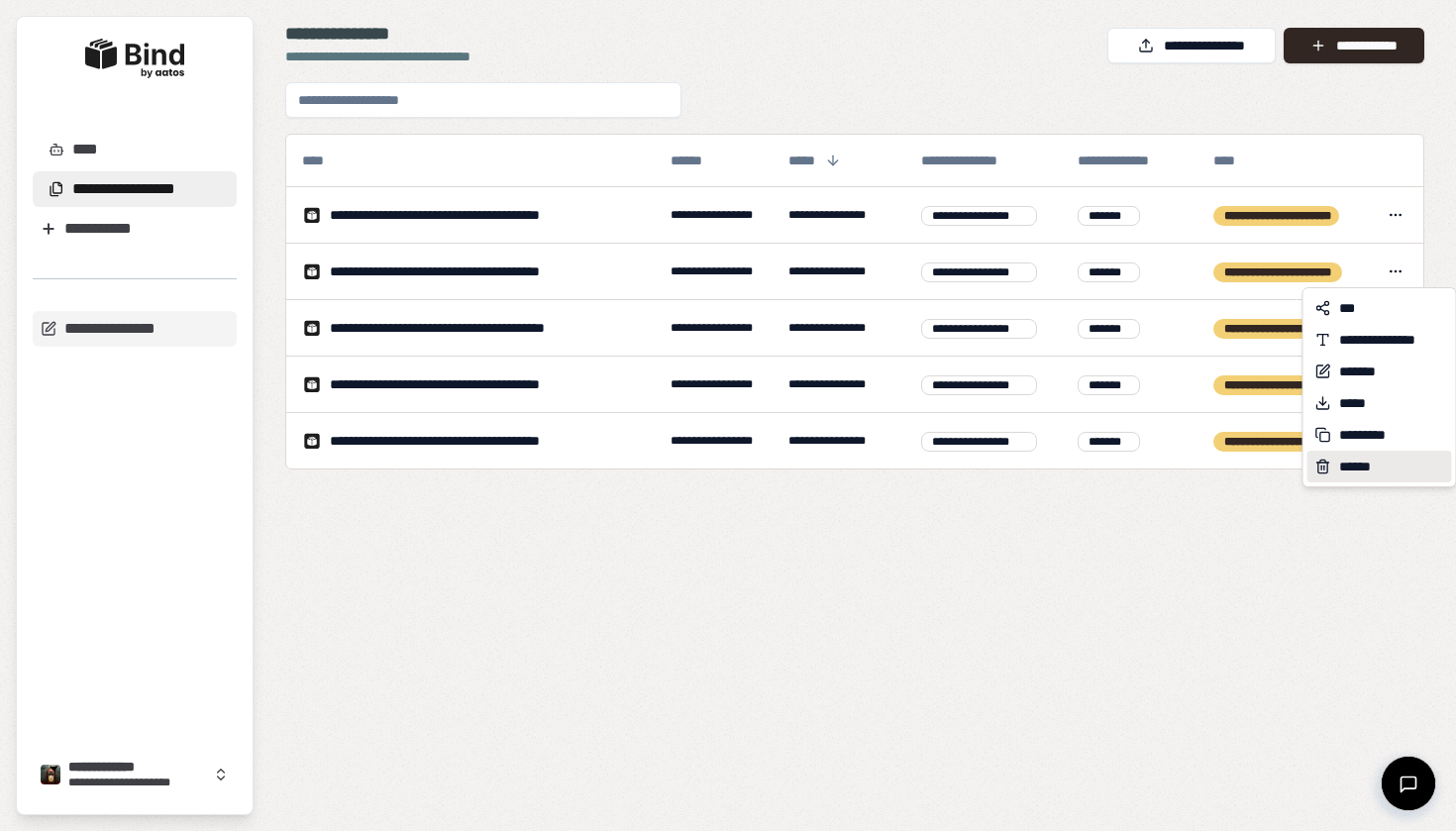 click on "******" at bounding box center (1358, 467) 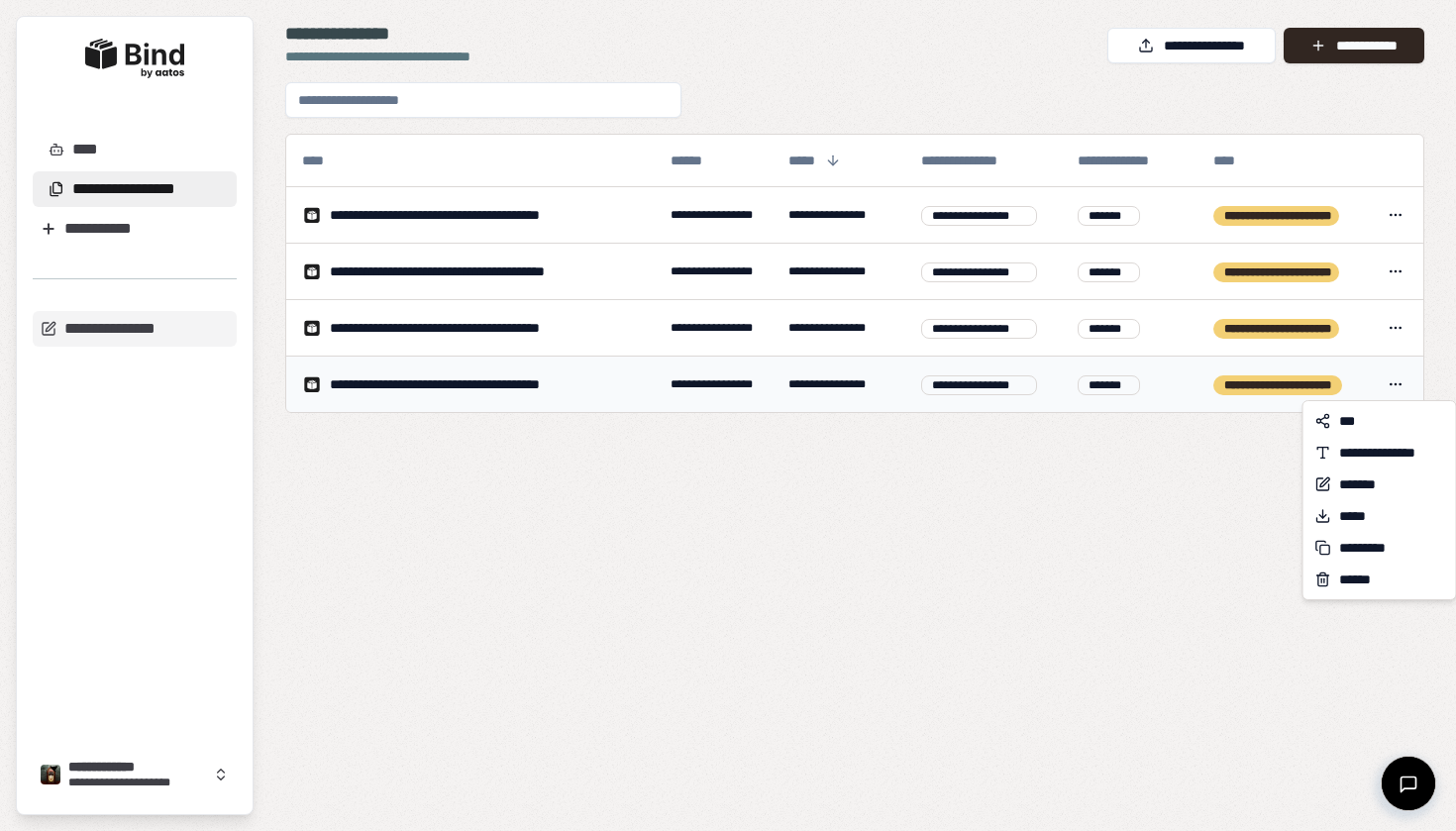 click on "**********" at bounding box center (728, 415) 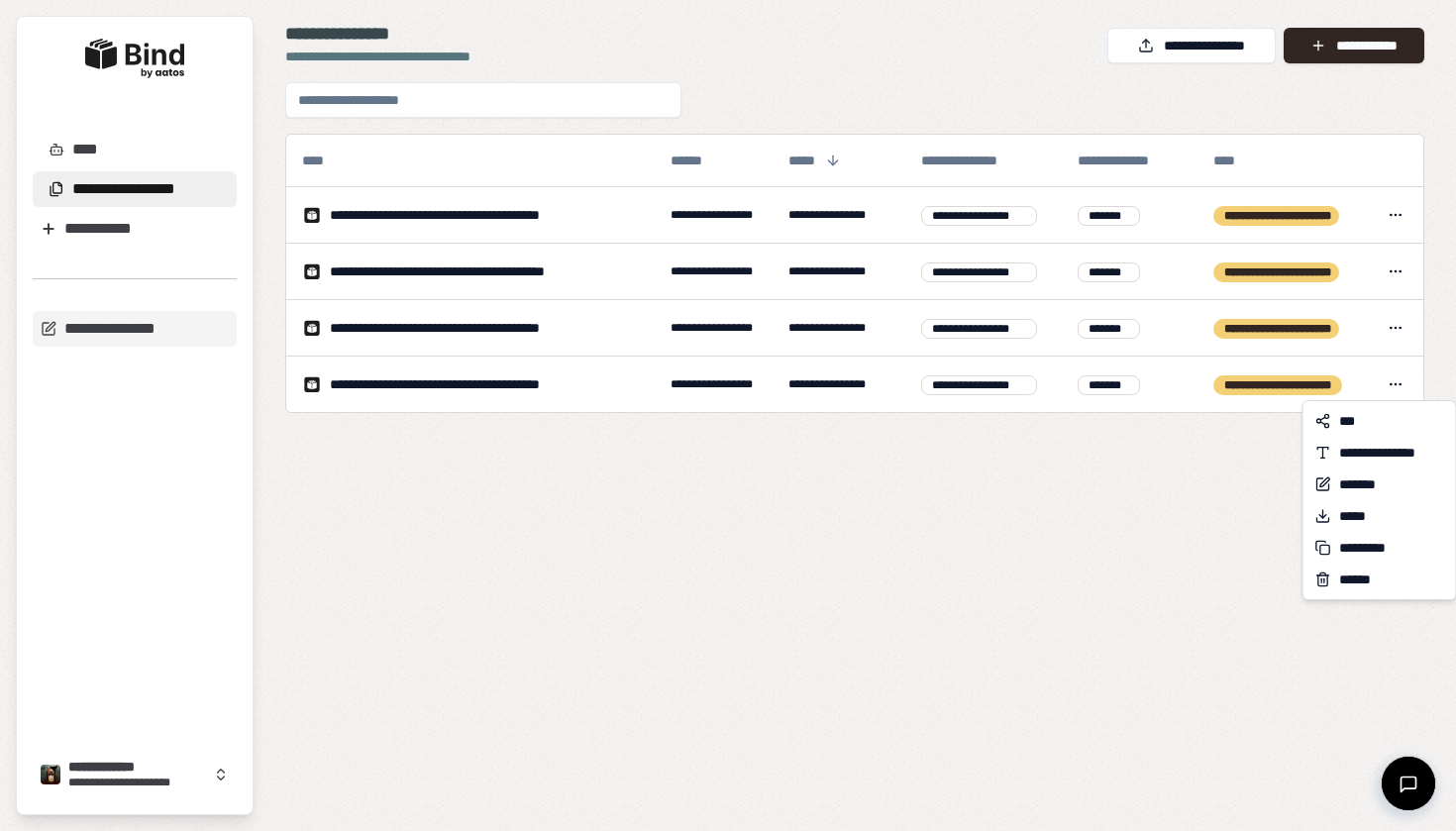 click on "**********" at bounding box center [728, 415] 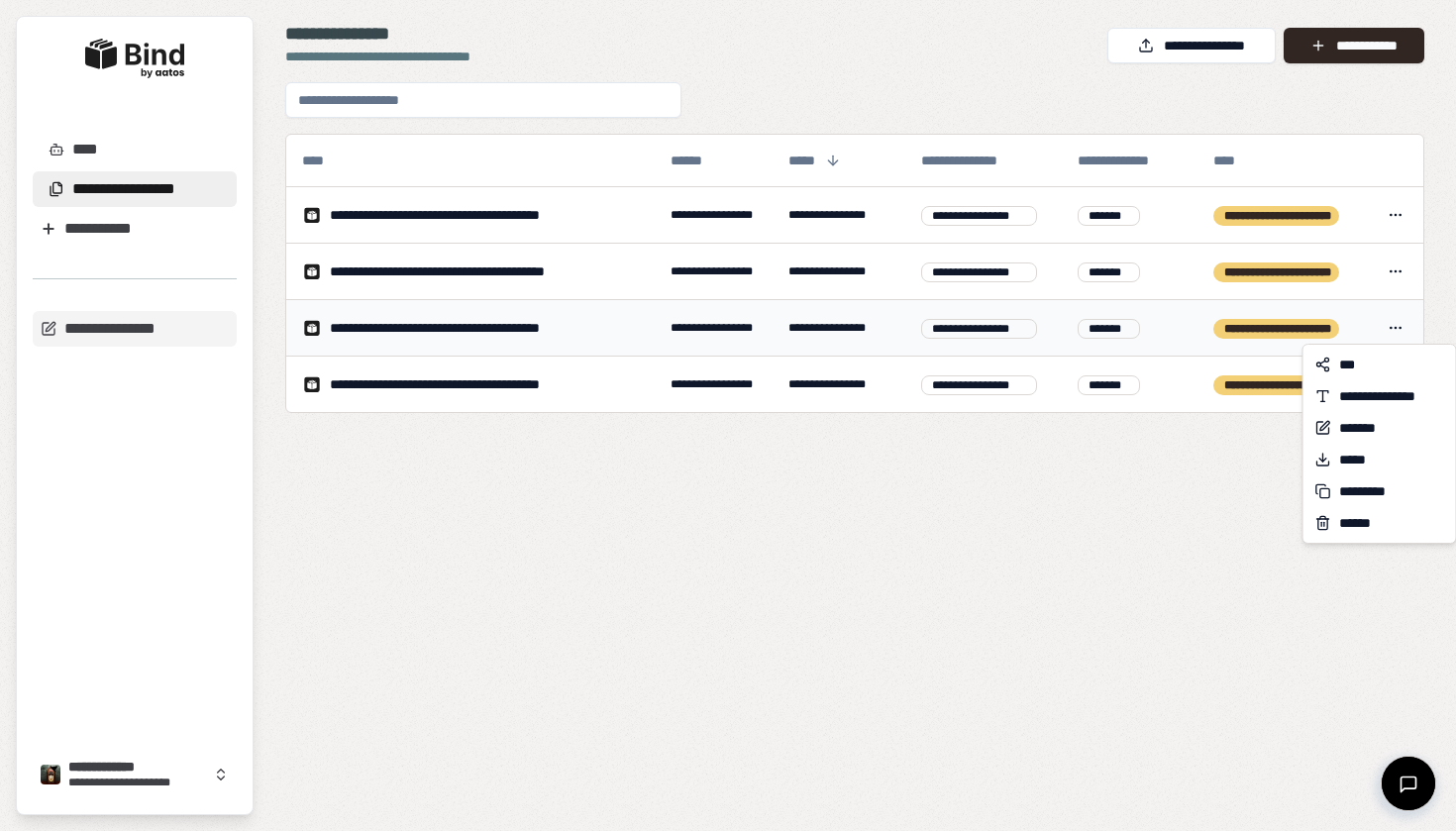 click on "**********" at bounding box center [728, 415] 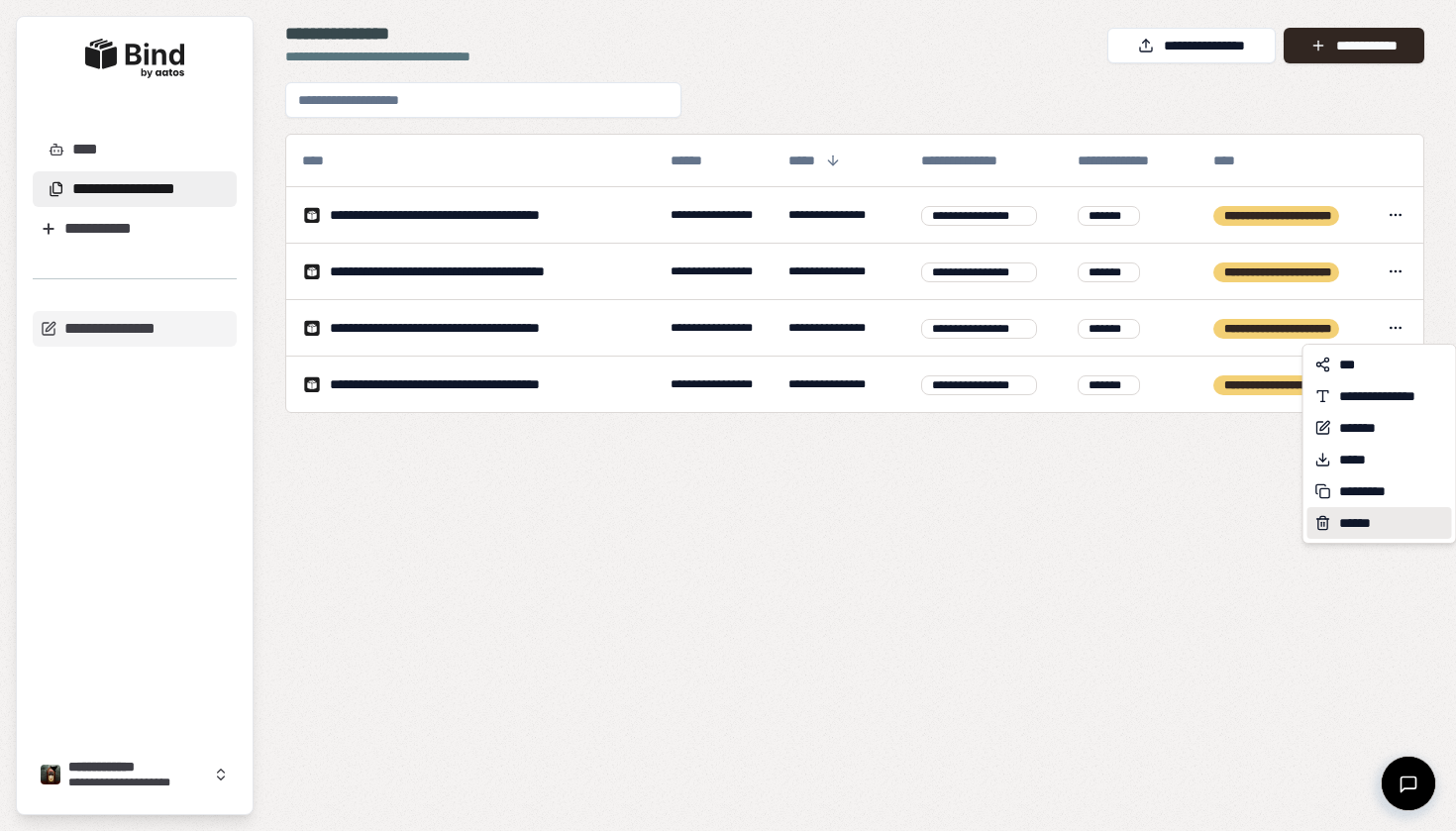 click on "******" at bounding box center (1380, 523) 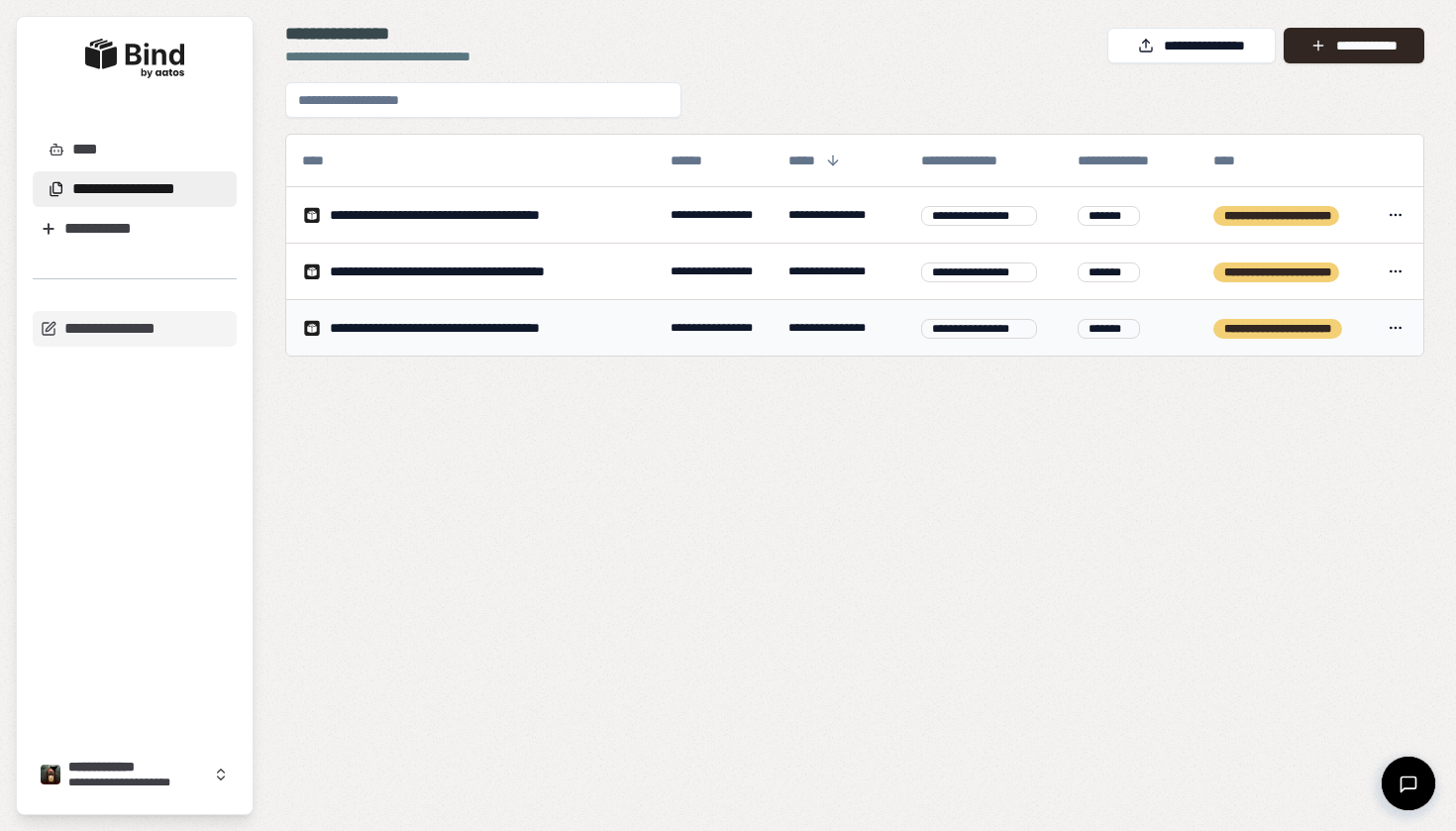 click on "*******" at bounding box center (1129, 328) 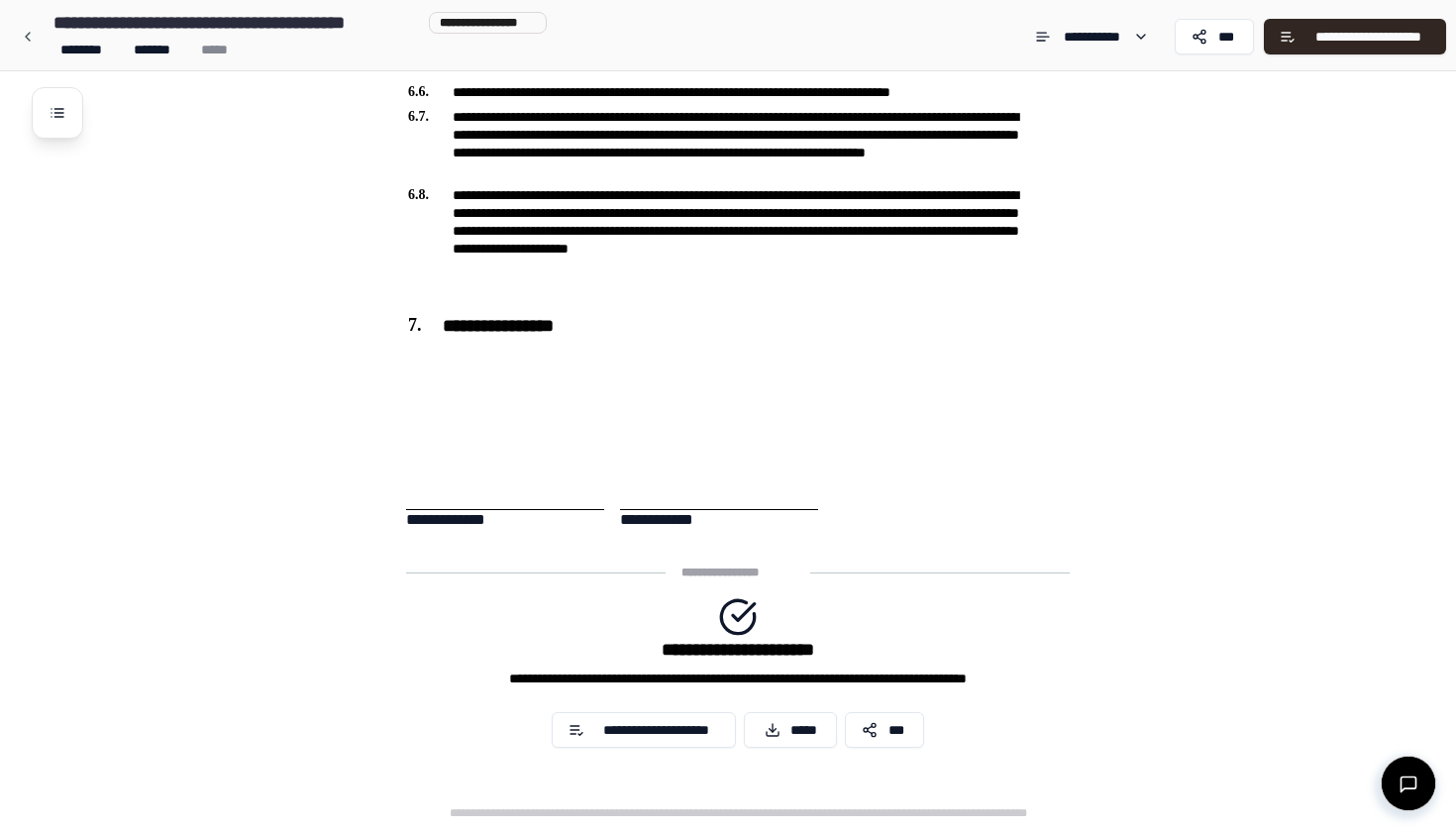 scroll, scrollTop: 1050, scrollLeft: 0, axis: vertical 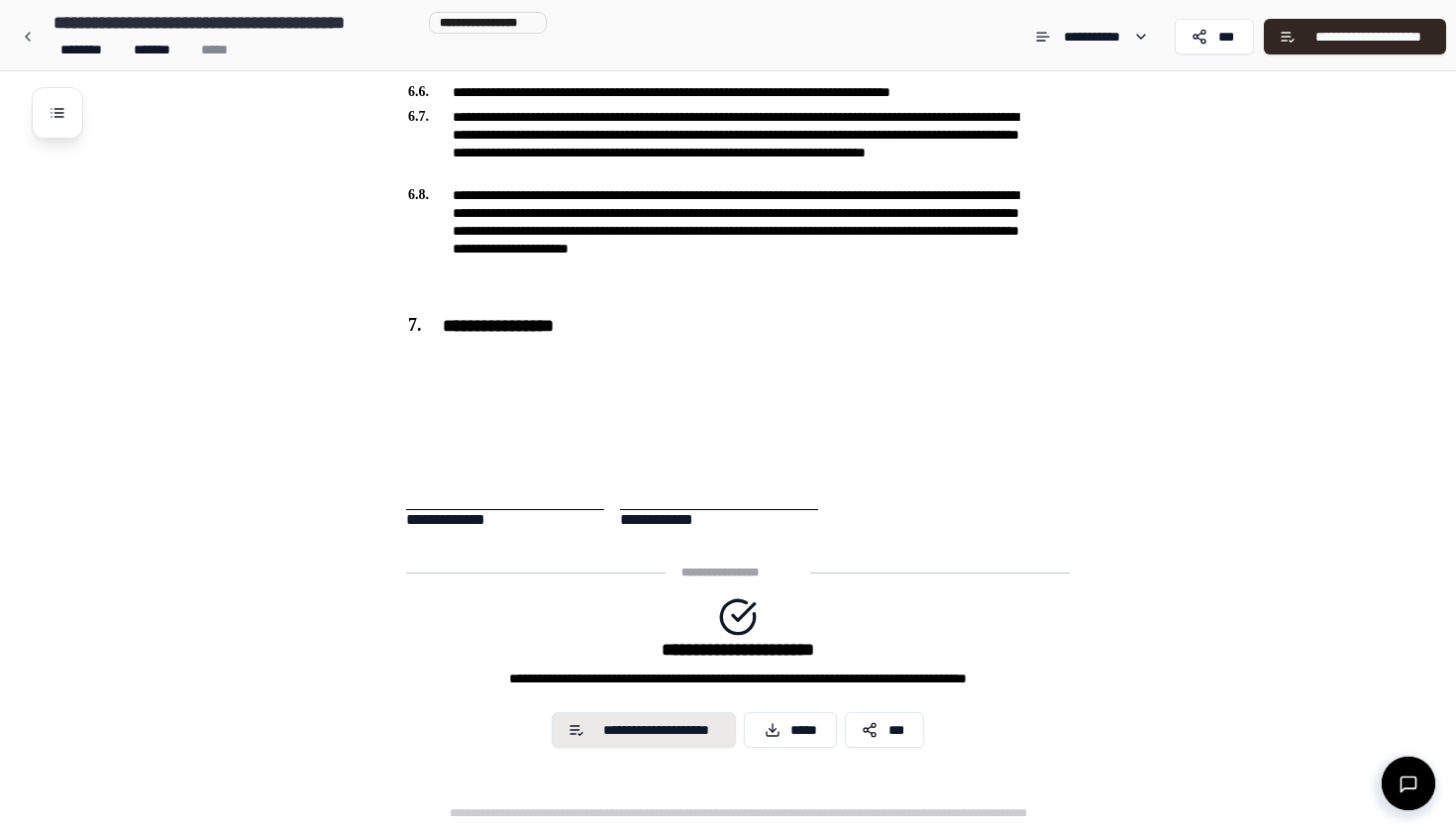 click on "**********" at bounding box center (657, 730) 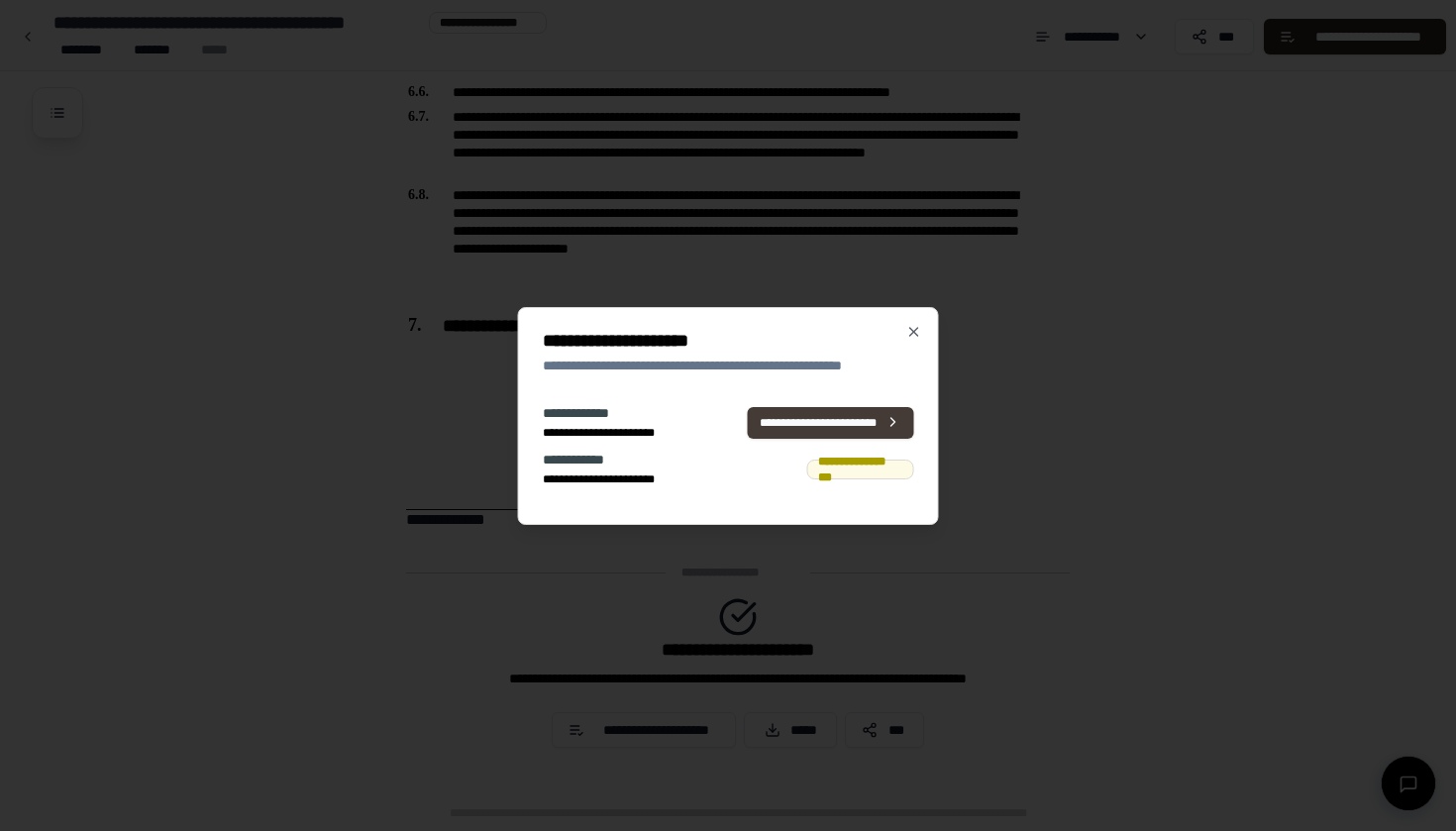 click on "**********" at bounding box center (830, 422) 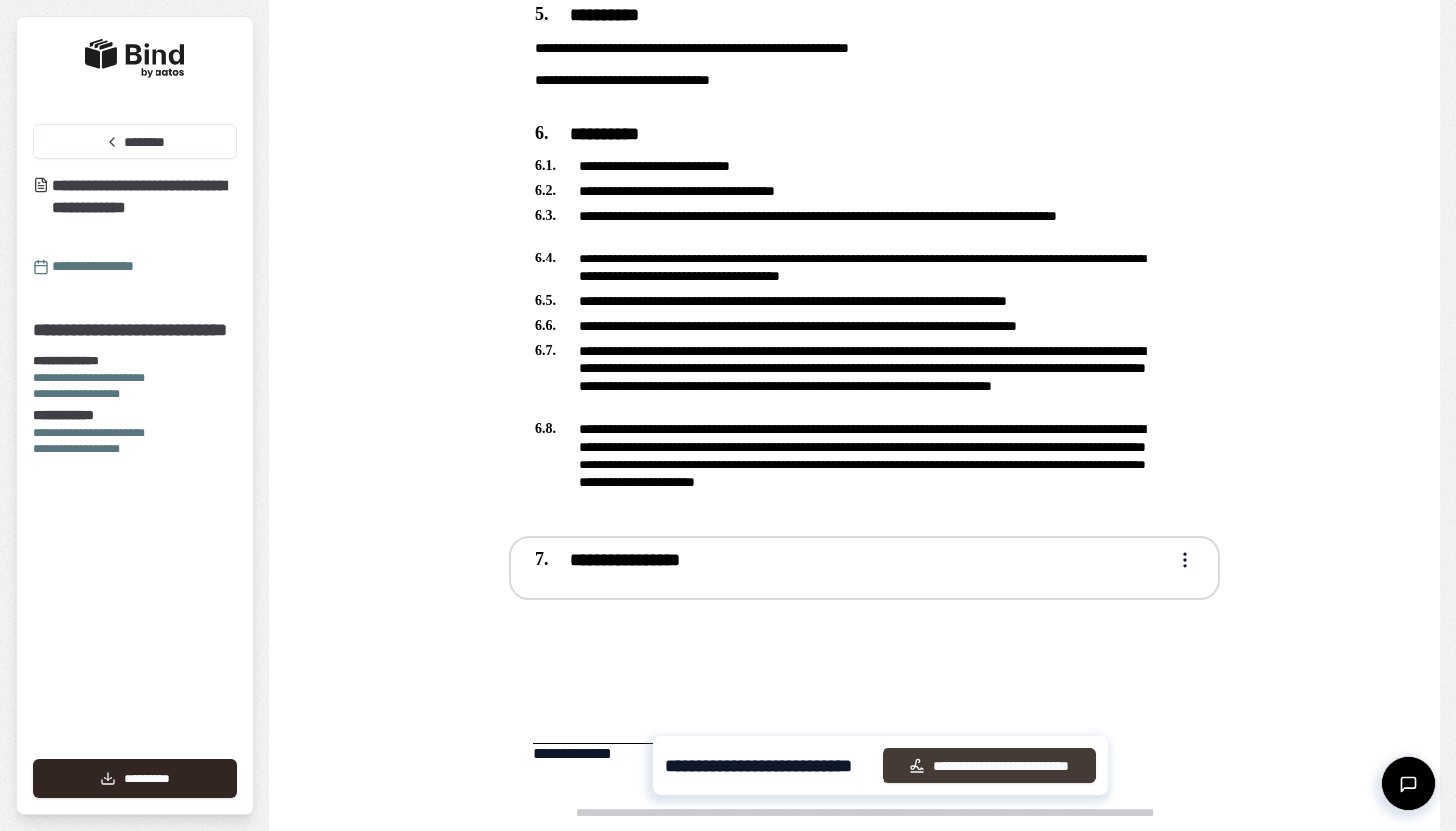 scroll, scrollTop: 761, scrollLeft: 0, axis: vertical 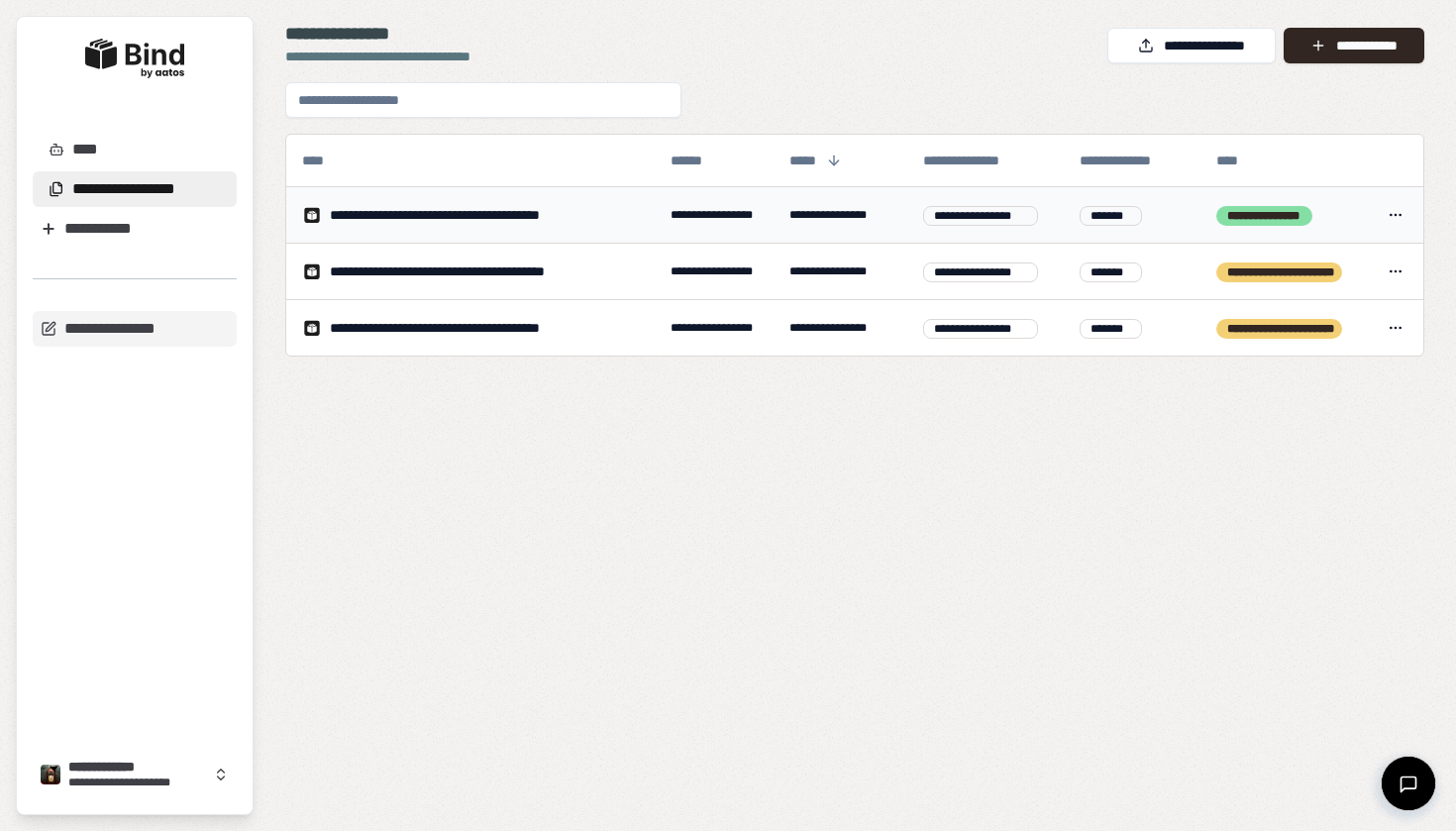 click on "**********" at bounding box center [470, 215] 